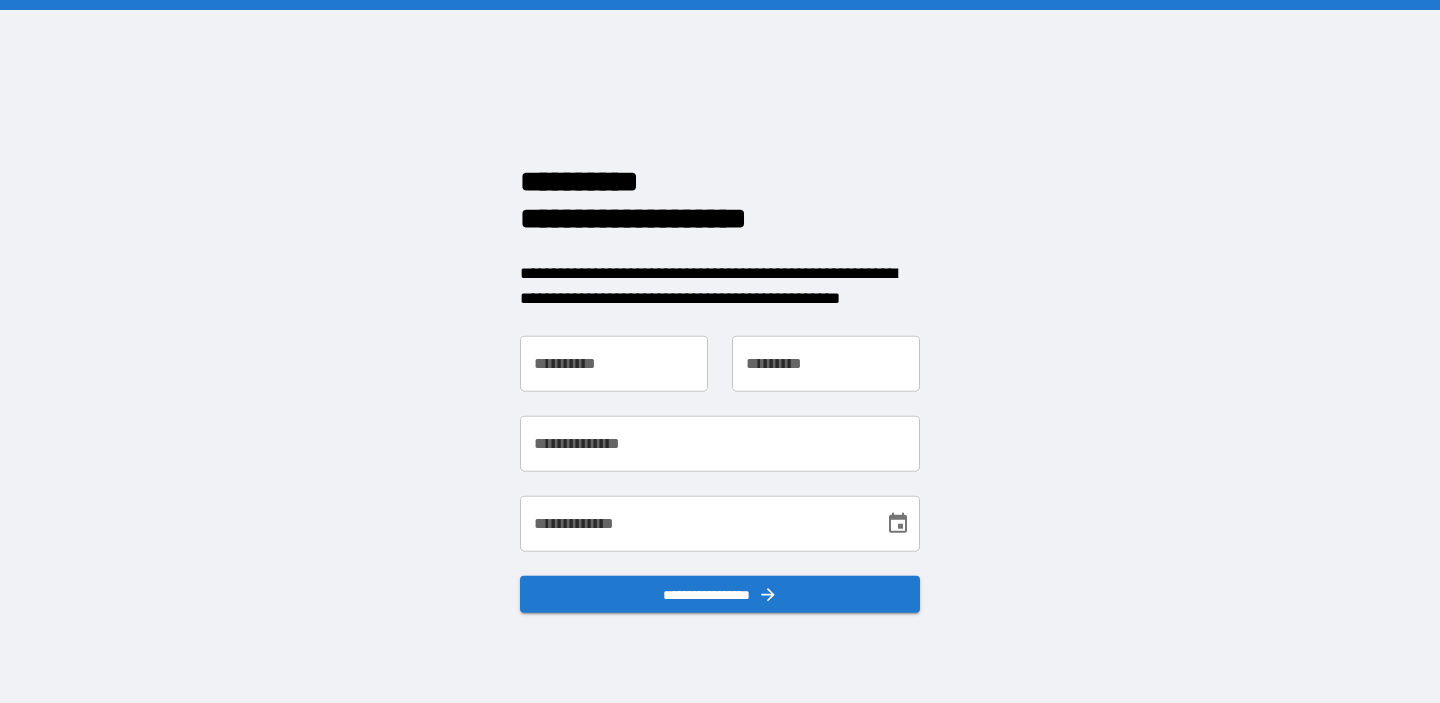 scroll, scrollTop: 0, scrollLeft: 0, axis: both 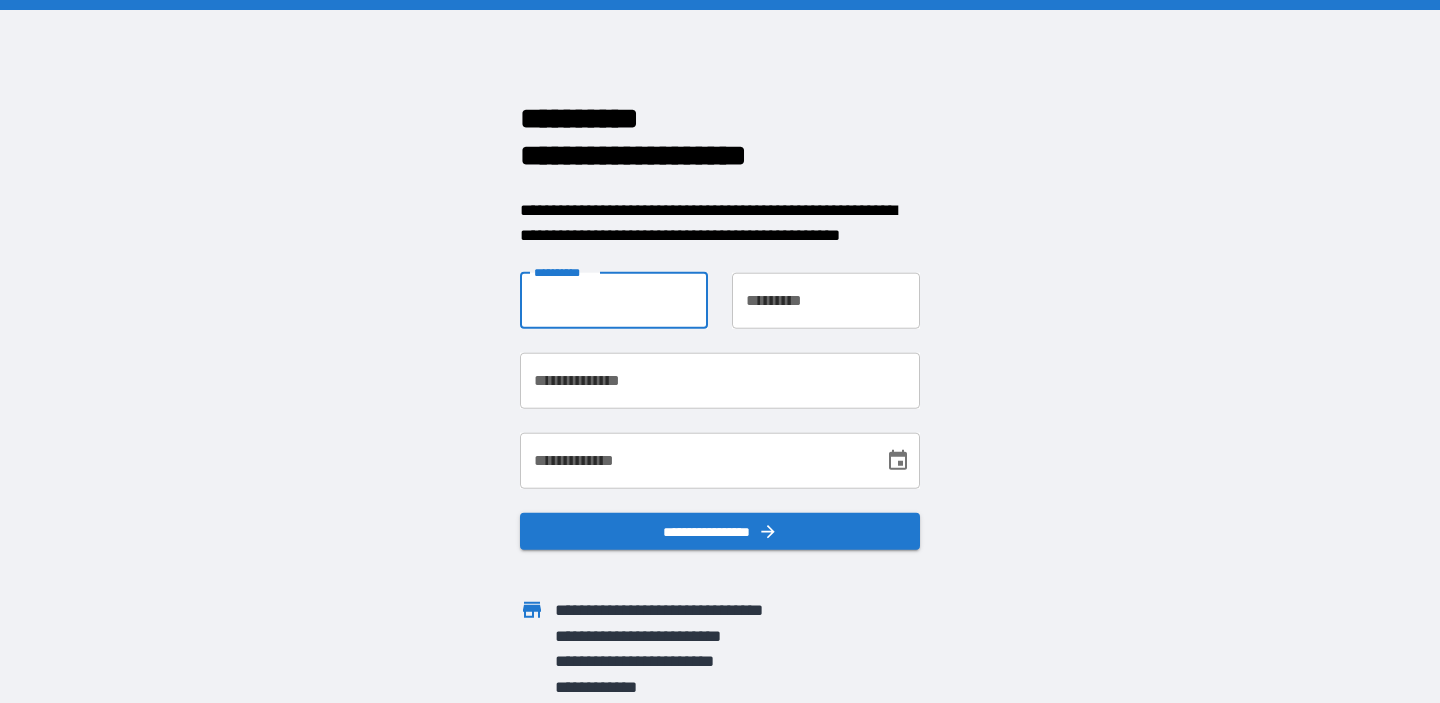 click on "**********" at bounding box center (614, 300) 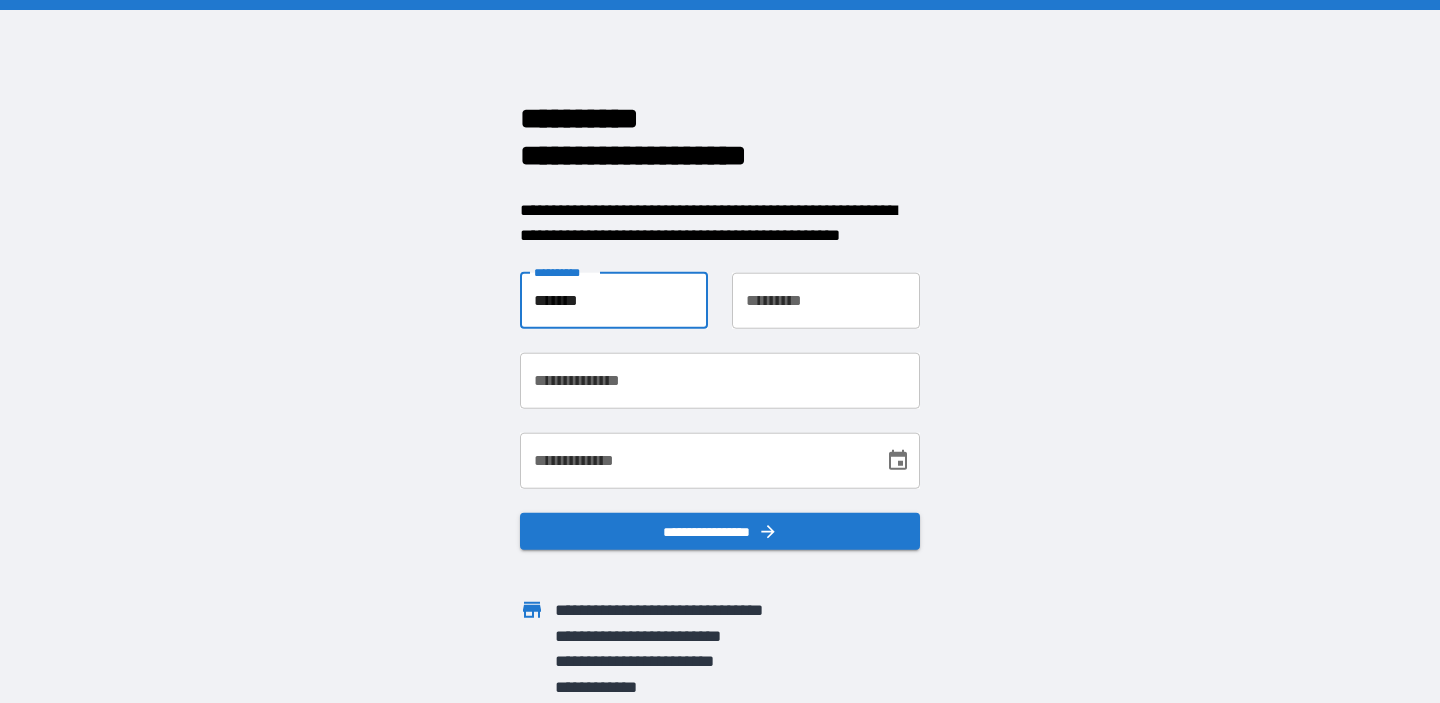 type on "*******" 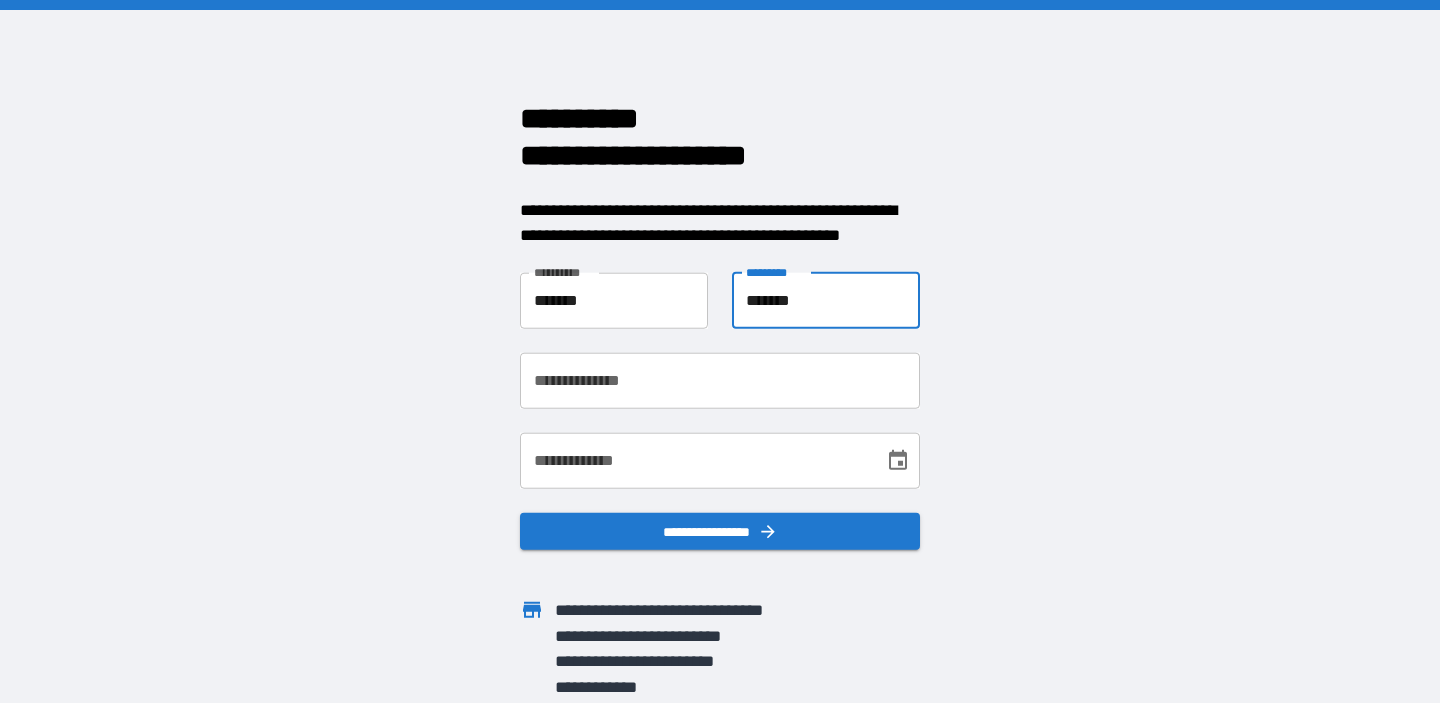type on "*******" 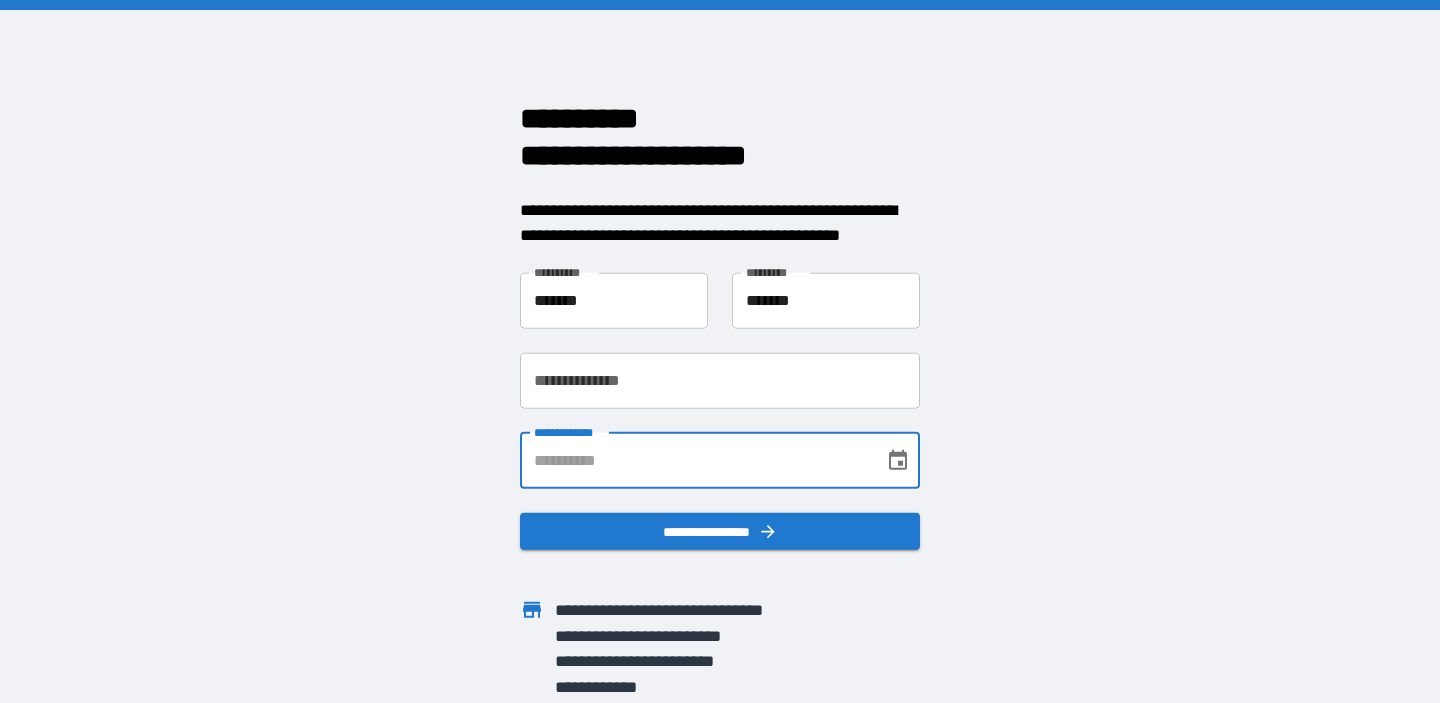 click on "**********" at bounding box center (695, 460) 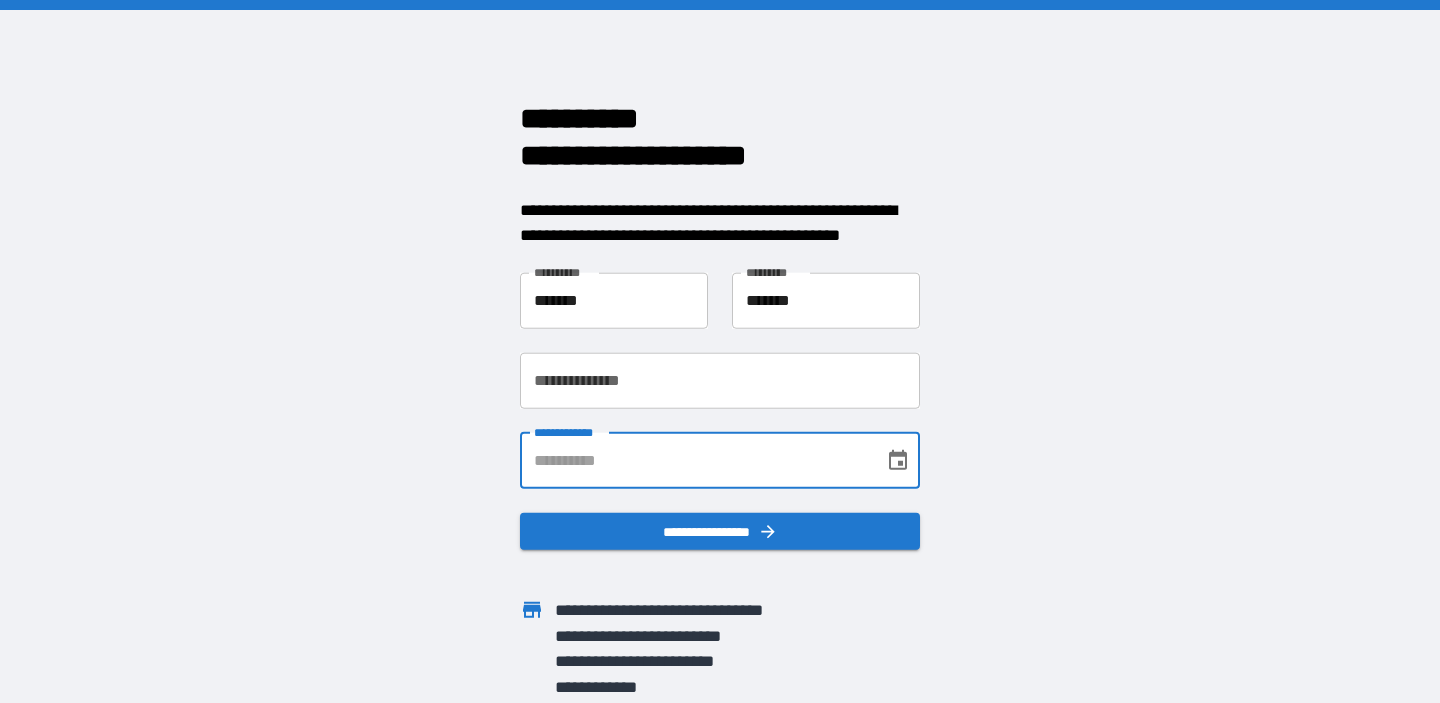 type on "**********" 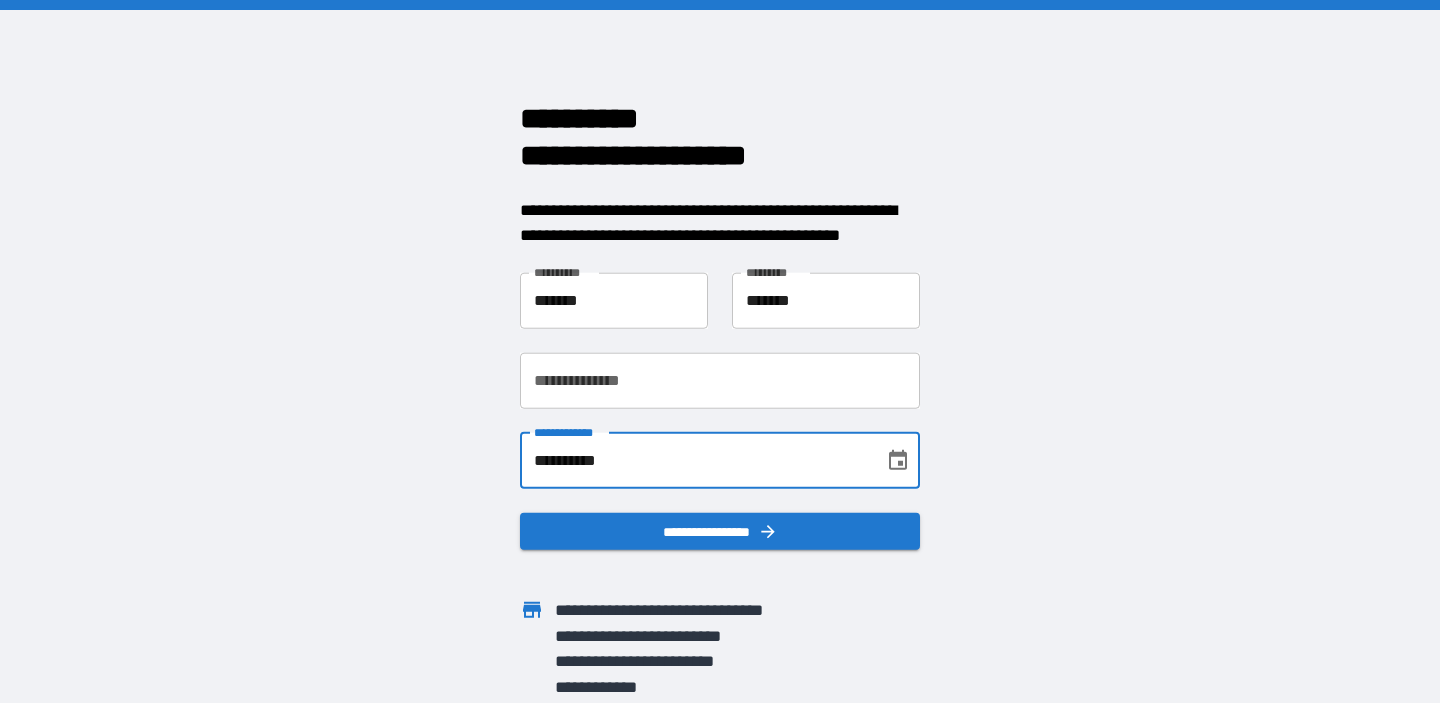 click on "**********" at bounding box center (720, 380) 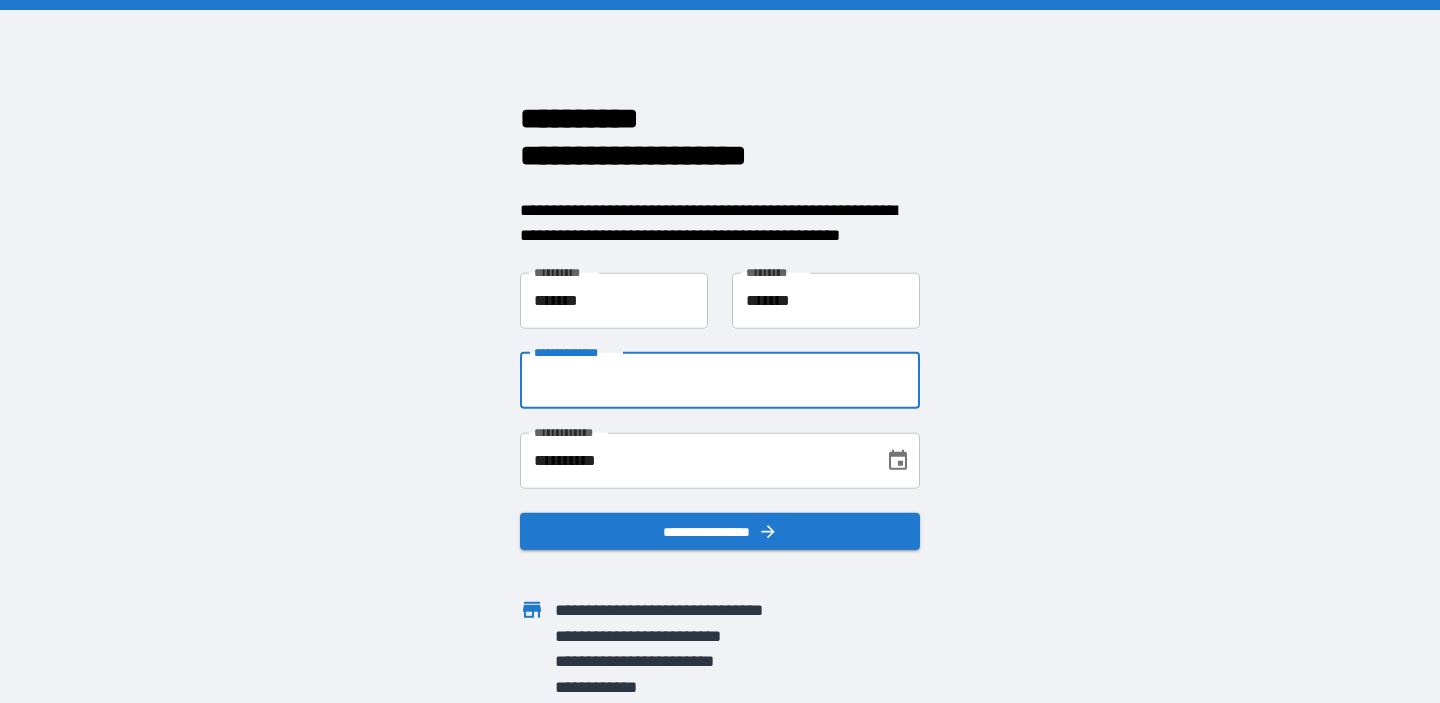type on "**********" 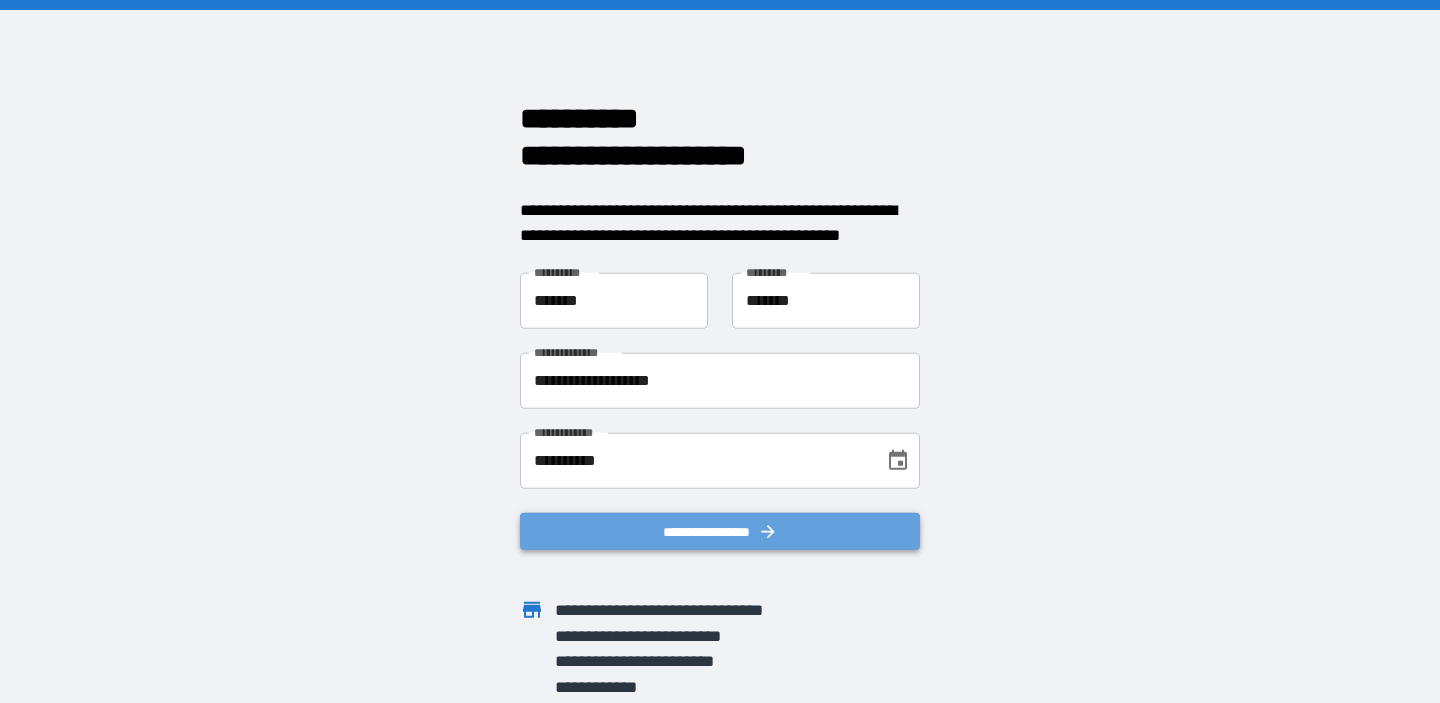 click on "**********" at bounding box center (720, 531) 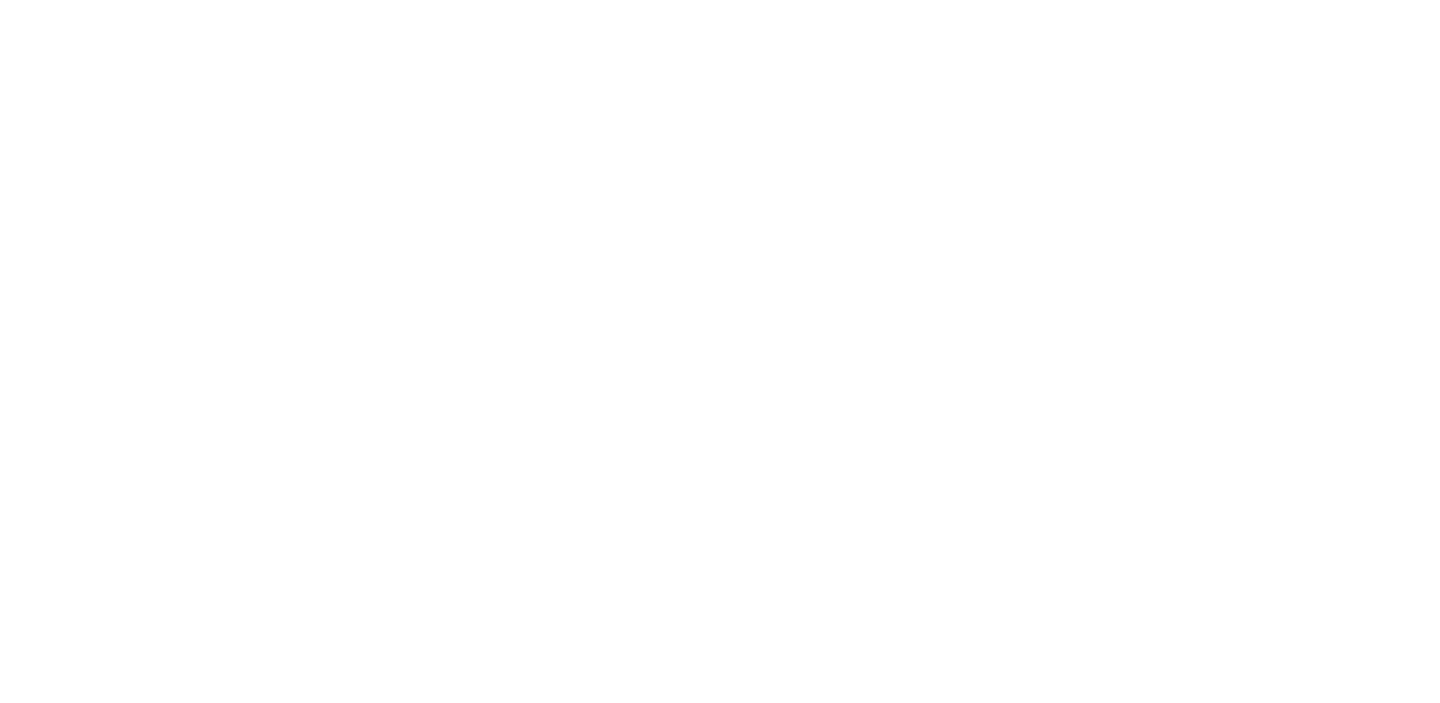 scroll, scrollTop: 0, scrollLeft: 0, axis: both 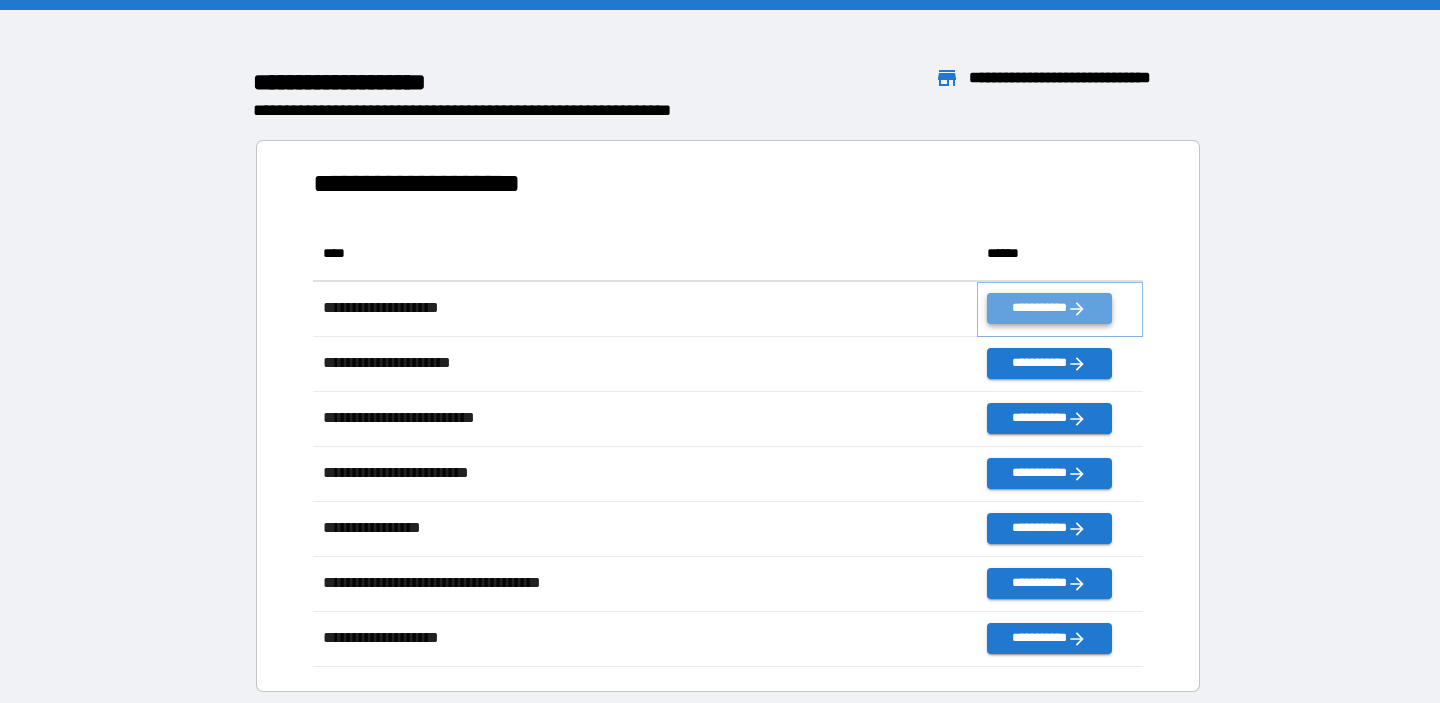 click on "**********" at bounding box center (1049, 308) 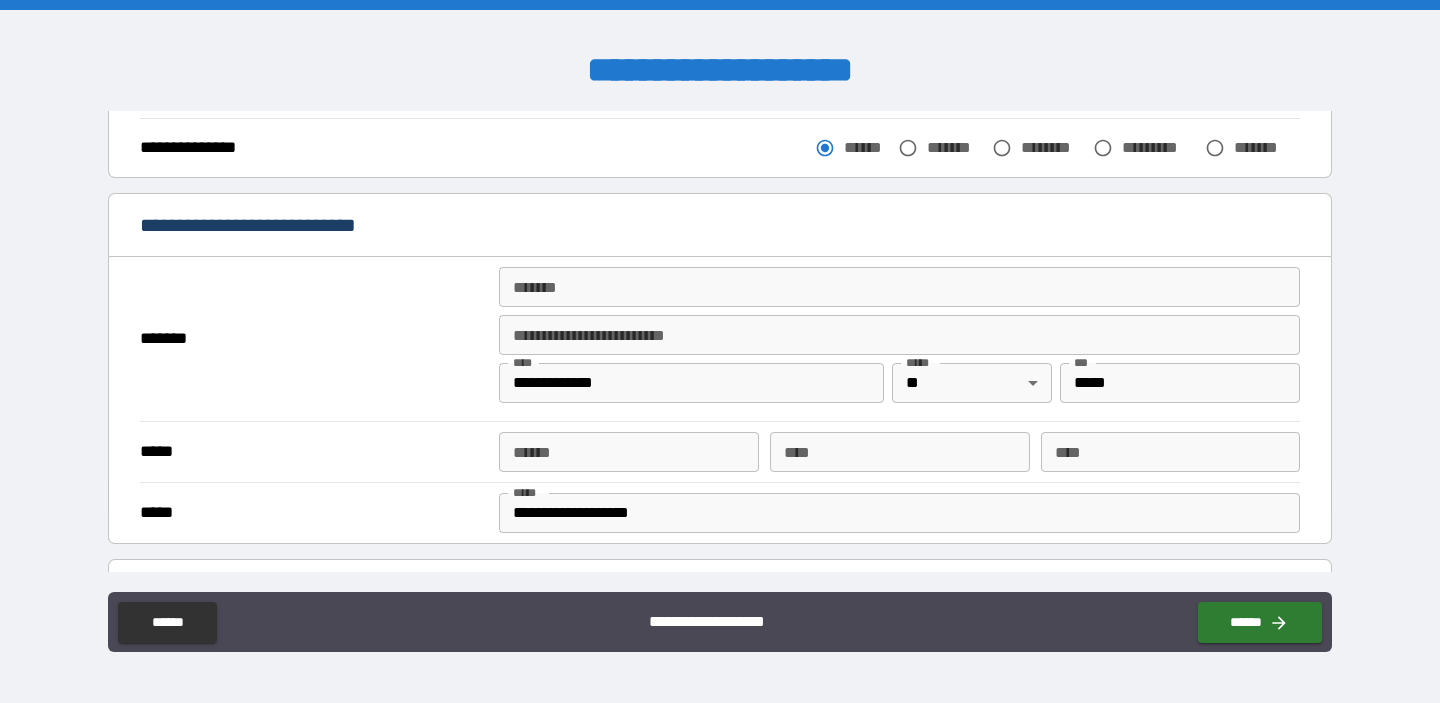 scroll, scrollTop: 293, scrollLeft: 0, axis: vertical 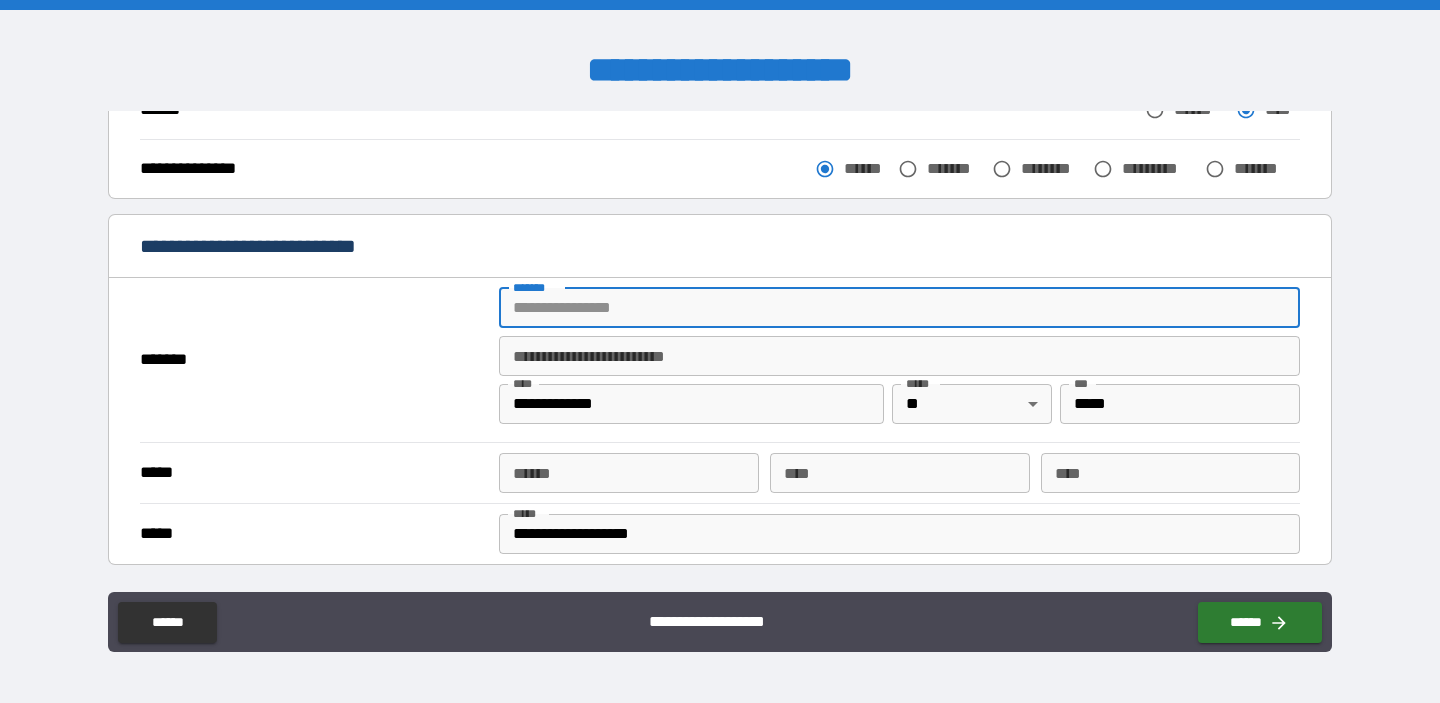 click on "*******" at bounding box center [899, 308] 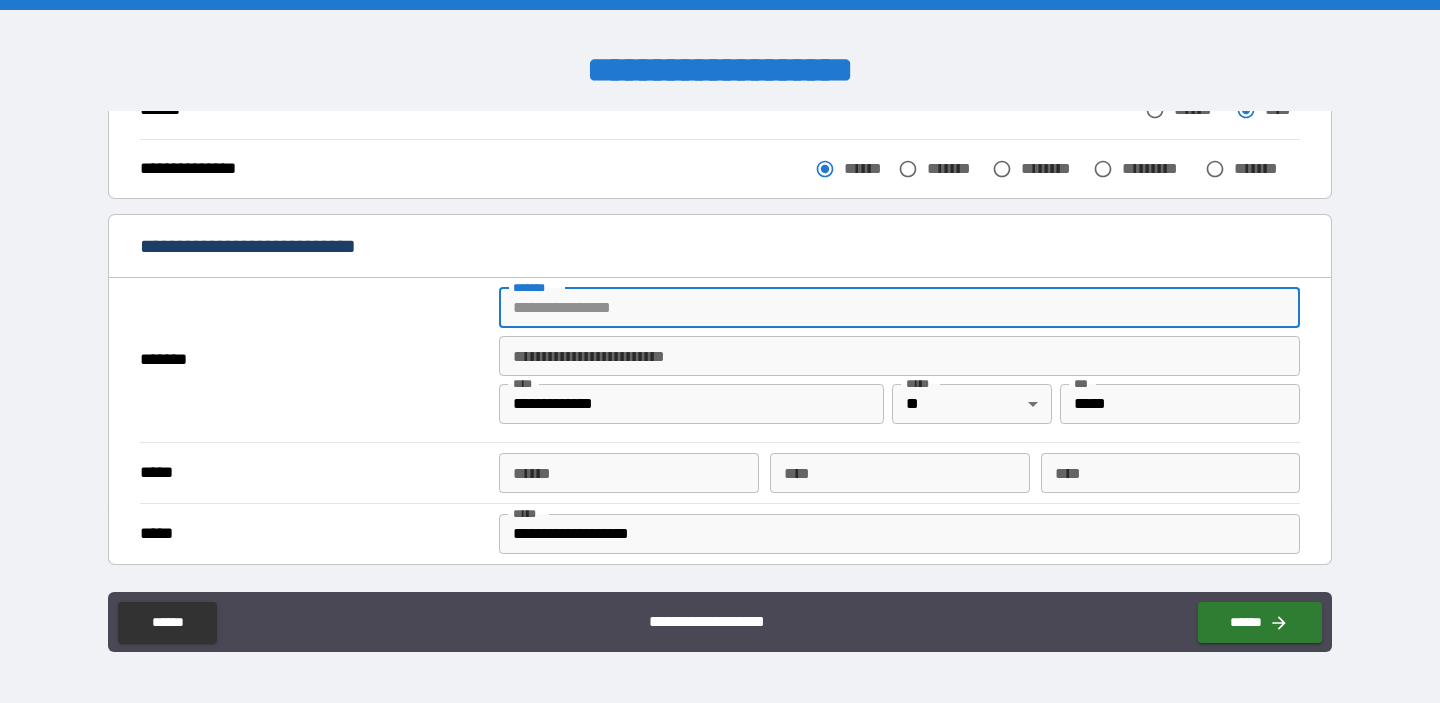 type on "**********" 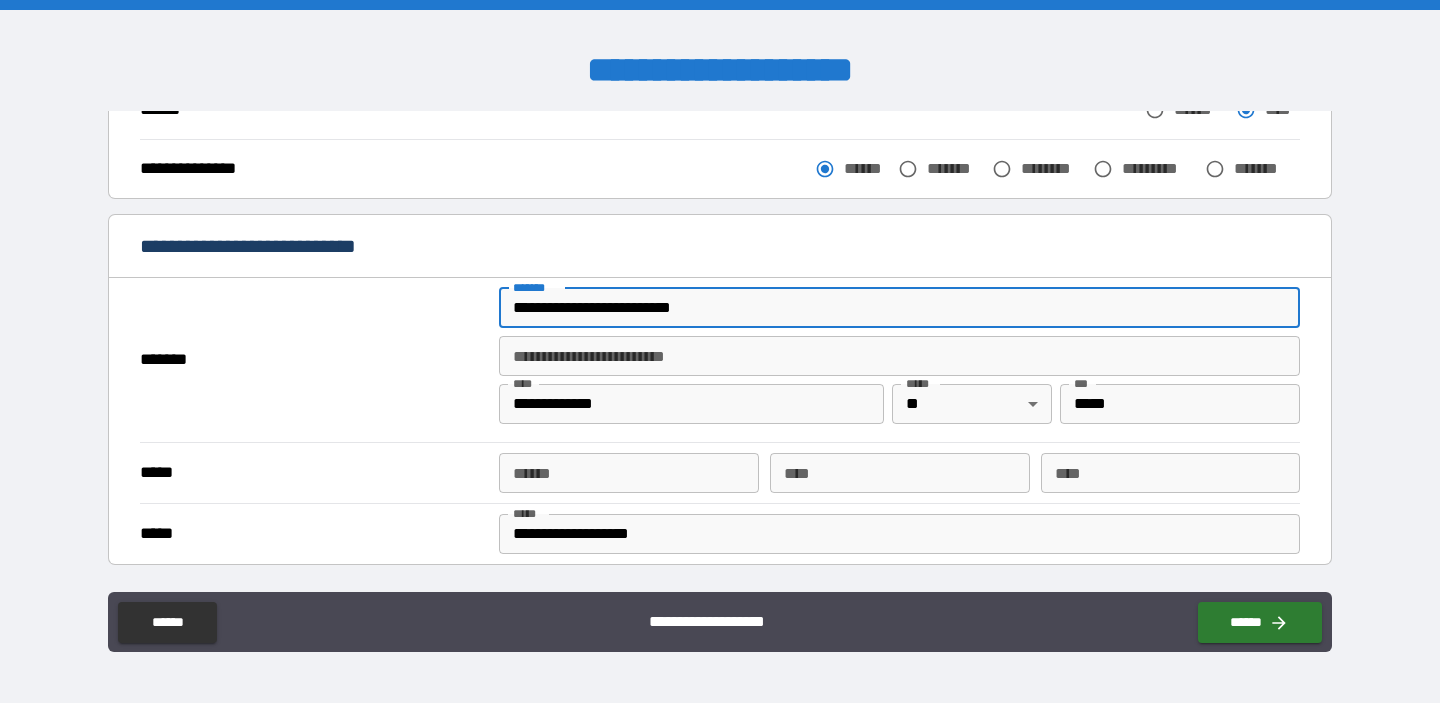 type on "******" 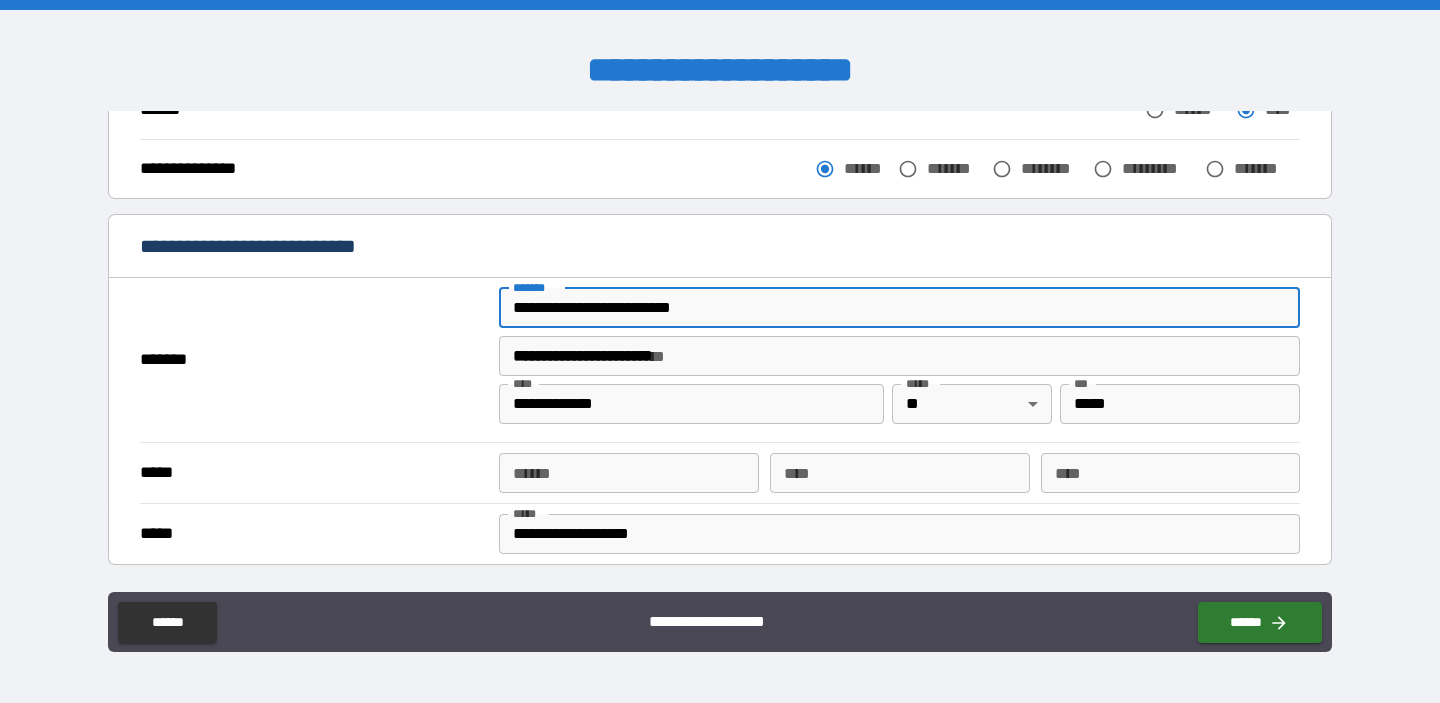 type on "**********" 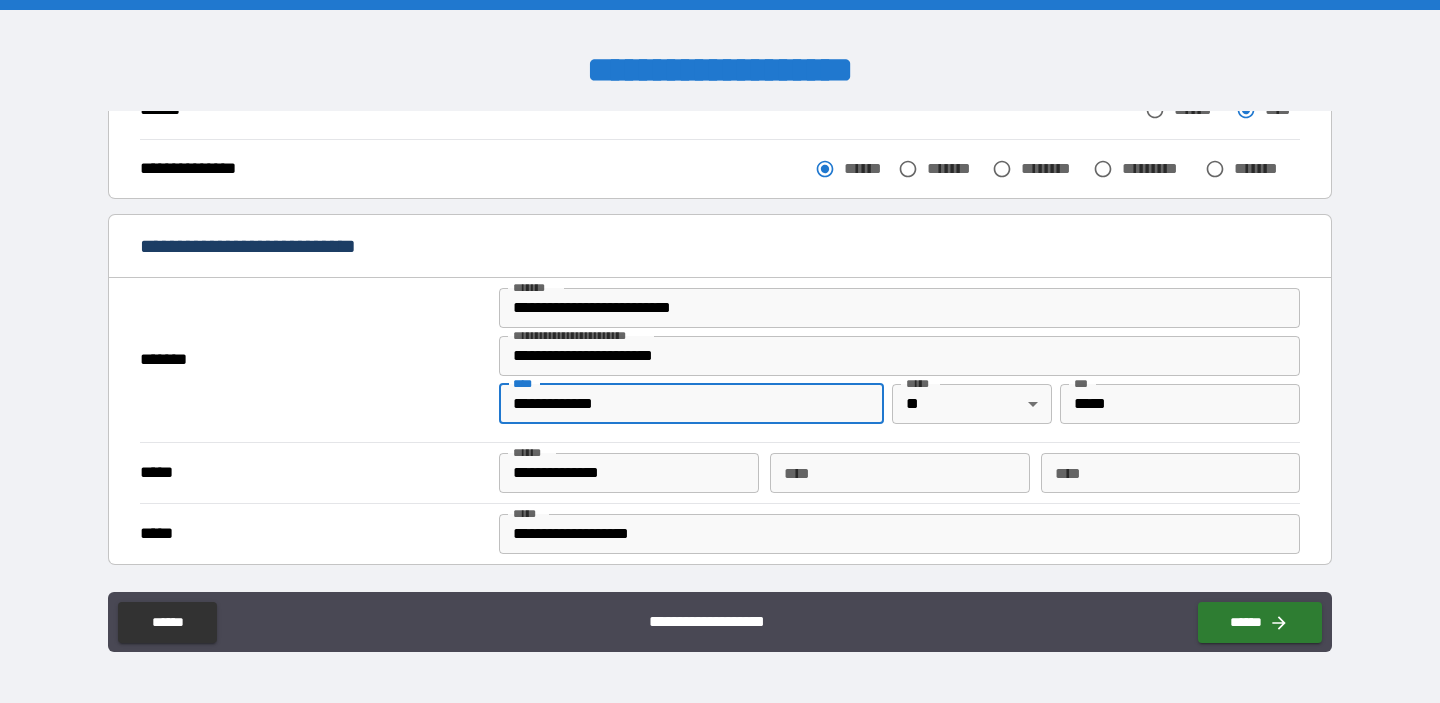 click on "**********" at bounding box center [691, 404] 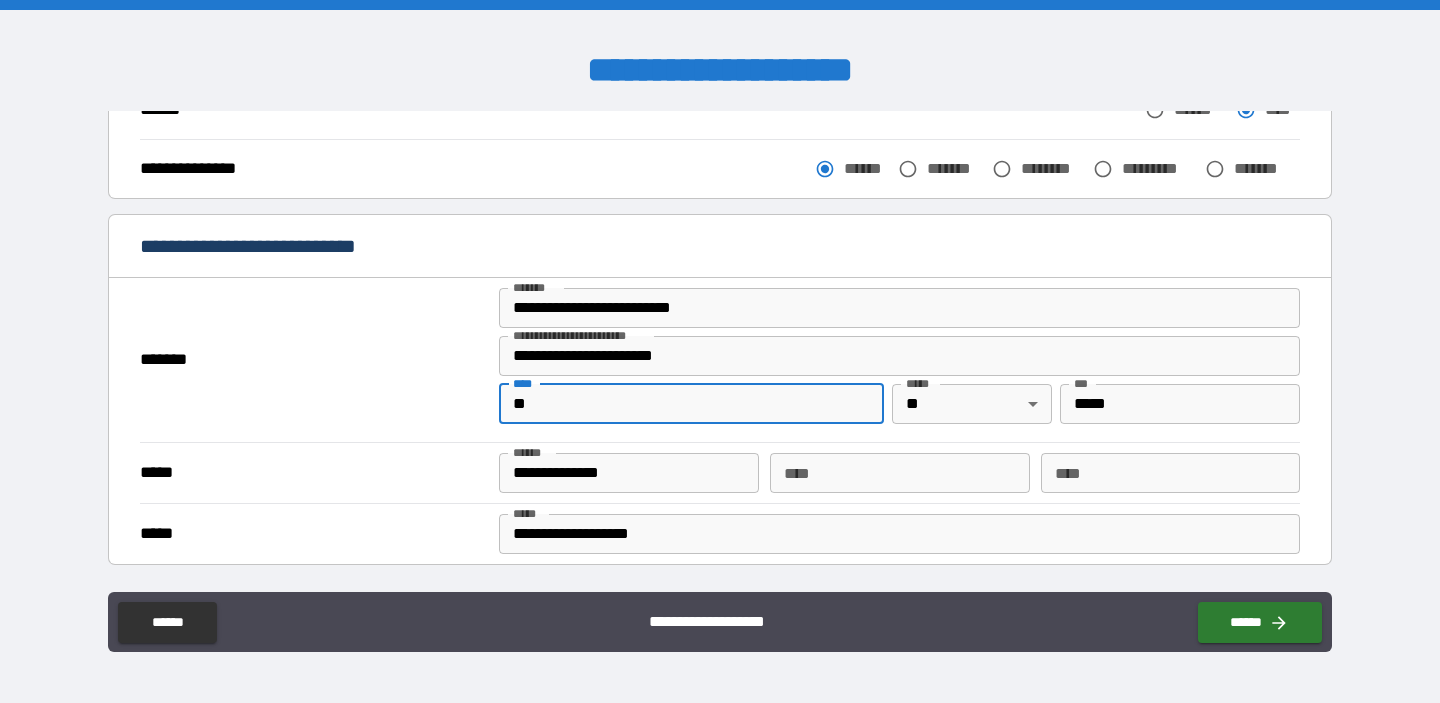type on "*" 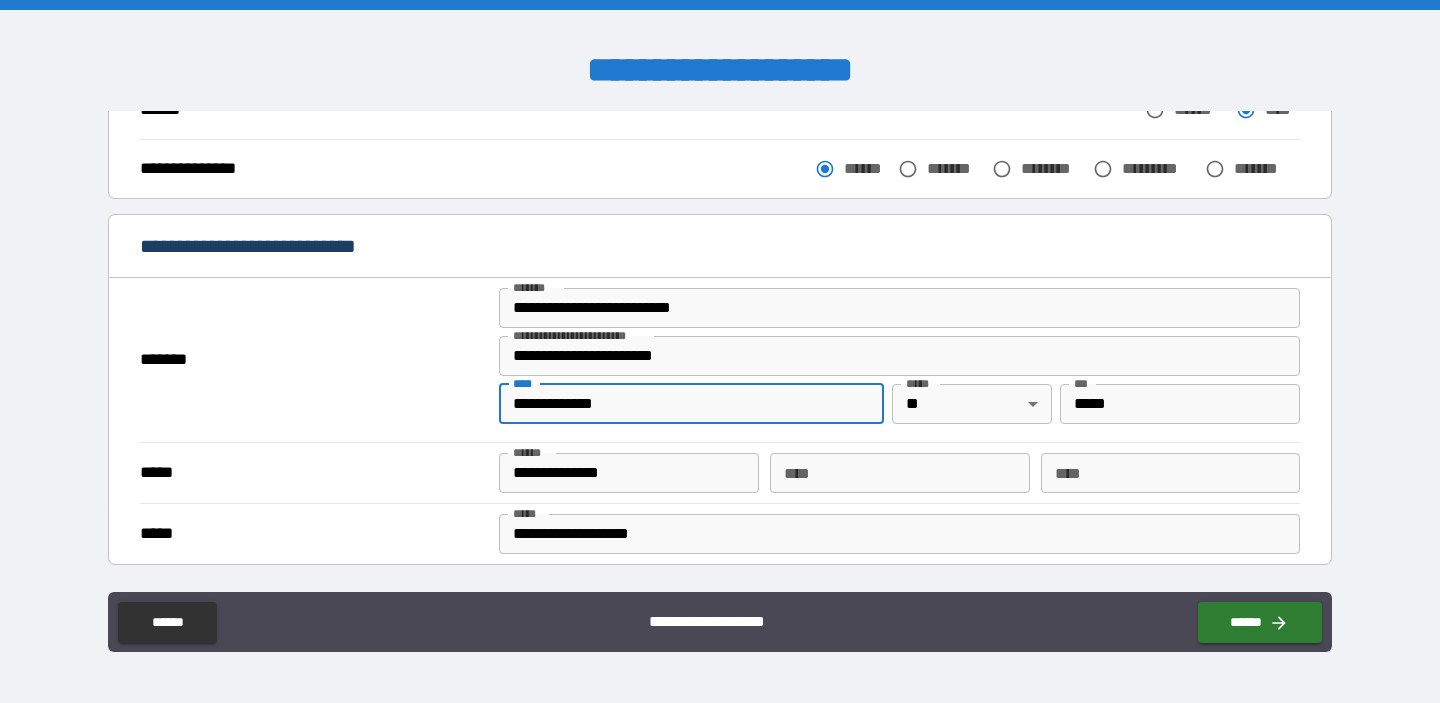 type on "**********" 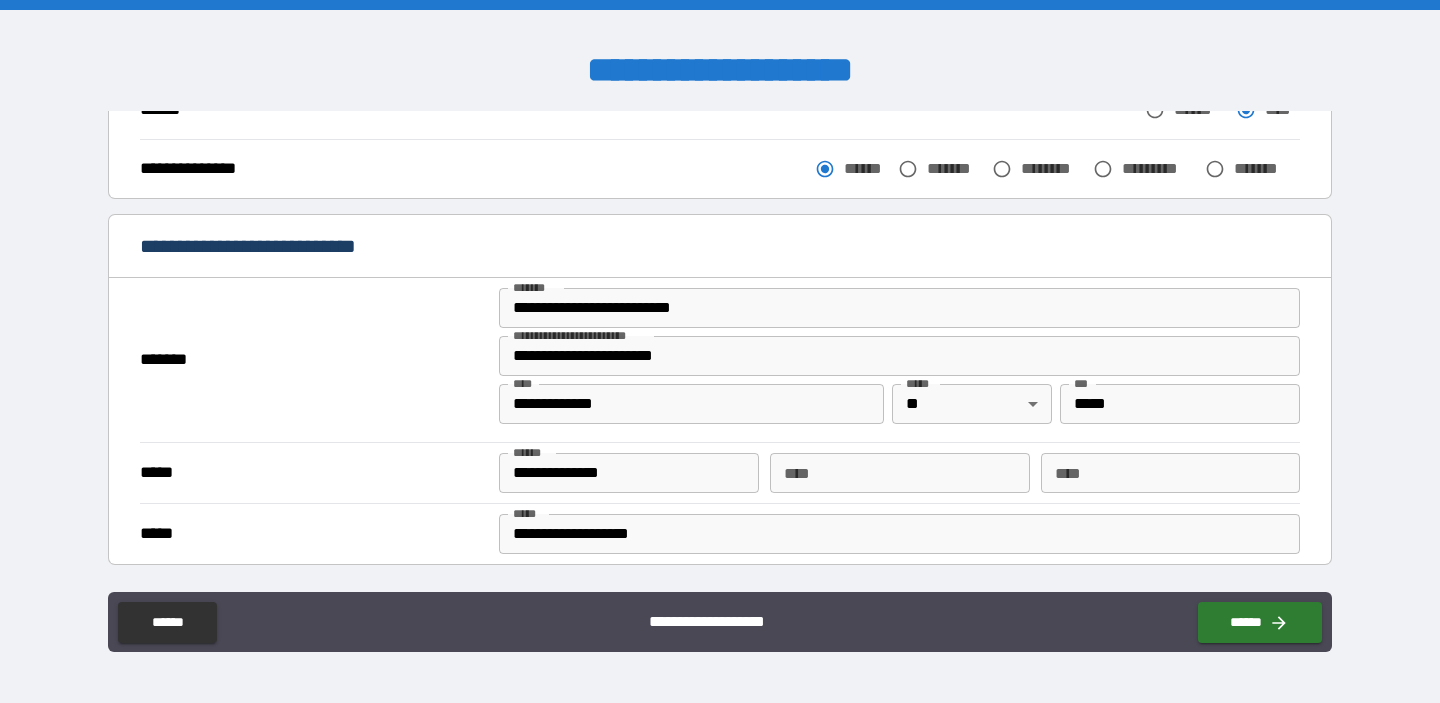 click on "*******" at bounding box center [314, 360] 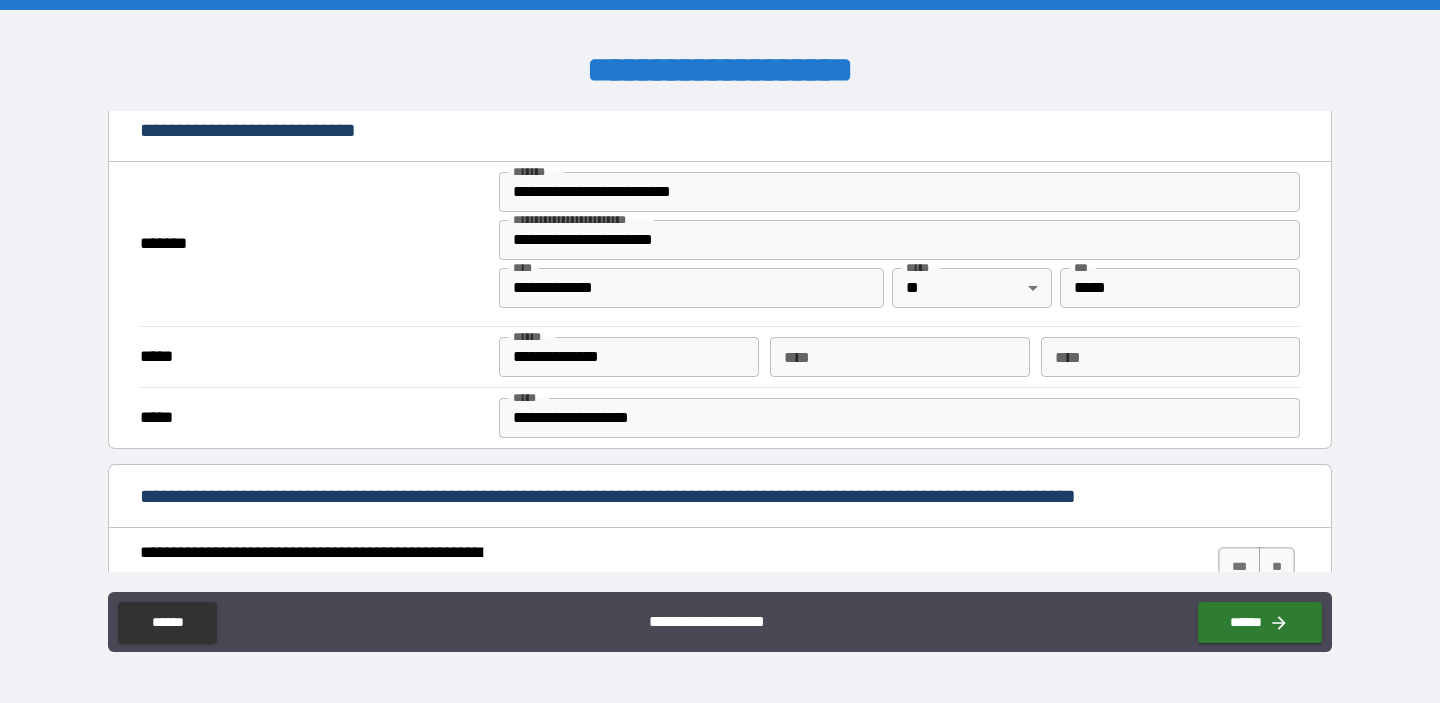 scroll, scrollTop: 406, scrollLeft: 0, axis: vertical 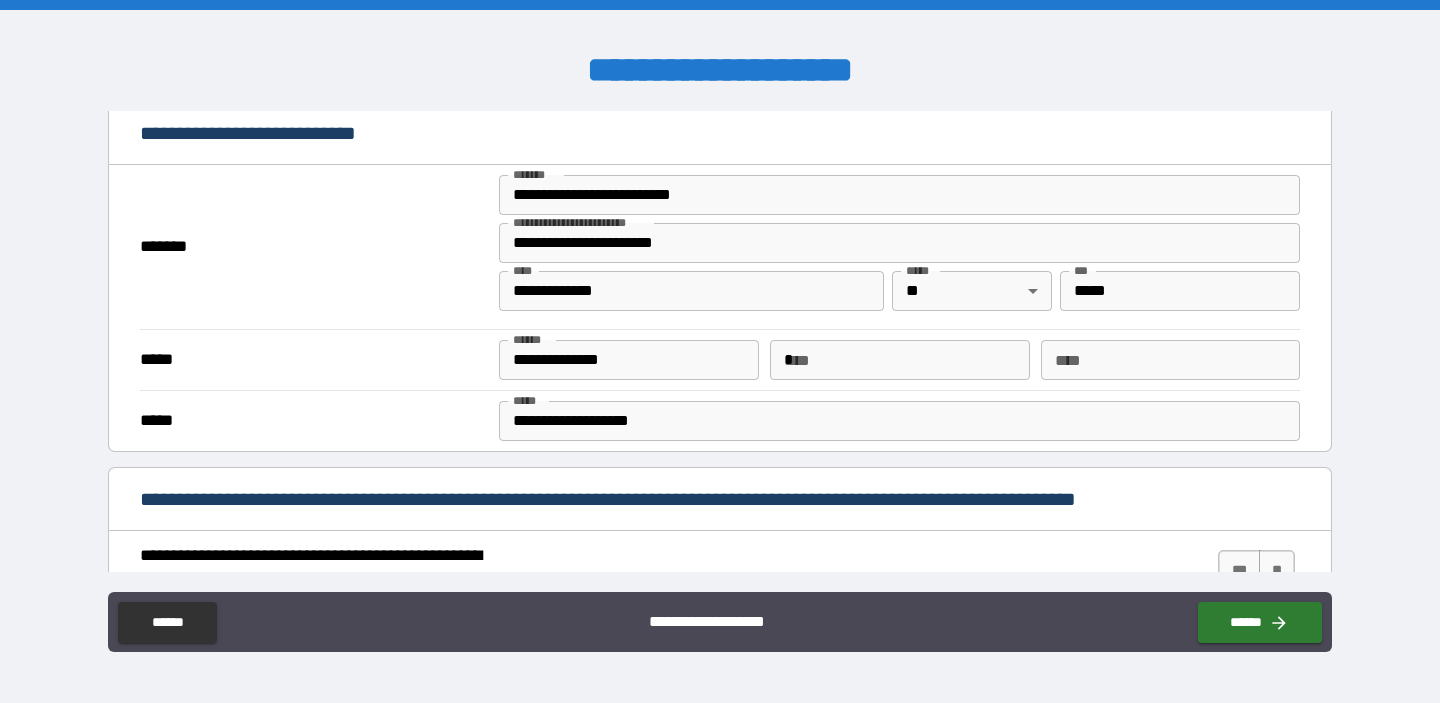 click on "*" at bounding box center (899, 360) 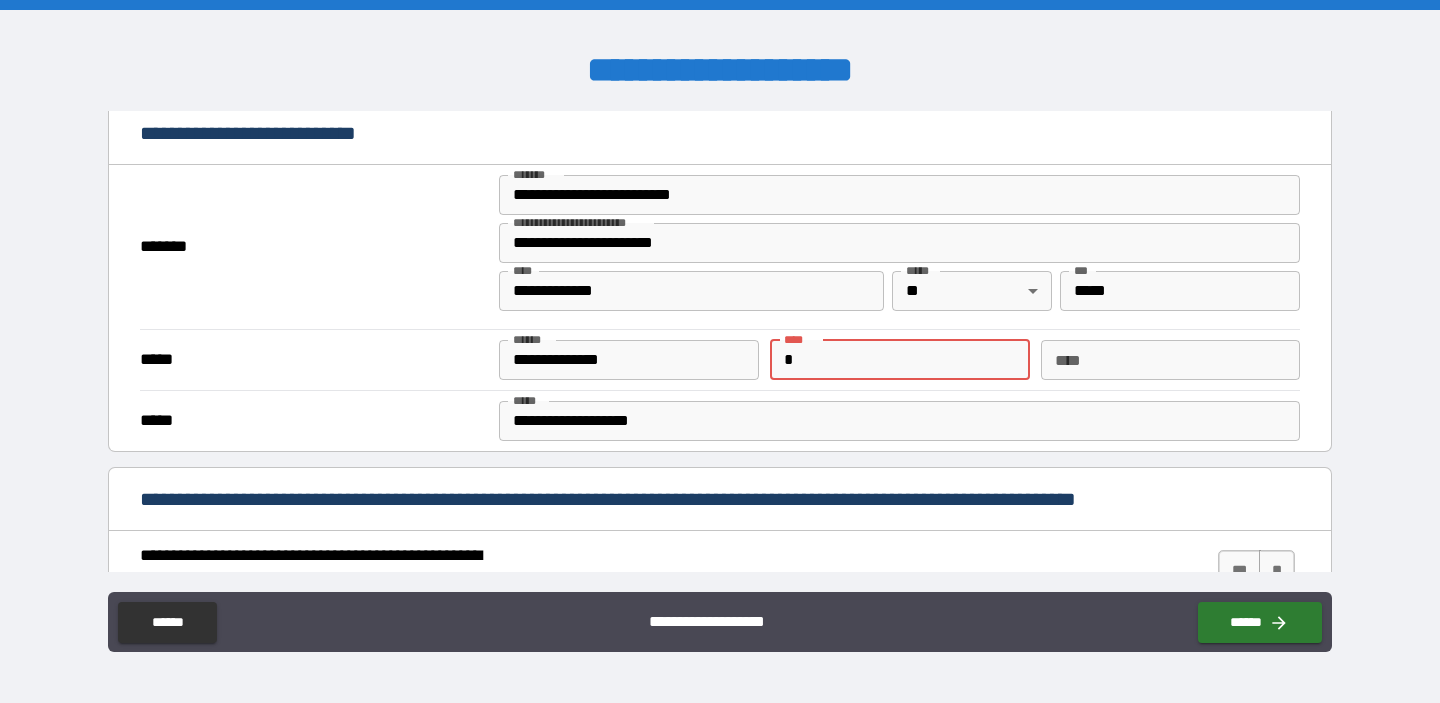 type on "**********" 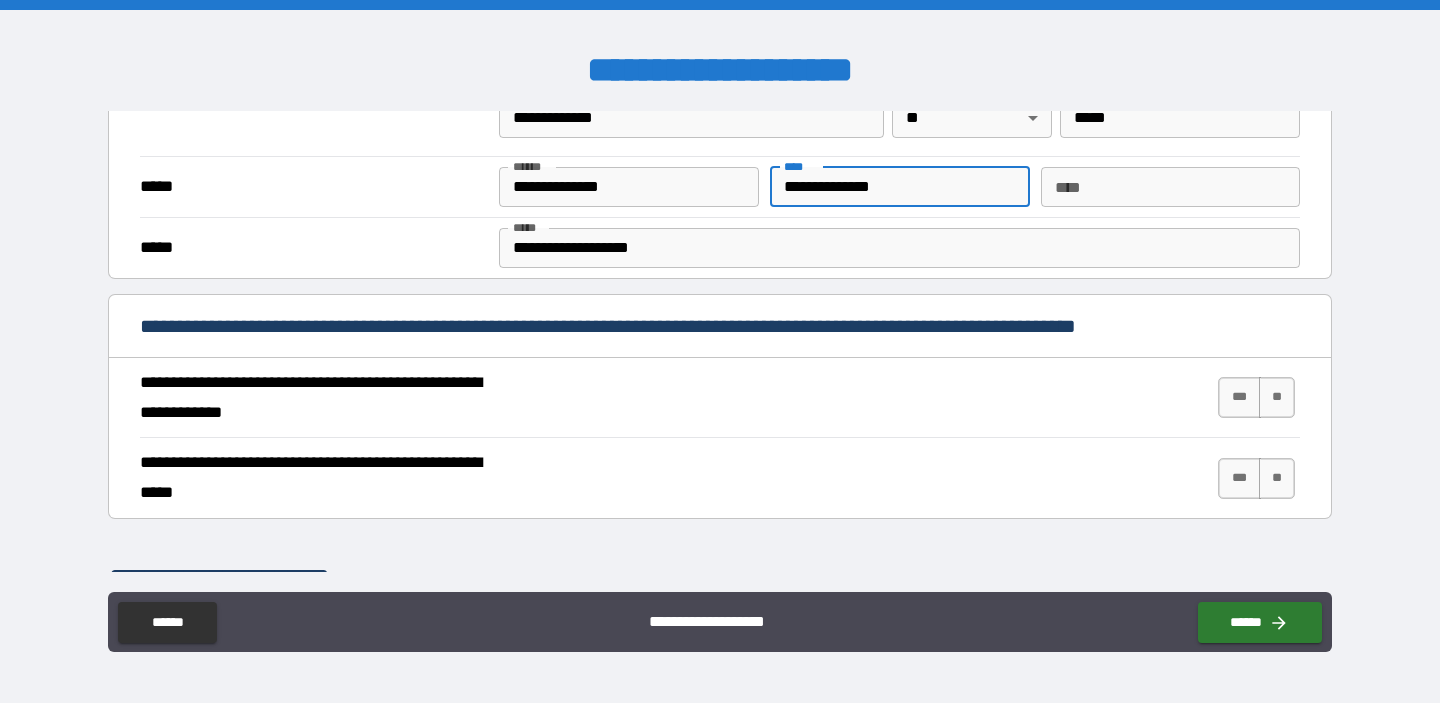 scroll, scrollTop: 591, scrollLeft: 0, axis: vertical 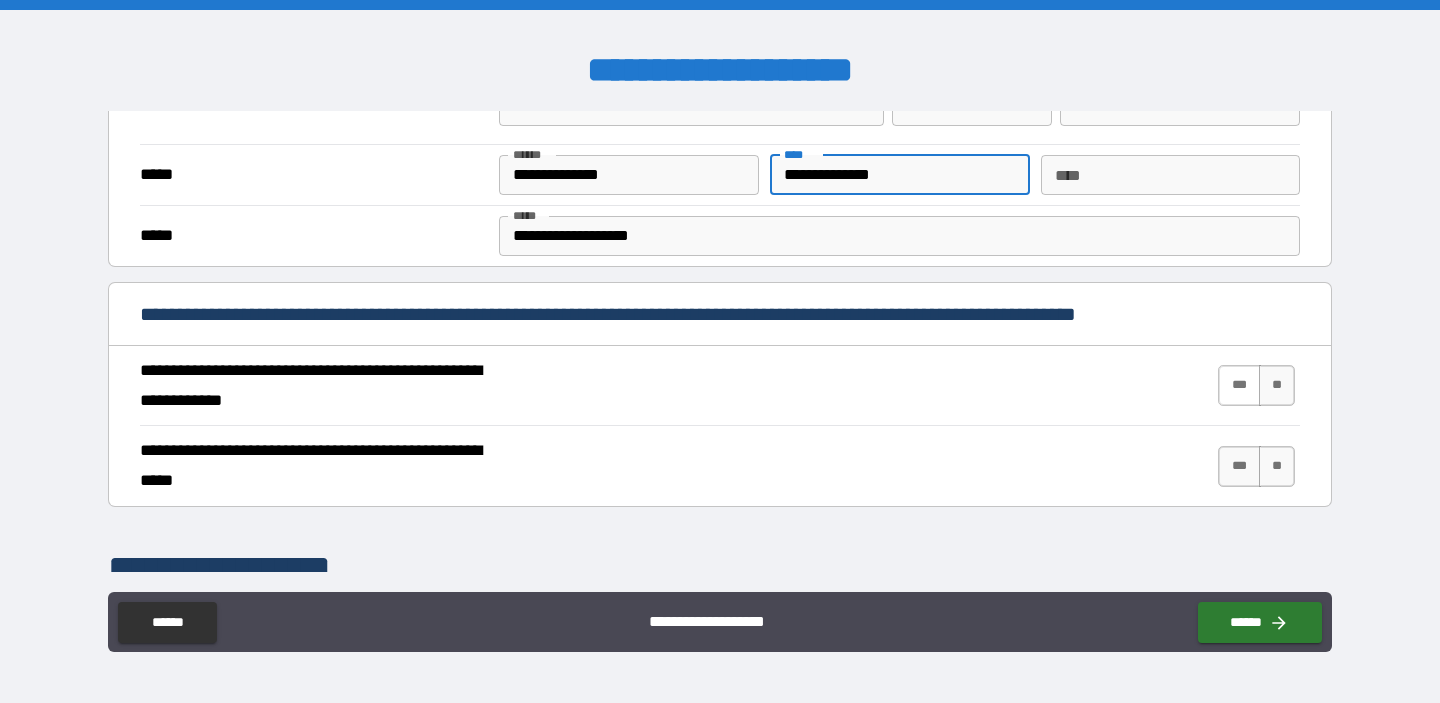 click on "***" at bounding box center [1239, 385] 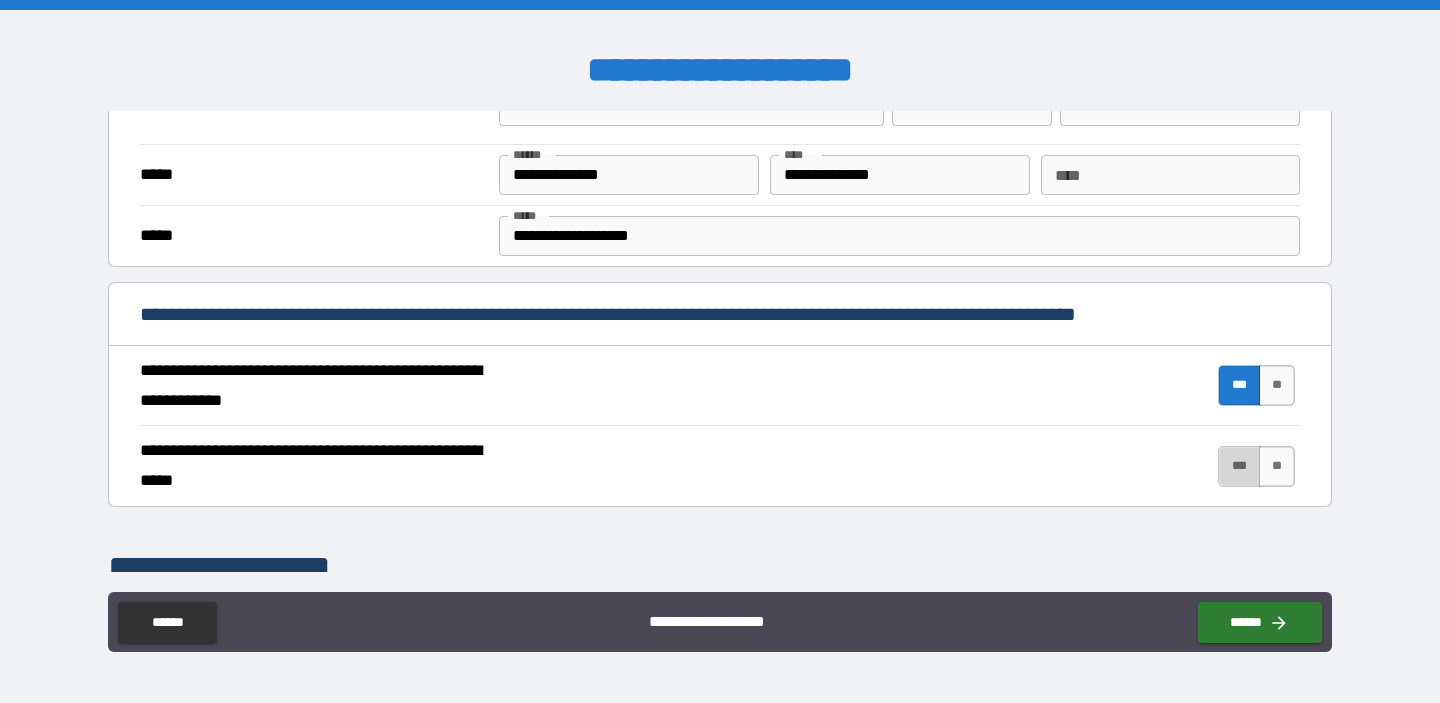 click on "***" at bounding box center [1239, 466] 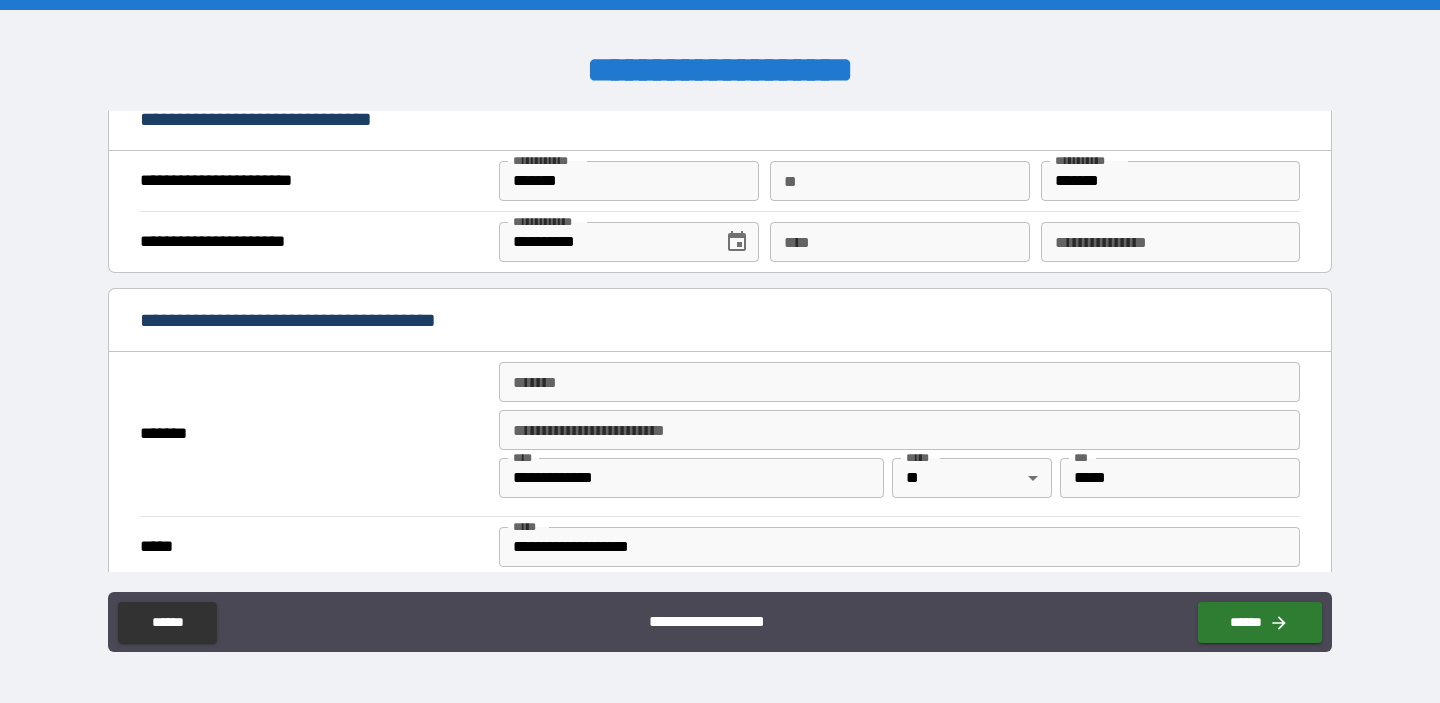 scroll, scrollTop: 1247, scrollLeft: 0, axis: vertical 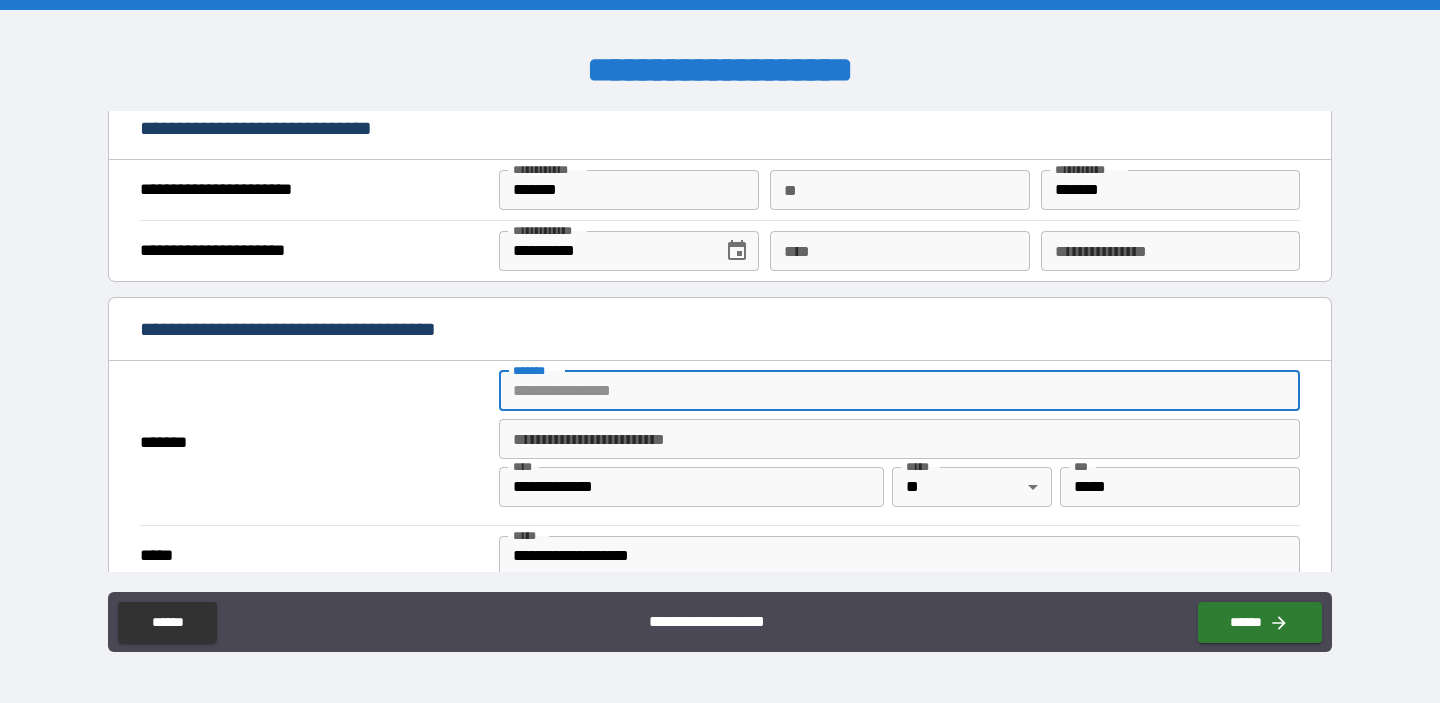 click on "*******" at bounding box center [899, 391] 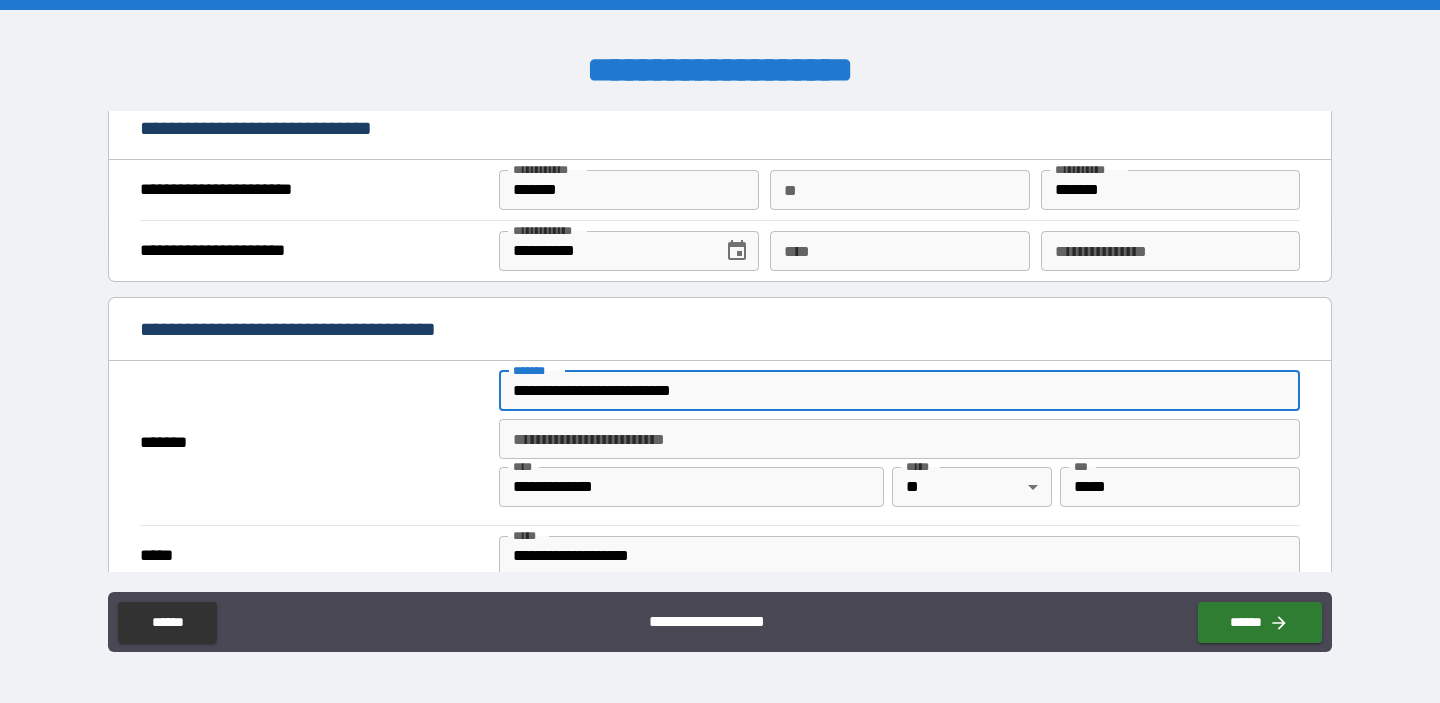 type on "**********" 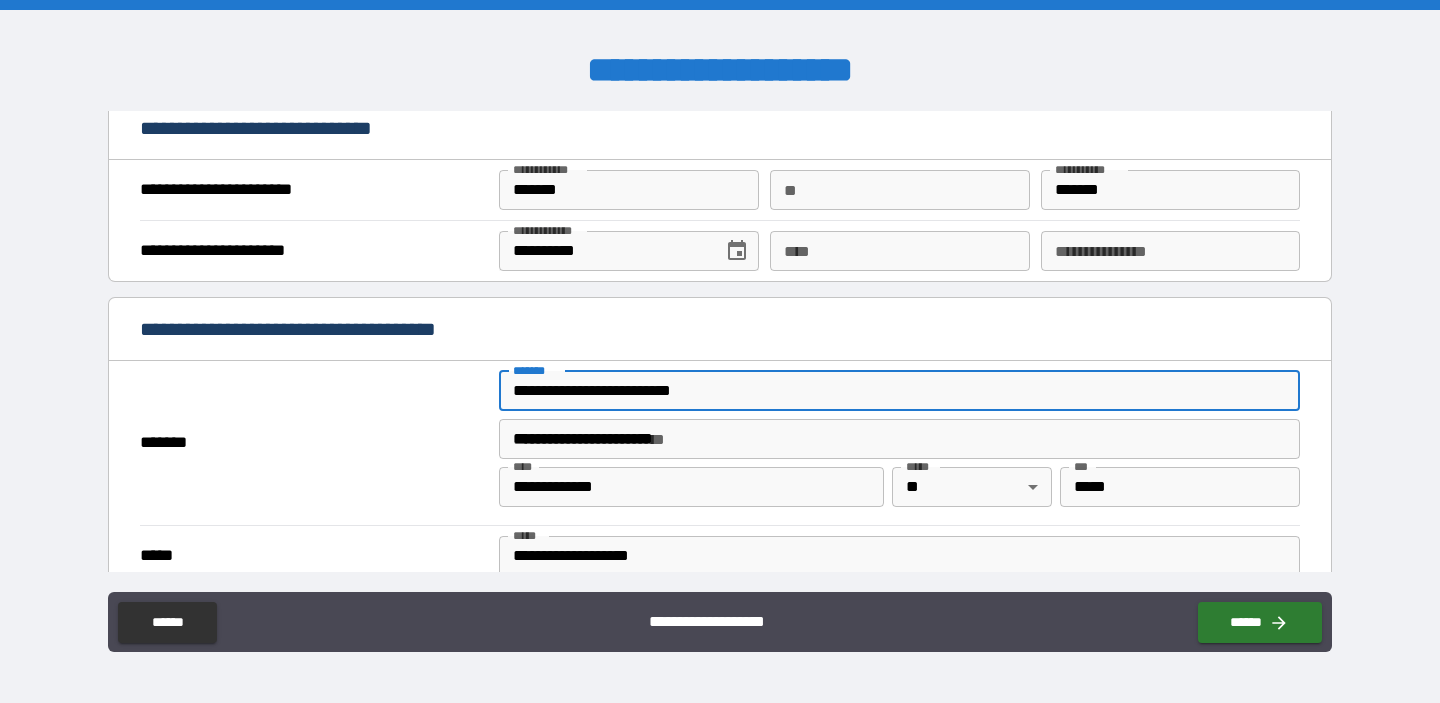 type on "**********" 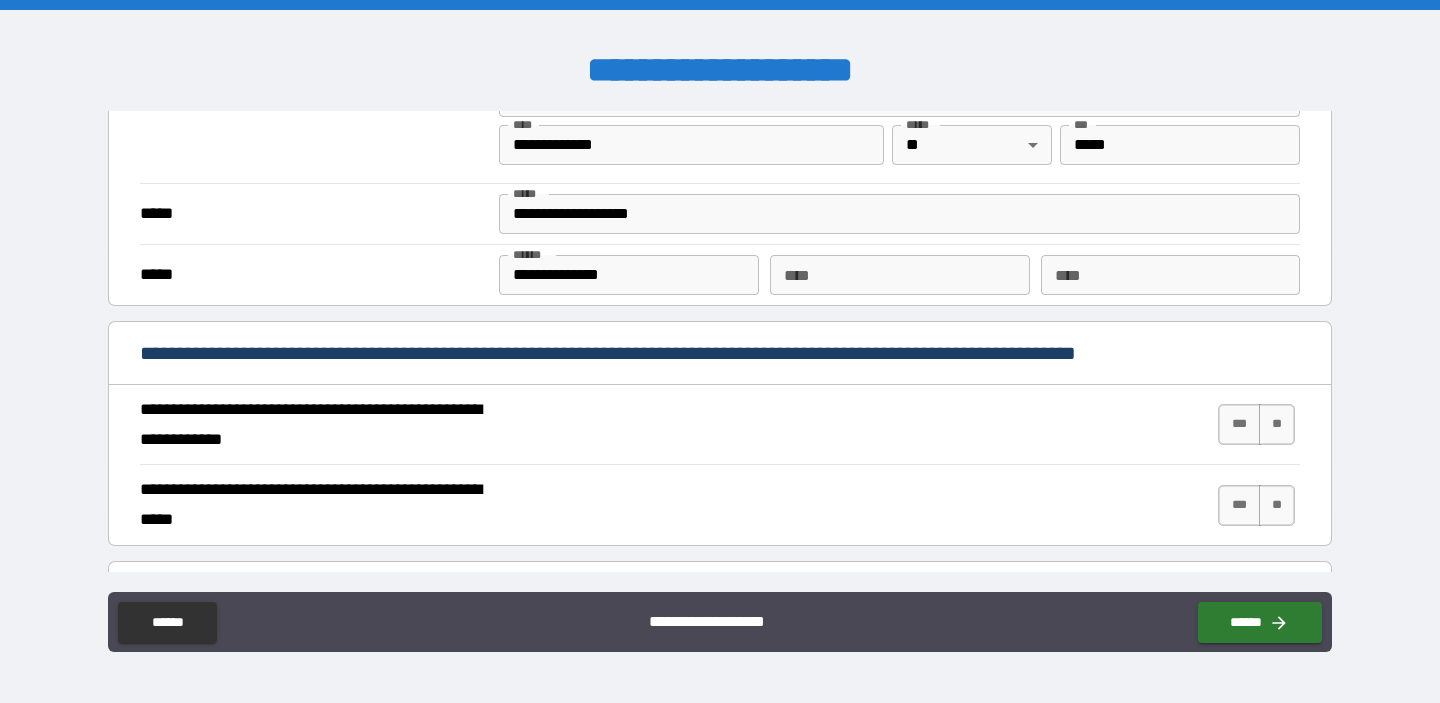 scroll, scrollTop: 1597, scrollLeft: 0, axis: vertical 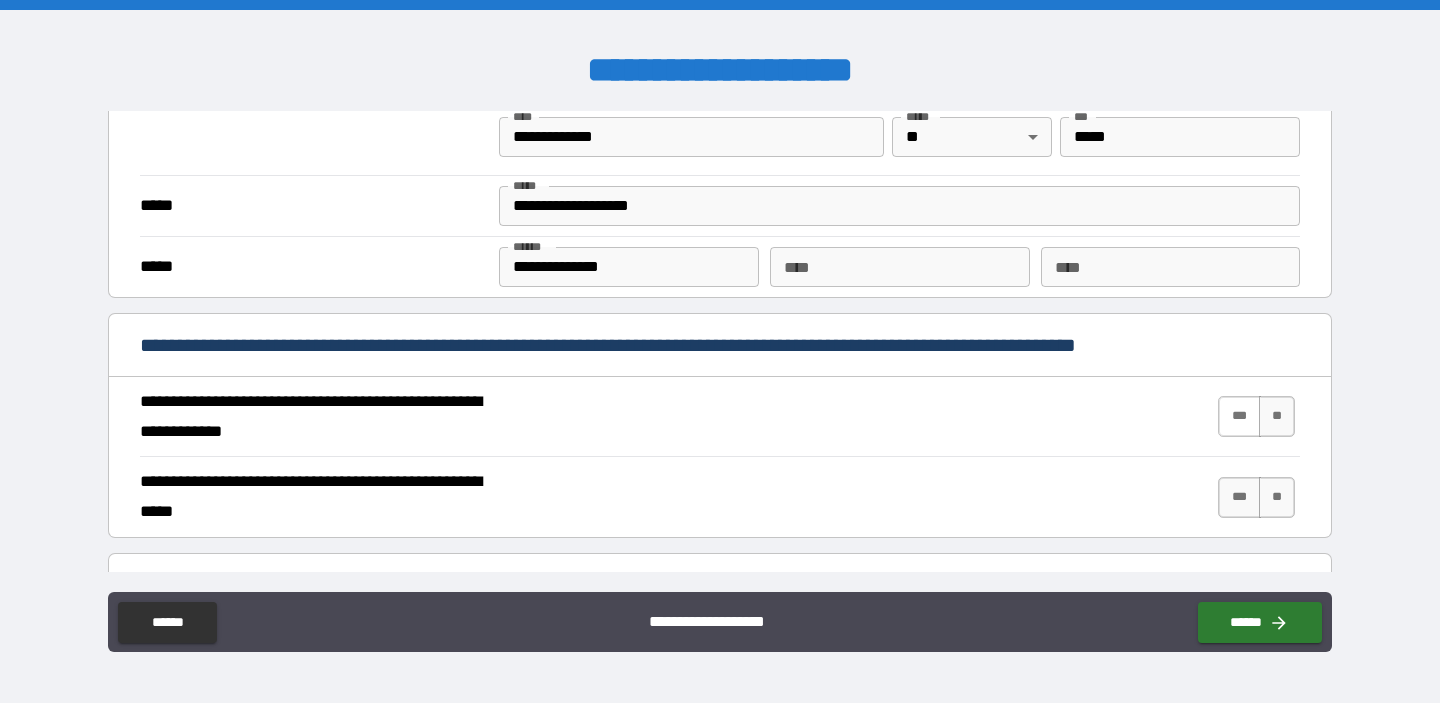 click on "***" at bounding box center [1239, 416] 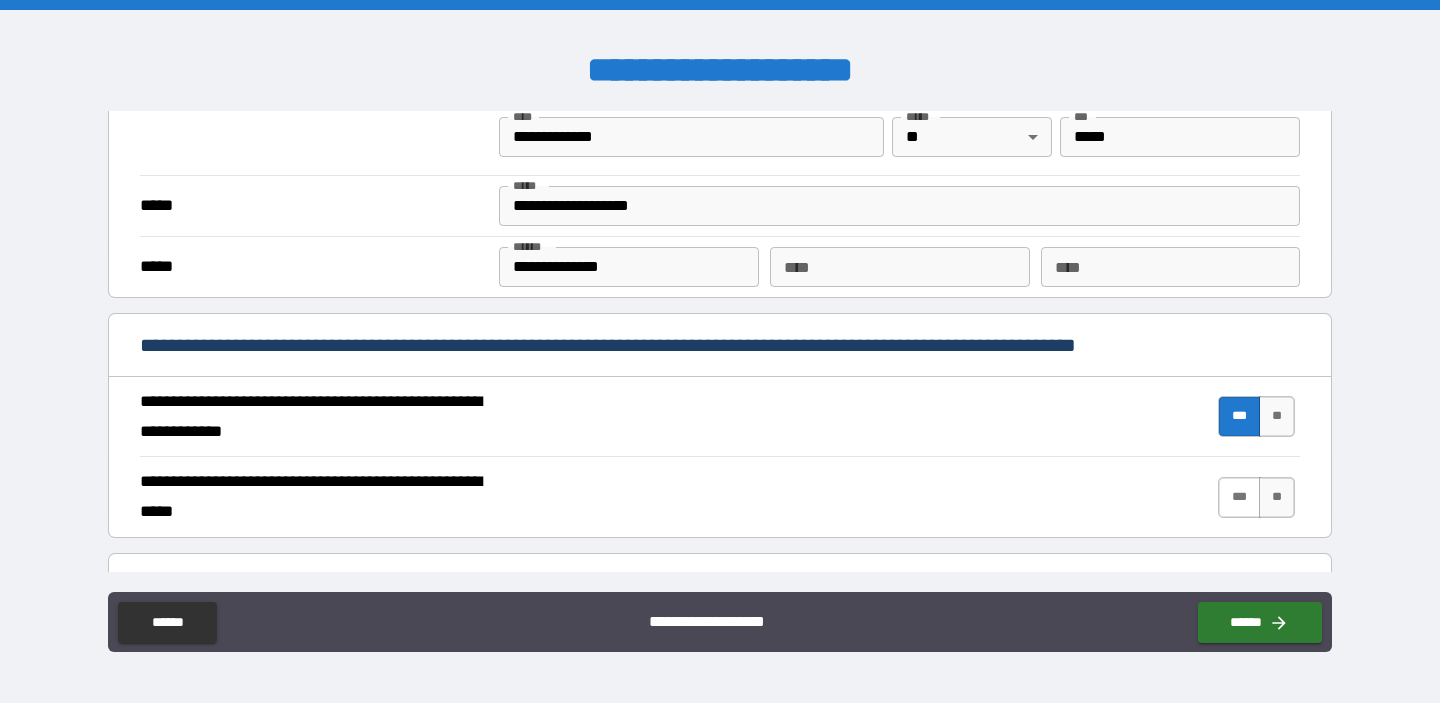 click on "***" at bounding box center [1239, 497] 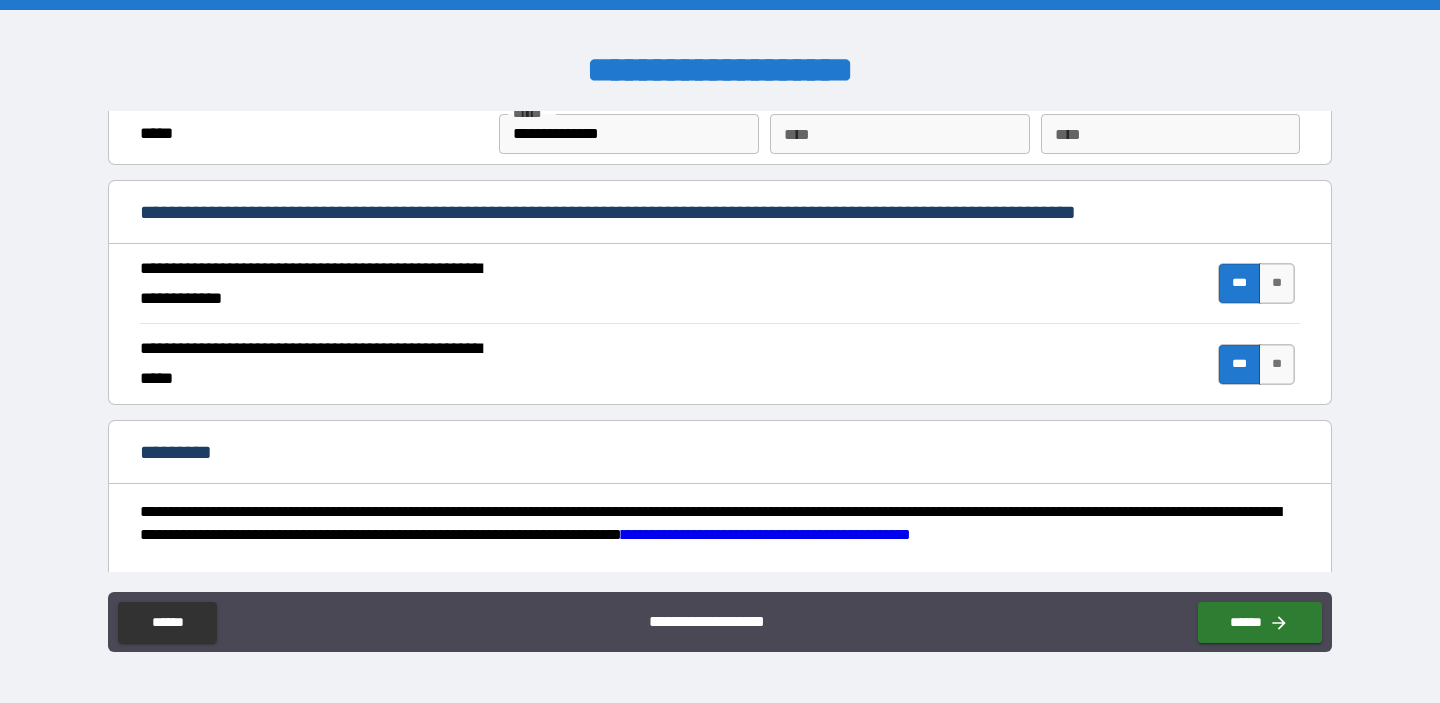 scroll, scrollTop: 1898, scrollLeft: 0, axis: vertical 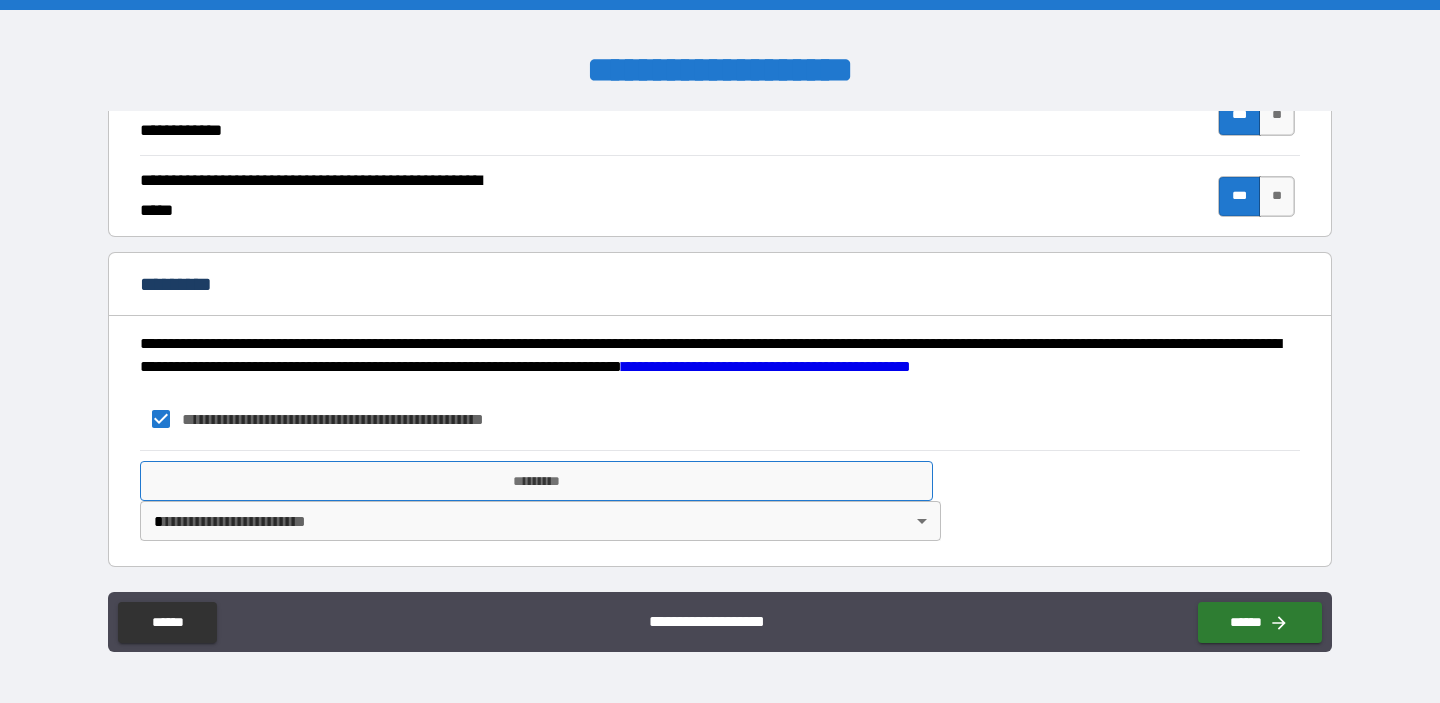 click on "*********" at bounding box center [536, 481] 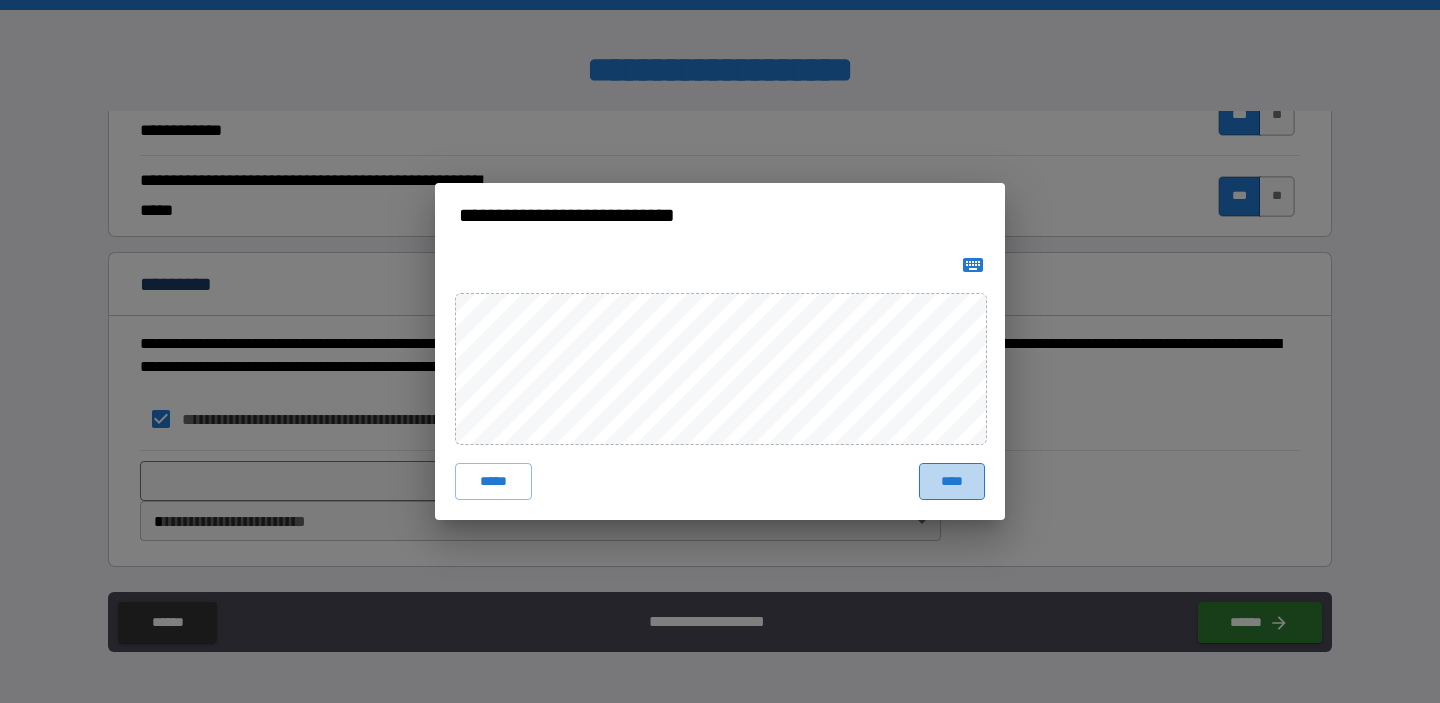 click on "****" at bounding box center [952, 481] 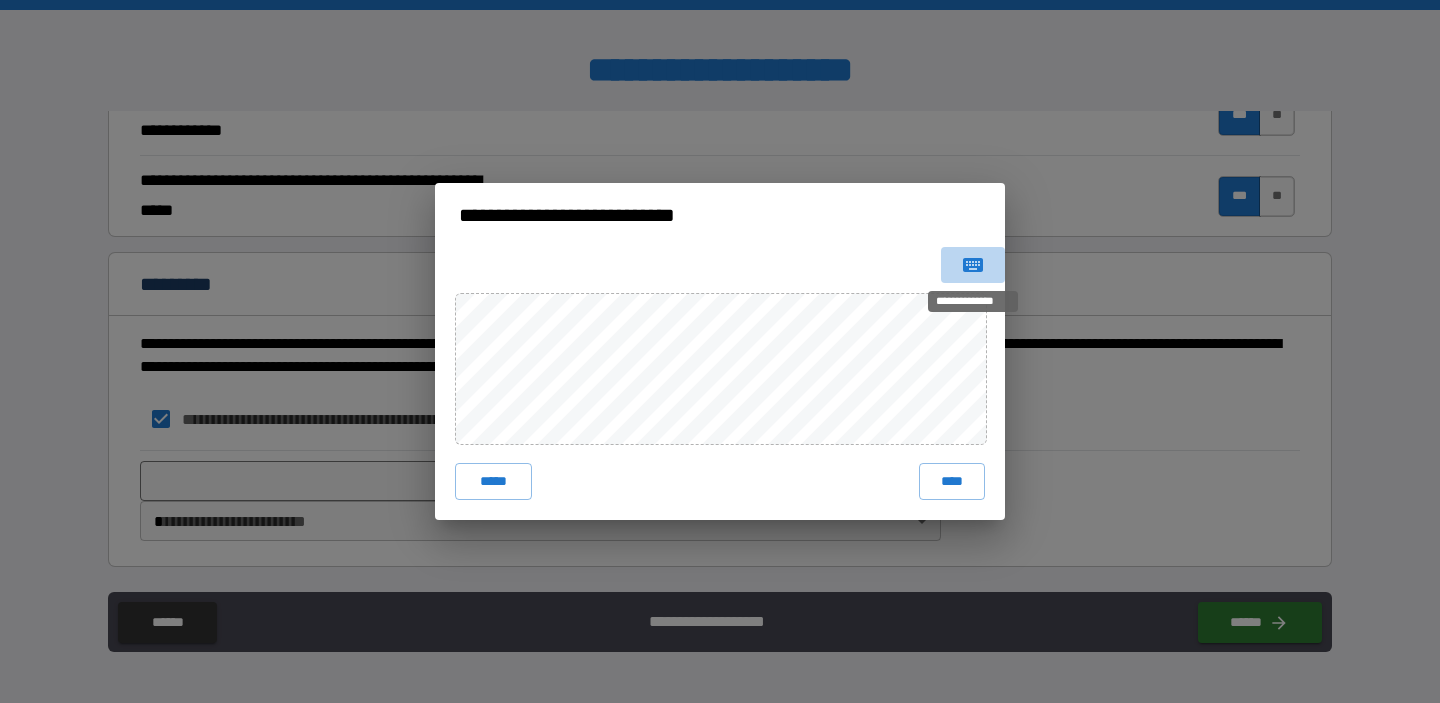 click 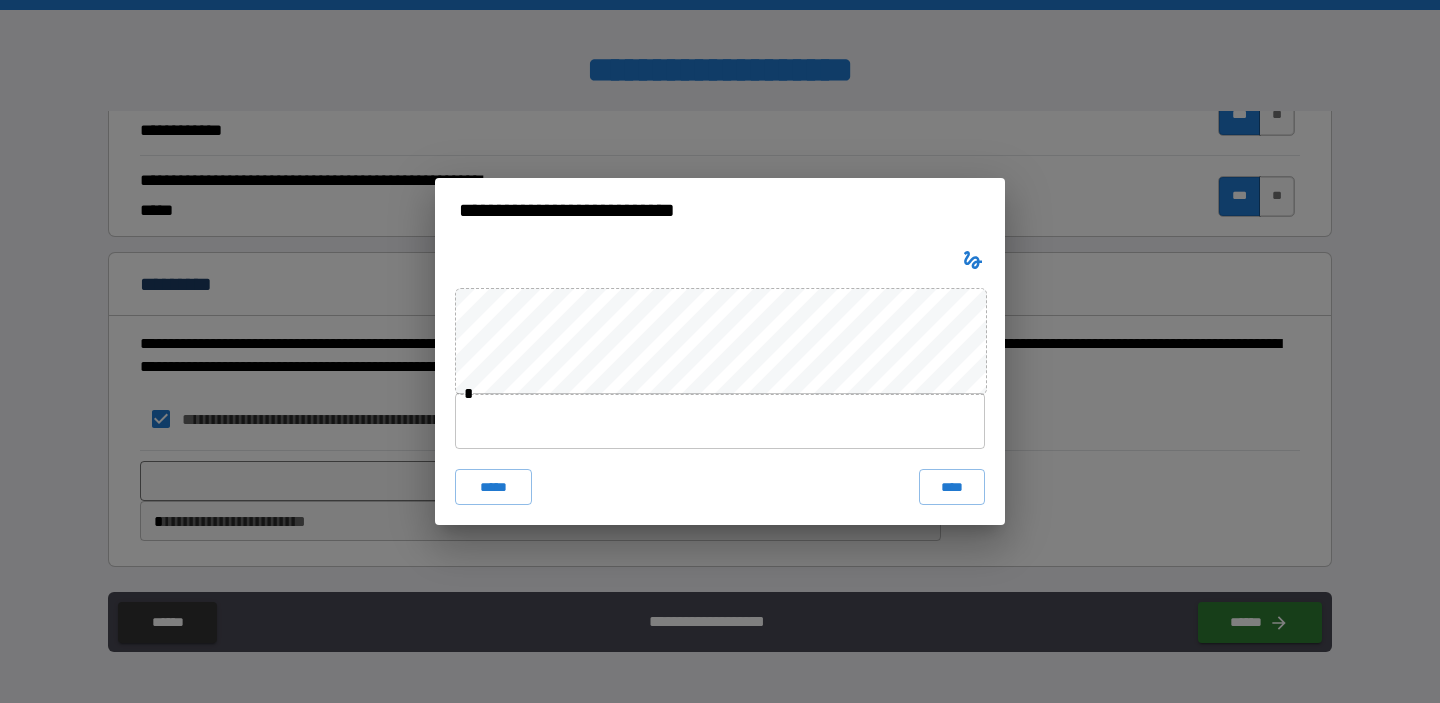 click on "* ***** ****" at bounding box center [720, 384] 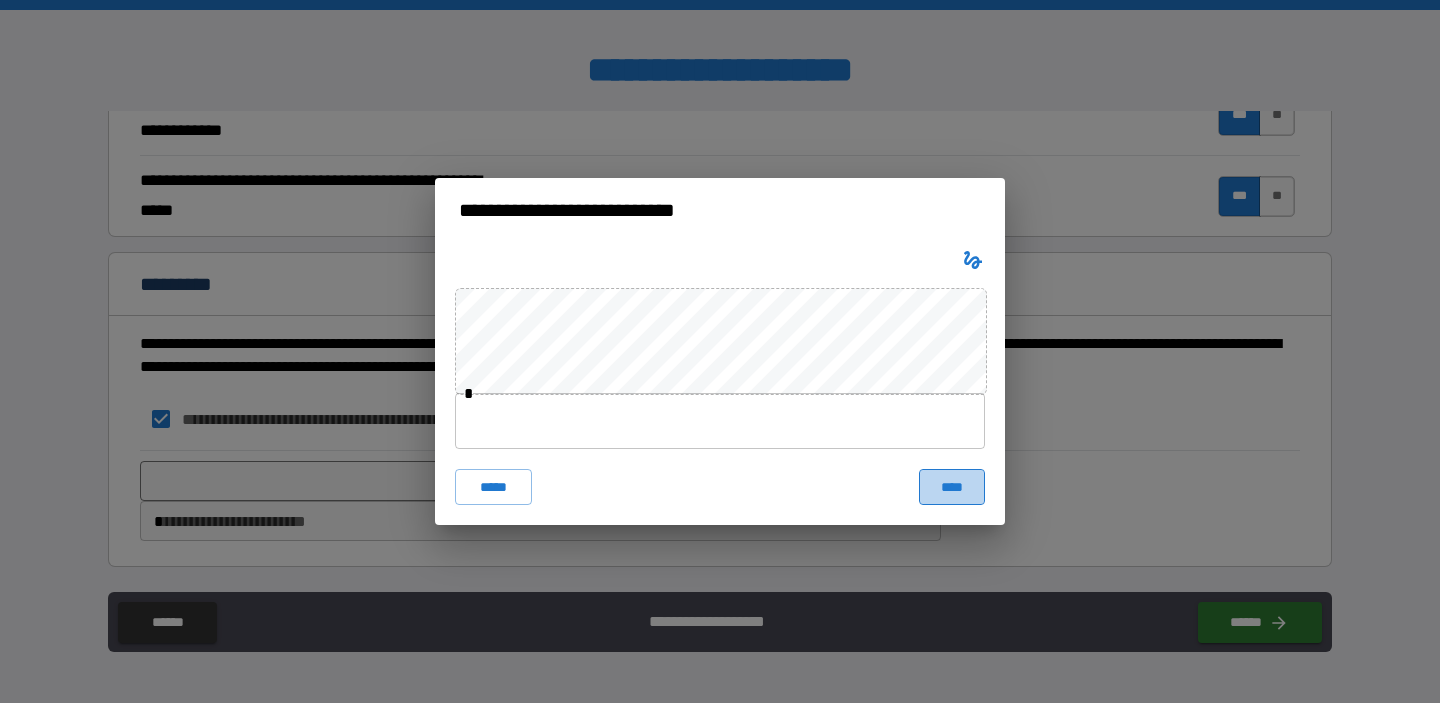 click on "****" at bounding box center (952, 487) 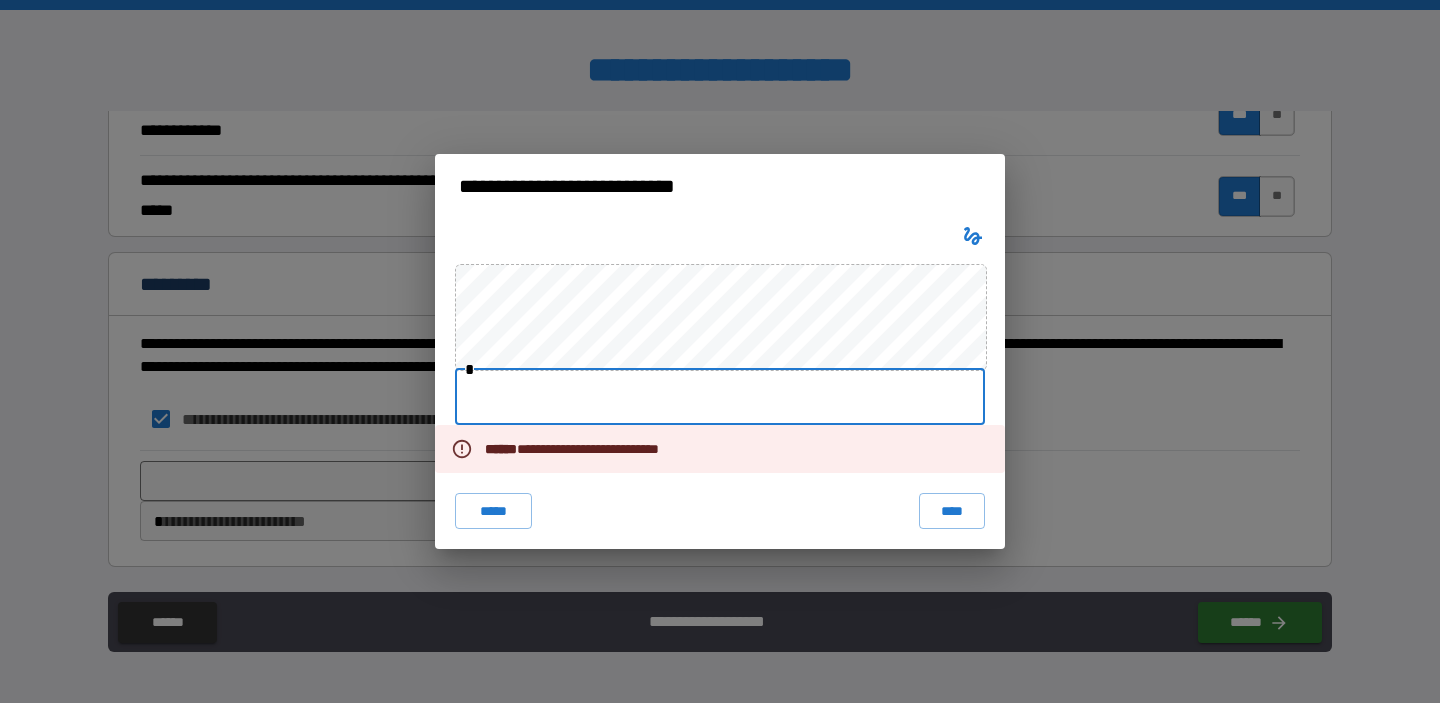 click at bounding box center [720, 397] 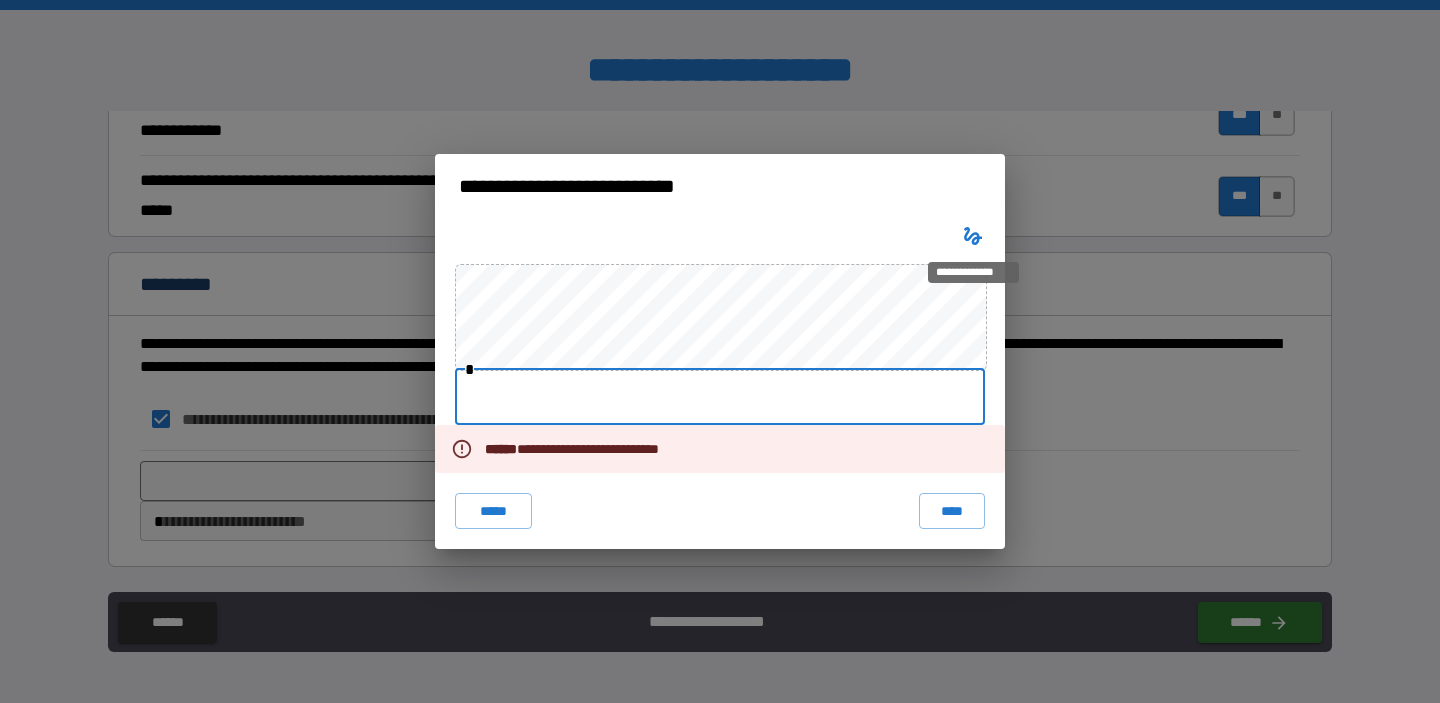 click 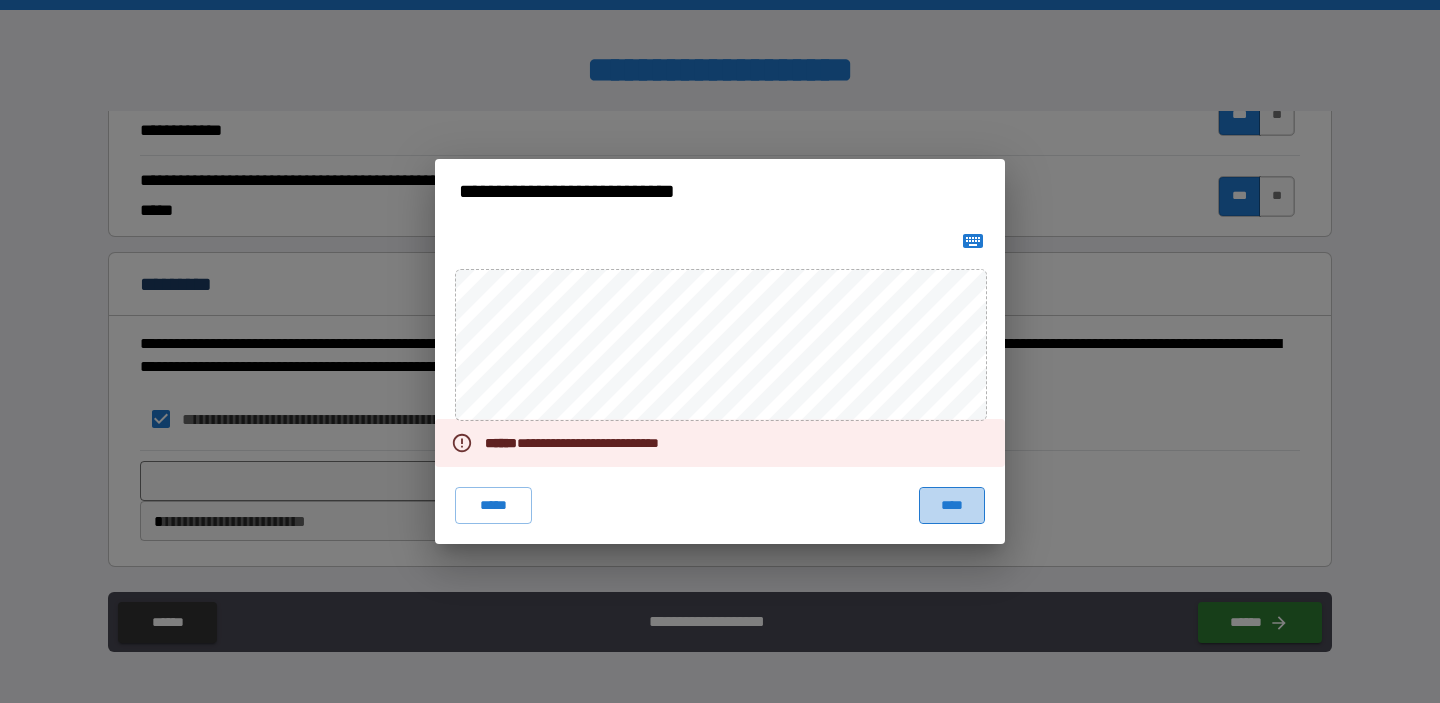 click on "****" at bounding box center (952, 505) 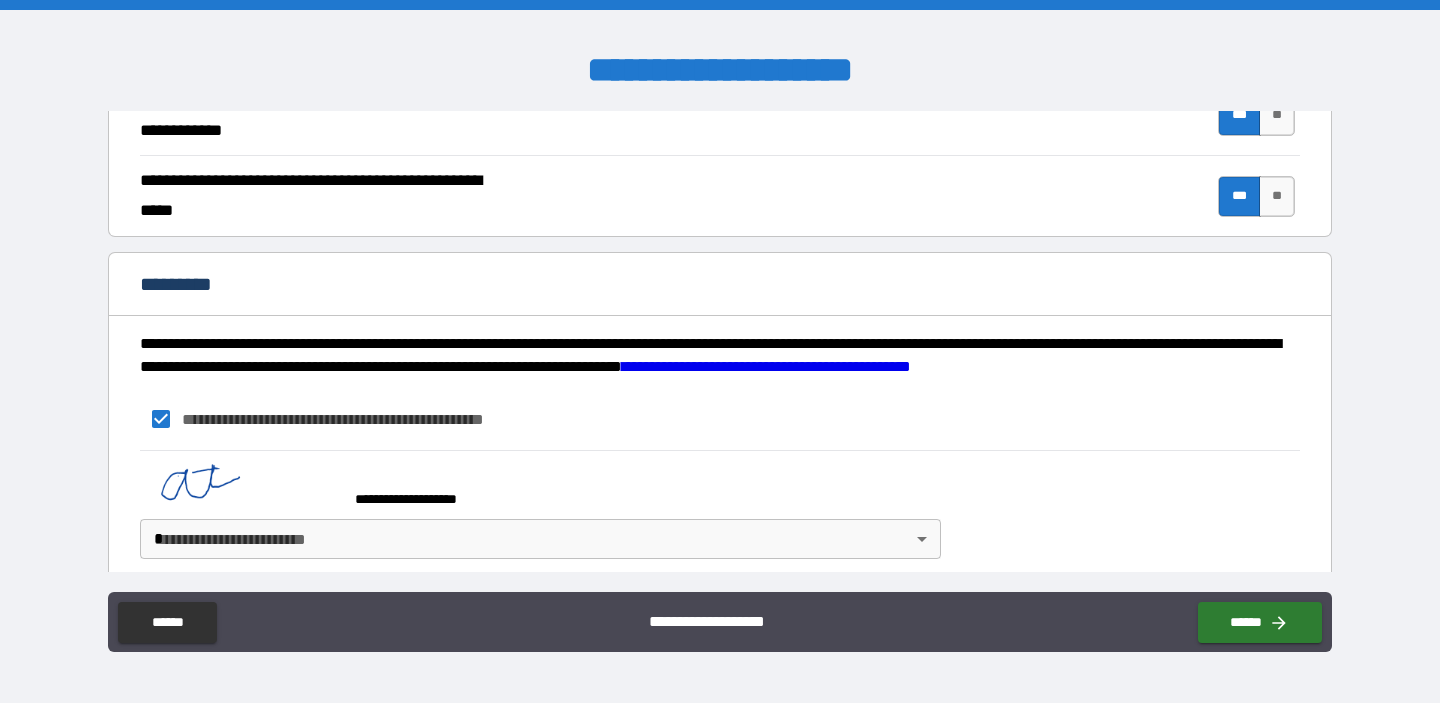 scroll, scrollTop: 1916, scrollLeft: 0, axis: vertical 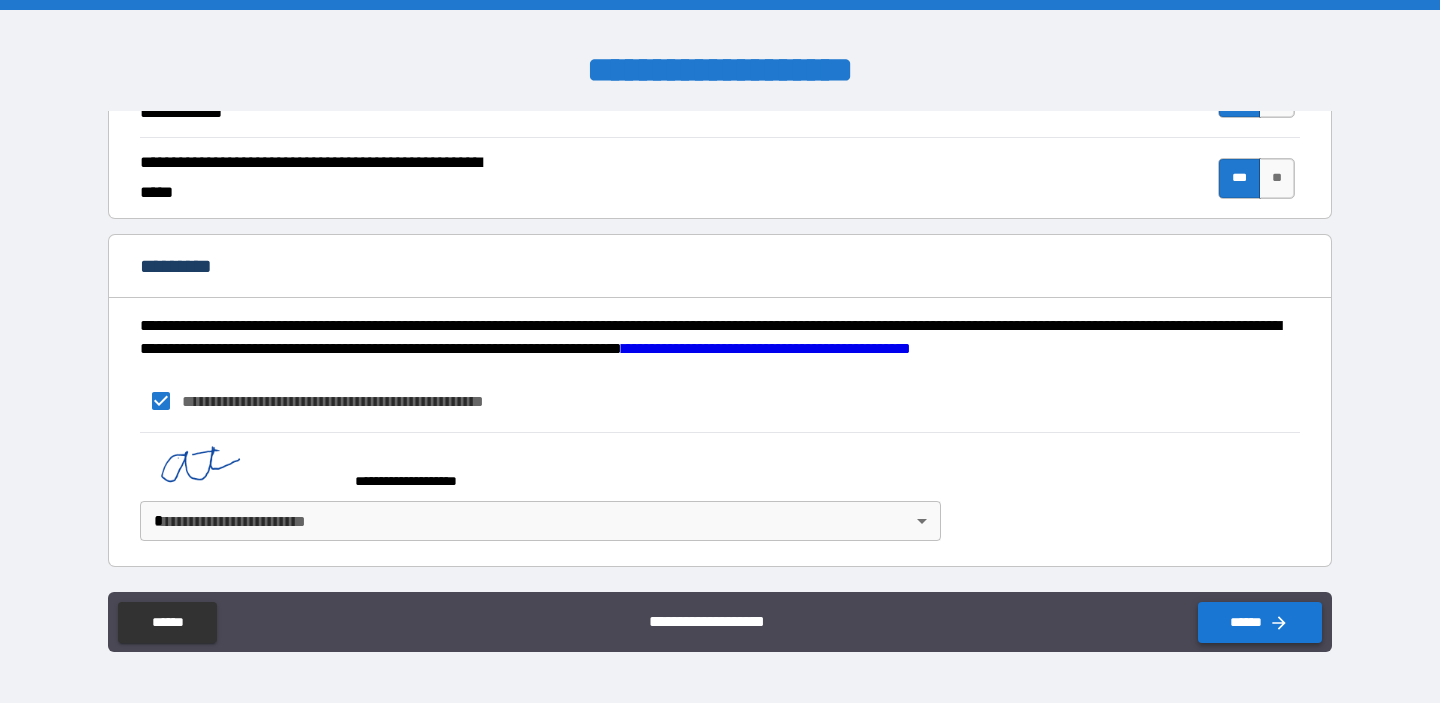 click on "******" at bounding box center (1260, 622) 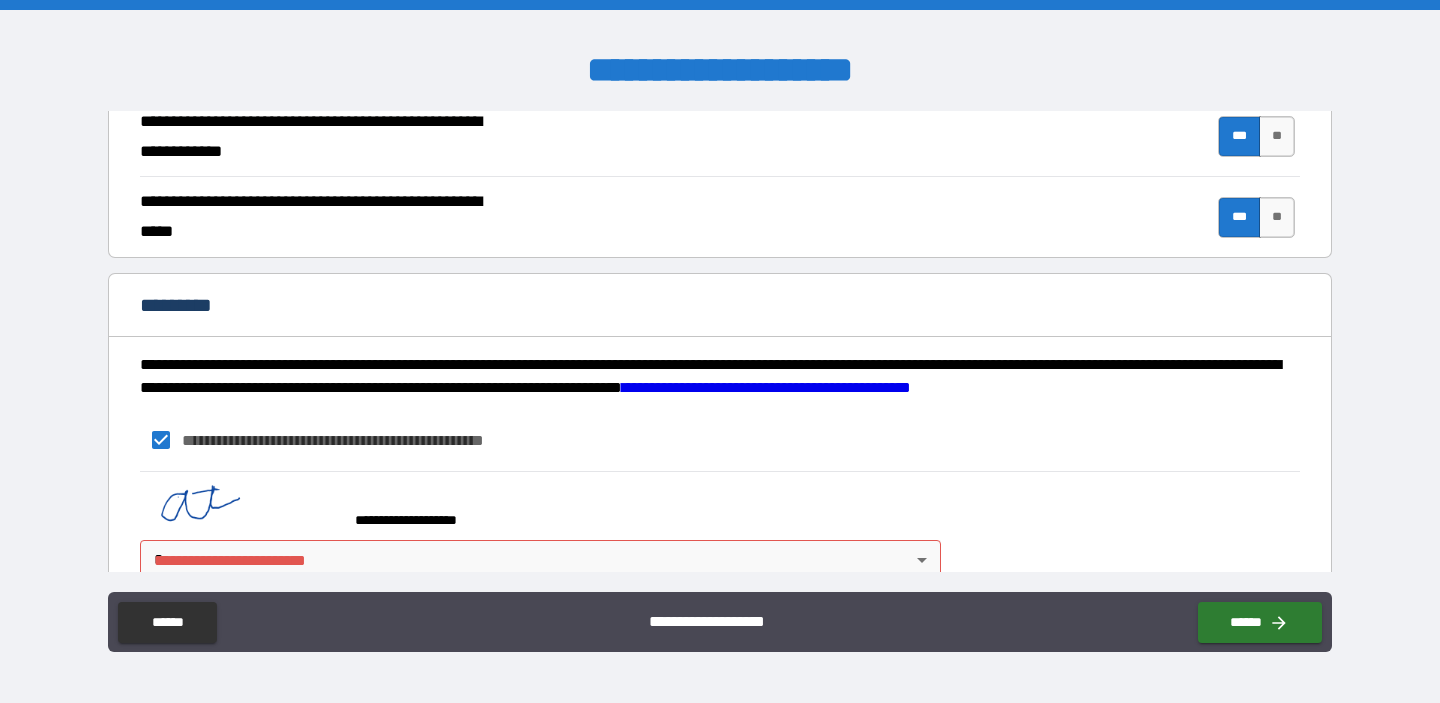 scroll, scrollTop: 1916, scrollLeft: 0, axis: vertical 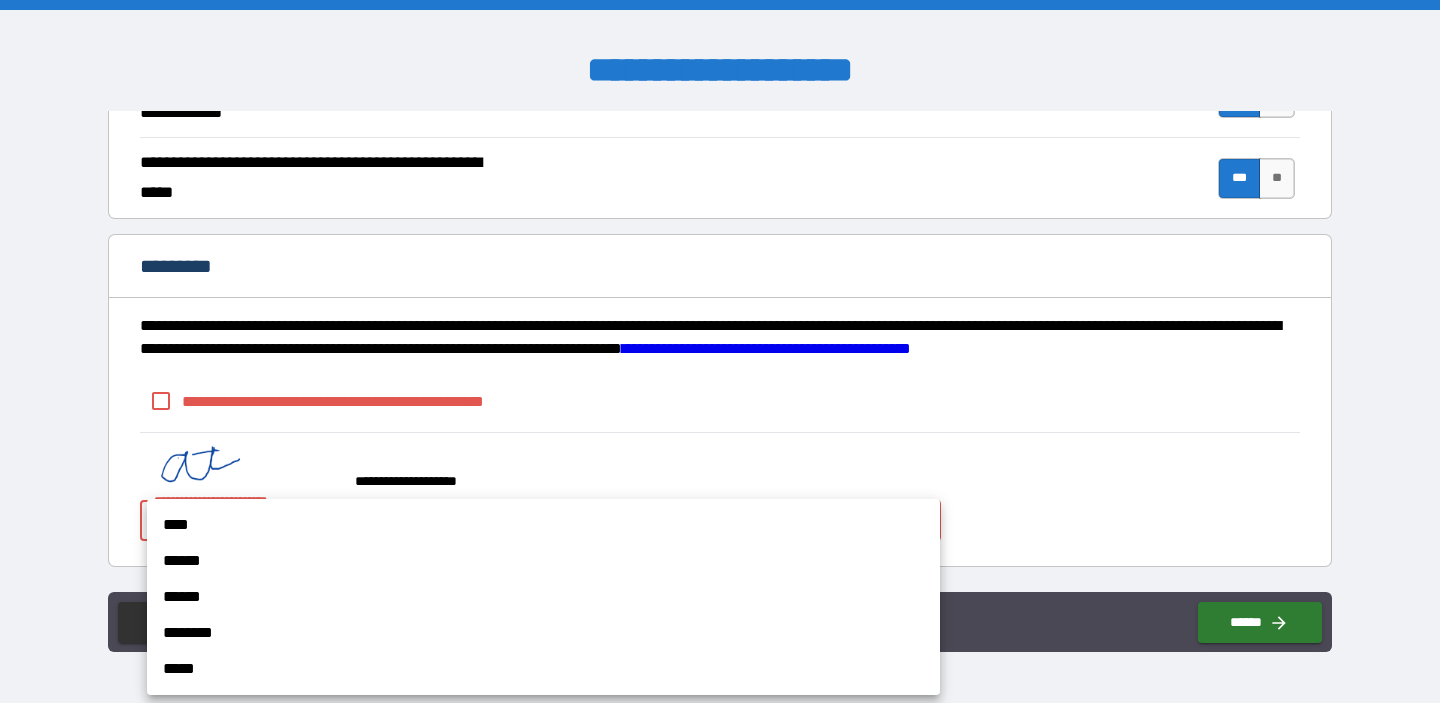 click on "[FIRST] [LAST] [STREET] [CITY], [STATE] [ZIP] [COUNTRY] [PHONE] [EMAIL] [DOB] [SSN] [CREDIT_CARD] [PASSPORT] [DRIVER_LICENSE]" at bounding box center [720, 351] 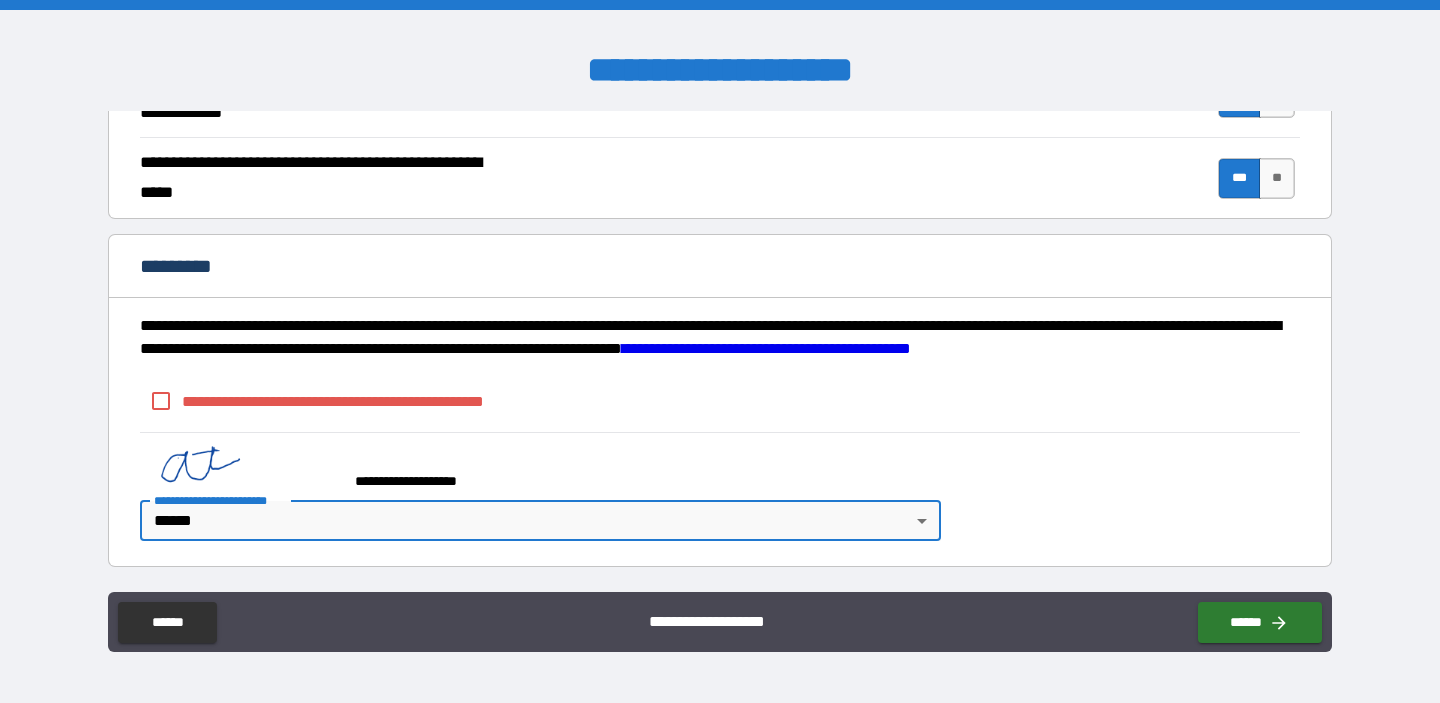 click on "[FIRST] [LAST] [STREET] [CITY], [STATE] [ZIP] [COUNTRY] [PHONE] [EMAIL] [DOB] [SSN] [CREDIT_CARD] [PASSPORT] [DRIVER_LICENSE]" at bounding box center (720, 351) 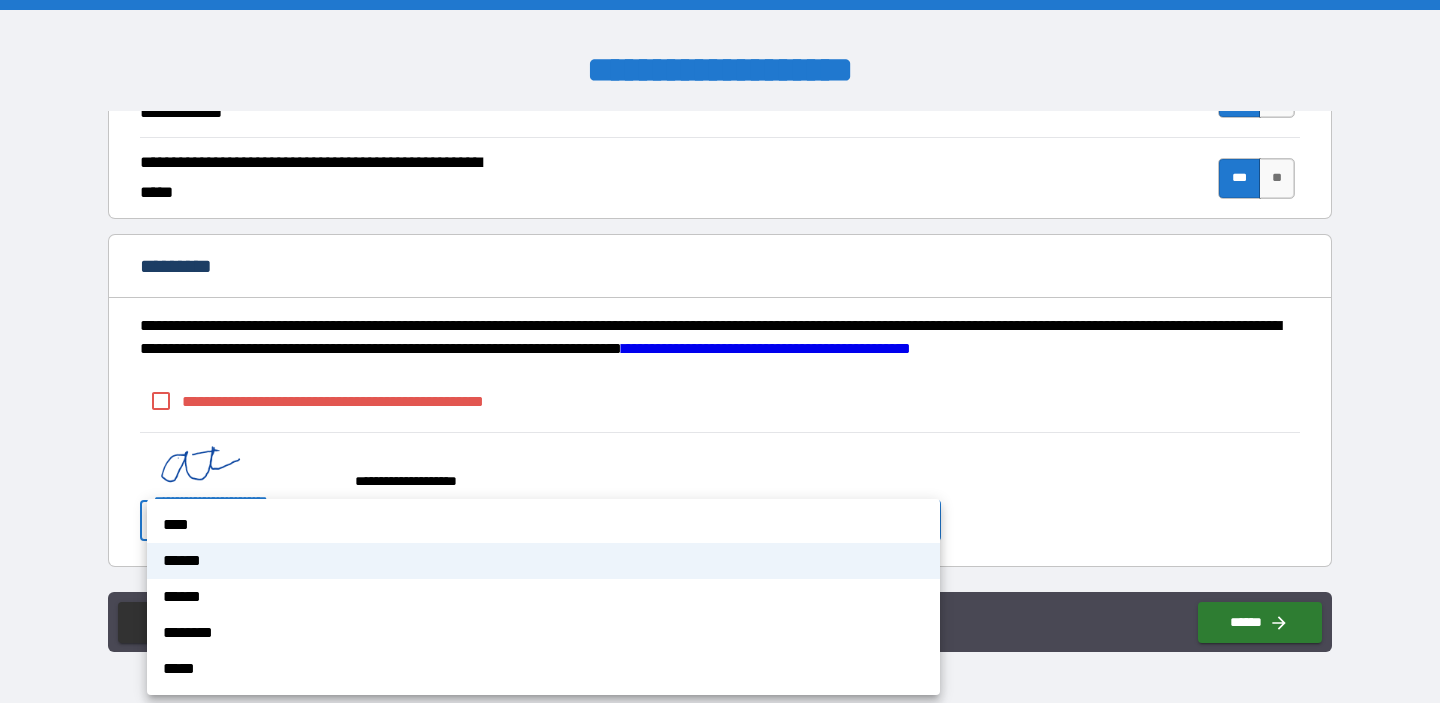 click on "****" at bounding box center [543, 525] 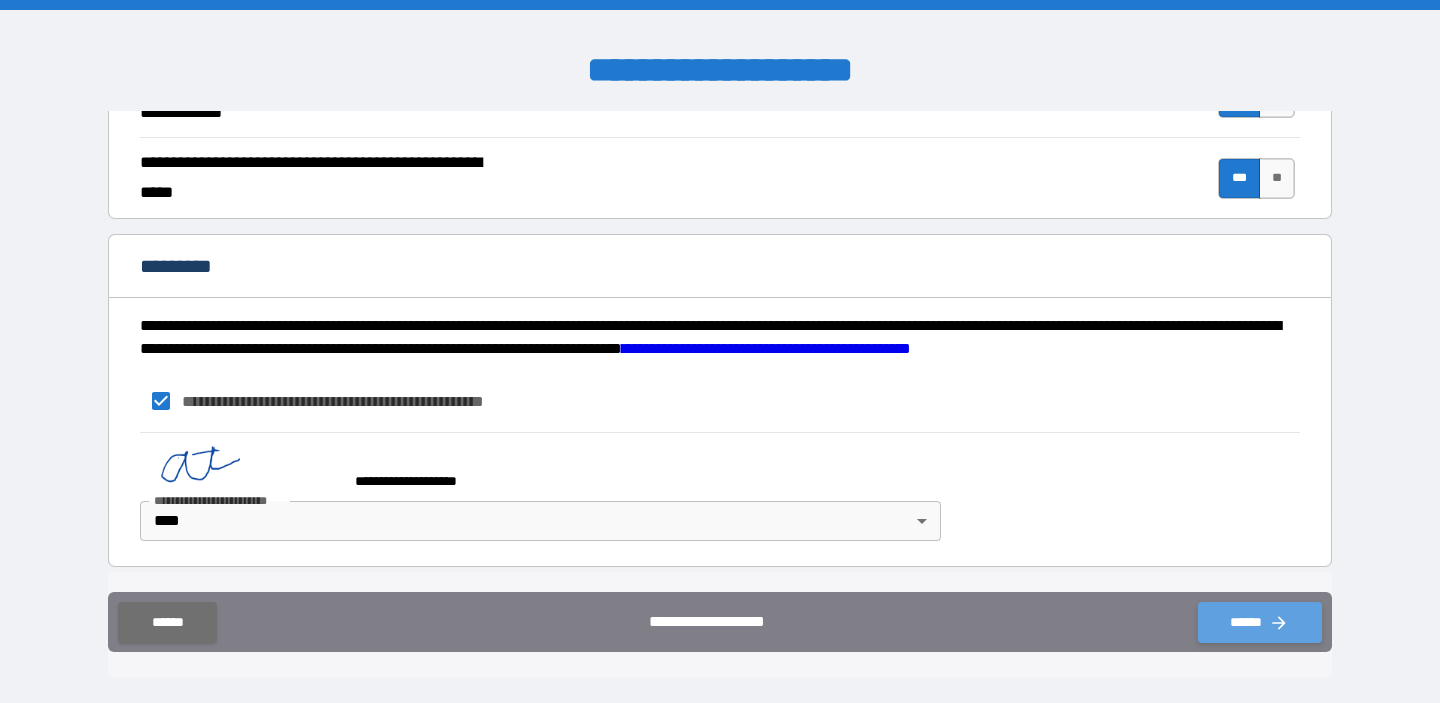 click on "******" at bounding box center [1260, 622] 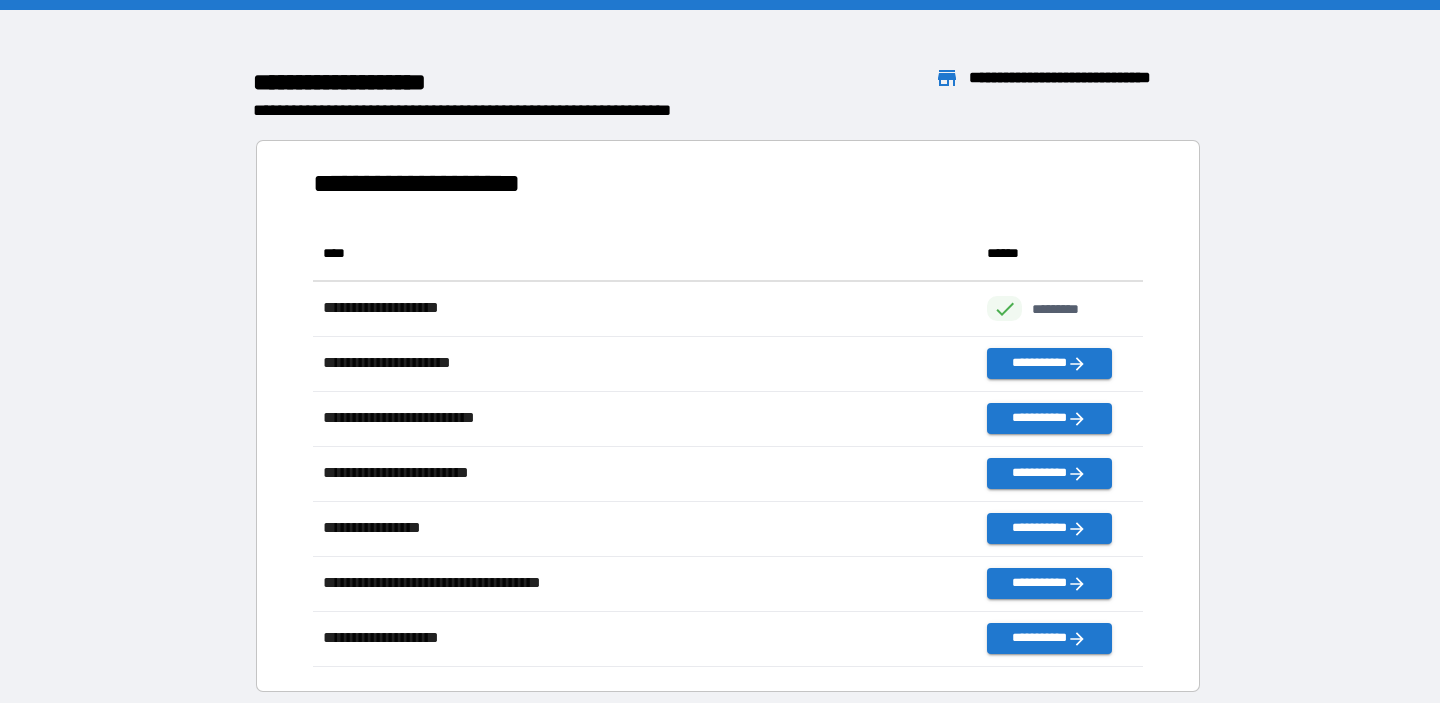 scroll, scrollTop: 1, scrollLeft: 1, axis: both 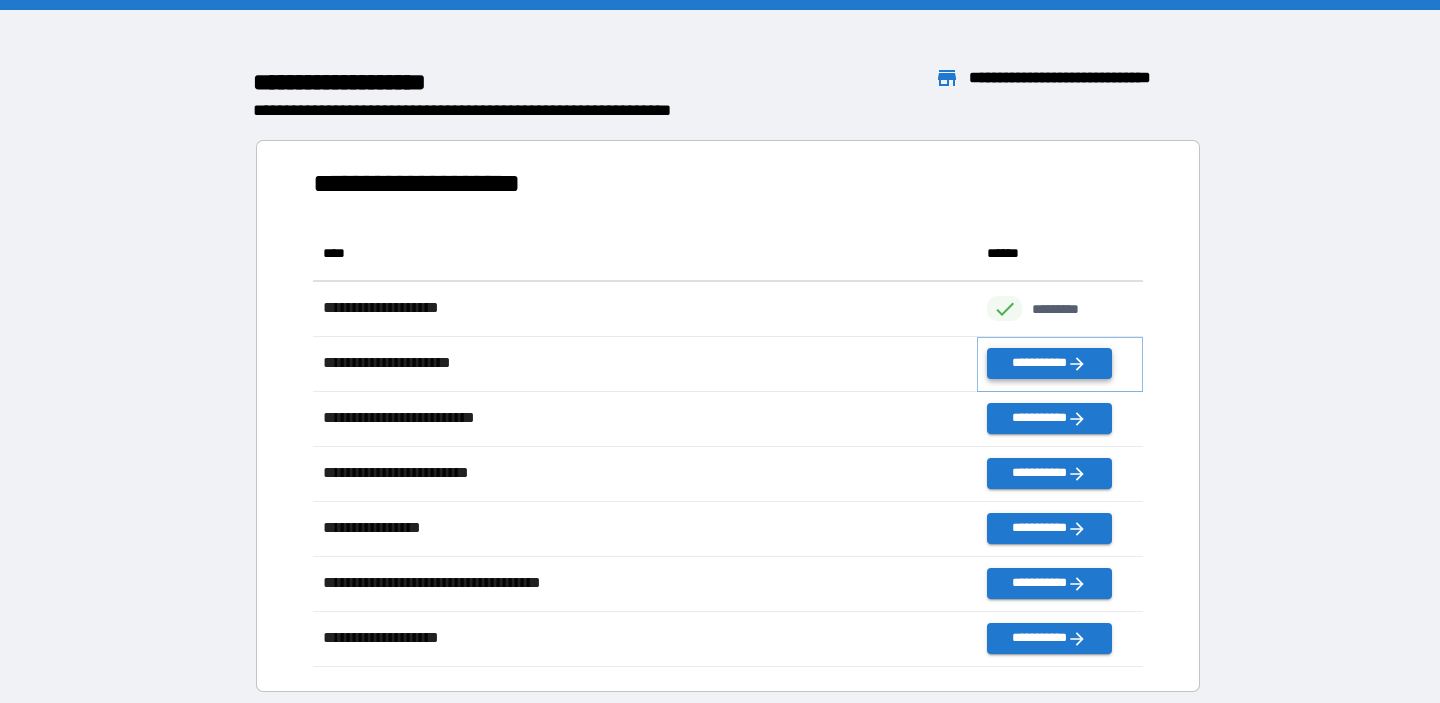 click on "**********" at bounding box center [1049, 363] 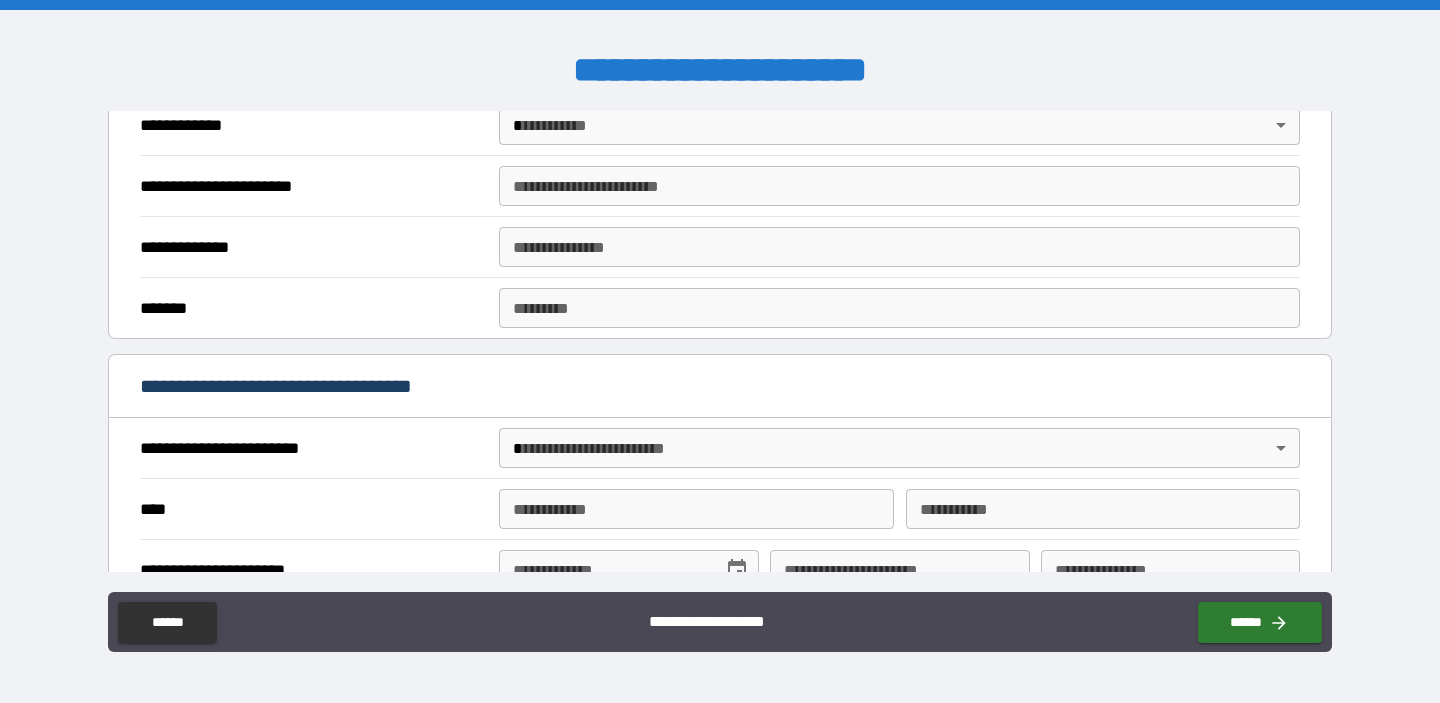 scroll, scrollTop: 0, scrollLeft: 0, axis: both 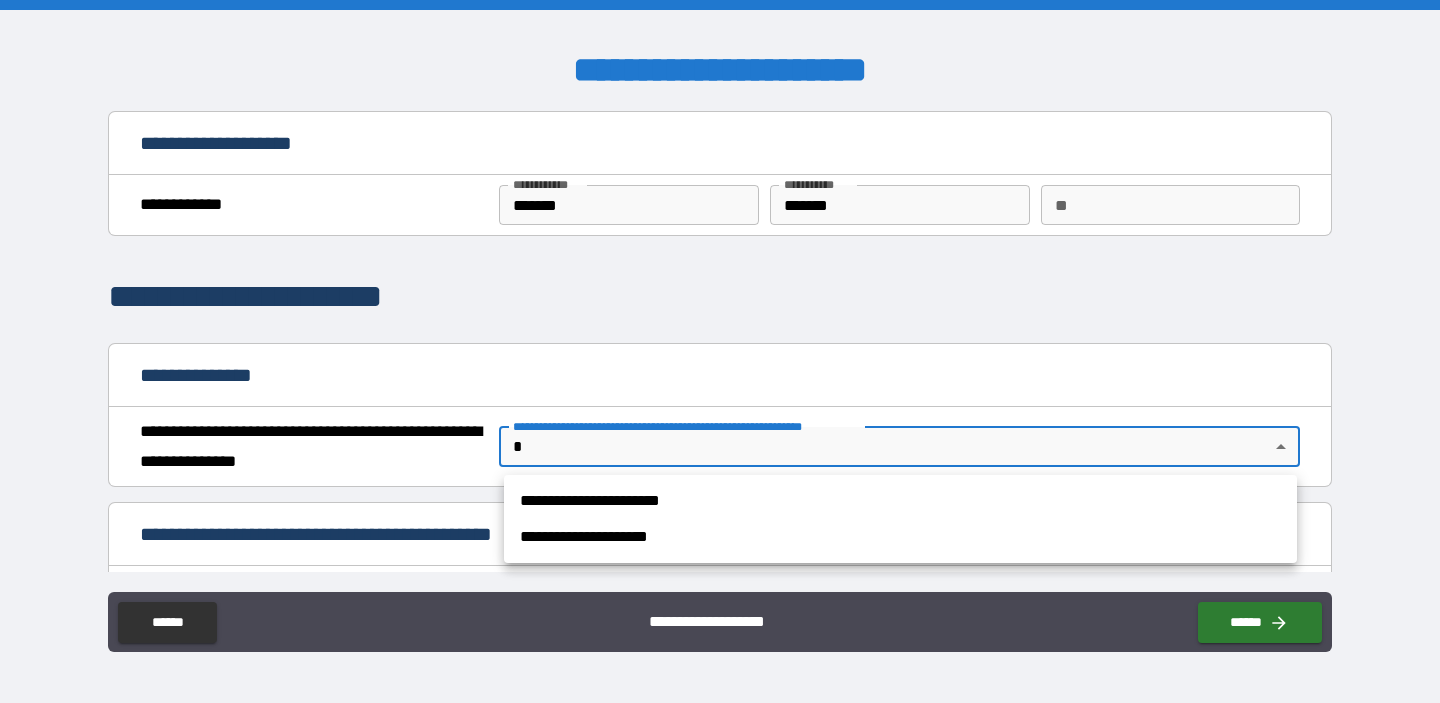 click on "[FIRST] [LAST] [STREET] [CITY], [STATE] [ZIP] [COUNTRY] [PHONE] [EMAIL] [DOB] [SSN] [CREDIT_CARD] [PASSPORT] [DRIVER_LICENSE]" at bounding box center [720, 351] 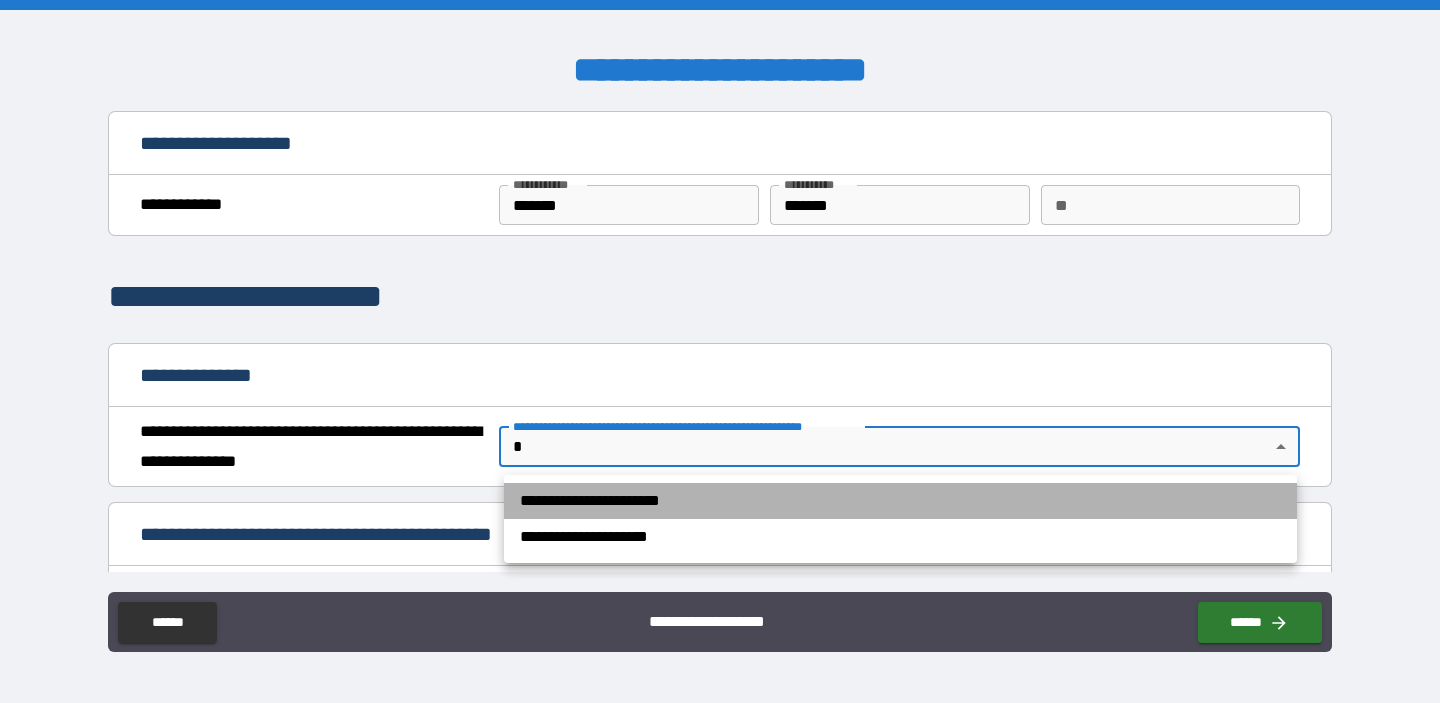 click on "**********" at bounding box center [900, 501] 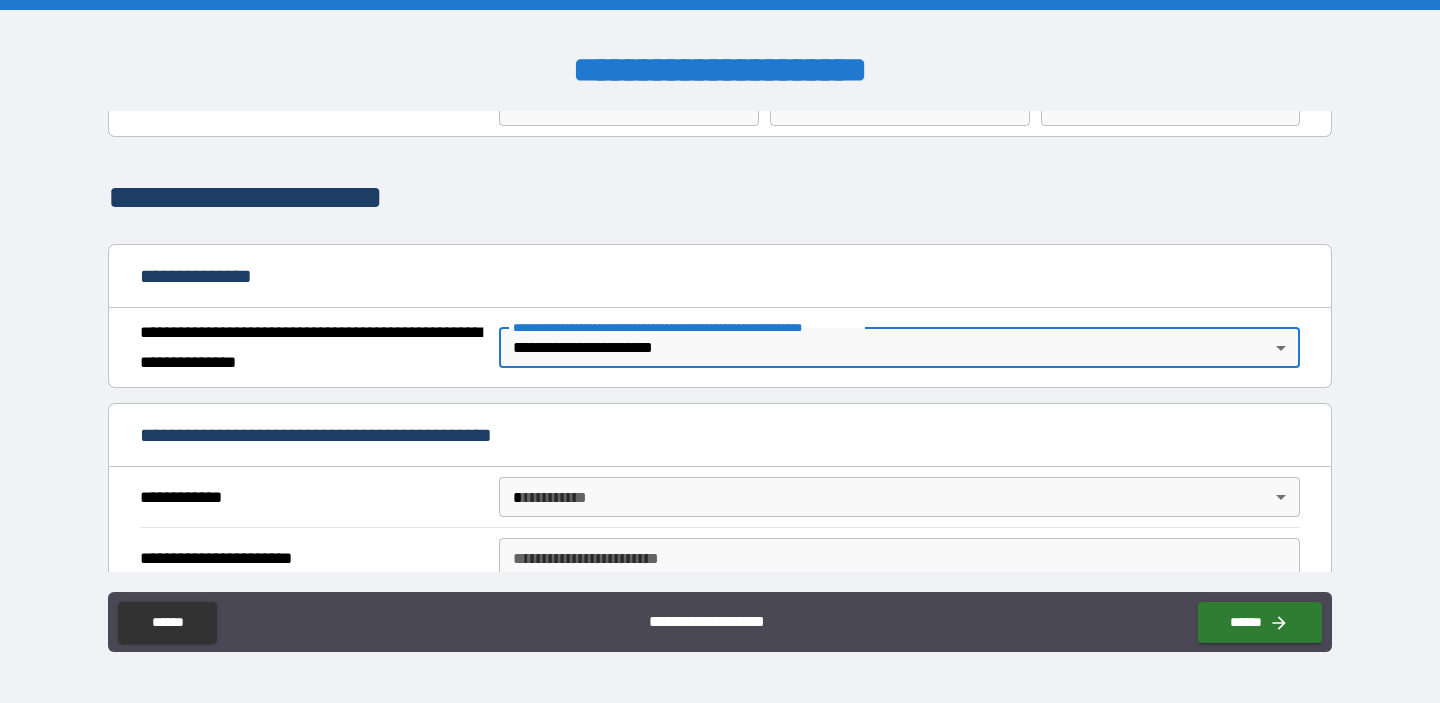scroll, scrollTop: 108, scrollLeft: 0, axis: vertical 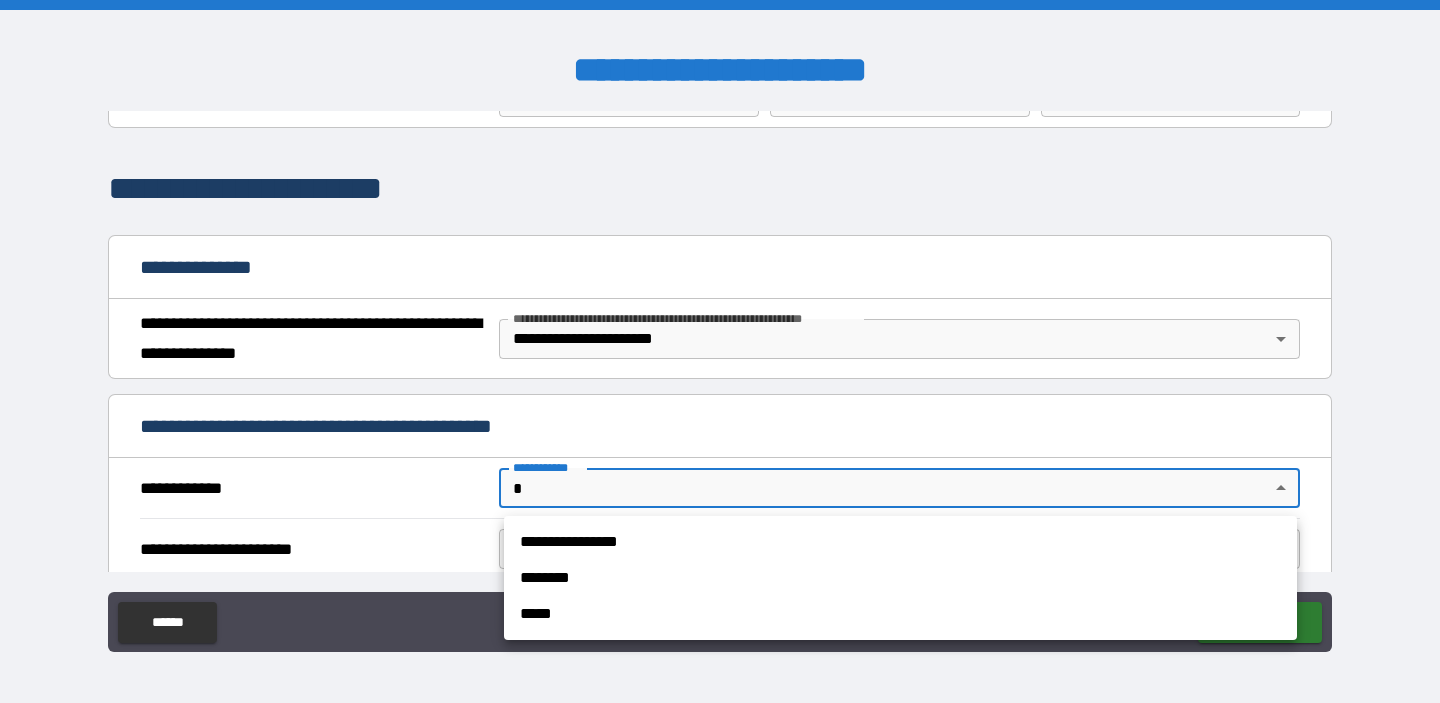 click on "[FIRST] [LAST] [STREET] [CITY], [STATE] [ZIP] [COUNTRY] [PHONE] [EMAIL] [DOB] [SSN] [CREDIT_CARD] [PASSPORT] [DRIVER_LICENSE]" at bounding box center [720, 351] 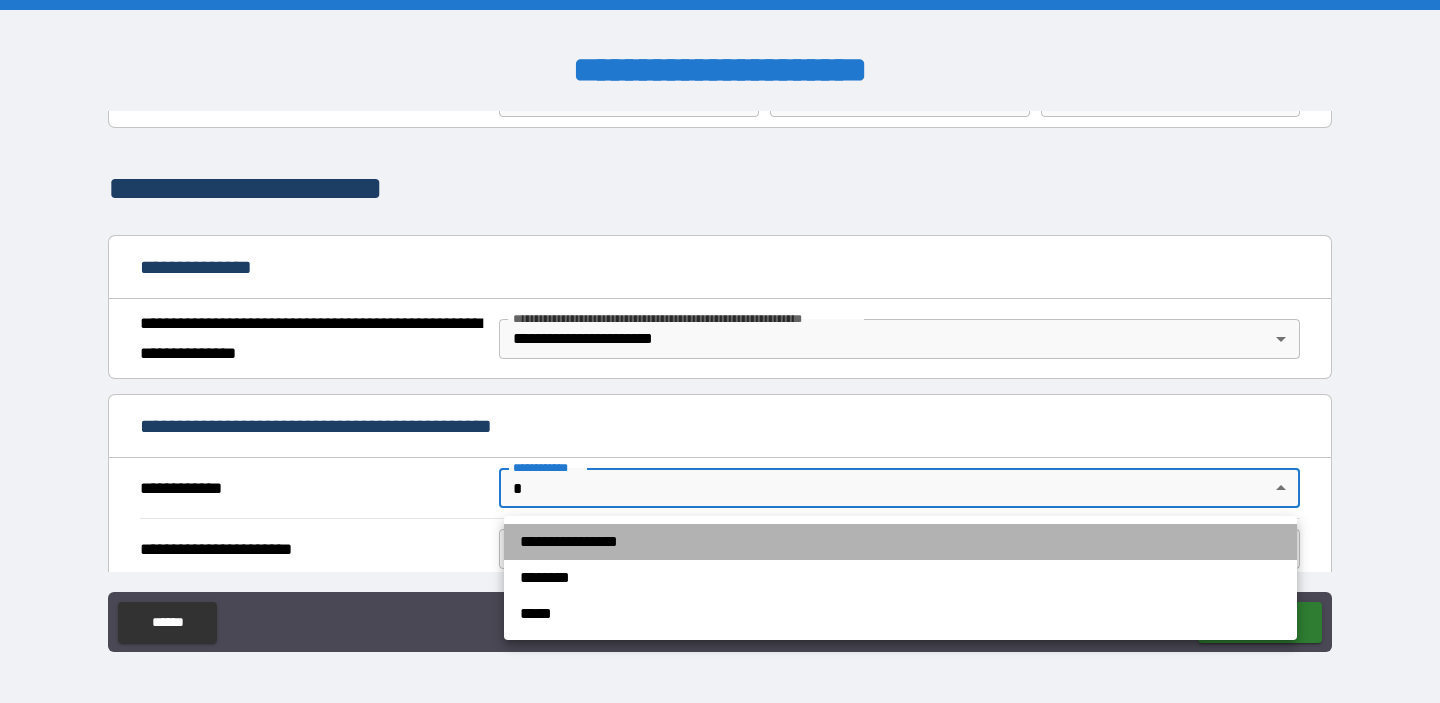 click on "**********" at bounding box center [900, 542] 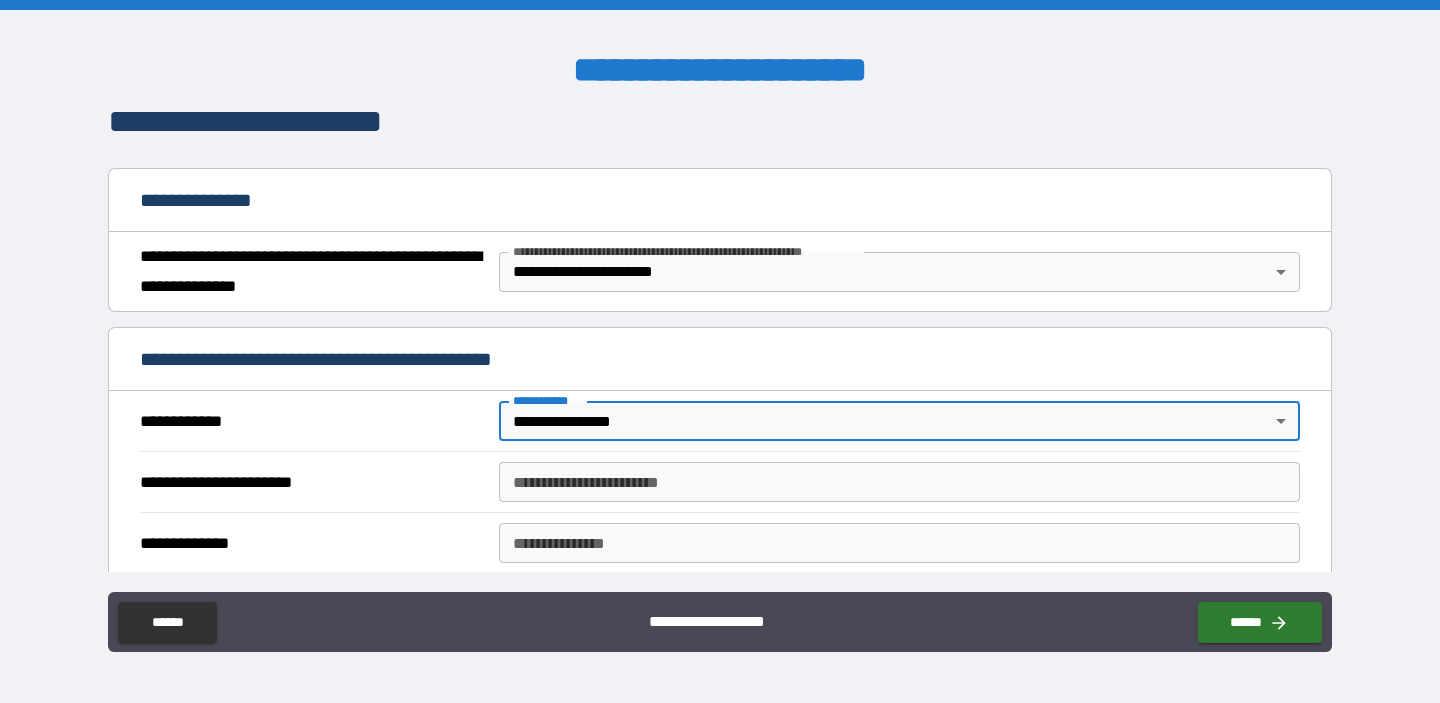 scroll, scrollTop: 178, scrollLeft: 0, axis: vertical 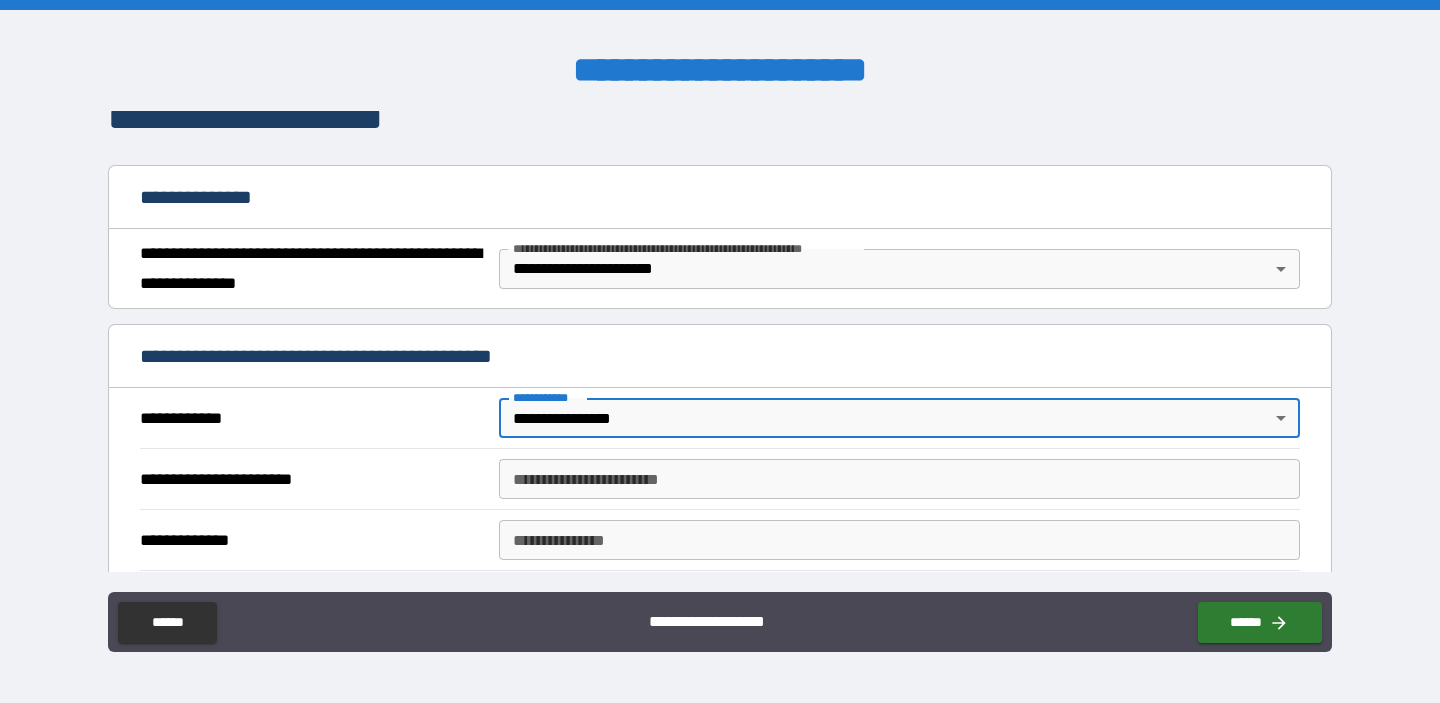 click on "**********" at bounding box center (899, 479) 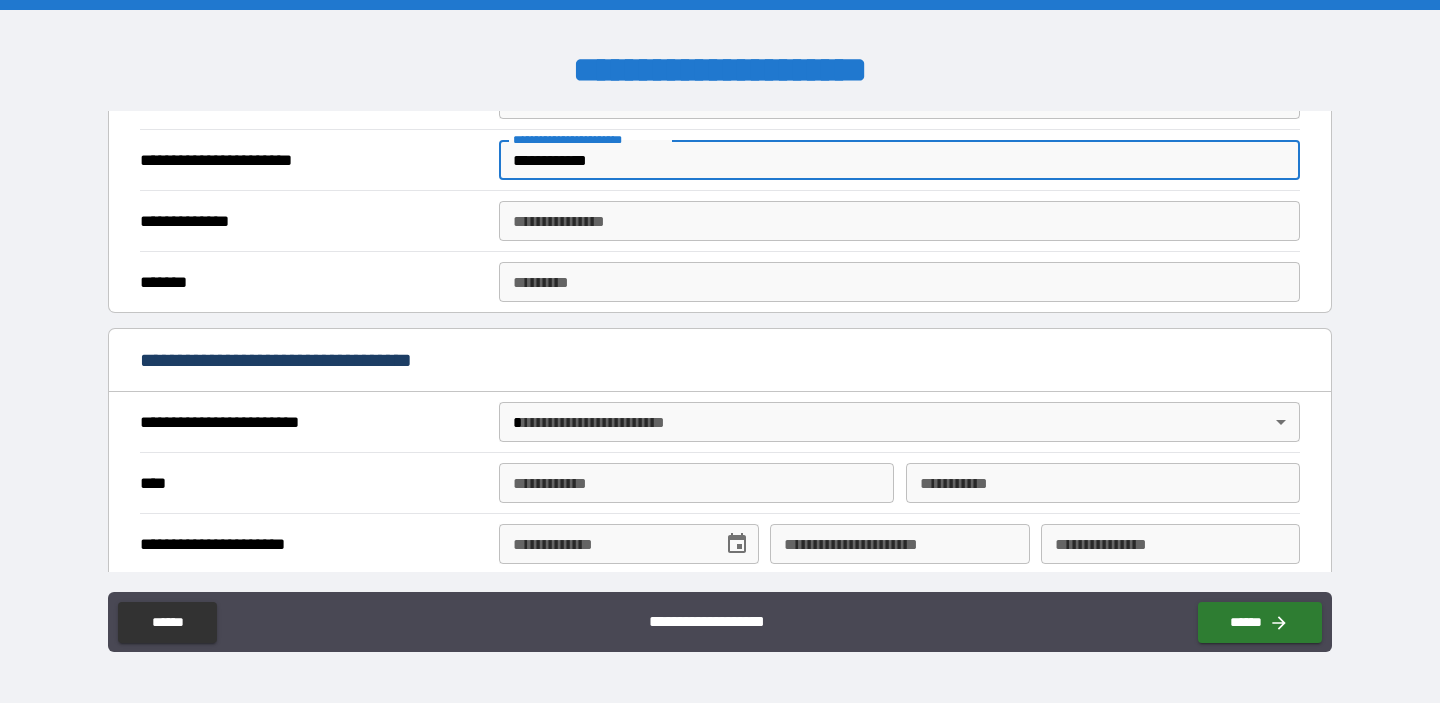 scroll, scrollTop: 503, scrollLeft: 0, axis: vertical 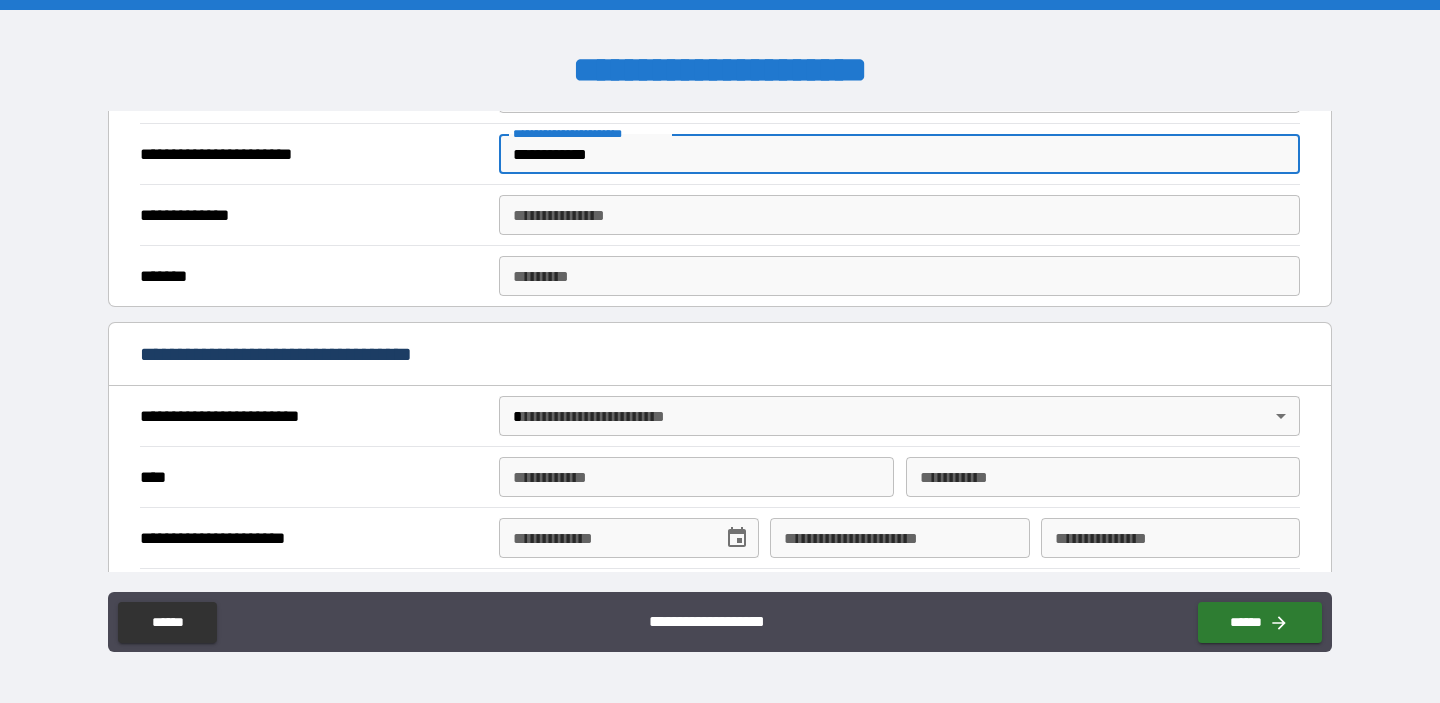 type on "**********" 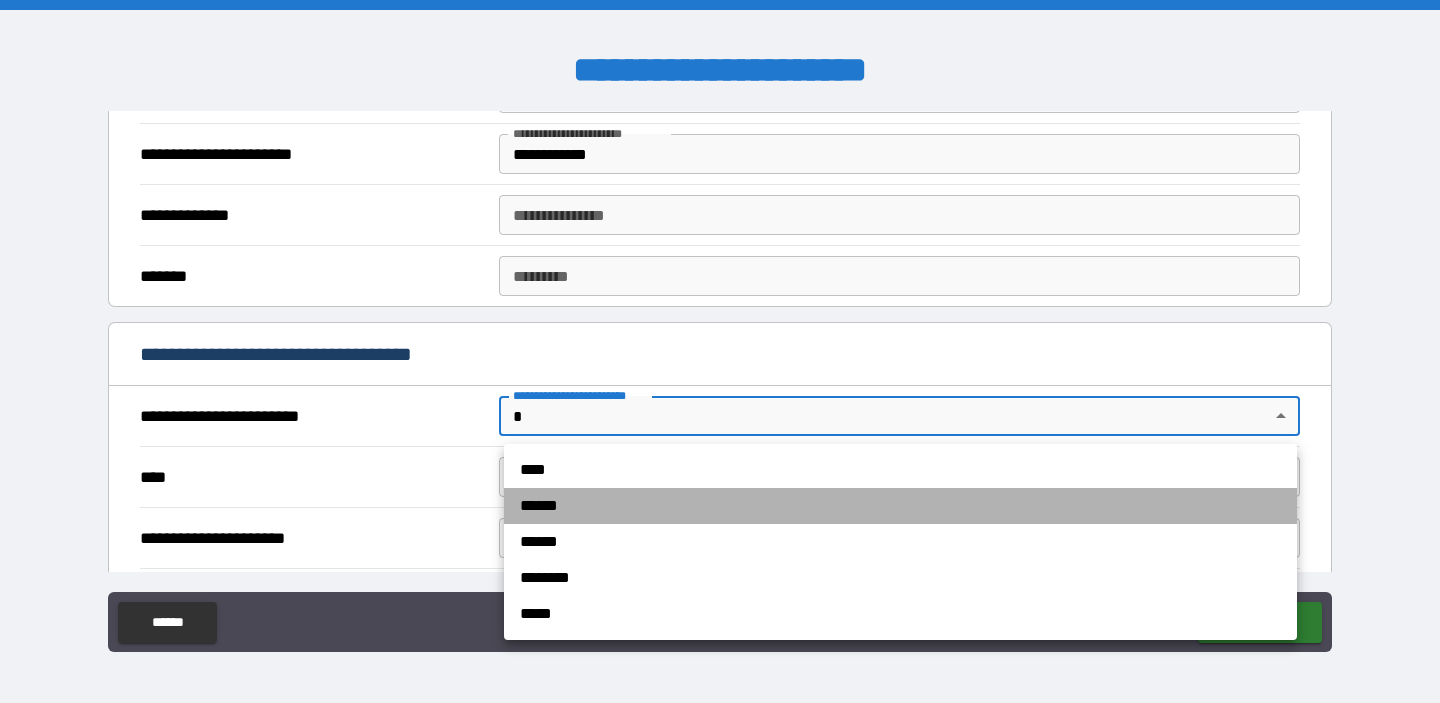 click on "******" at bounding box center [900, 506] 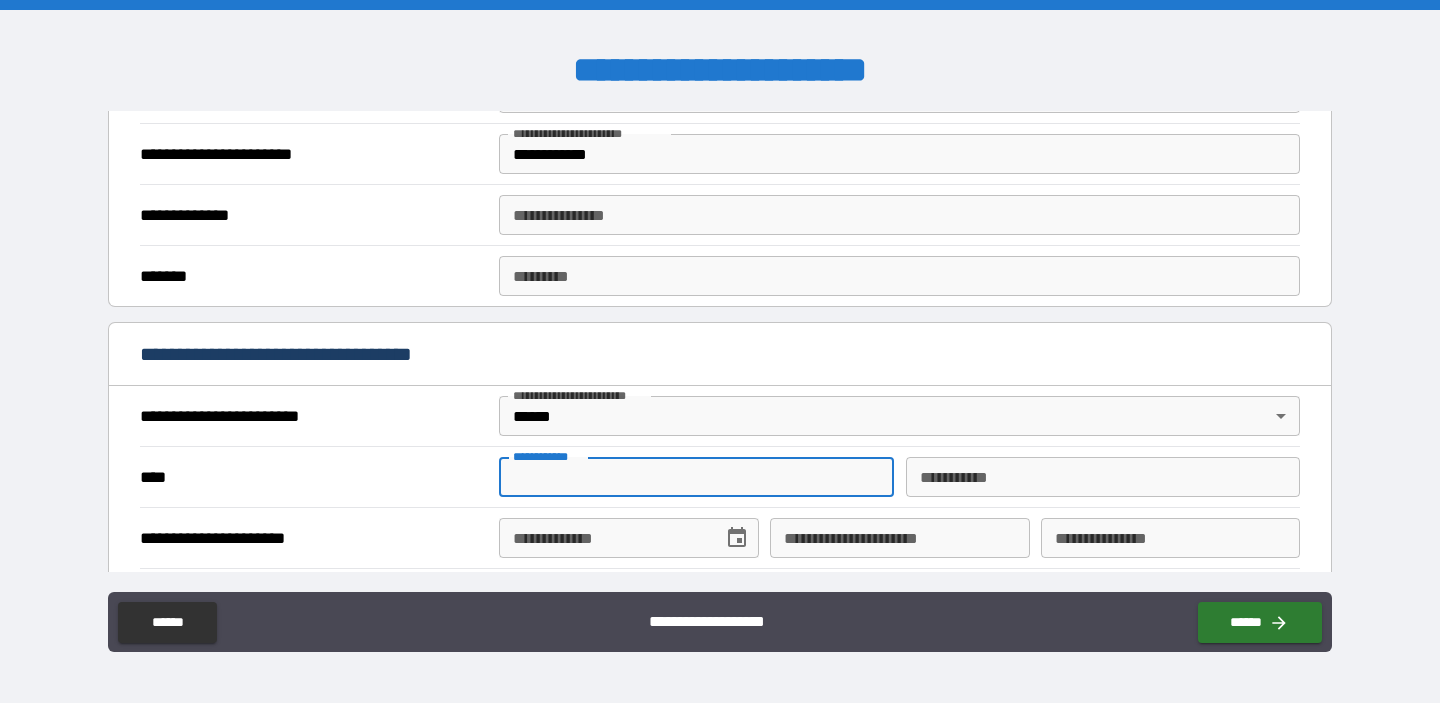 click on "**********" at bounding box center [696, 477] 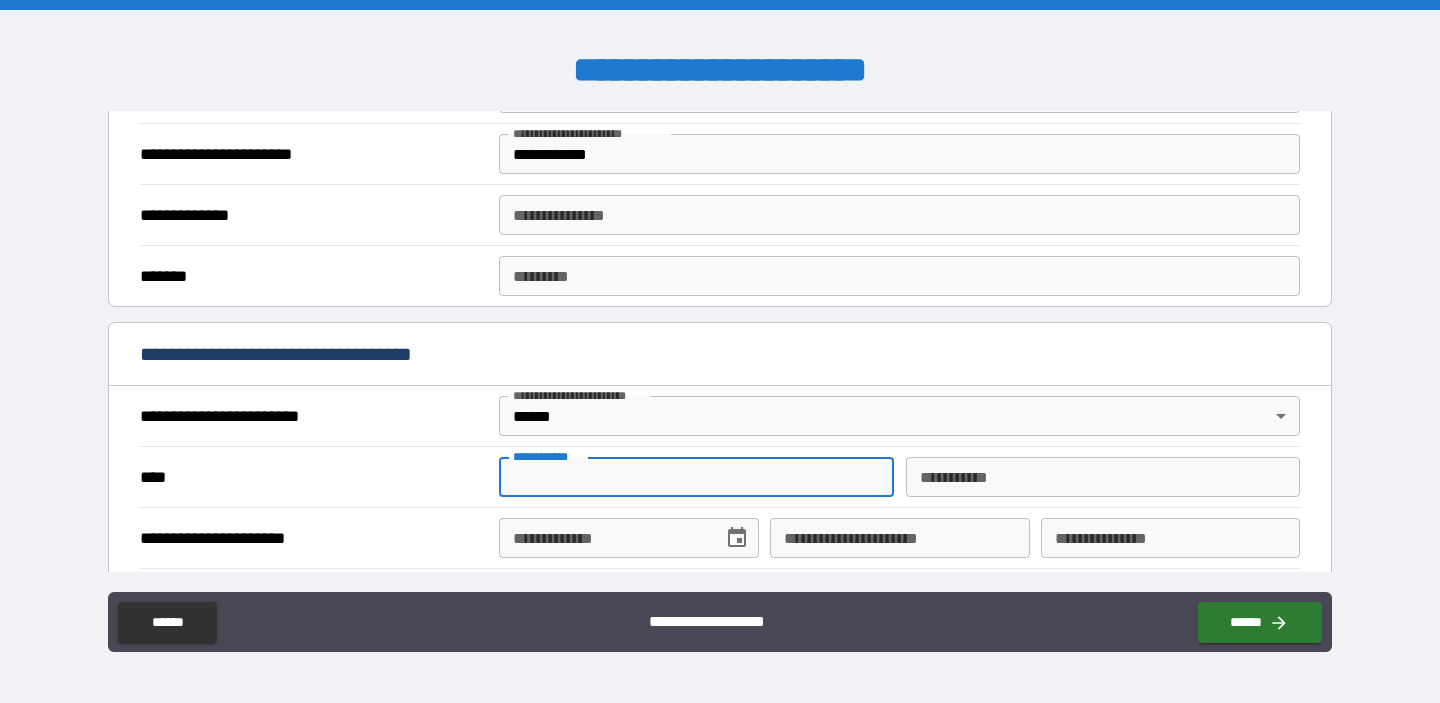 type on "******" 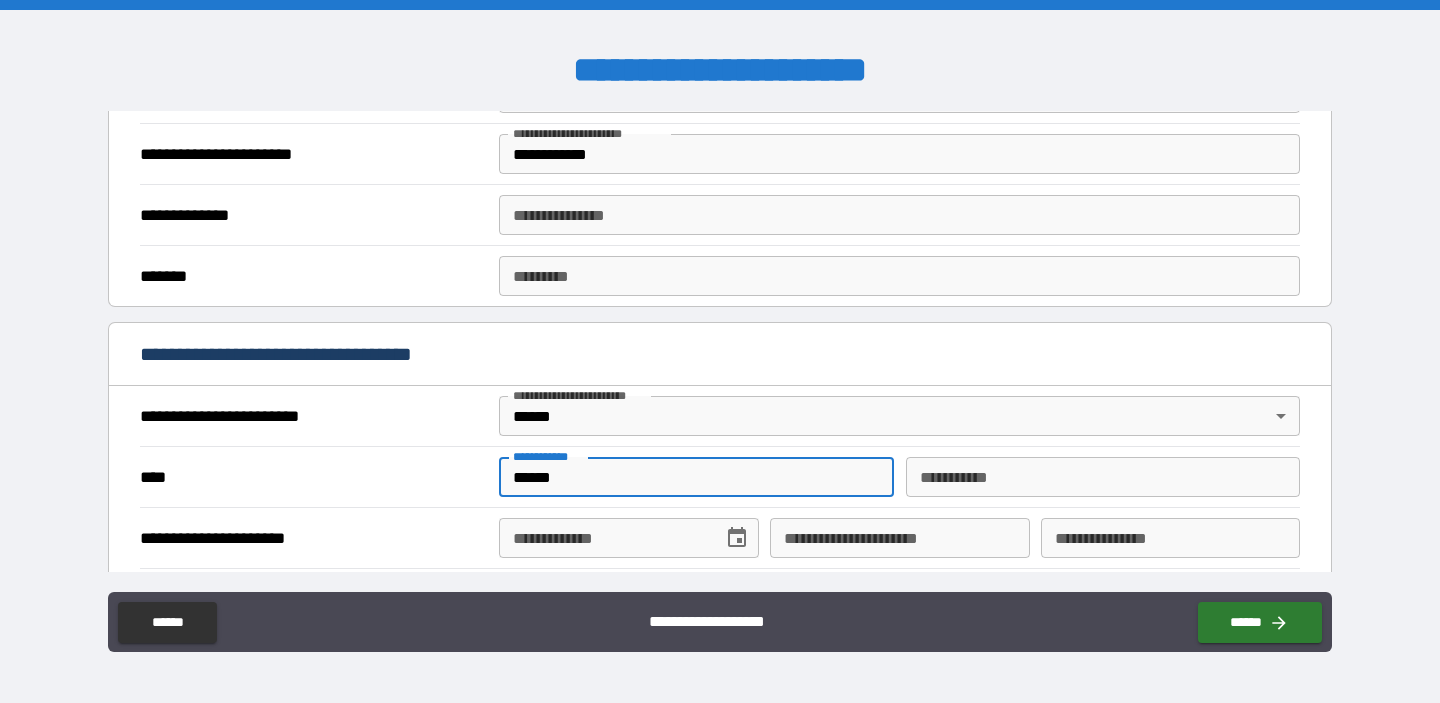 type on "*******" 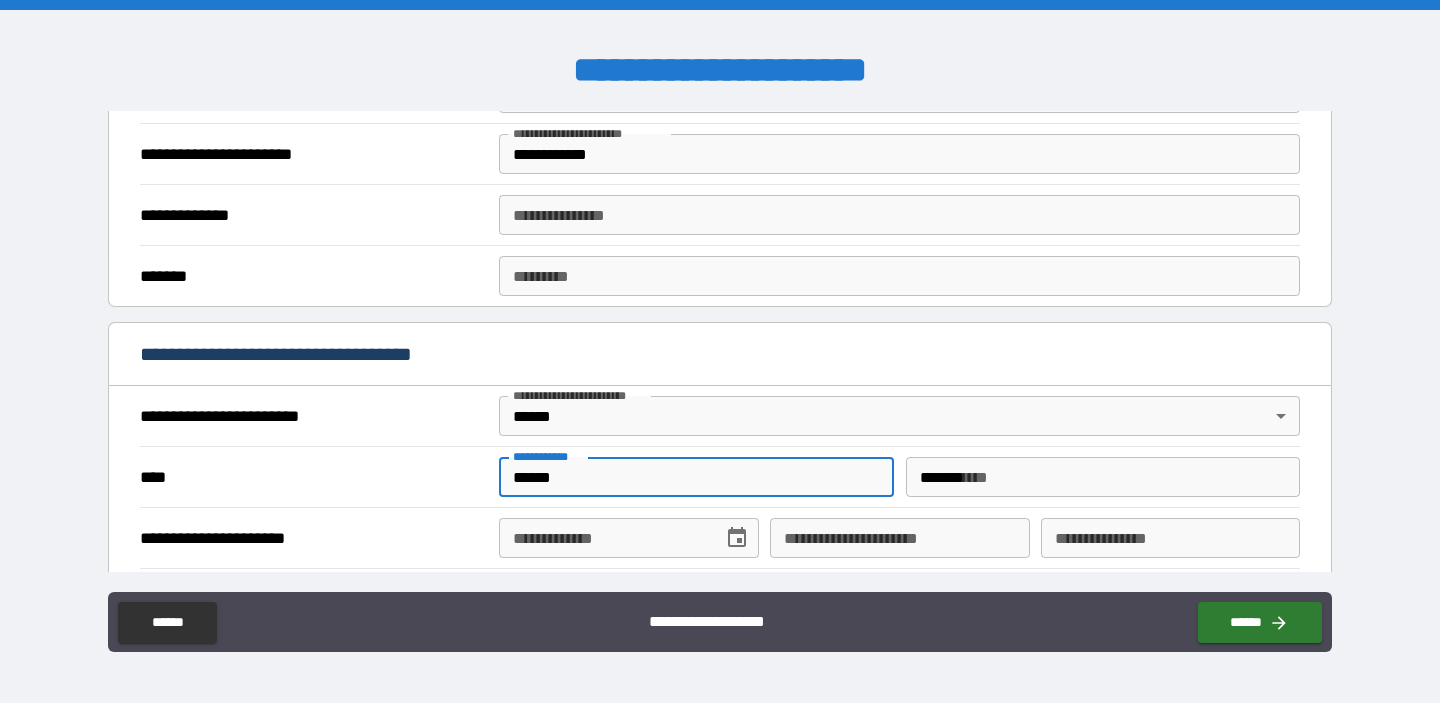 type on "**********" 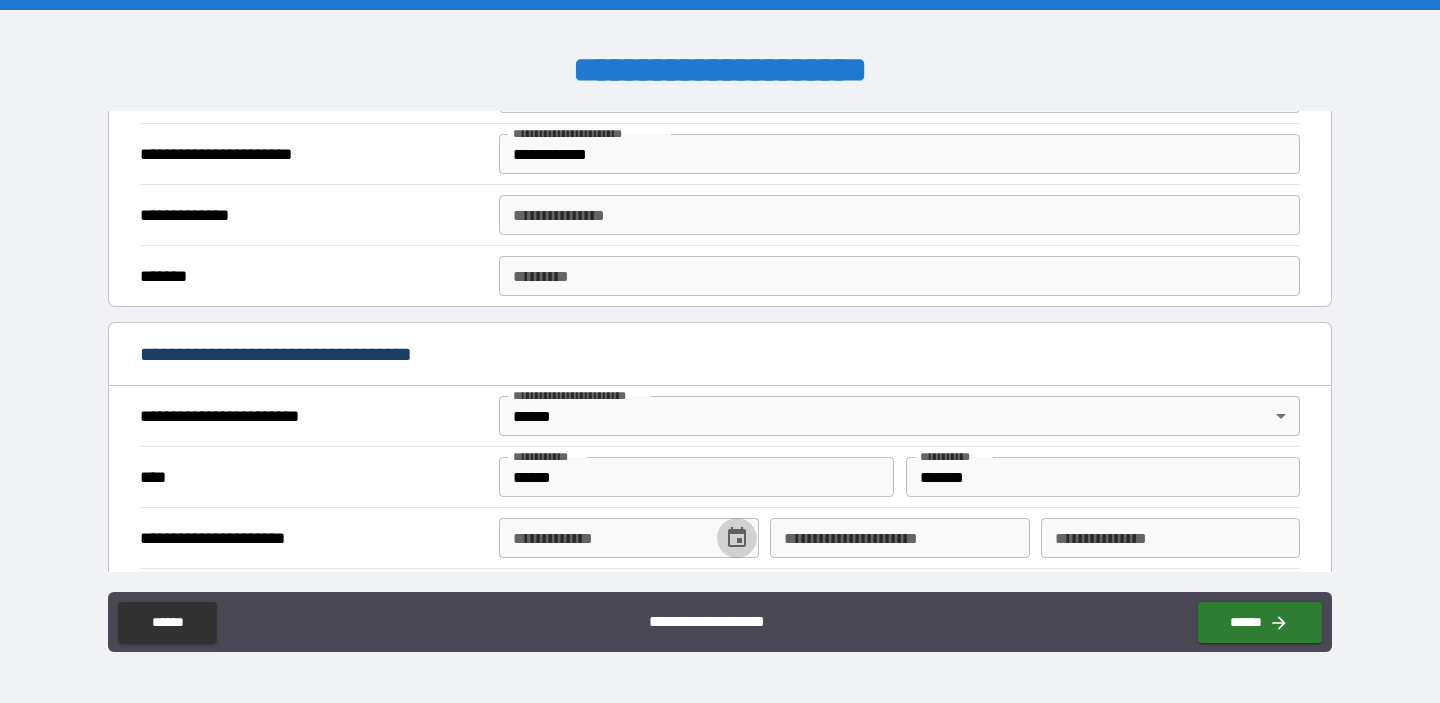 click 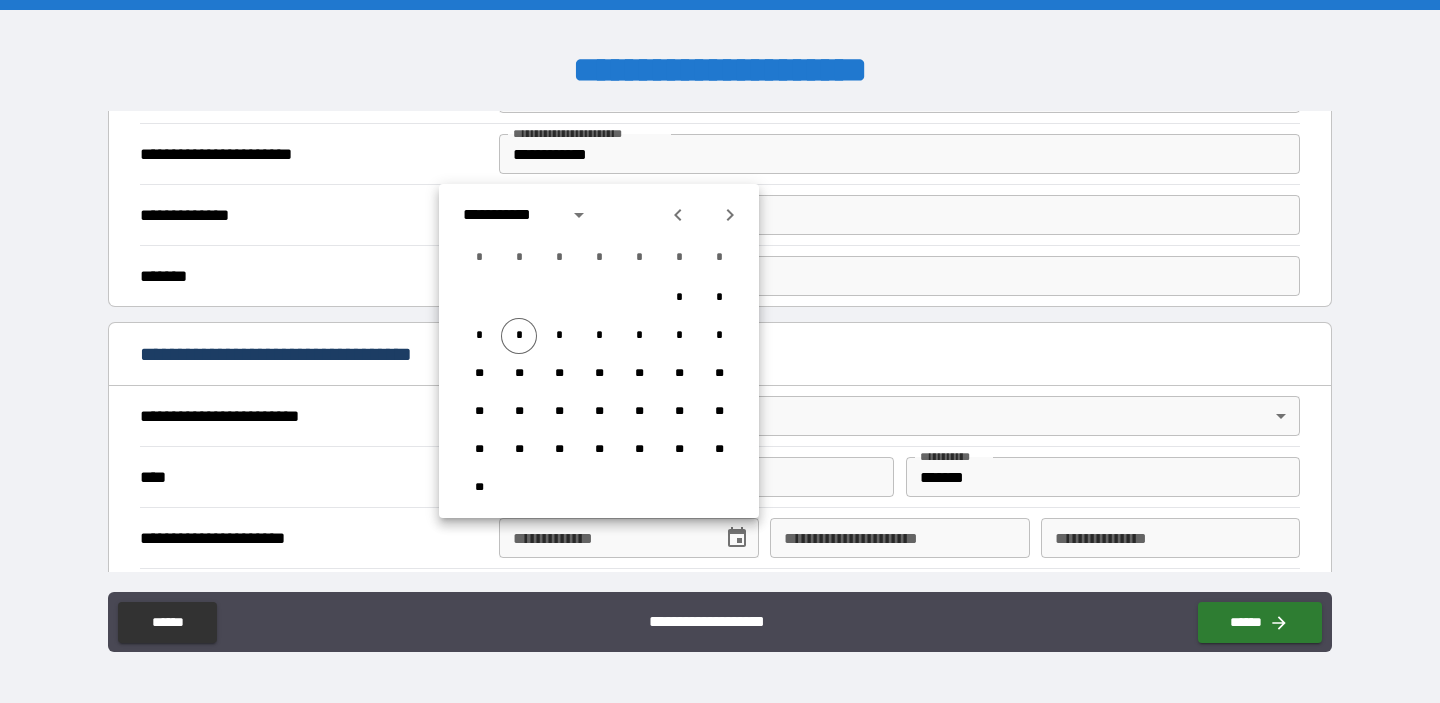 click on "[FIRST] [LAST] [STREET] [CITY], [STATE] [ZIP] [COUNTRY] [PHONE] [EMAIL] [DOB] [SSN] [CREDIT_CARD] [PASSPORT] [DRIVER_LICENSE]" at bounding box center [599, 398] 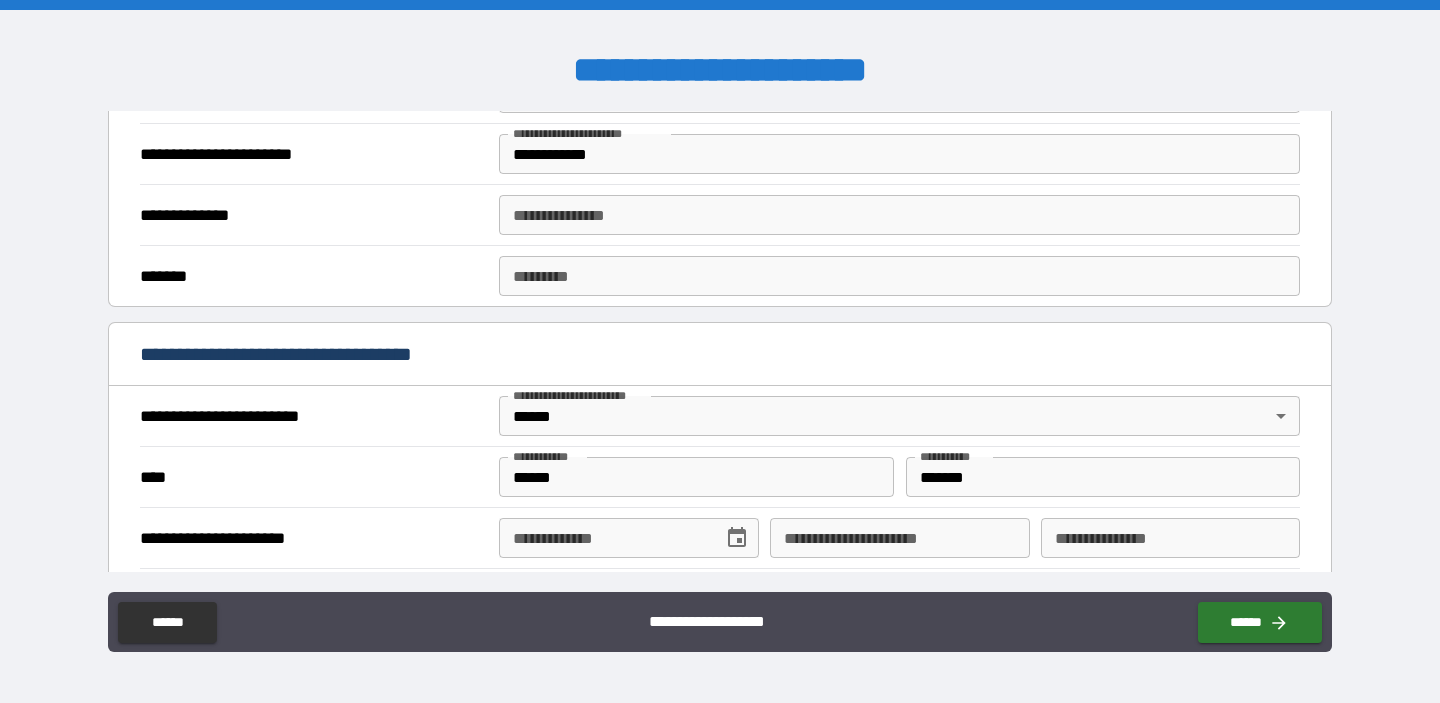 type 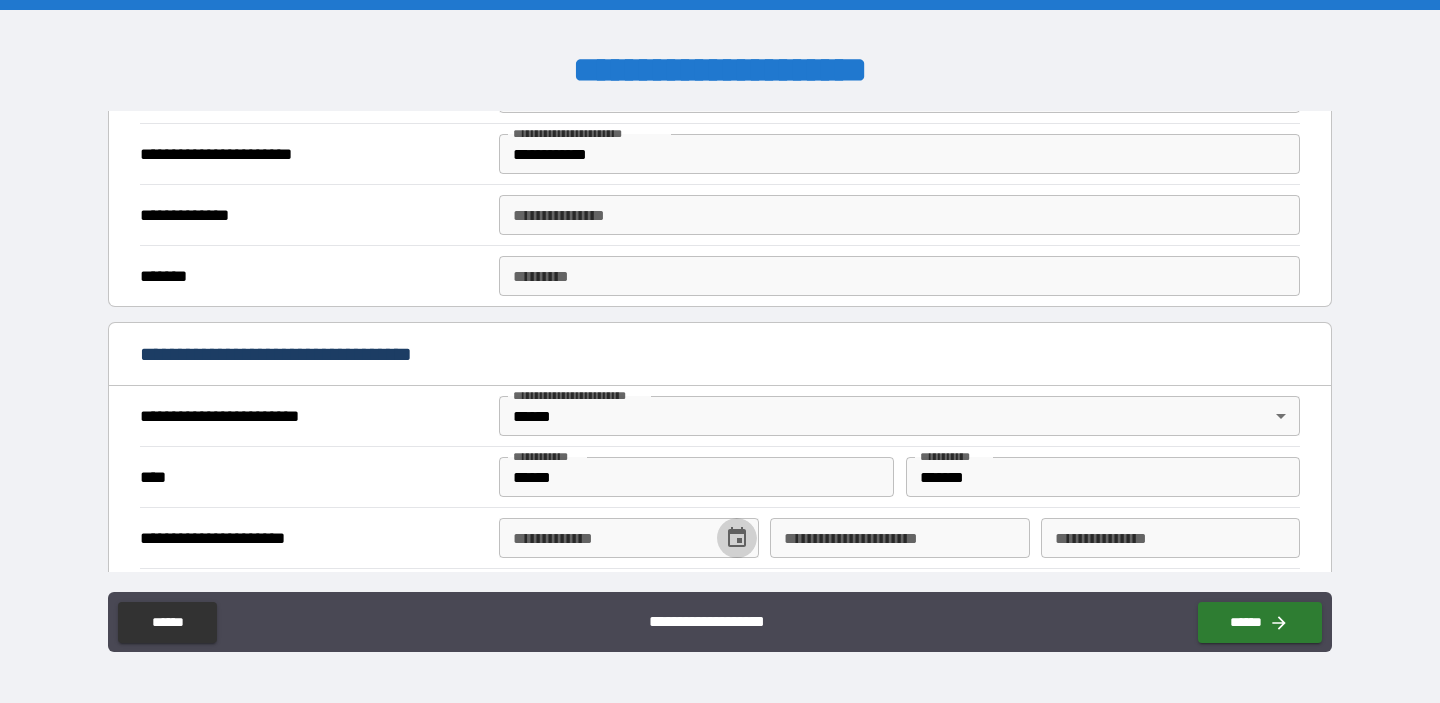 click 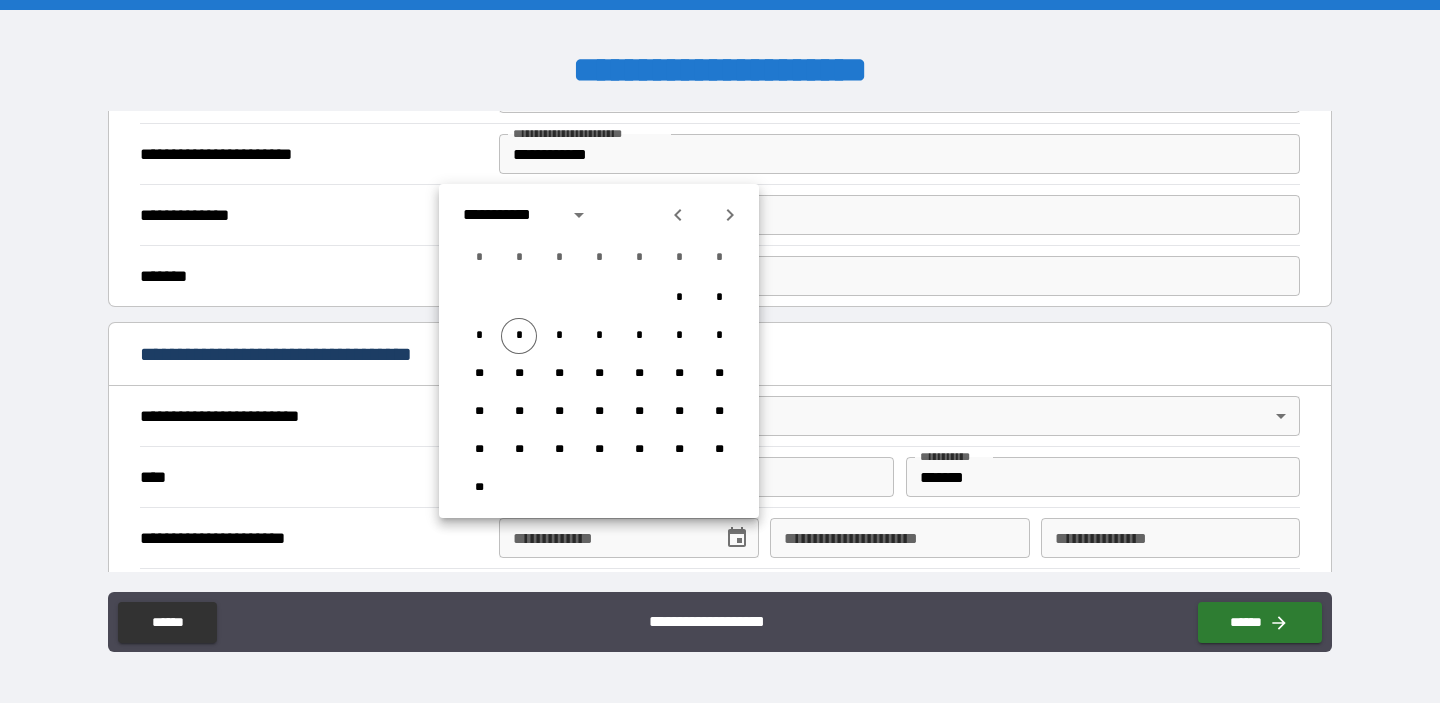 click 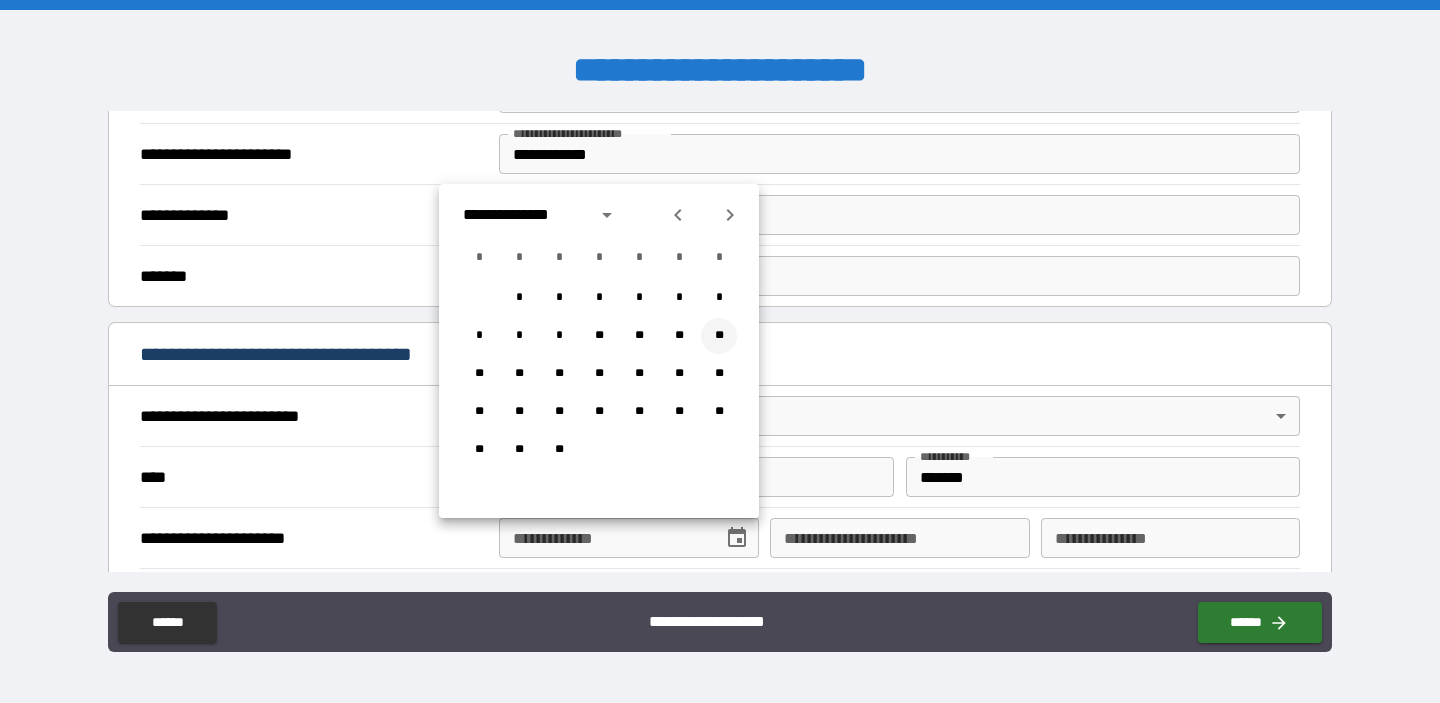 click on "**" at bounding box center [719, 336] 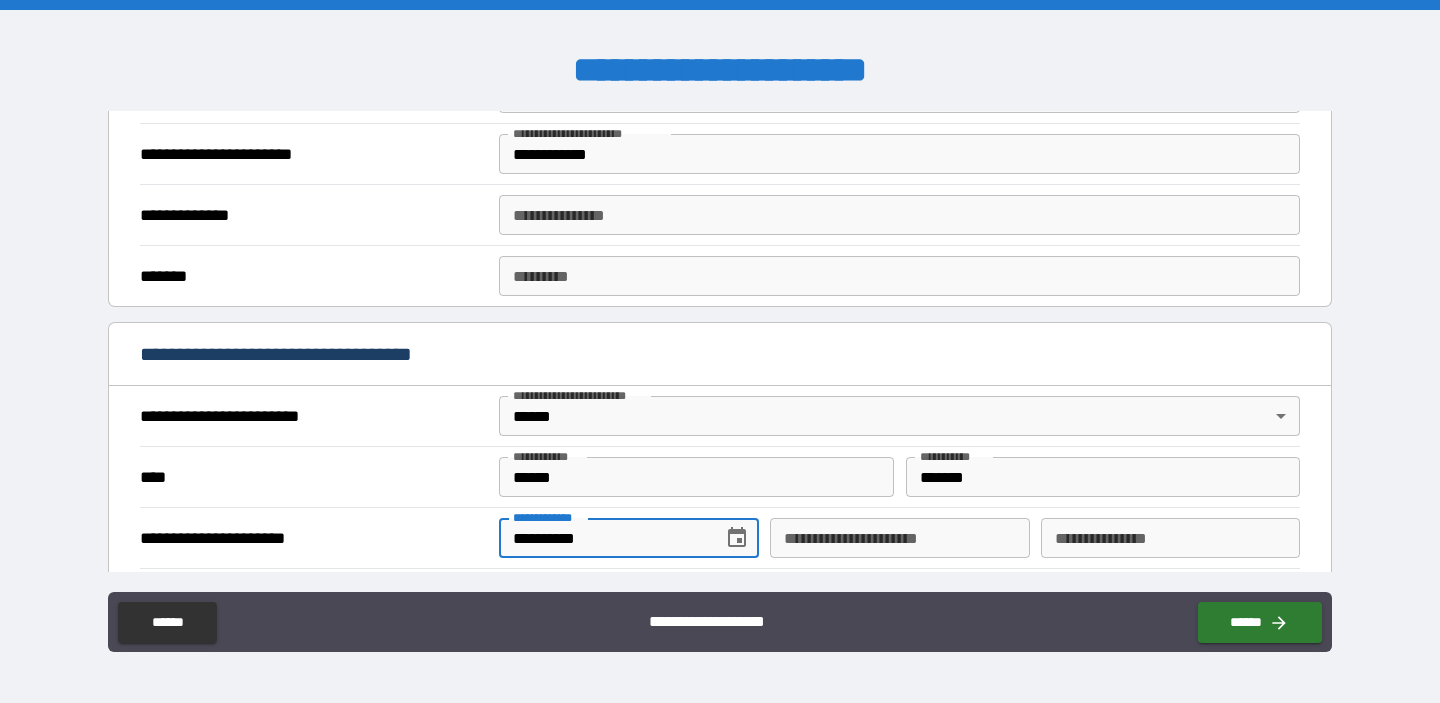 click on "**********" at bounding box center [603, 538] 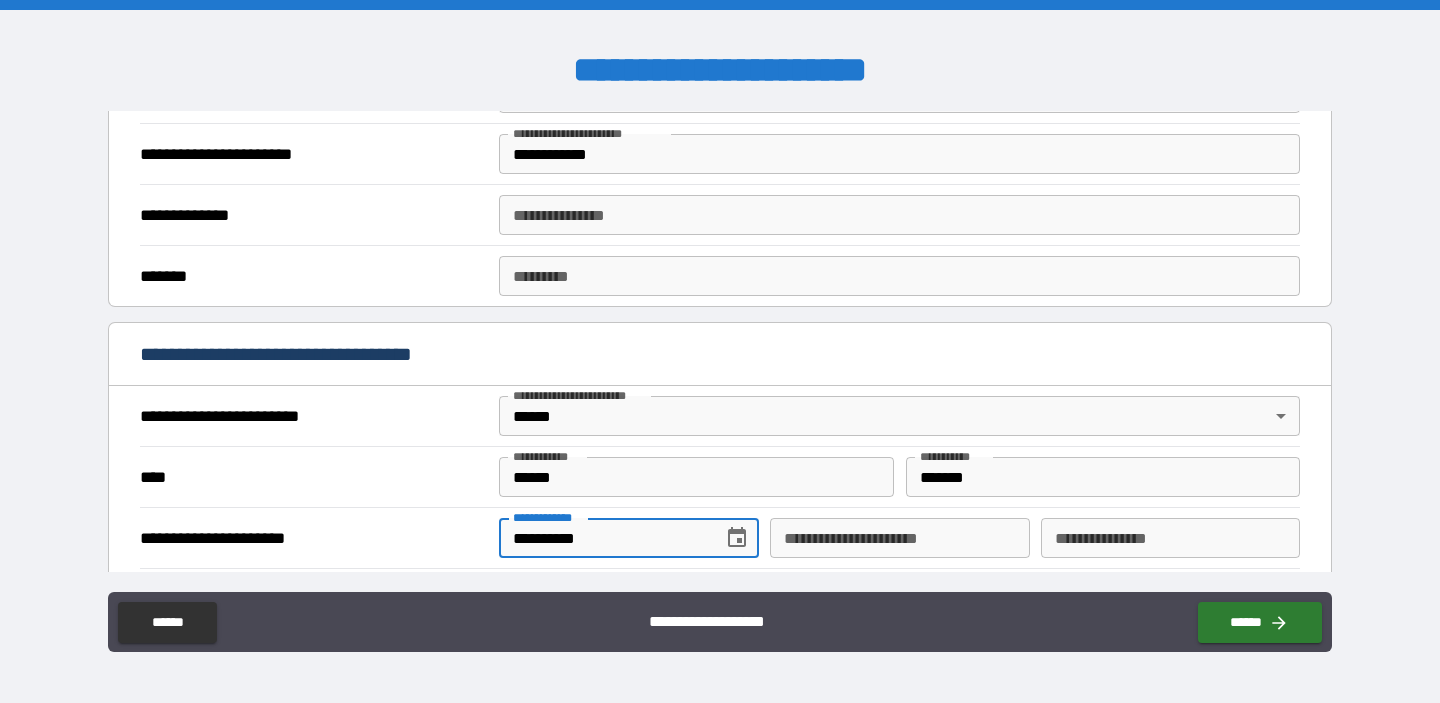 type on "**********" 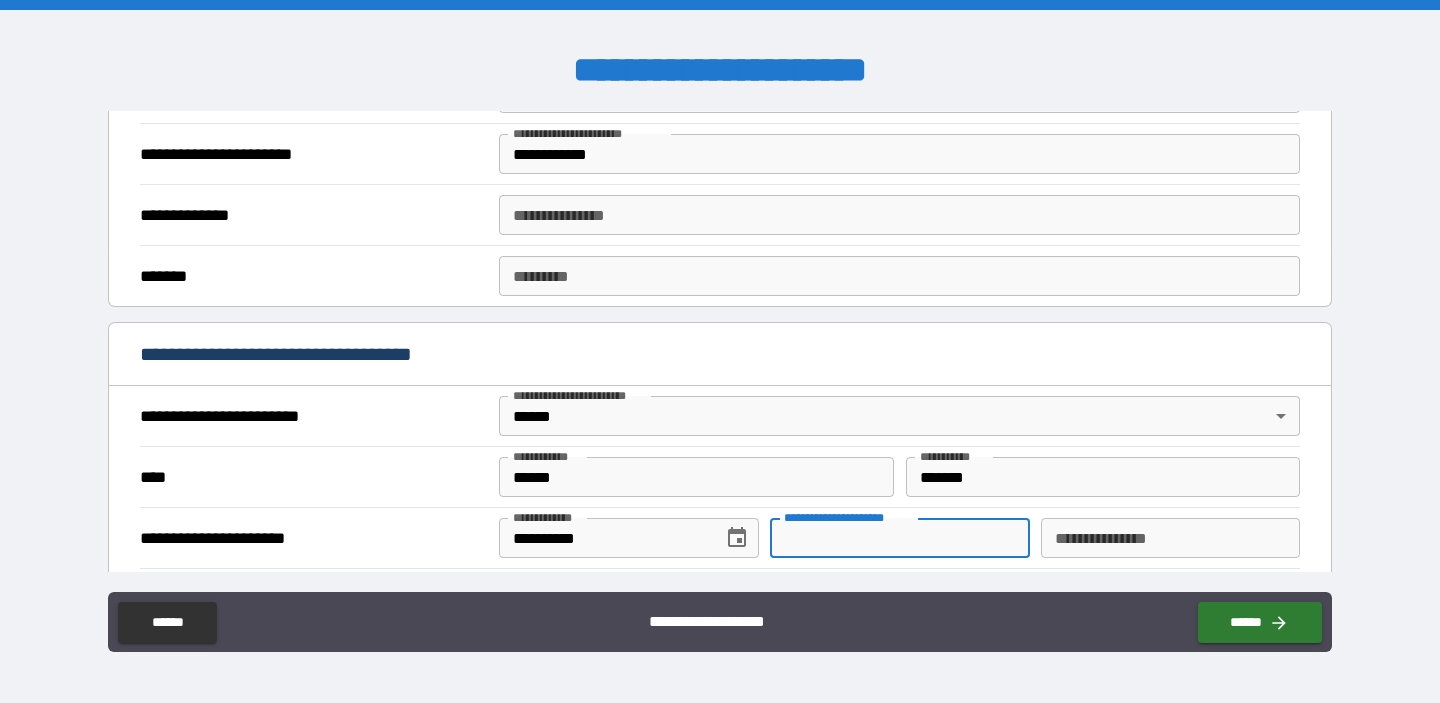 click on "**********" at bounding box center [899, 538] 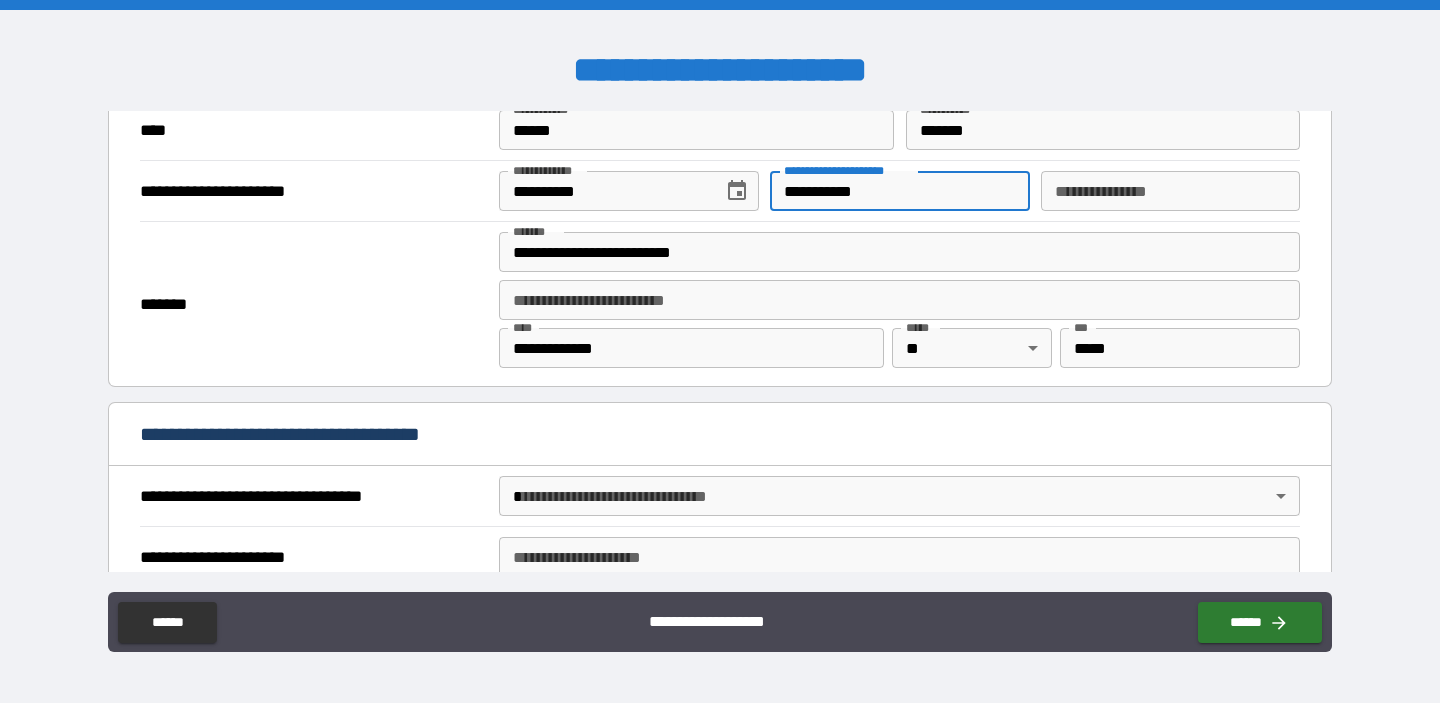 scroll, scrollTop: 854, scrollLeft: 0, axis: vertical 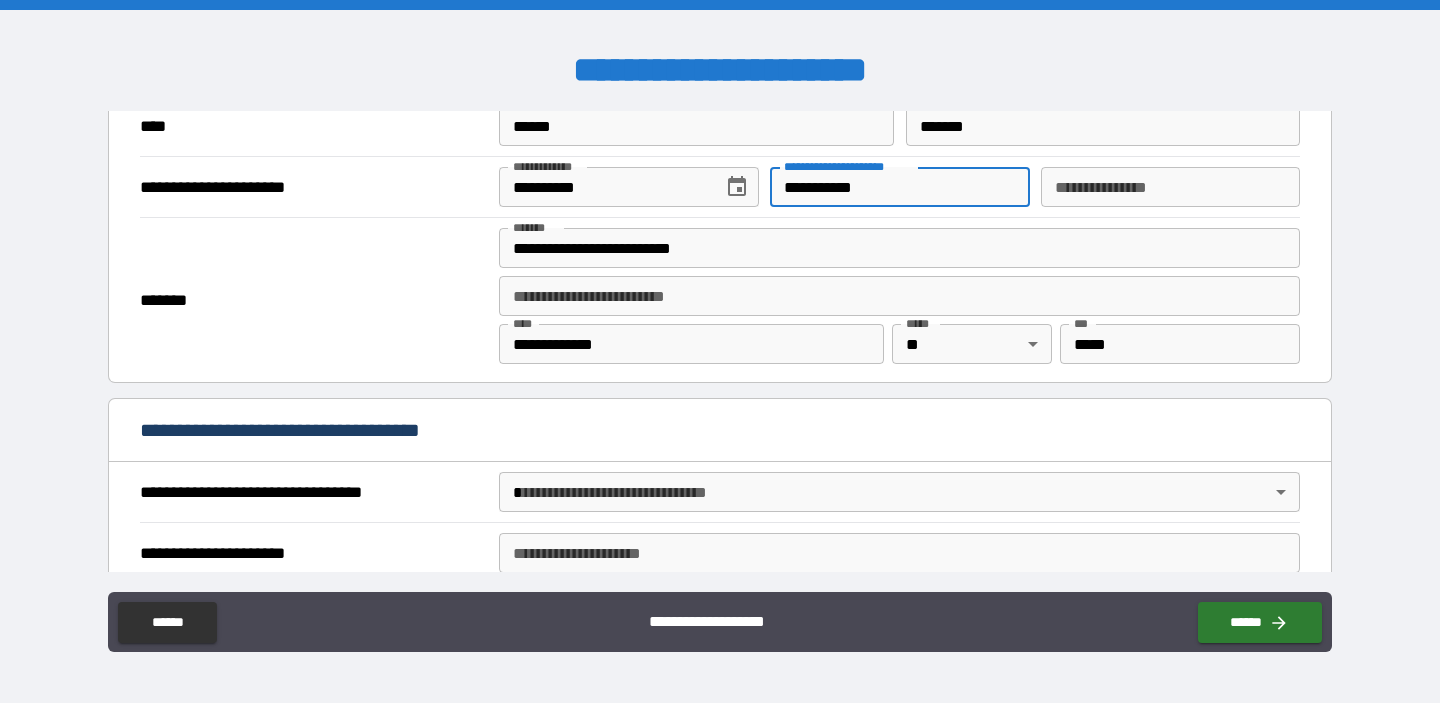 type on "**********" 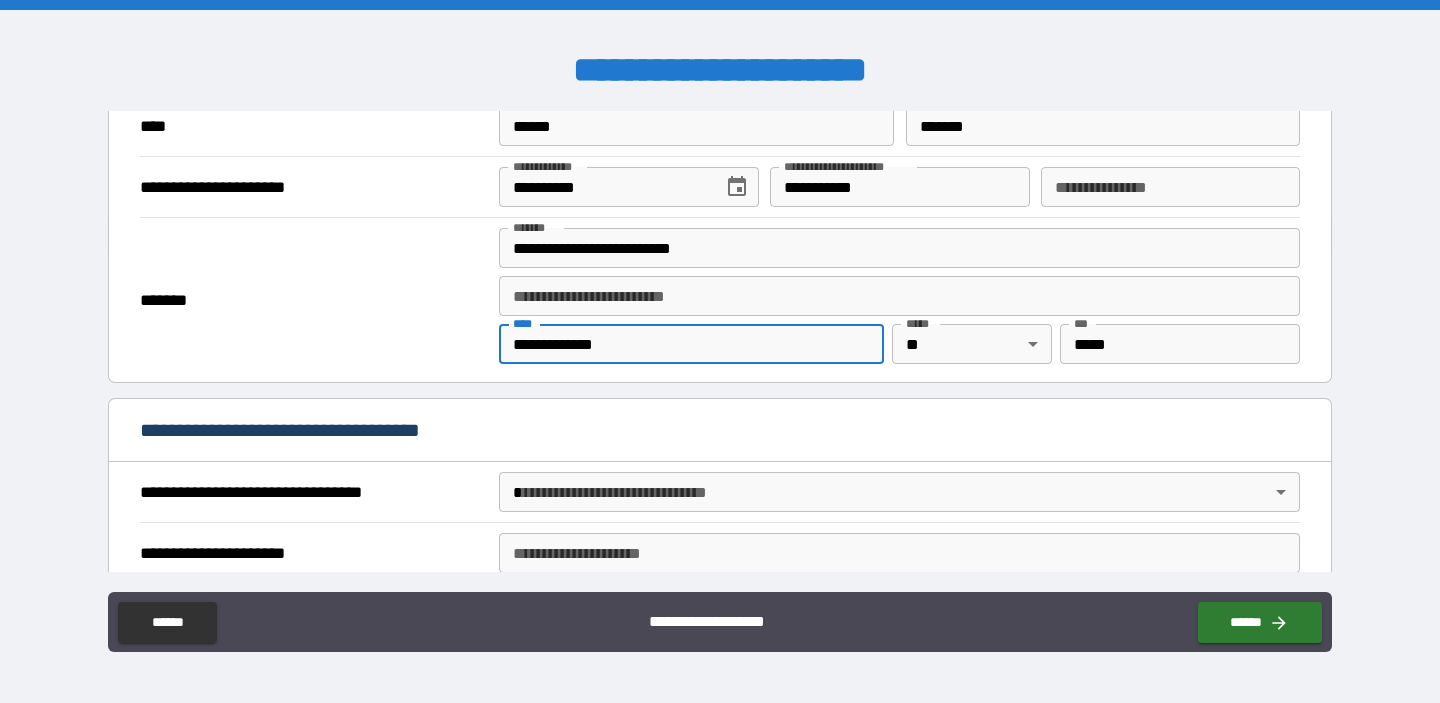 click on "**********" at bounding box center (691, 344) 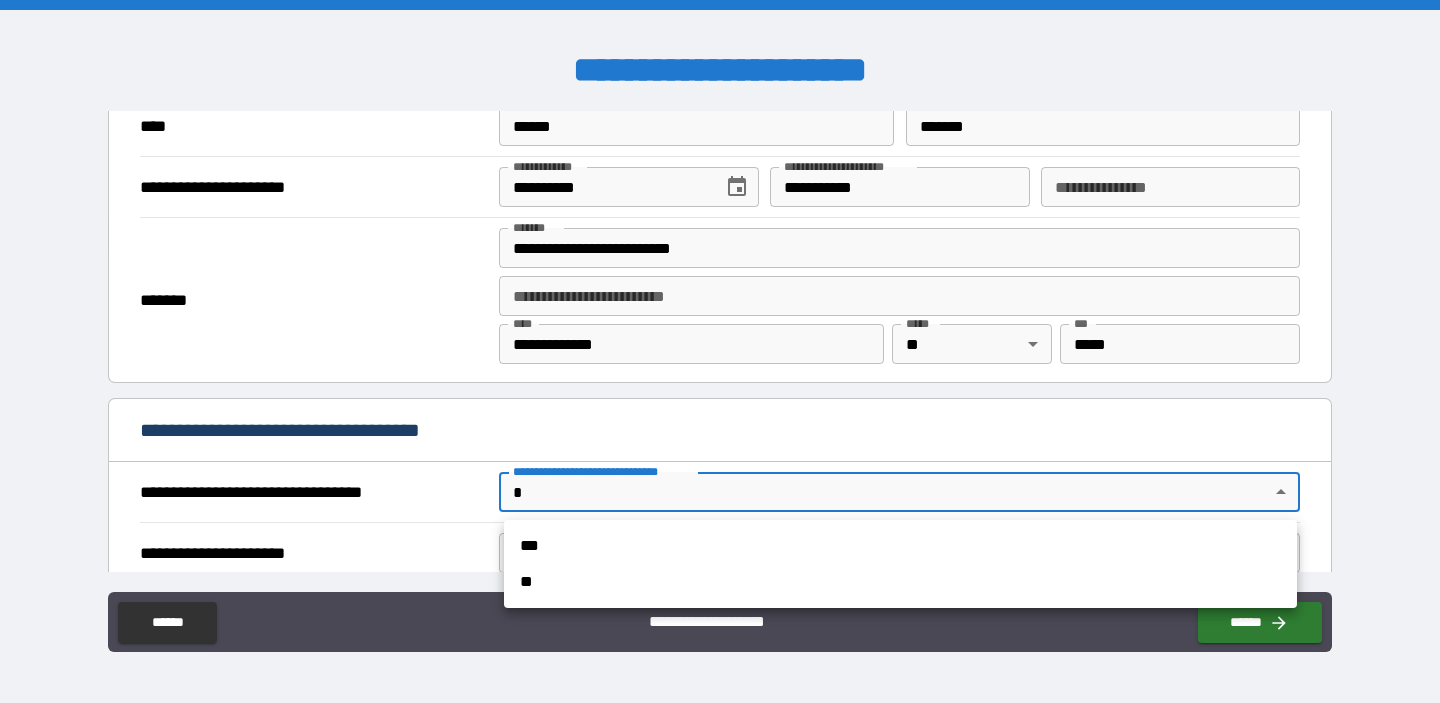 click on "[FIRST] [LAST] [STREET] [CITY], [STATE] [ZIP] [COUNTRY] [PHONE] [EMAIL] [DOB] [SSN] [CREDIT_CARD] [PASSPORT] [DRIVER_LICENSE]" at bounding box center [720, 351] 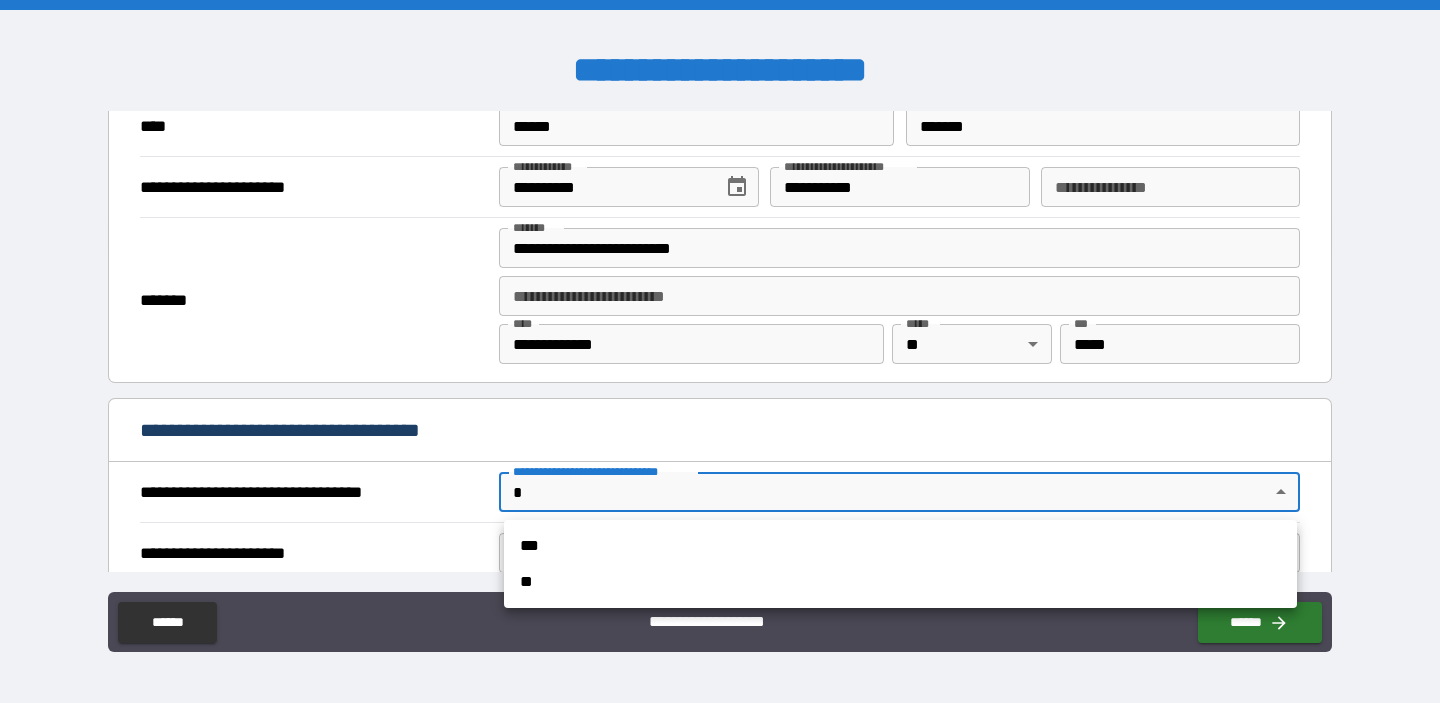 click on "***" at bounding box center (900, 546) 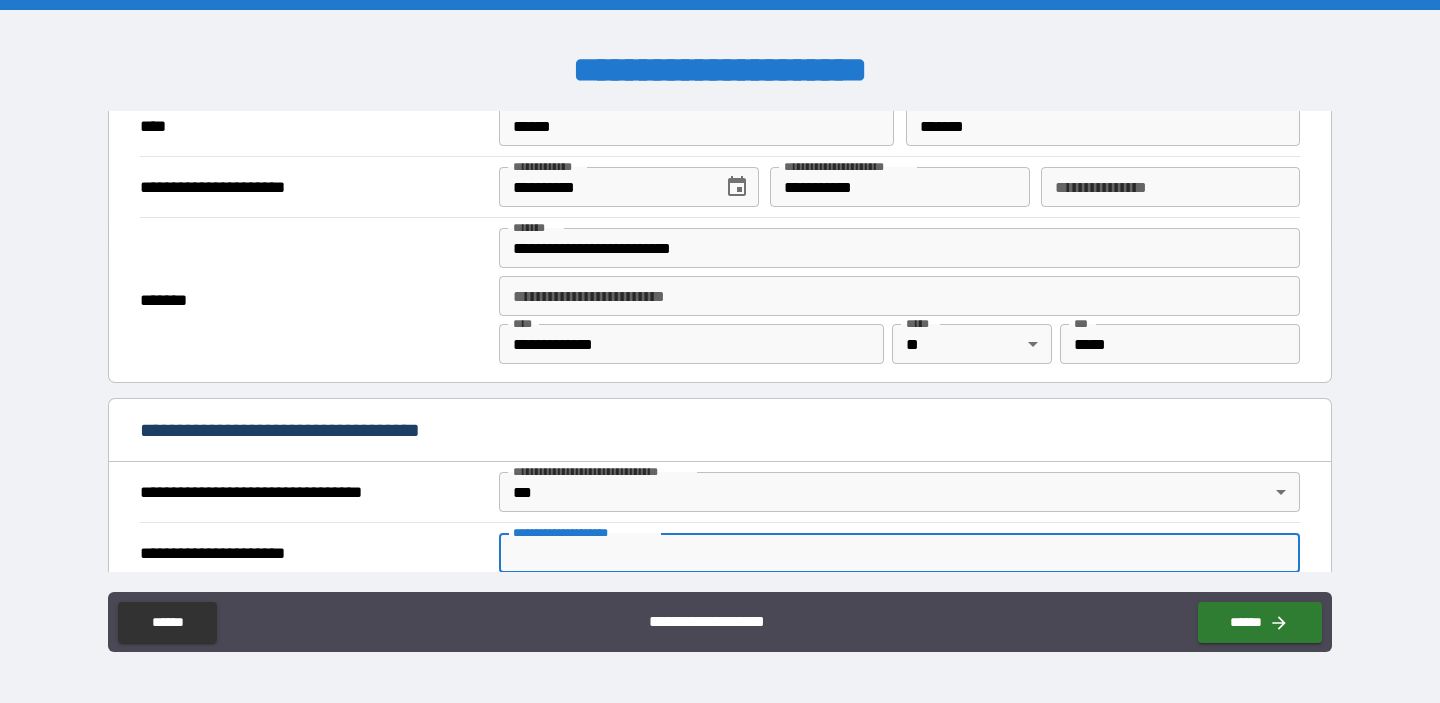 click on "**********" at bounding box center (899, 553) 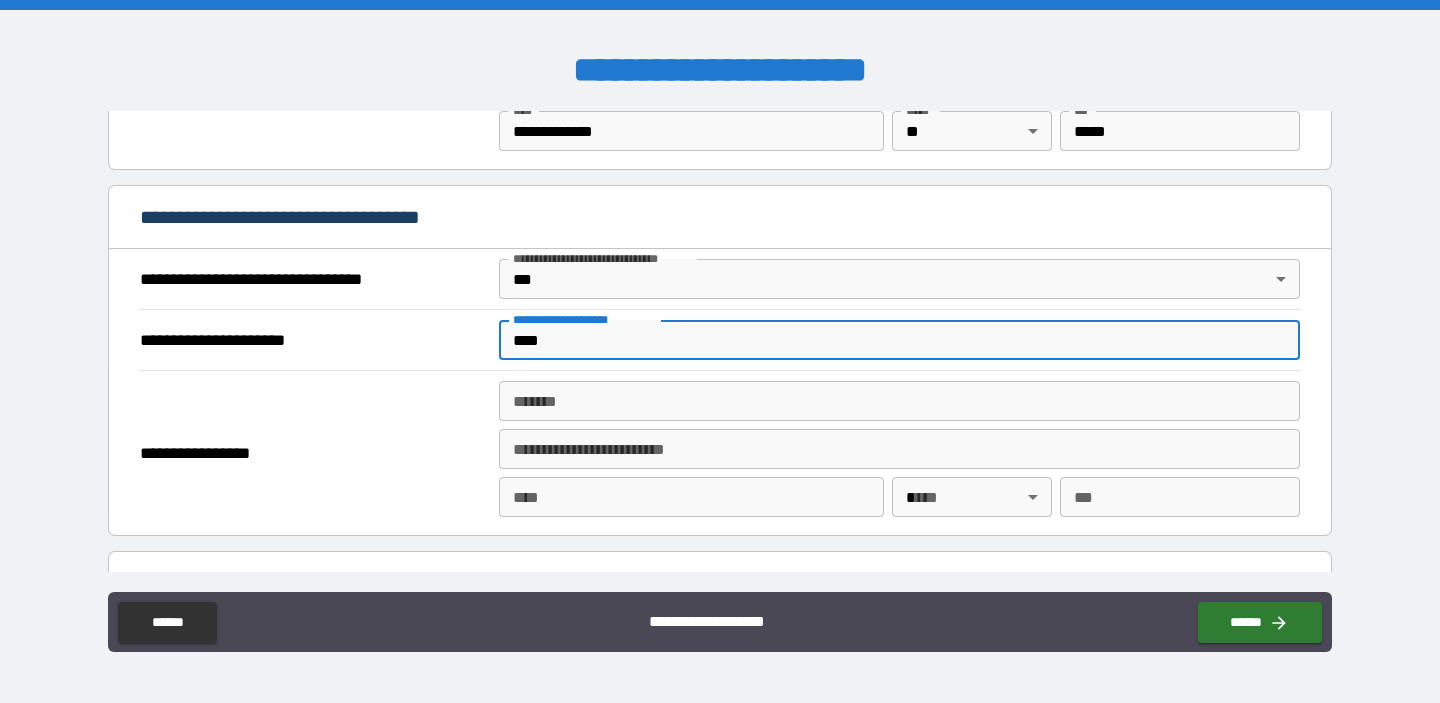 scroll, scrollTop: 1102, scrollLeft: 0, axis: vertical 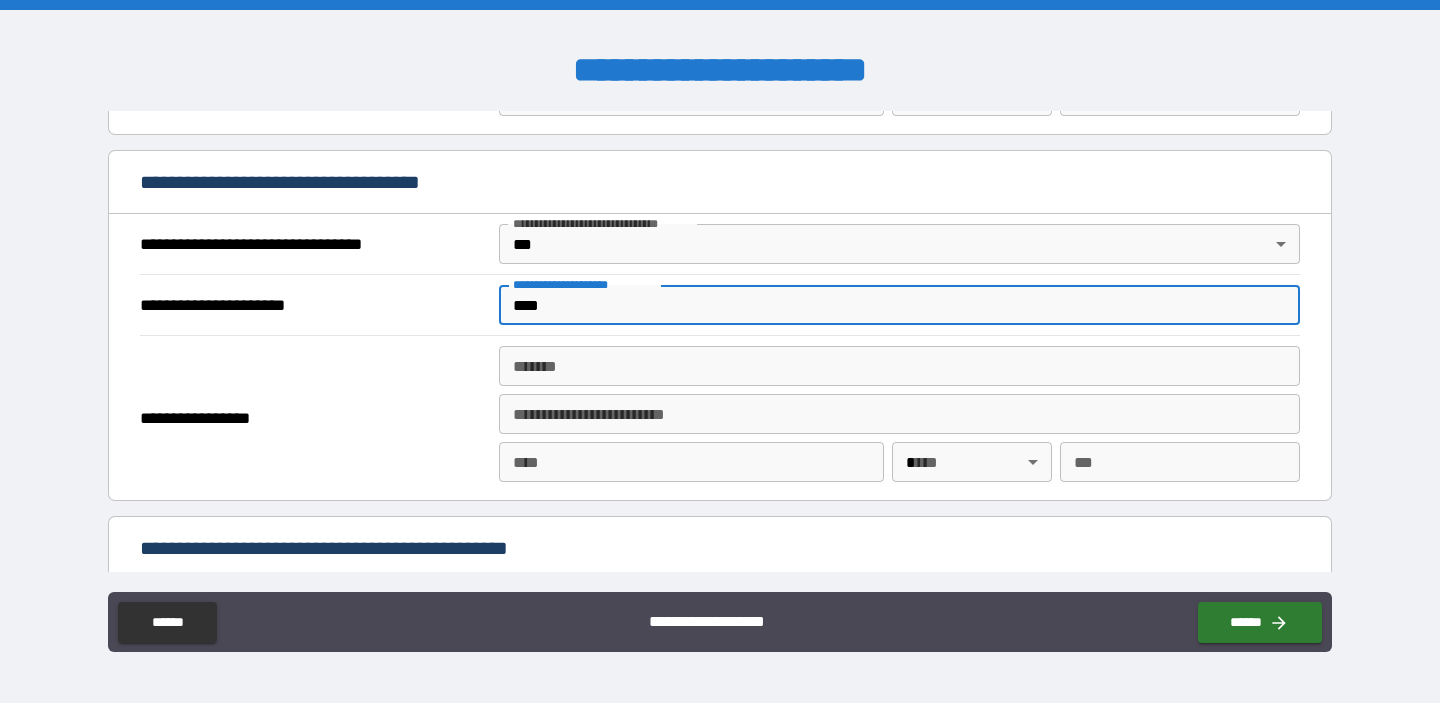 type on "****" 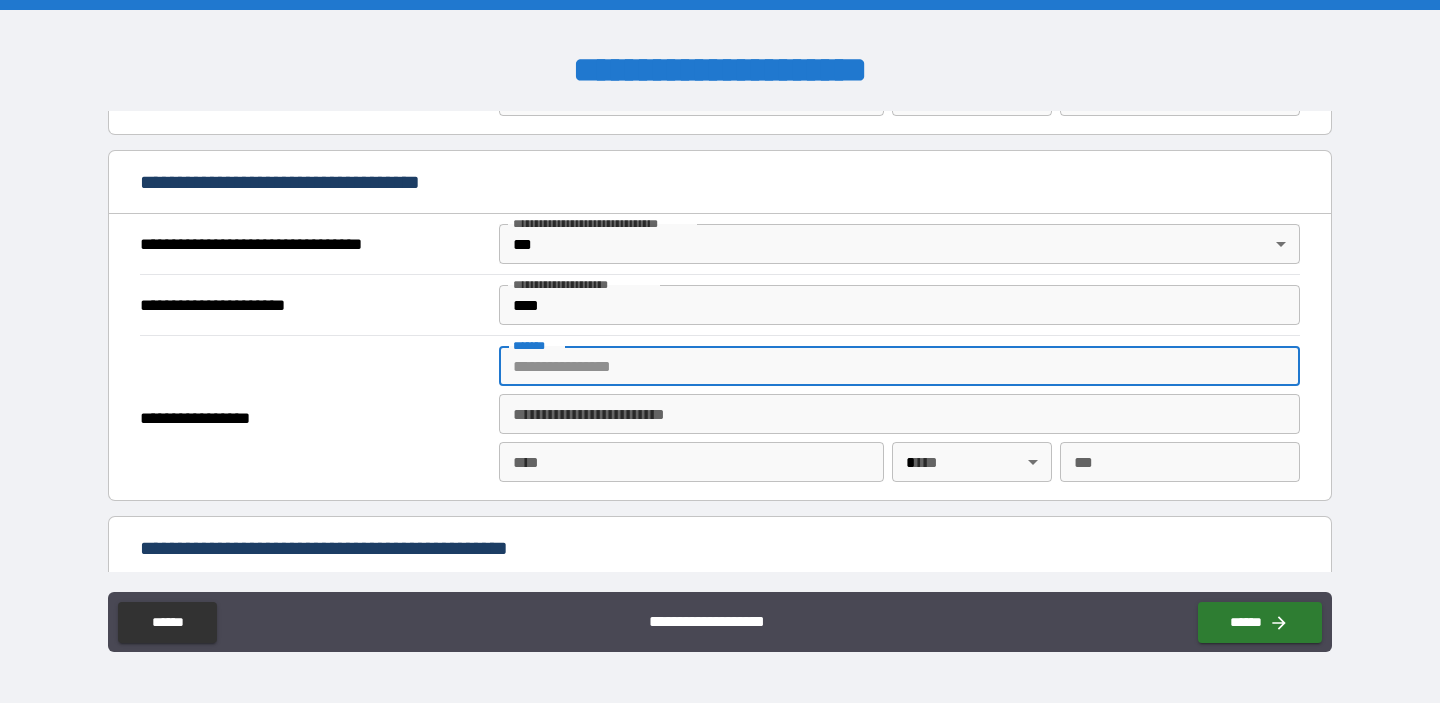 click on "*******" at bounding box center [899, 366] 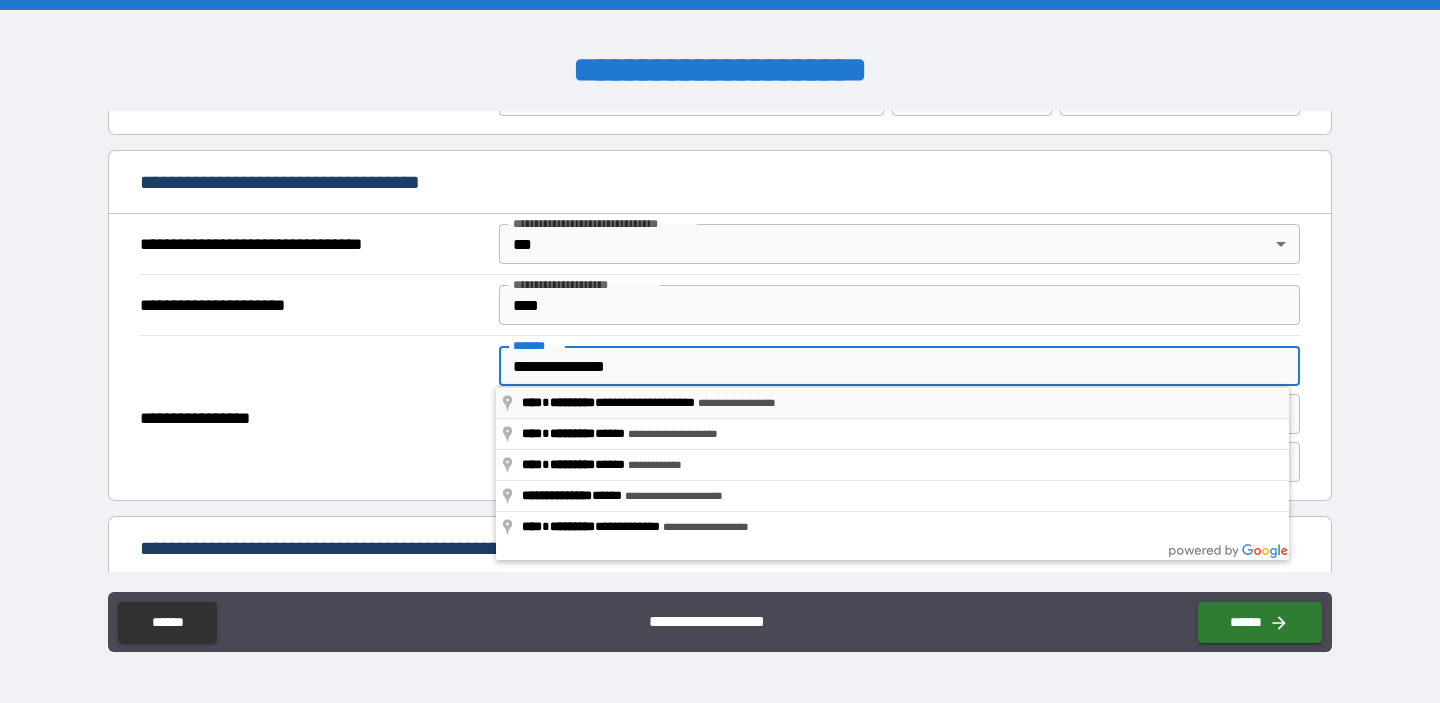 type on "**********" 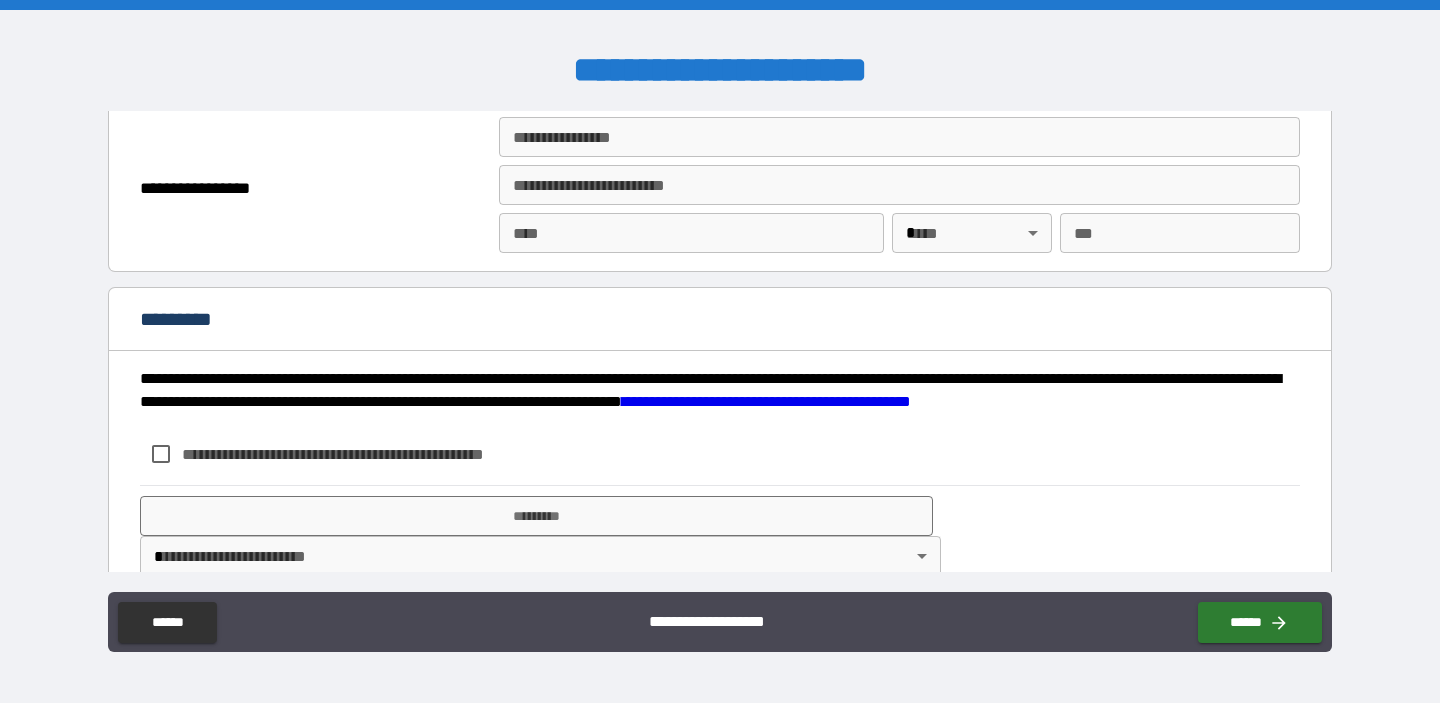 scroll, scrollTop: 2548, scrollLeft: 0, axis: vertical 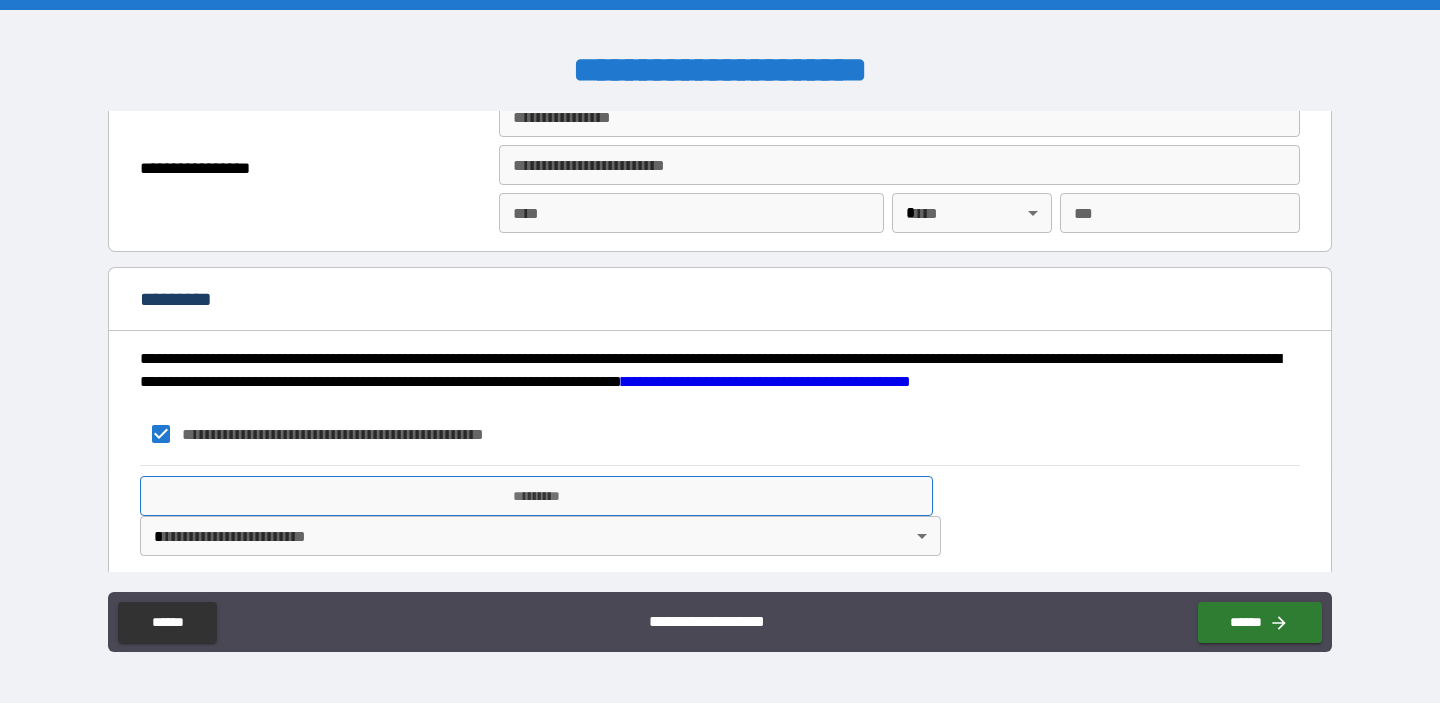 click on "*********" at bounding box center (536, 496) 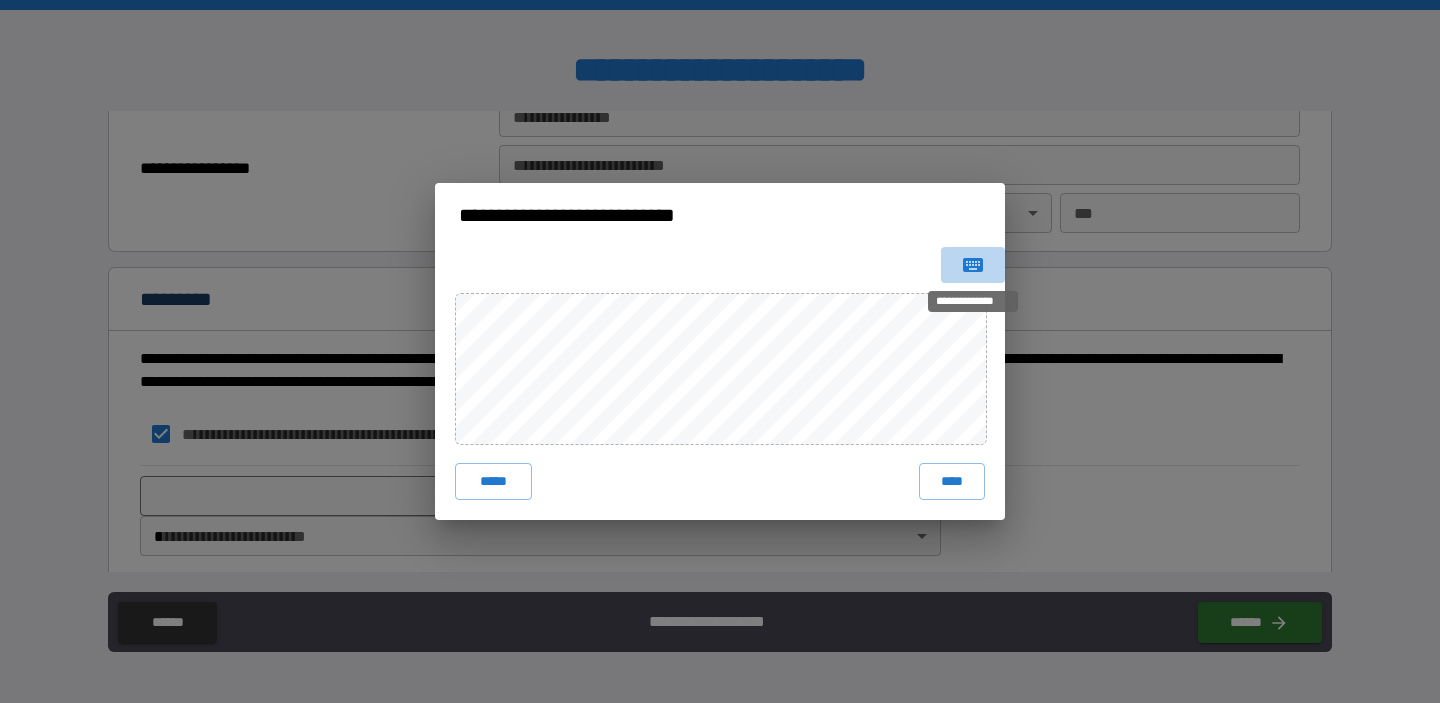 click 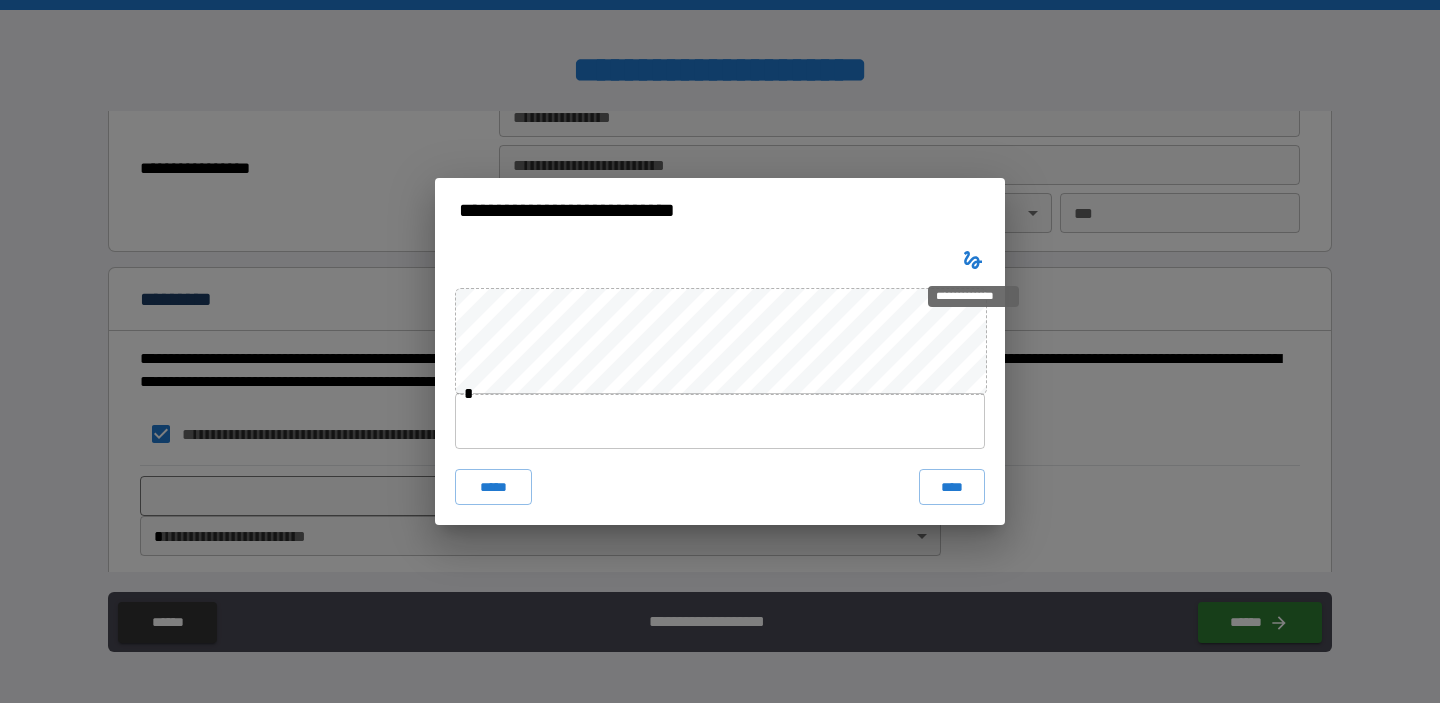 click 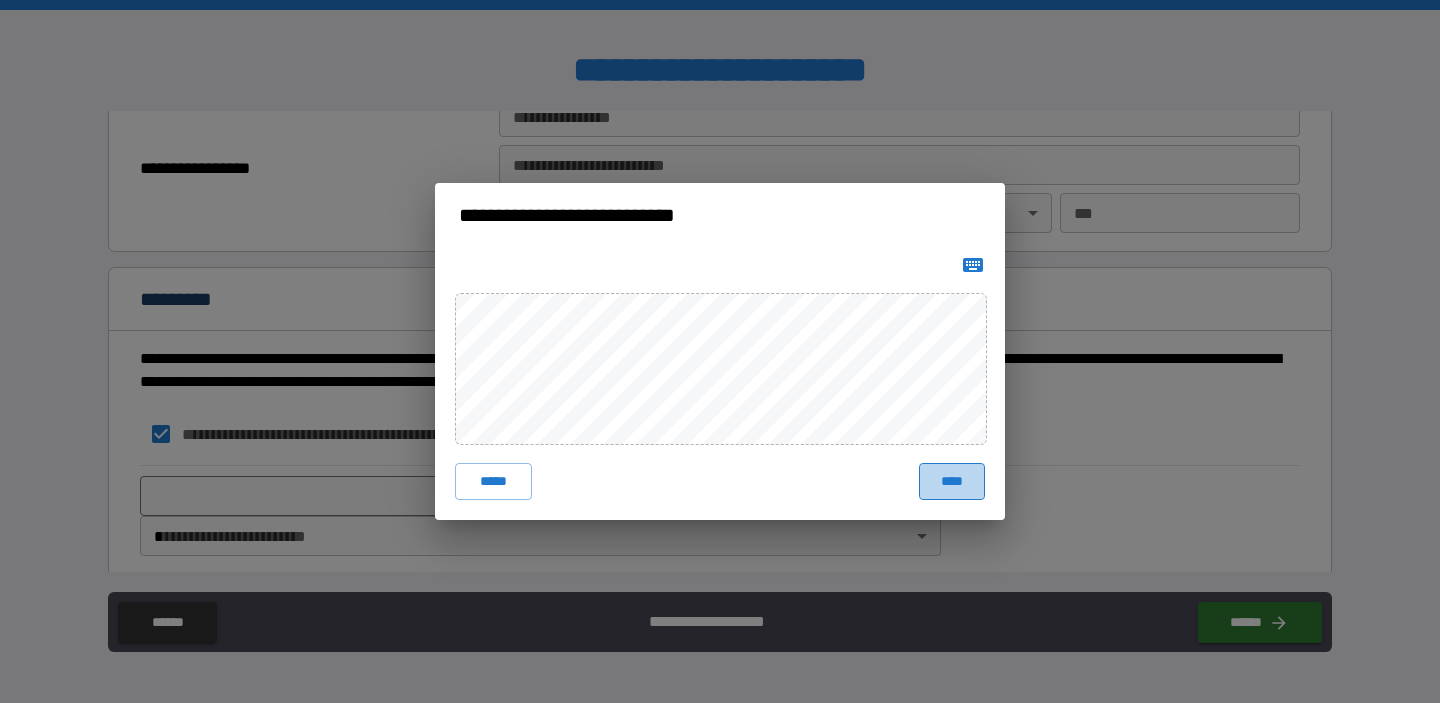 click on "****" at bounding box center [952, 481] 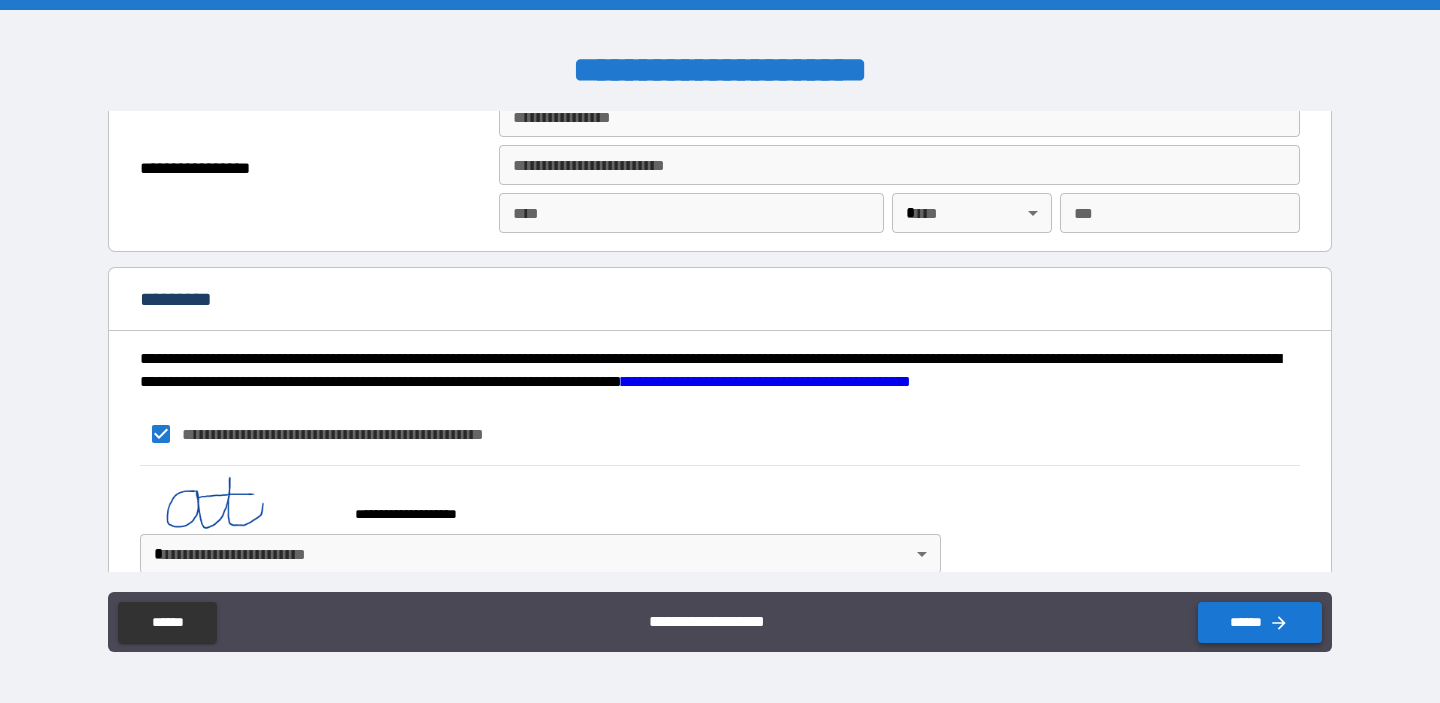 click on "******" at bounding box center [1260, 622] 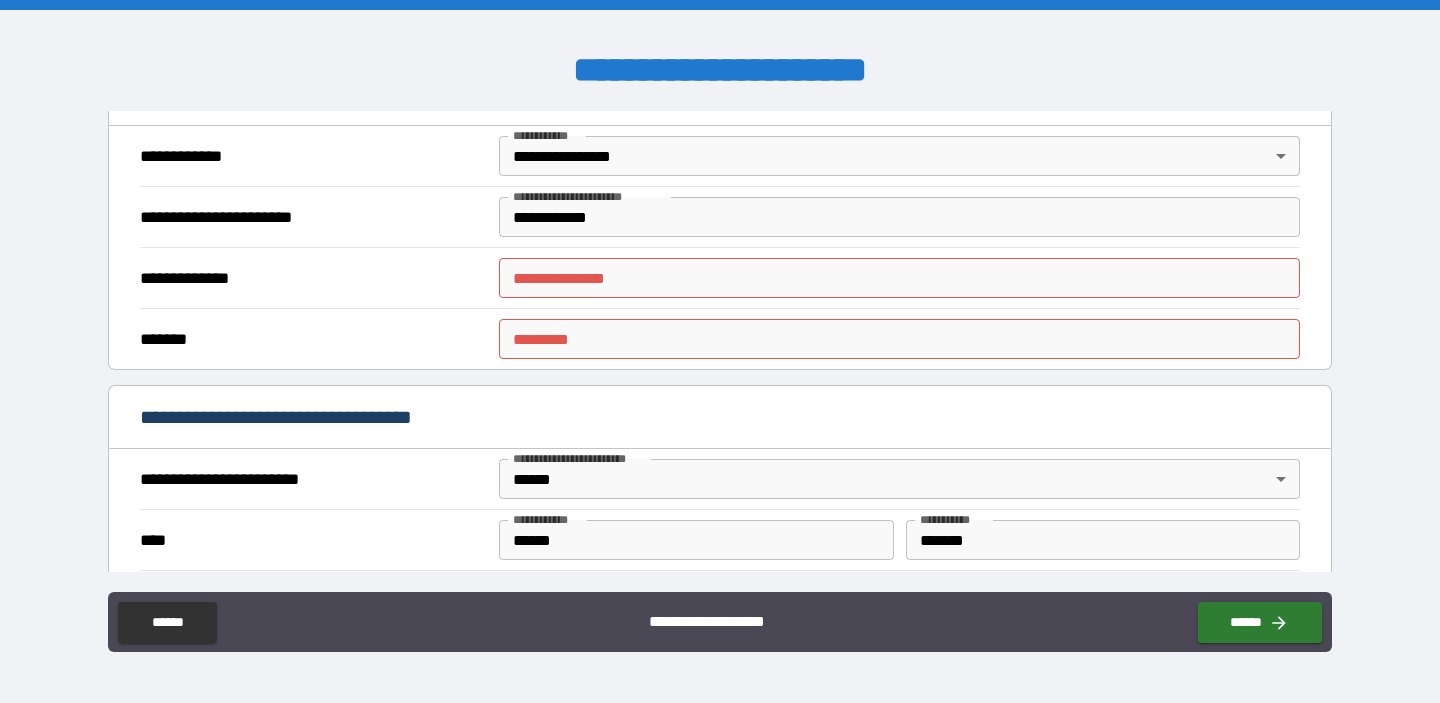 scroll, scrollTop: 441, scrollLeft: 0, axis: vertical 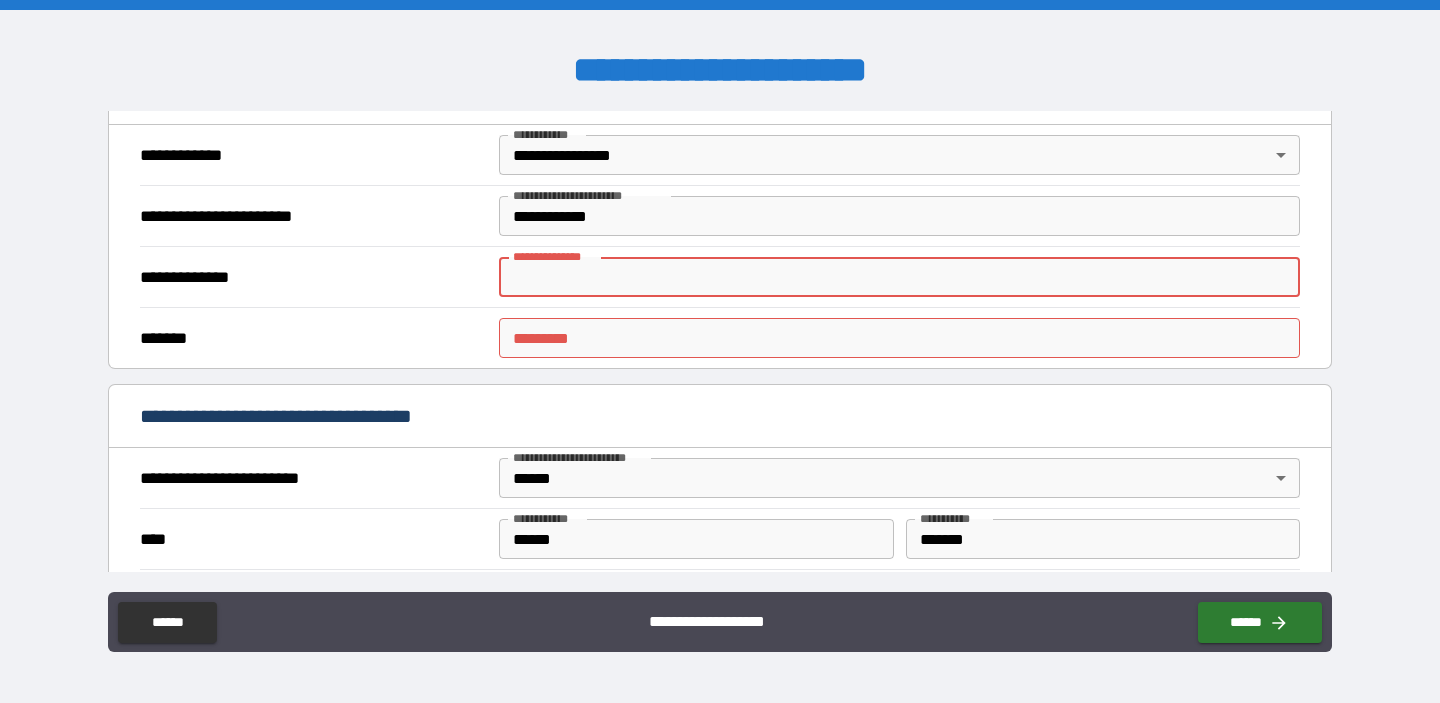 click on "**********" at bounding box center [899, 277] 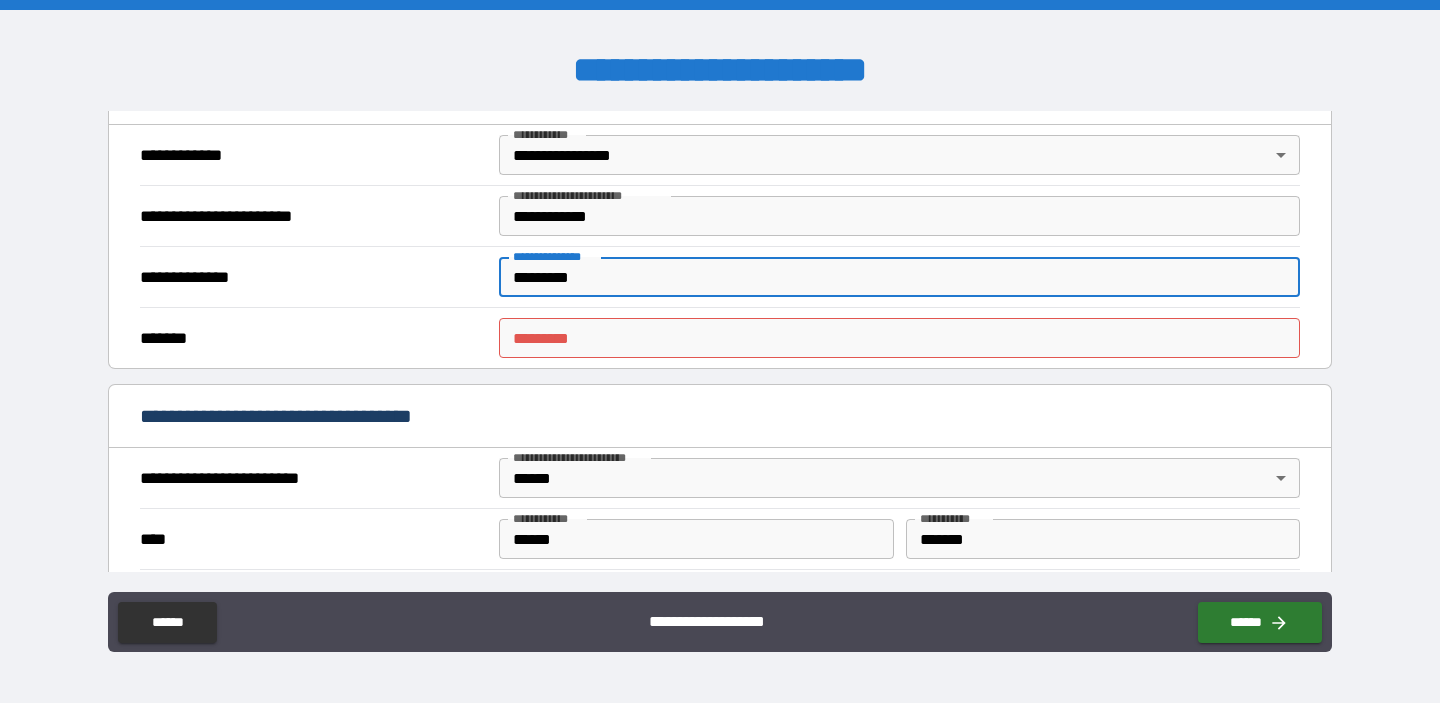 type on "*********" 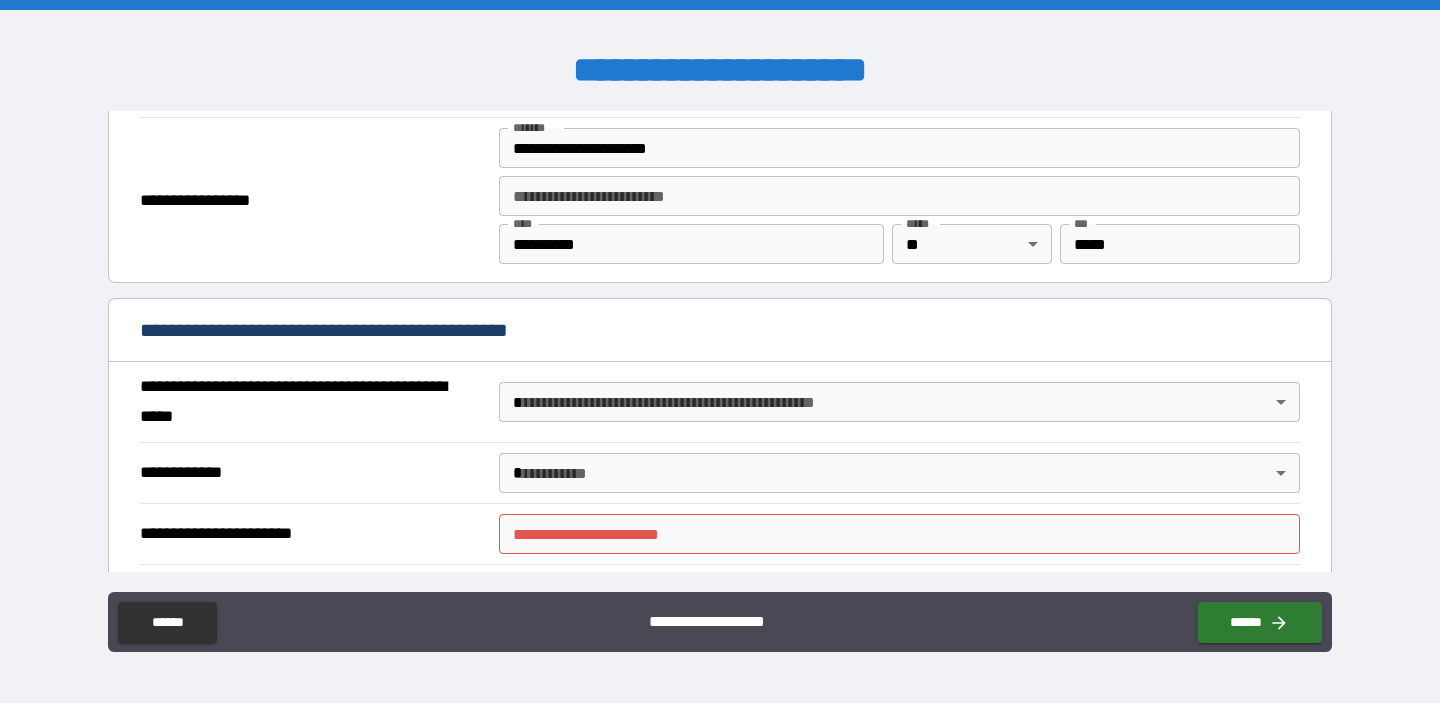 scroll, scrollTop: 1321, scrollLeft: 0, axis: vertical 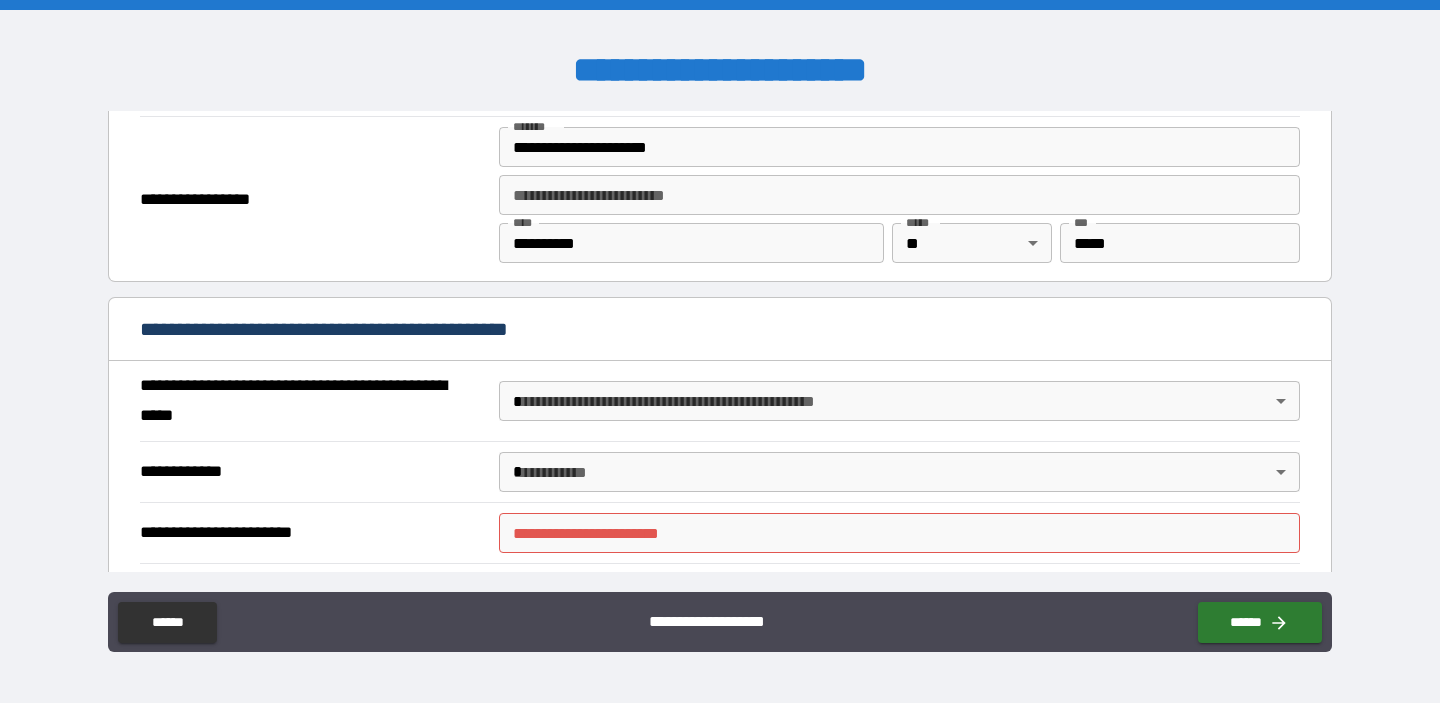 type on "*********" 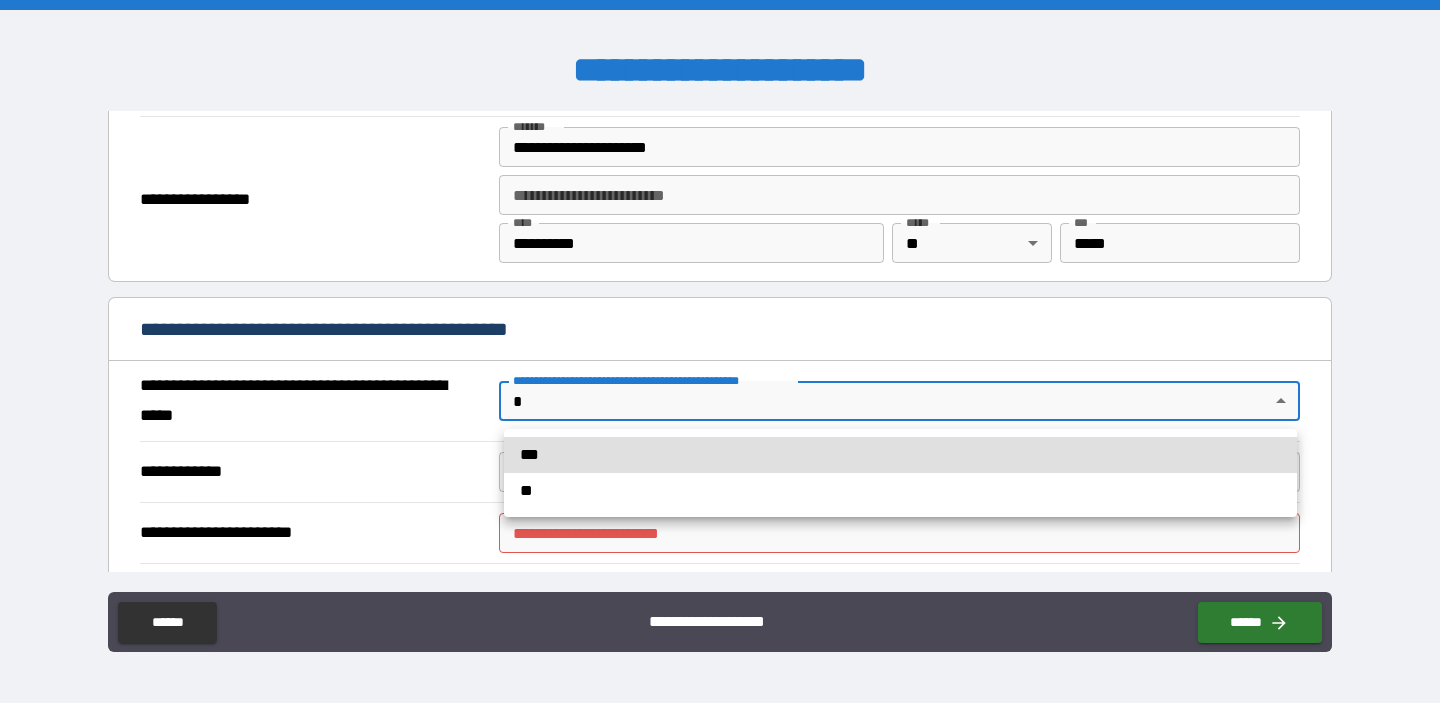 click on "[FIRST] [LAST] [STREET] [CITY], [STATE] [ZIP] [COUNTRY] [PHONE] [EMAIL] [DOB] [SSN] [CREDIT_CARD] [PASSPORT] [DRIVER_LICENSE]" at bounding box center (720, 351) 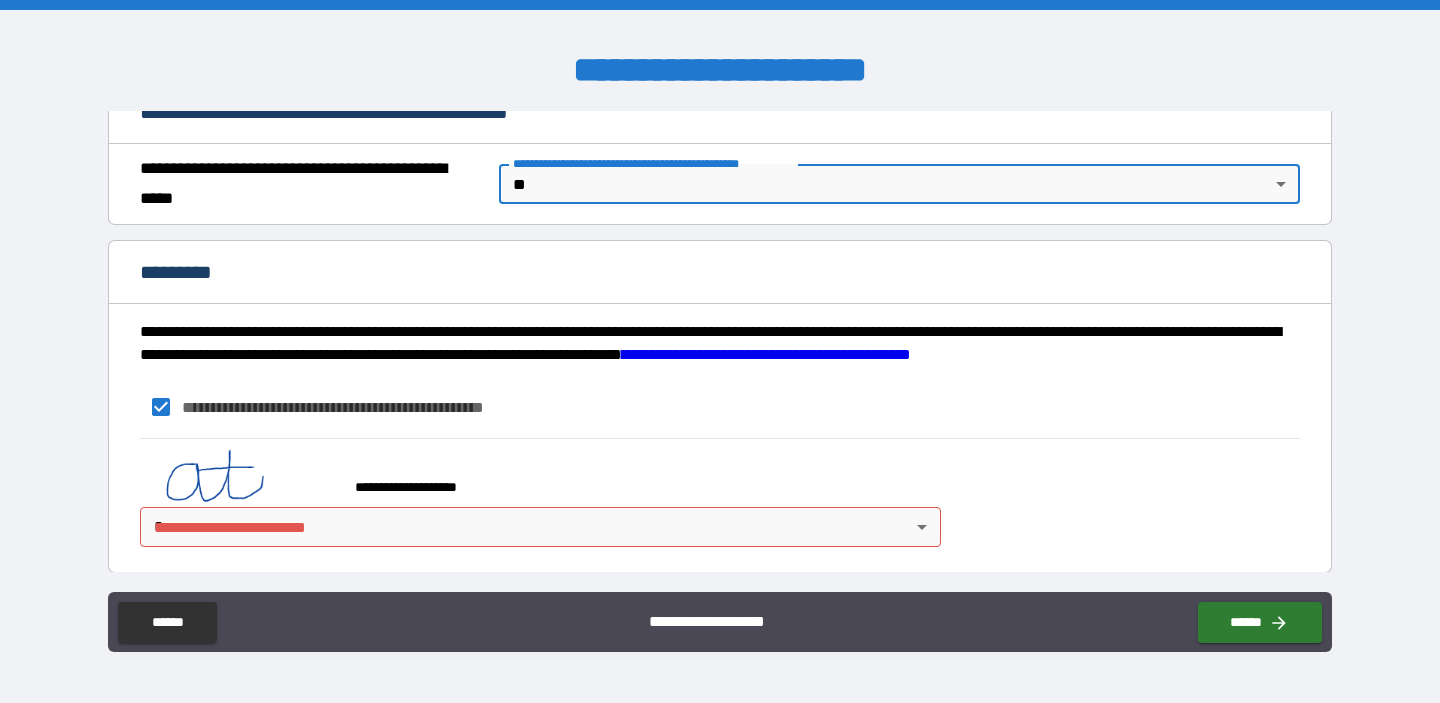 scroll, scrollTop: 1544, scrollLeft: 0, axis: vertical 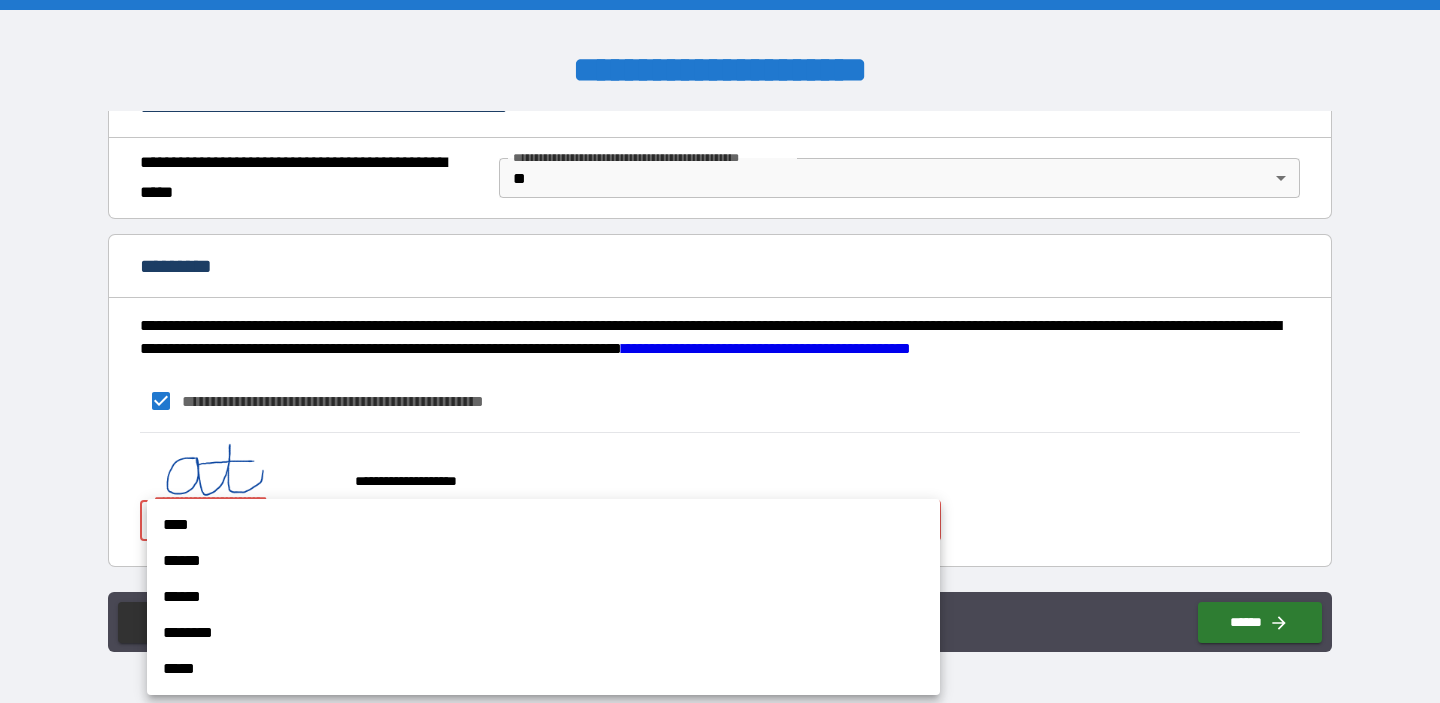 click on "[FIRST] [LAST] [STREET] [CITY], [STATE] [ZIP] [COUNTRY] [PHONE] [EMAIL] [DOB] [SSN] [CREDIT_CARD] [PASSPORT] [DRIVER_LICENSE]" at bounding box center [720, 351] 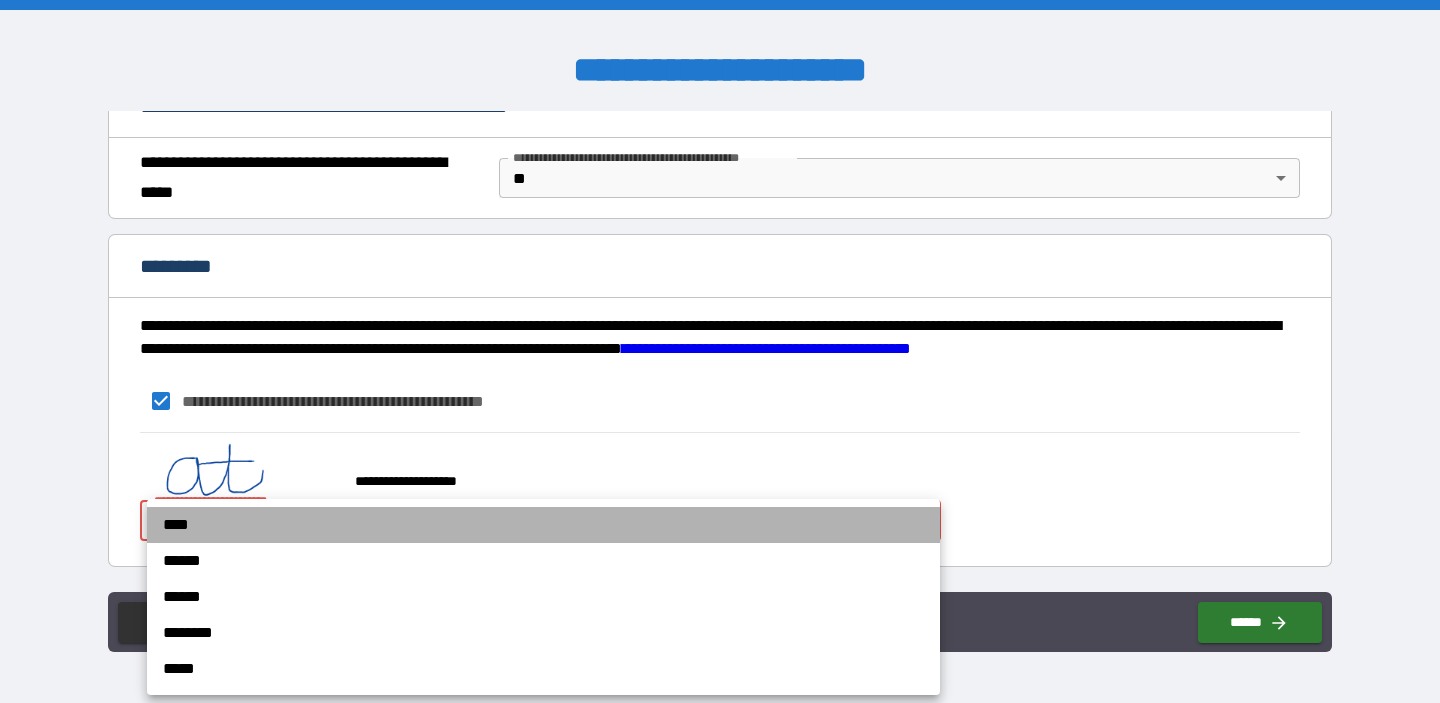 click on "****" at bounding box center [543, 525] 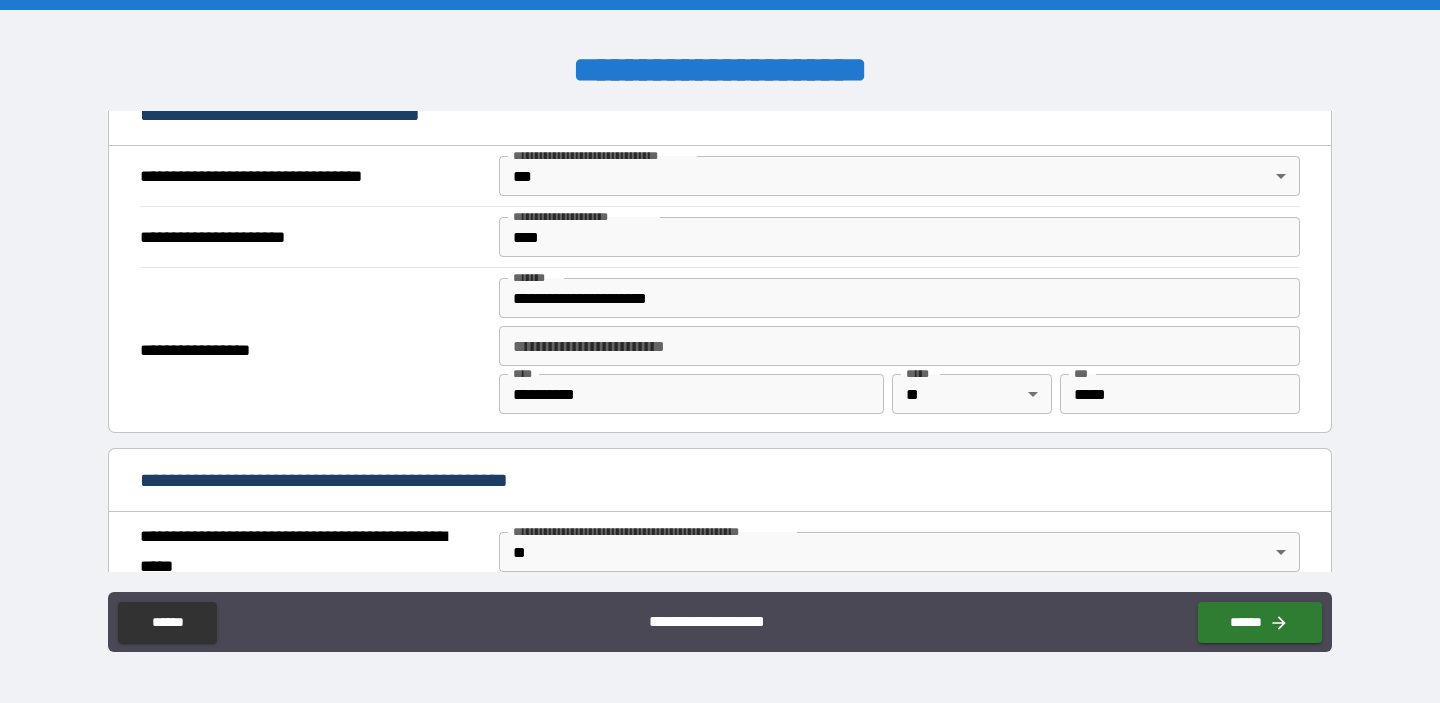 scroll, scrollTop: 1349, scrollLeft: 0, axis: vertical 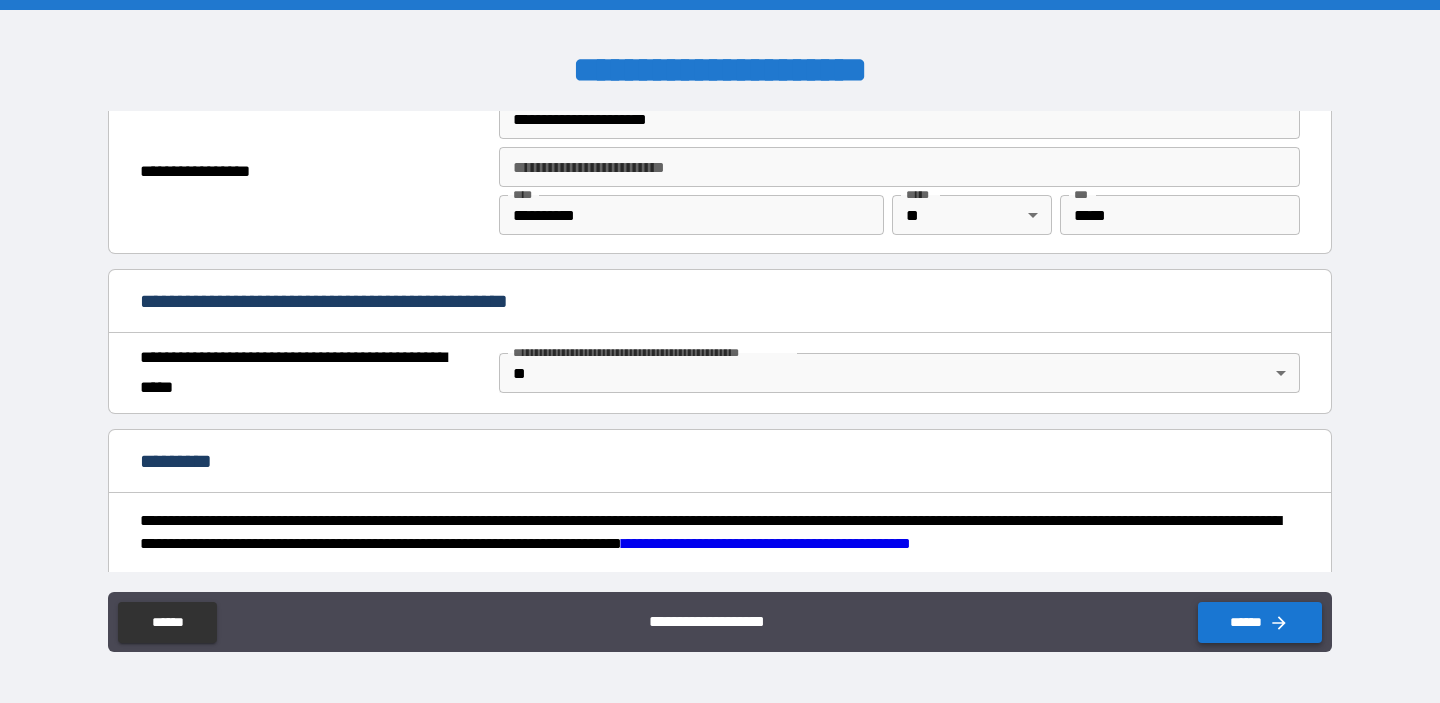 click 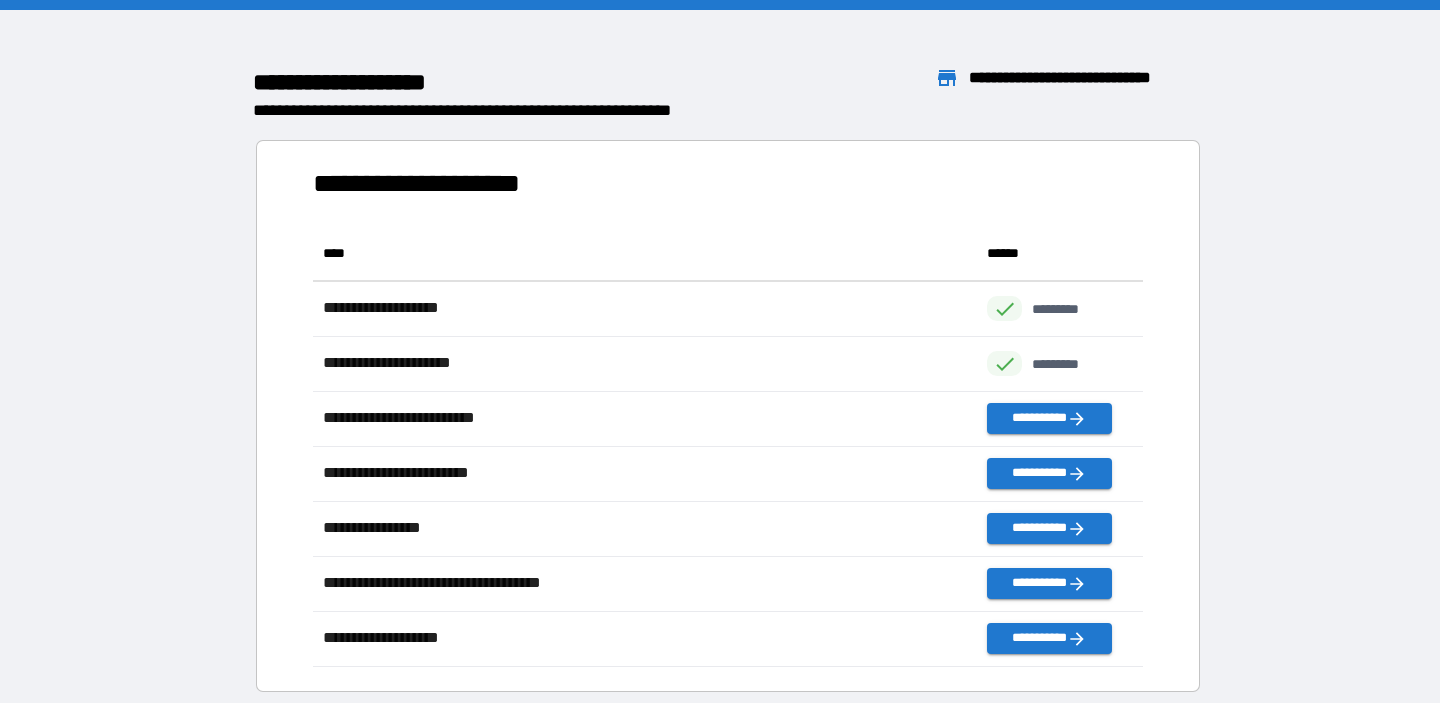scroll, scrollTop: 1, scrollLeft: 1, axis: both 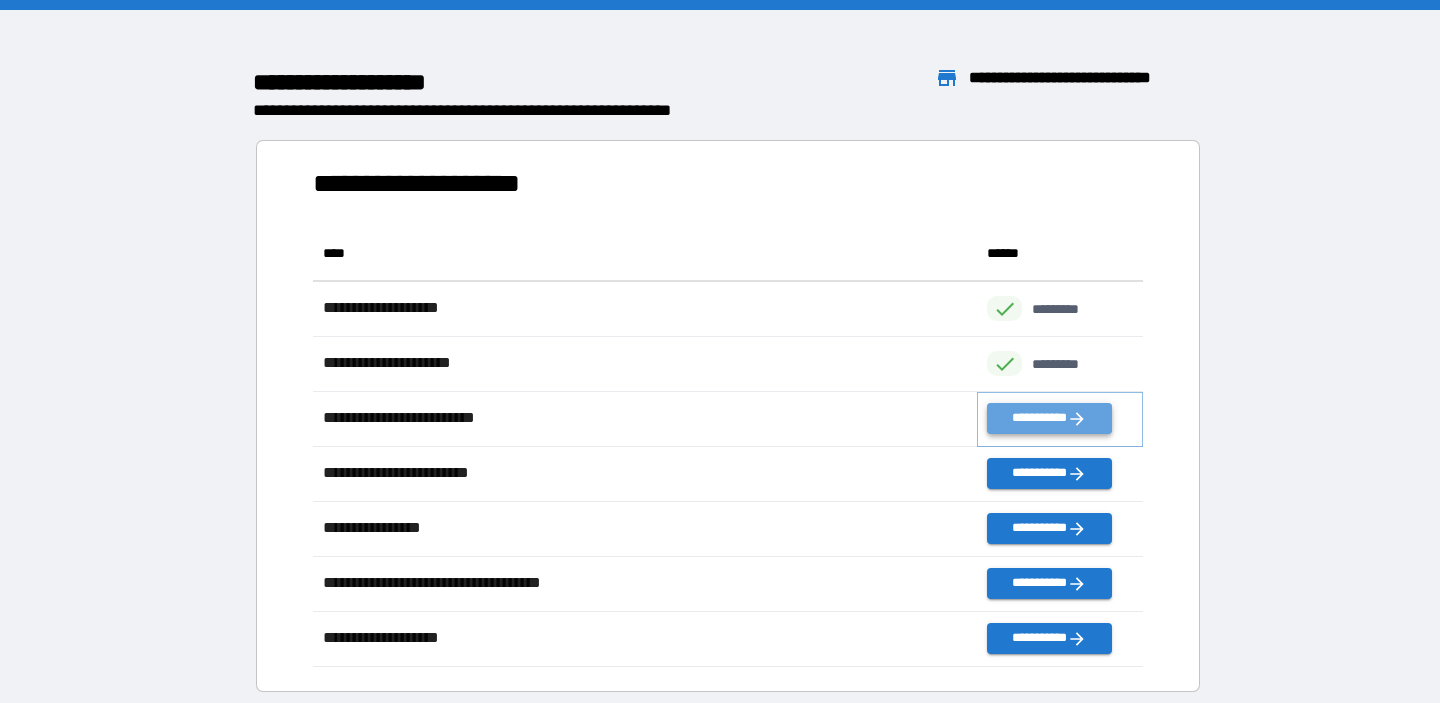 click on "**********" at bounding box center [1049, 418] 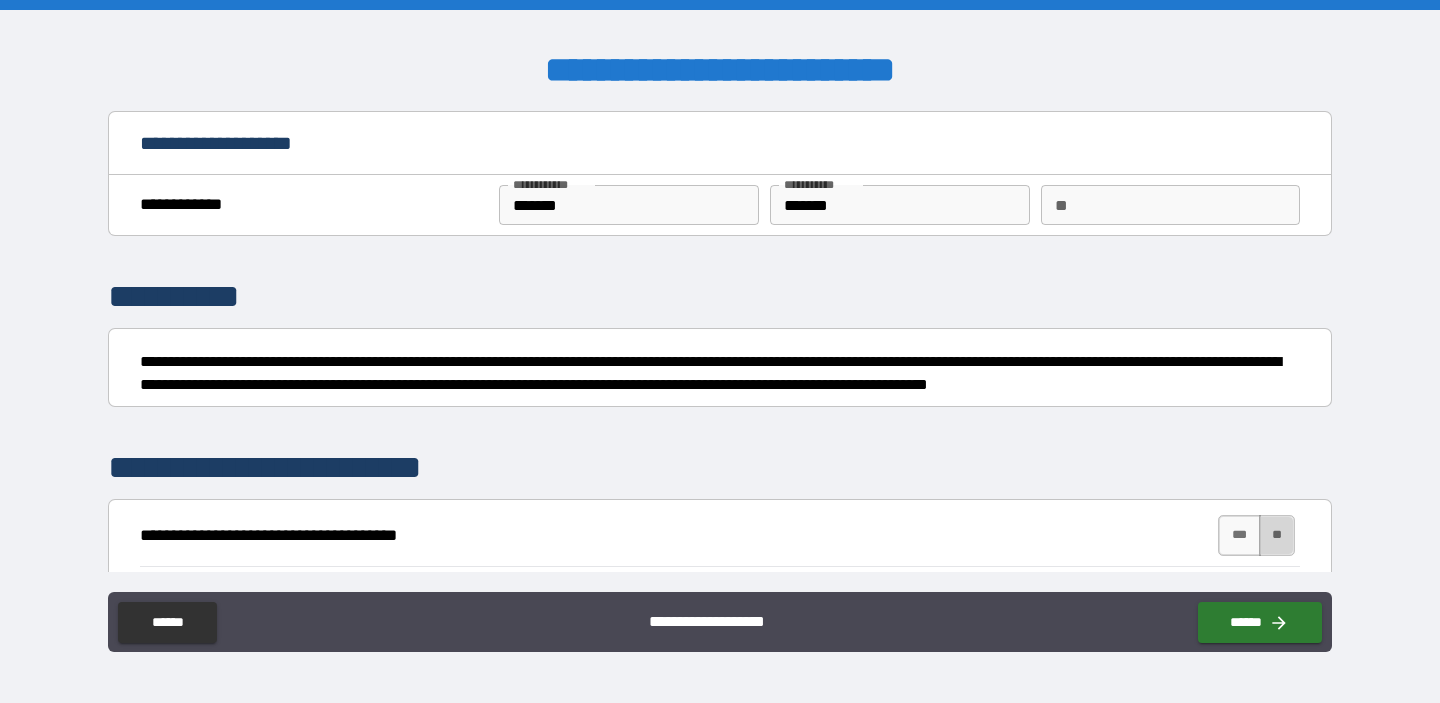 click on "**" at bounding box center (1277, 535) 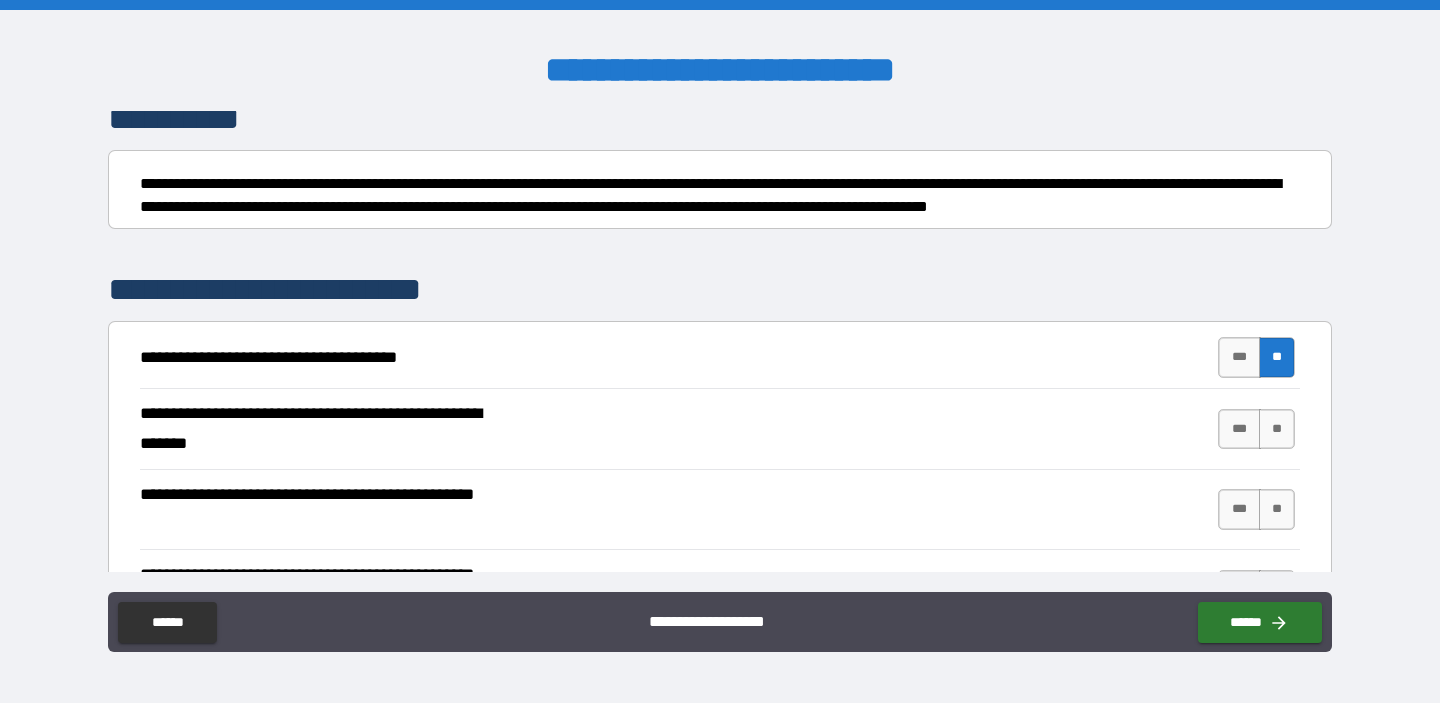 scroll, scrollTop: 186, scrollLeft: 0, axis: vertical 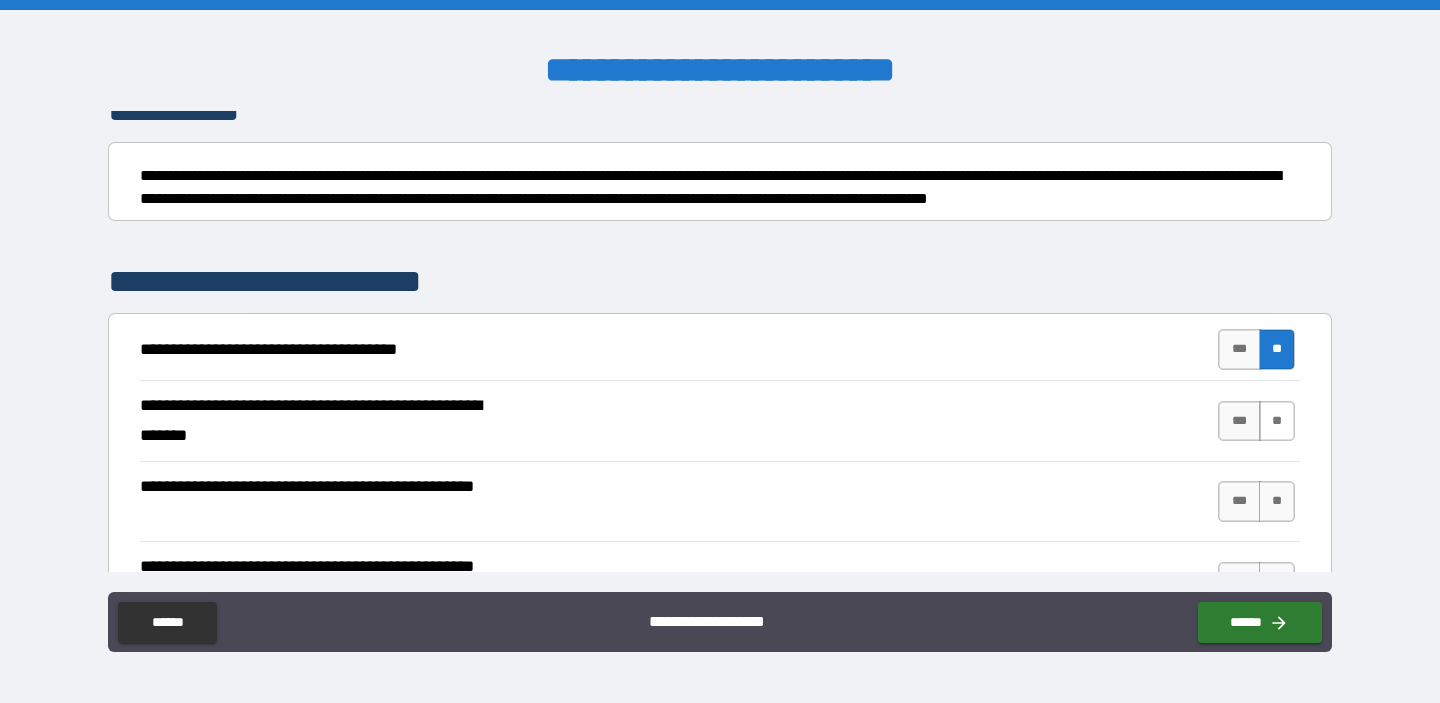 click on "**" at bounding box center [1277, 421] 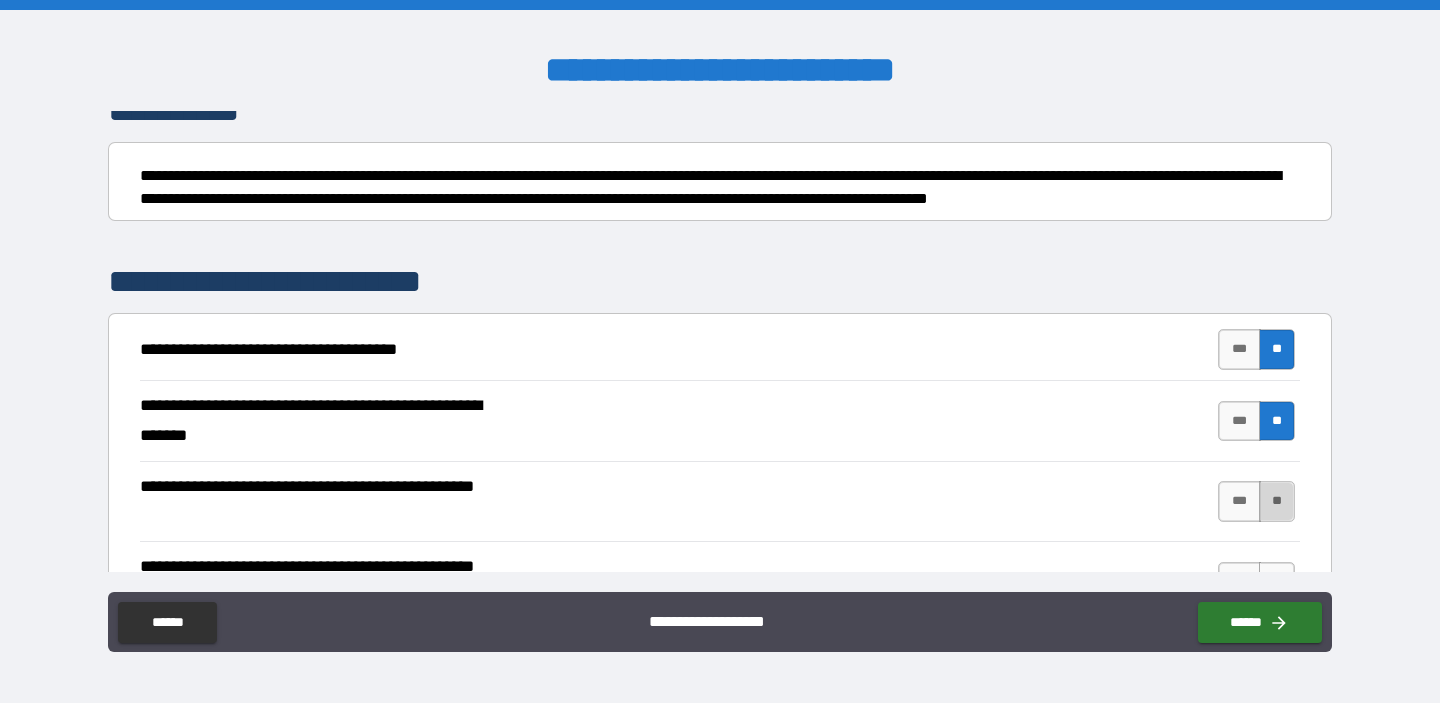 click on "**" at bounding box center (1277, 501) 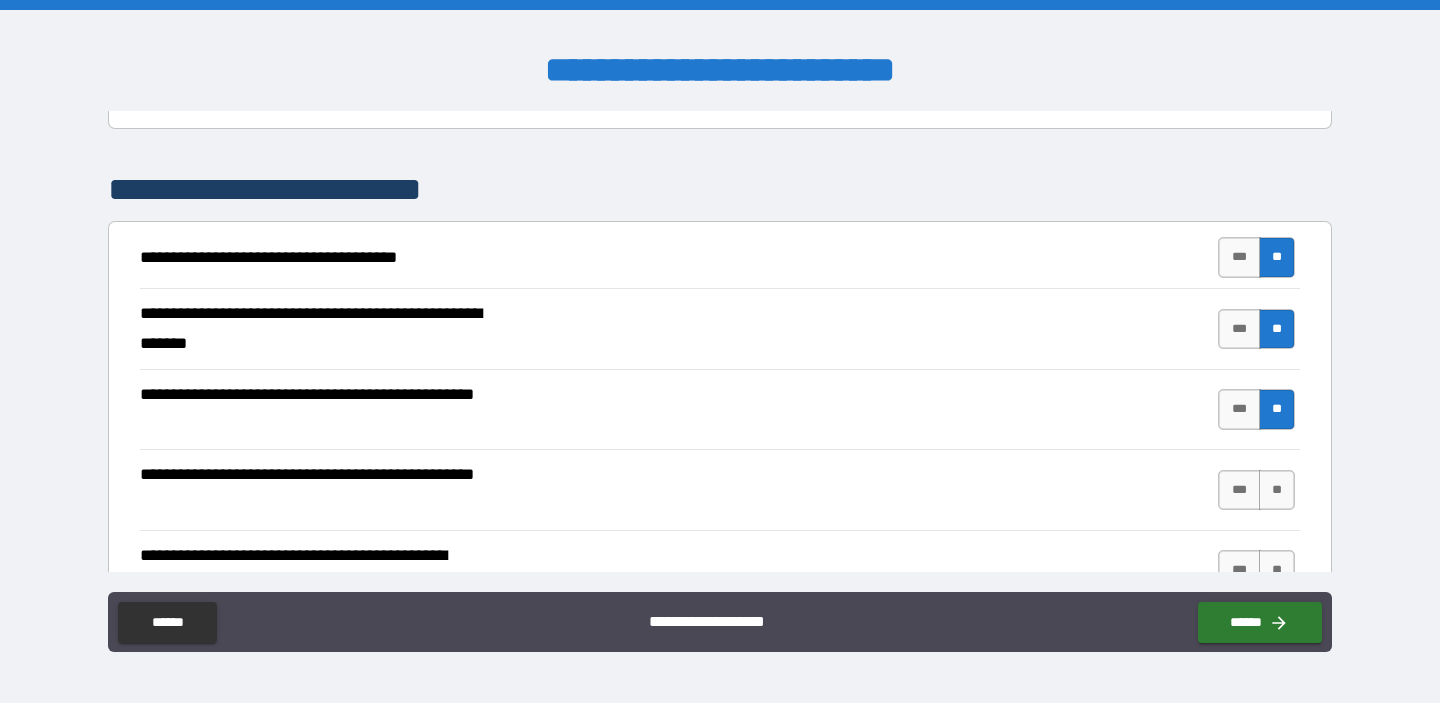 scroll, scrollTop: 308, scrollLeft: 0, axis: vertical 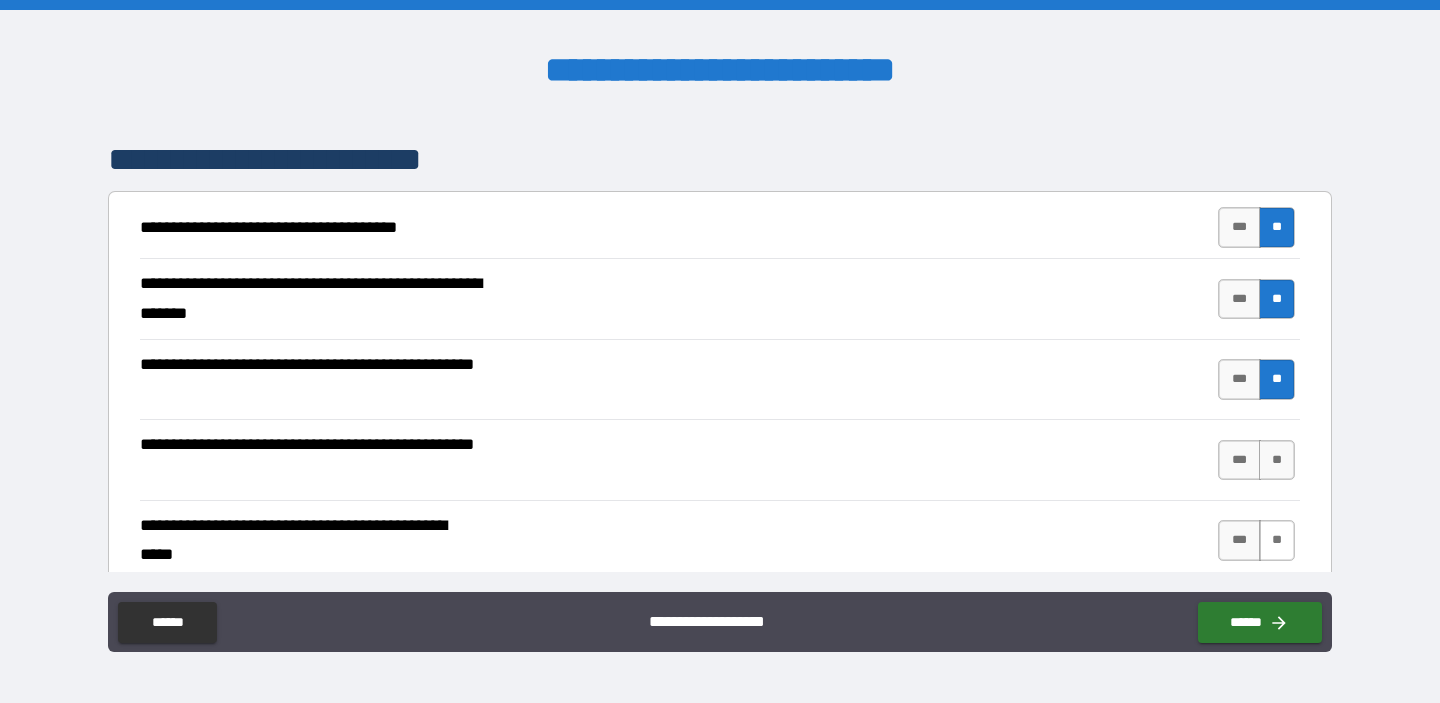 click on "**" at bounding box center [1277, 460] 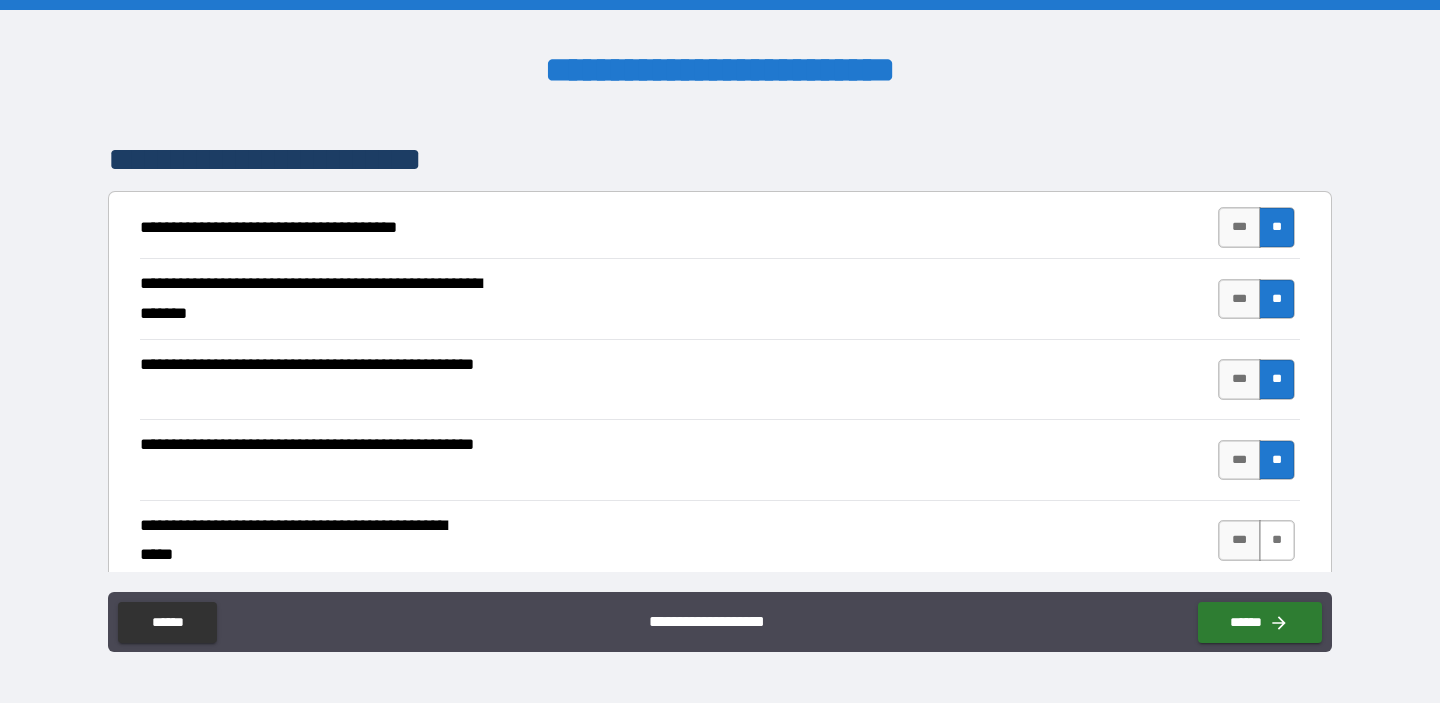 click on "**" at bounding box center [1277, 540] 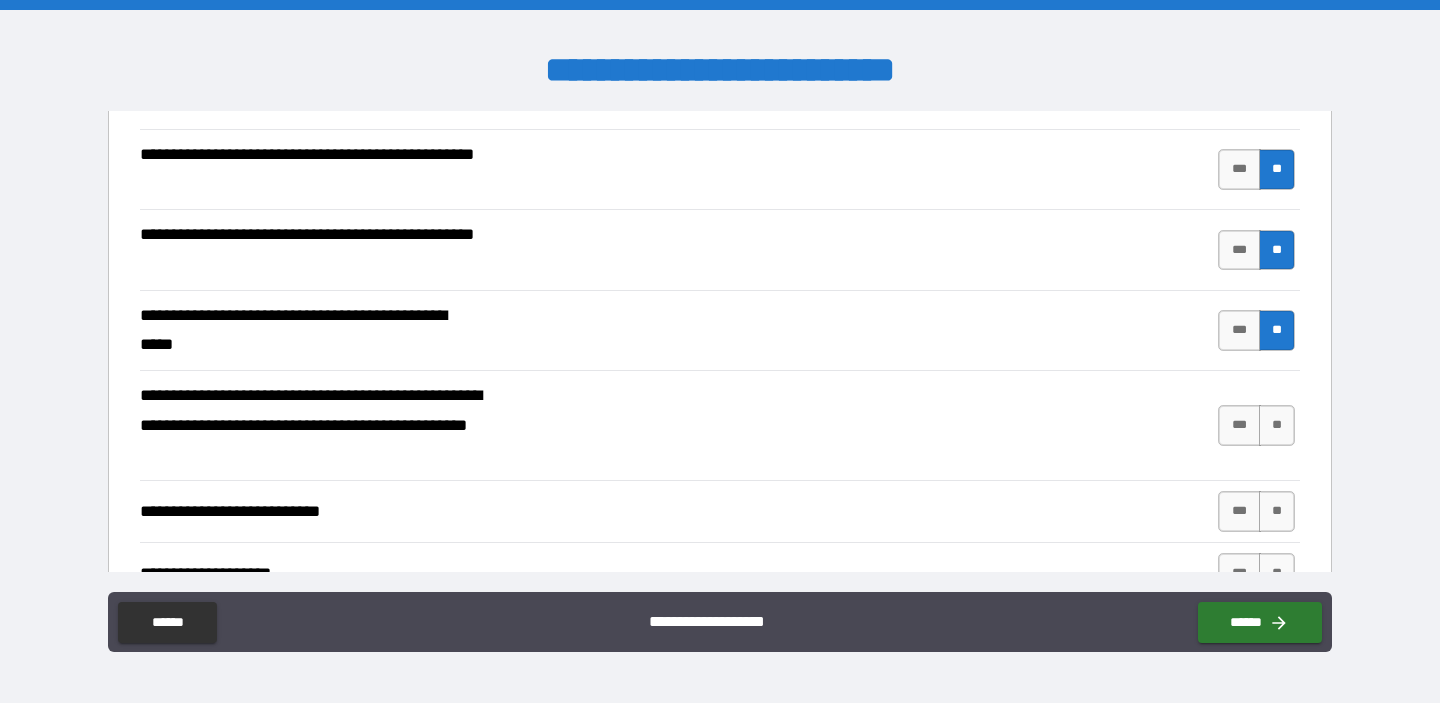 scroll, scrollTop: 547, scrollLeft: 0, axis: vertical 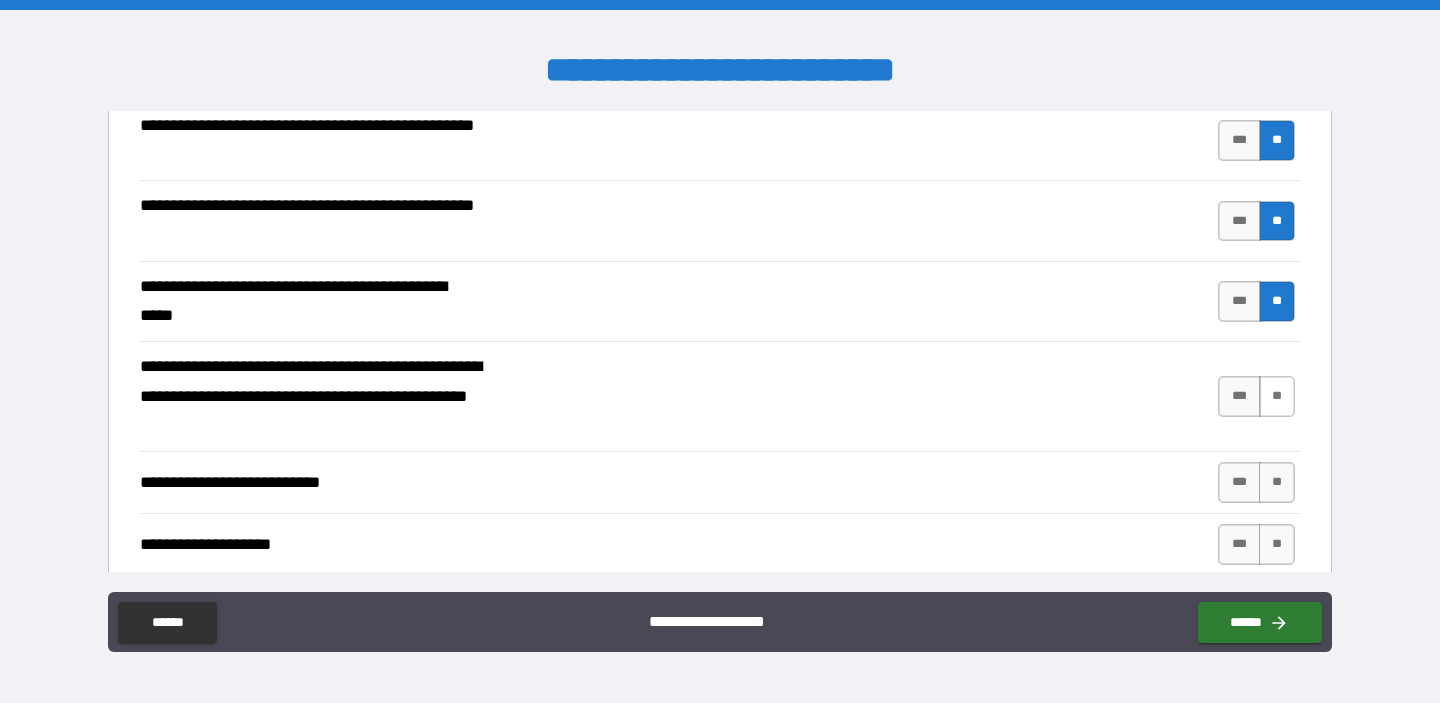 click on "**" at bounding box center (1277, 396) 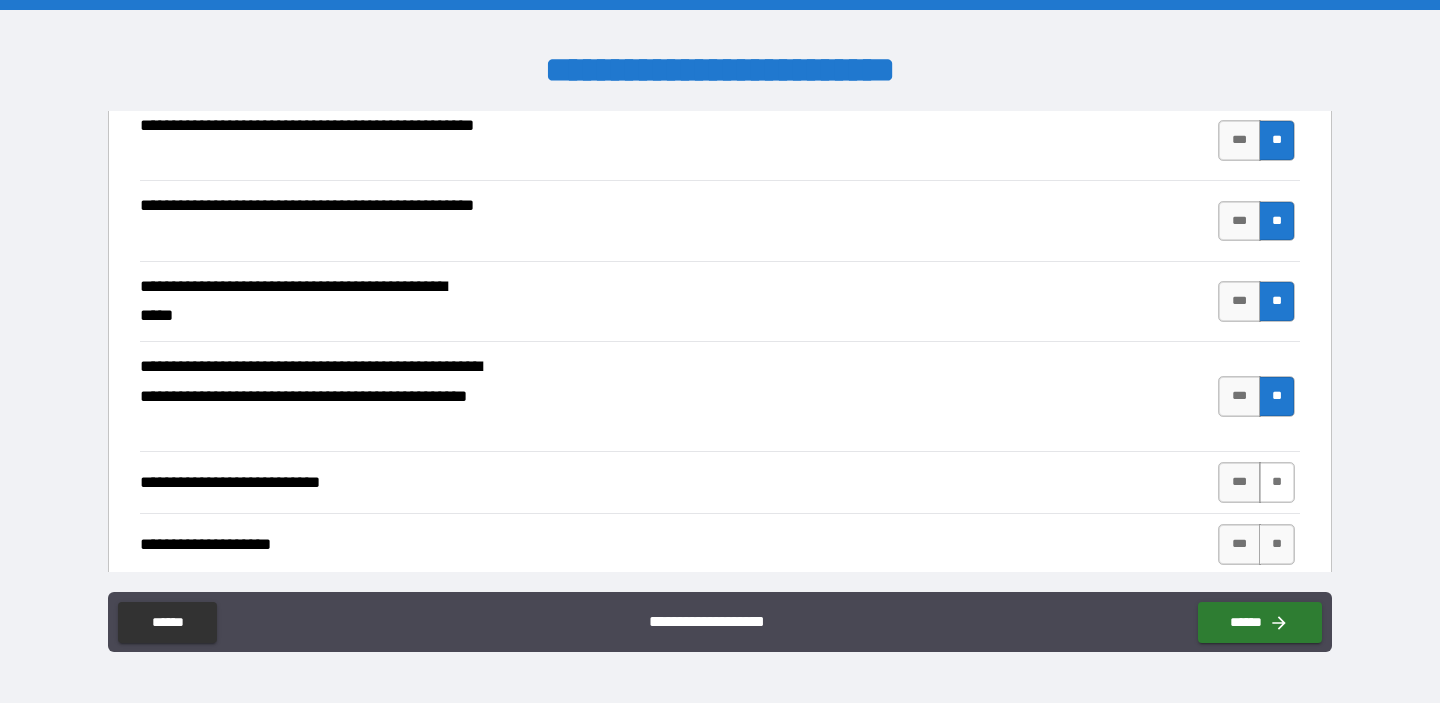 click on "**" at bounding box center (1277, 482) 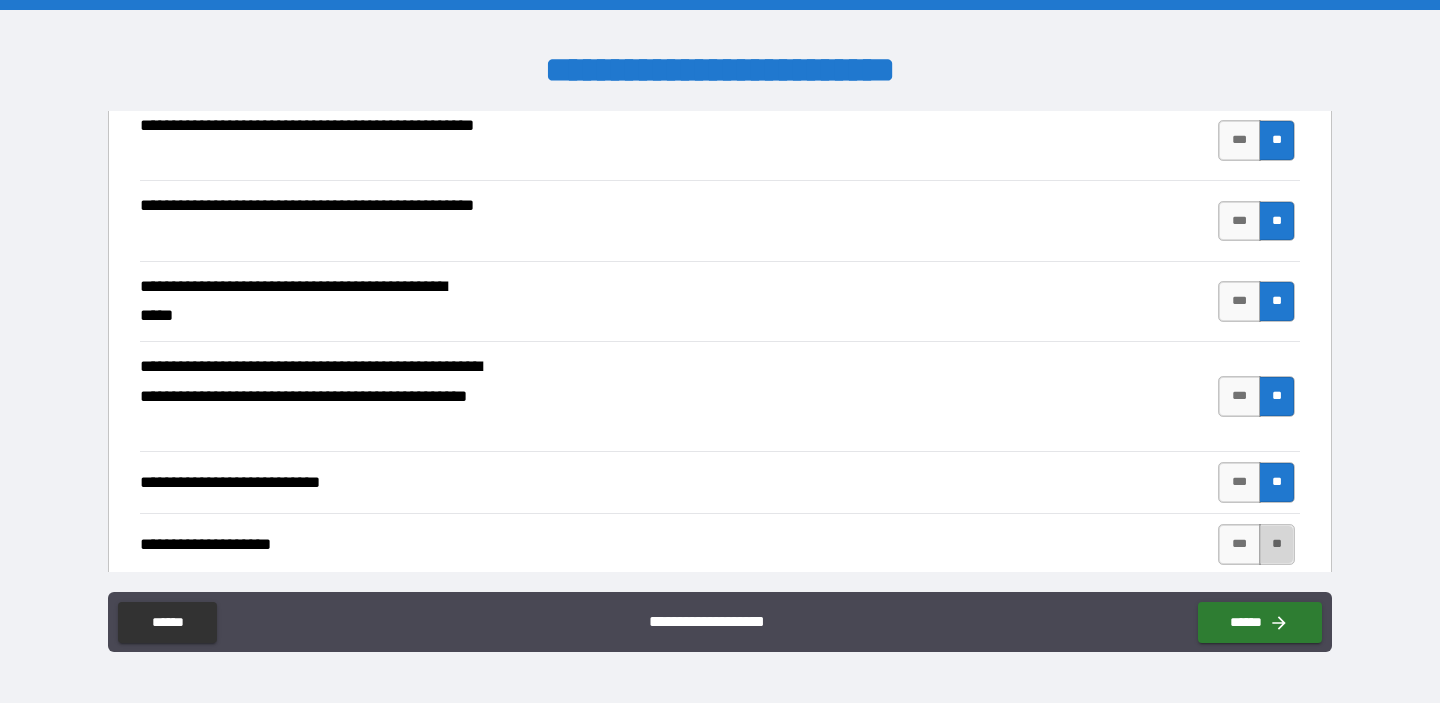 click on "**" at bounding box center (1277, 544) 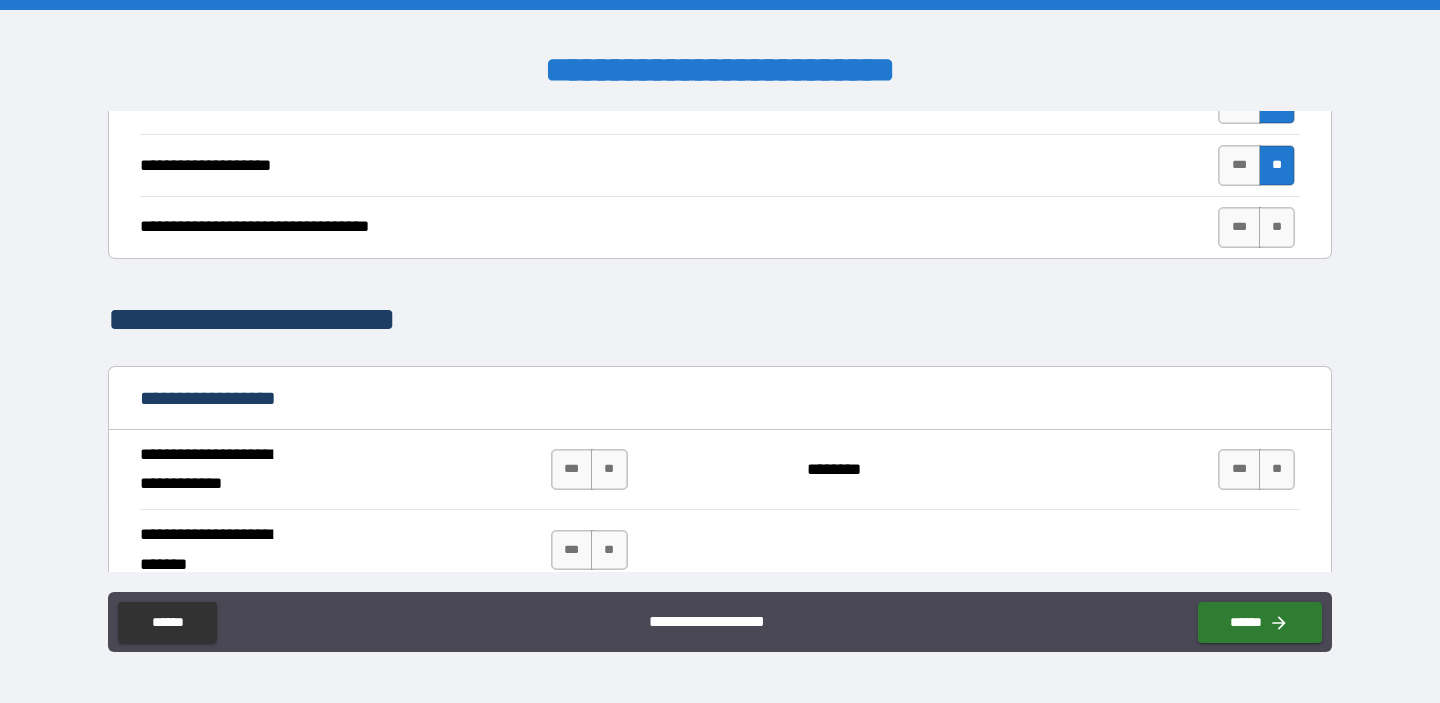 scroll, scrollTop: 938, scrollLeft: 0, axis: vertical 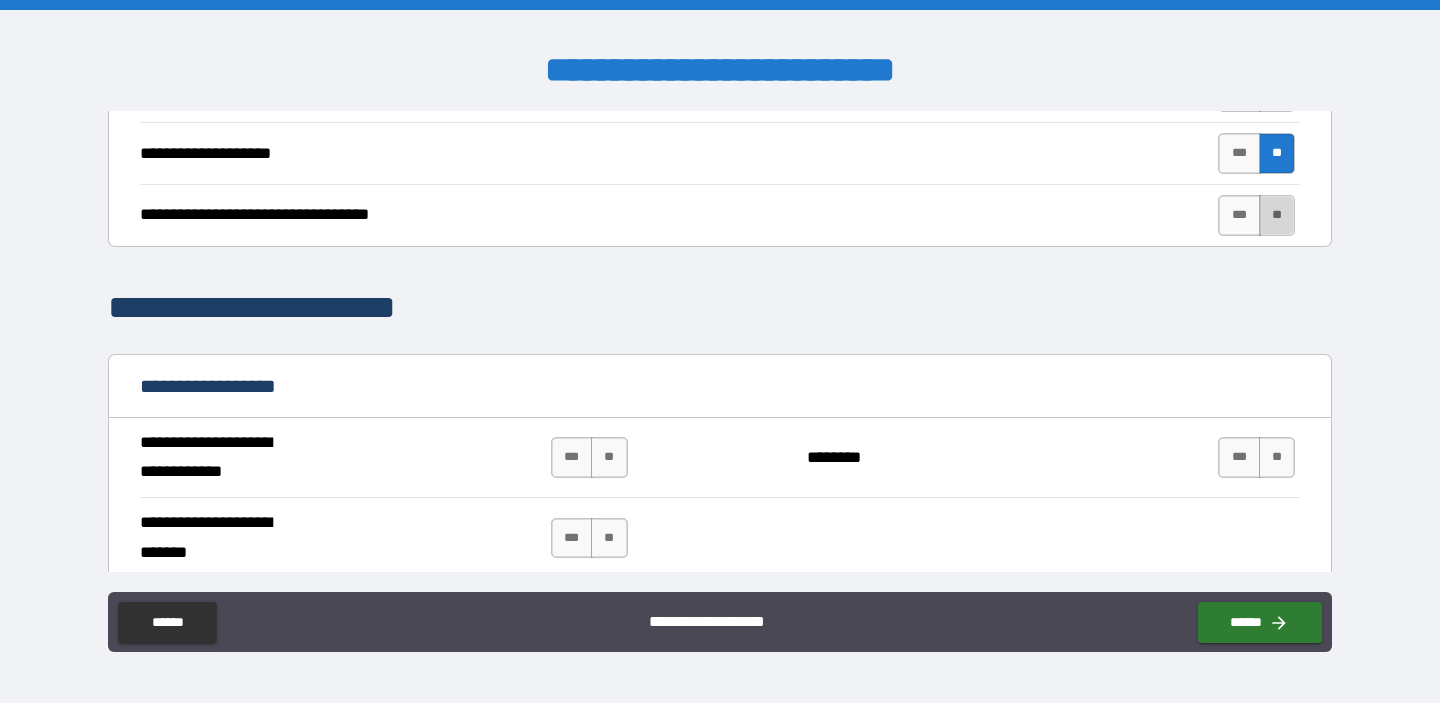 click on "**" at bounding box center [1277, 215] 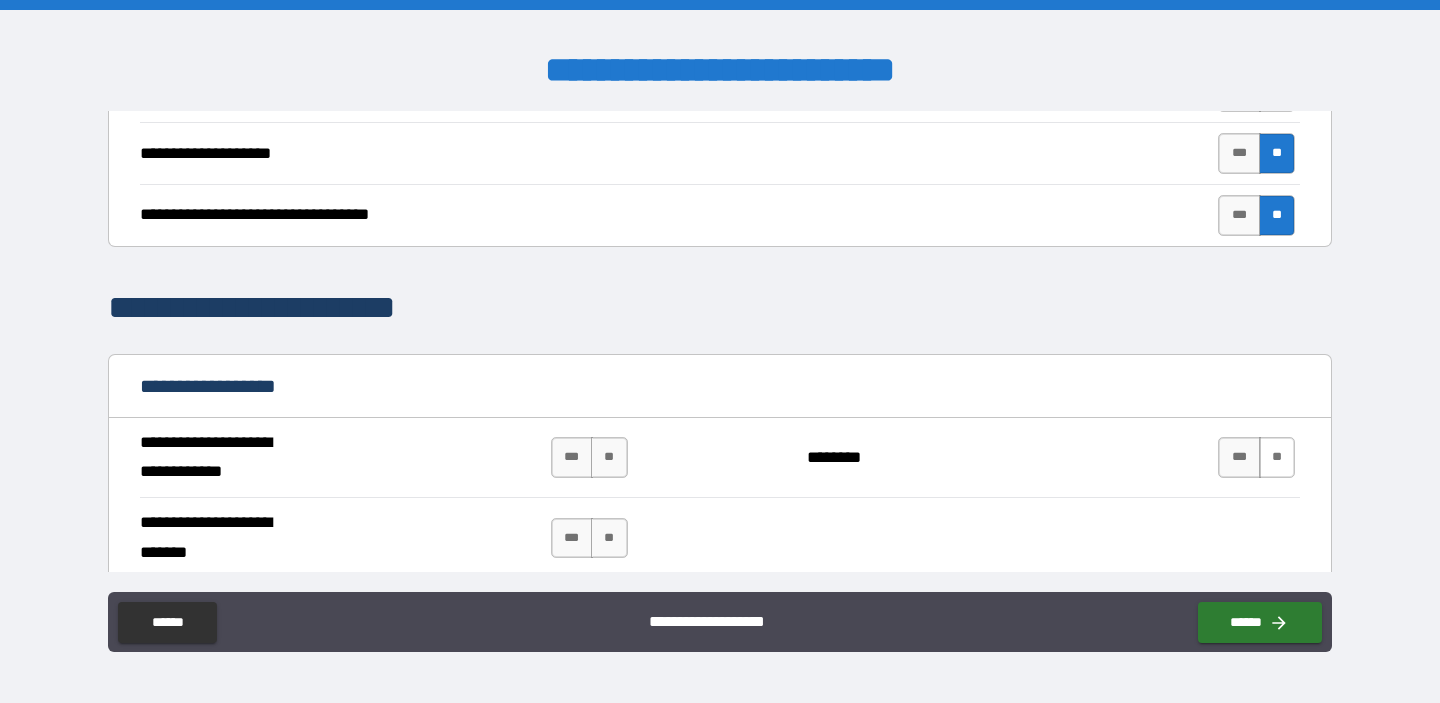 click on "**" at bounding box center (1277, 457) 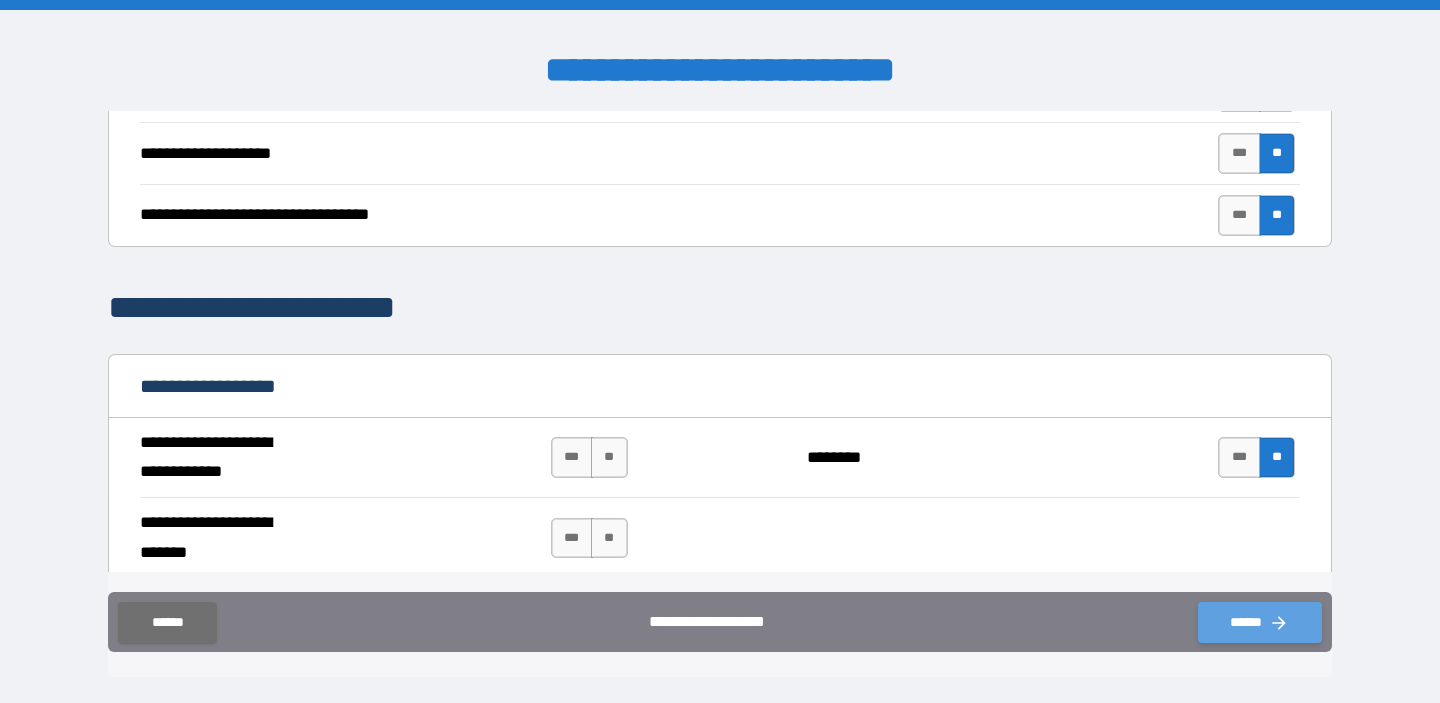 click on "******" at bounding box center (1260, 622) 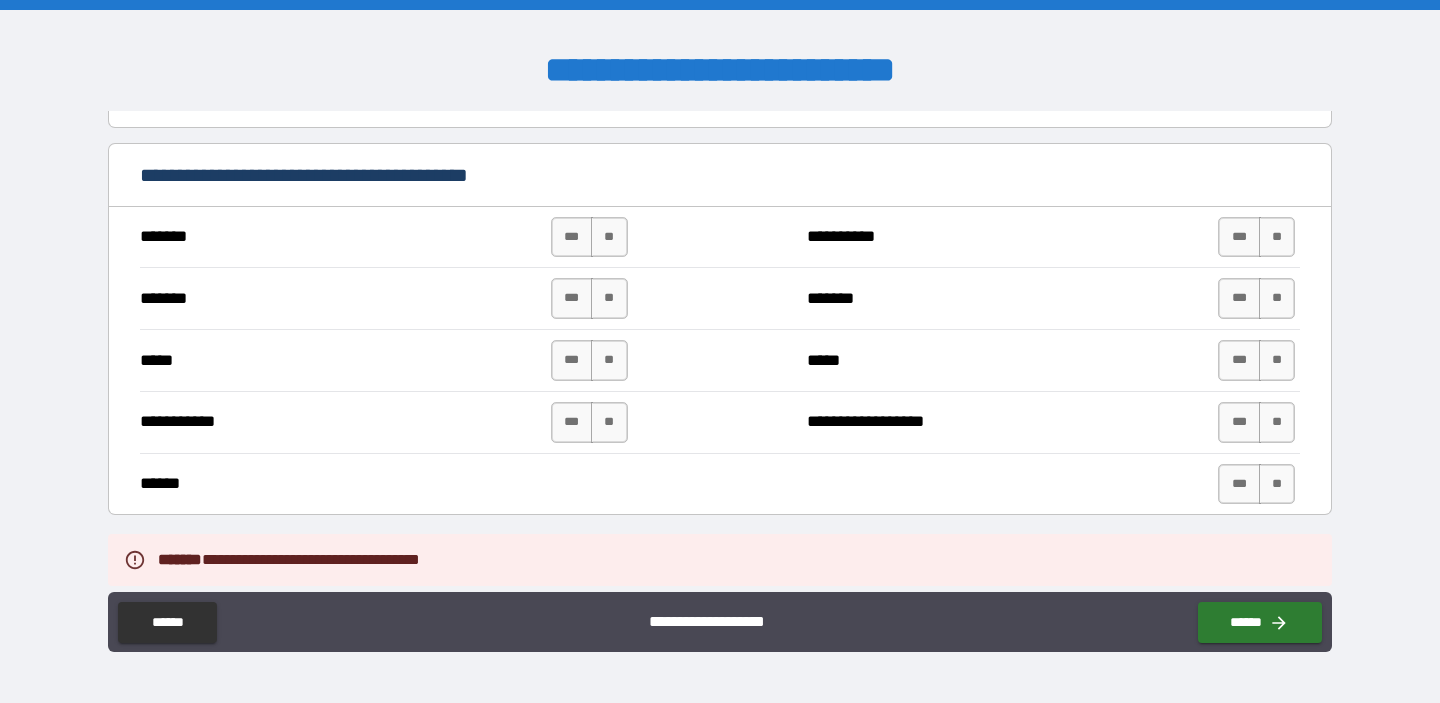 scroll, scrollTop: 1388, scrollLeft: 0, axis: vertical 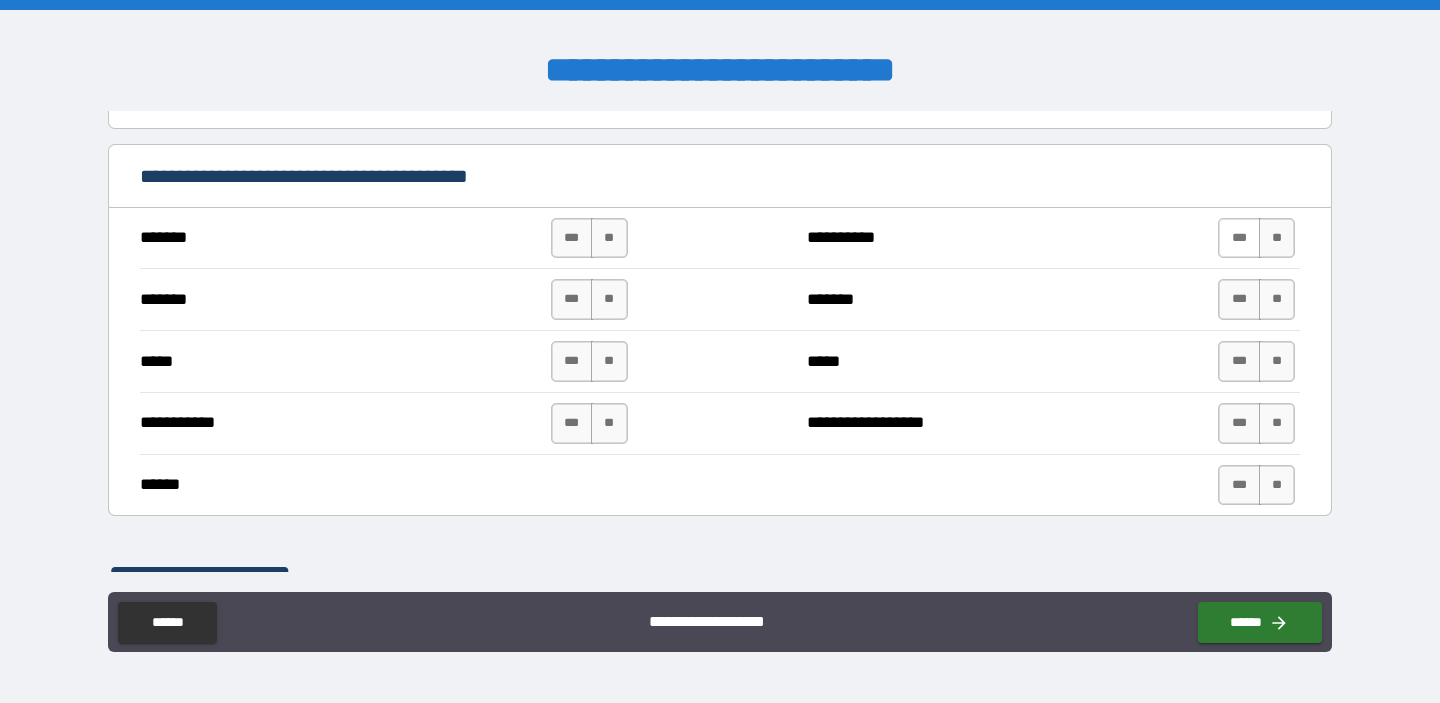 click on "***" at bounding box center [1239, 238] 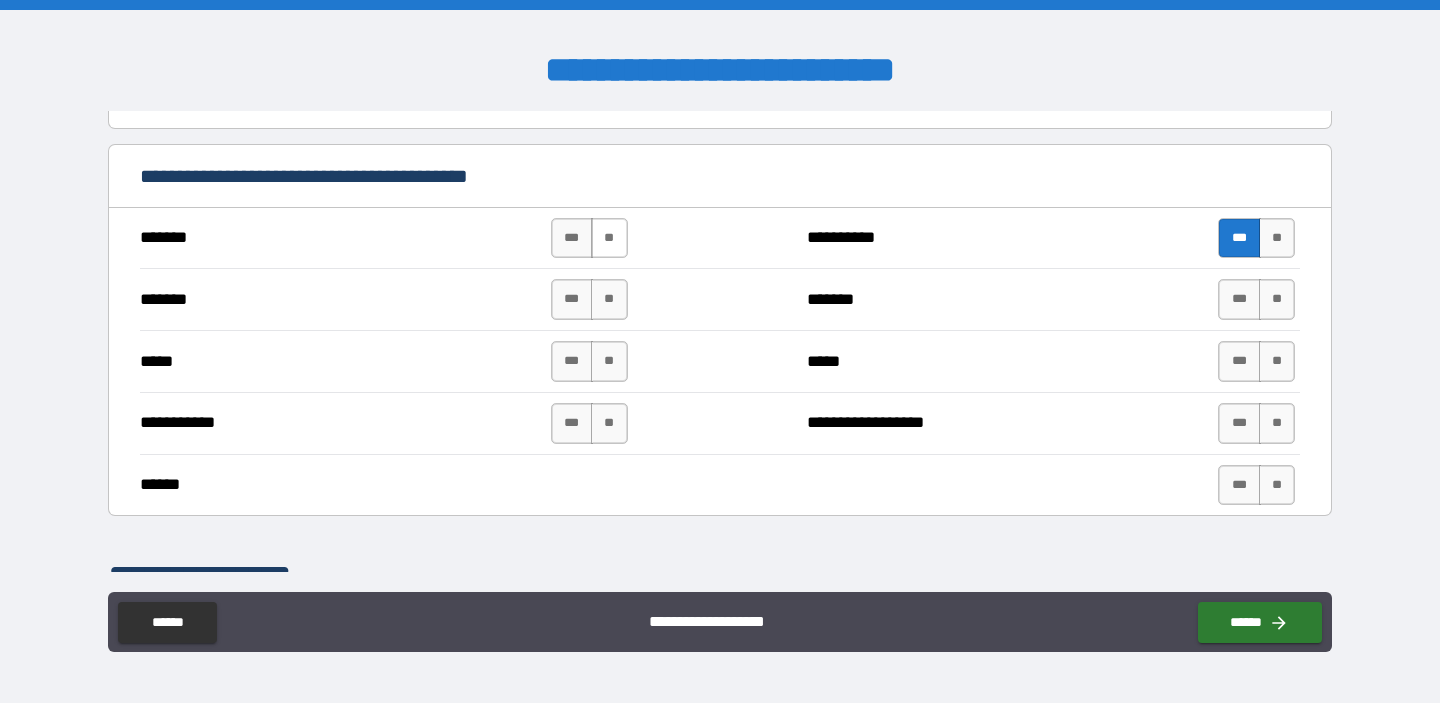 click on "**" at bounding box center [609, 238] 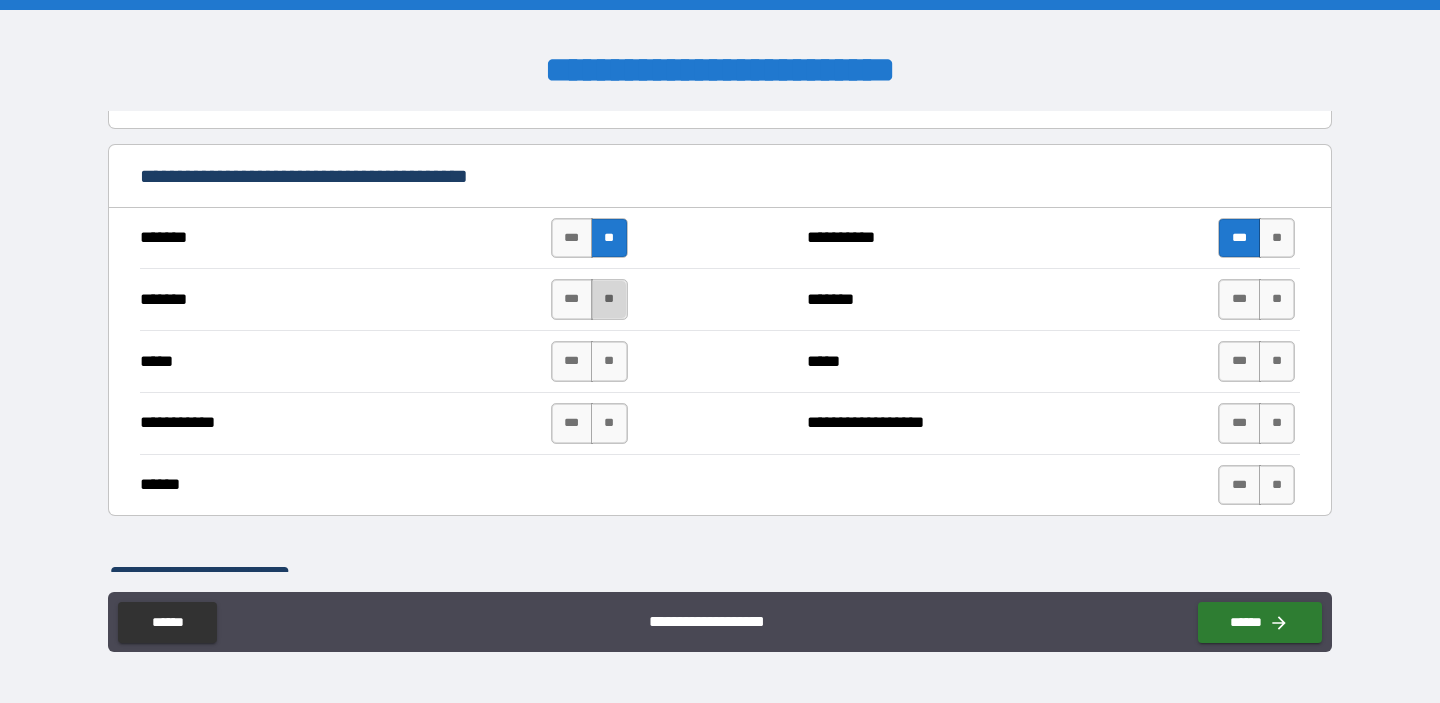 click on "**" at bounding box center (609, 299) 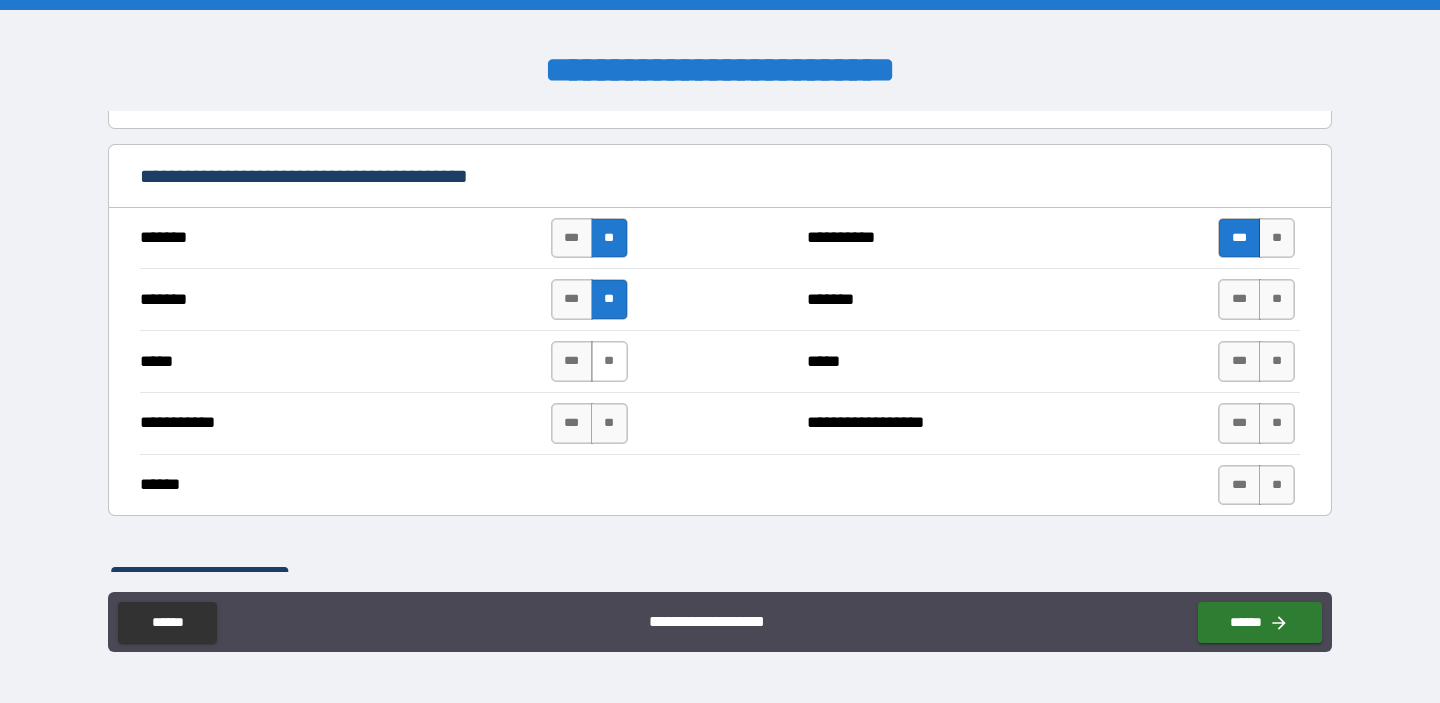 click on "**" at bounding box center (609, 361) 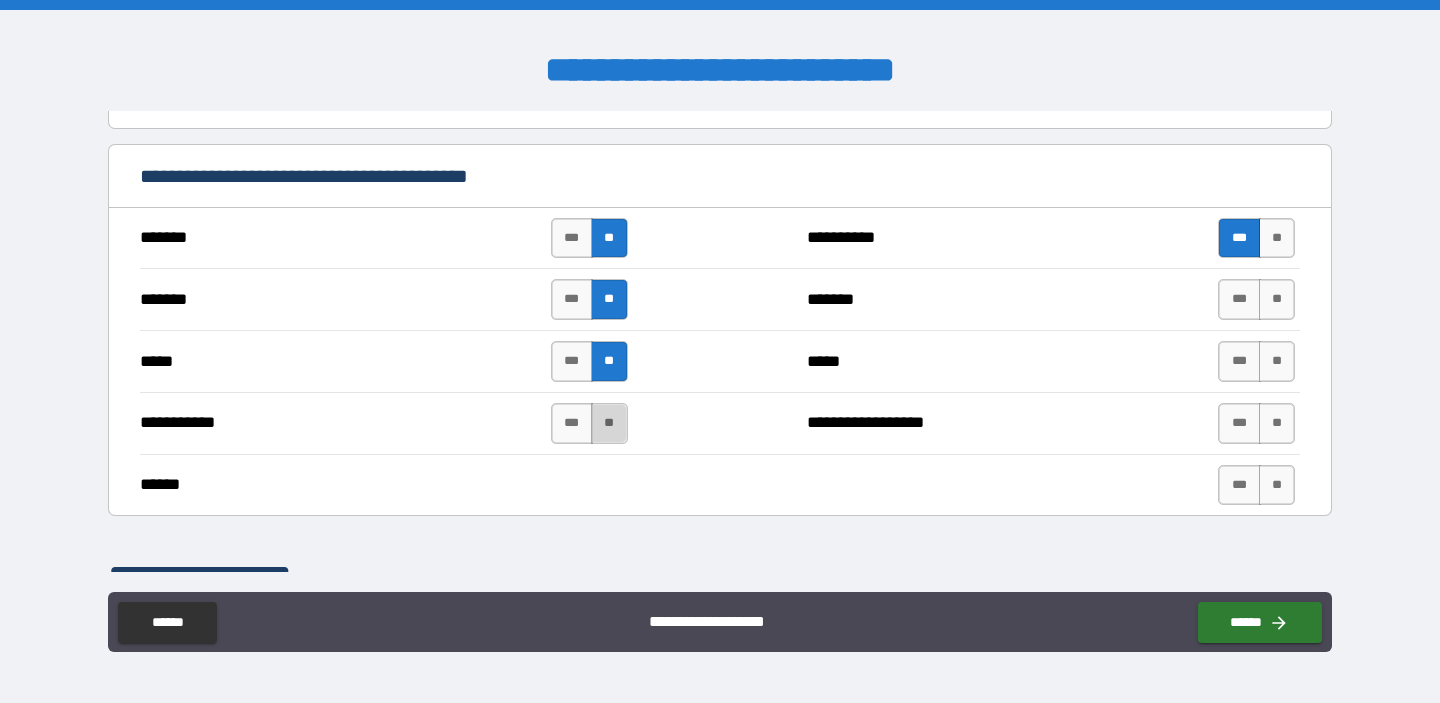 click on "**" at bounding box center (609, 423) 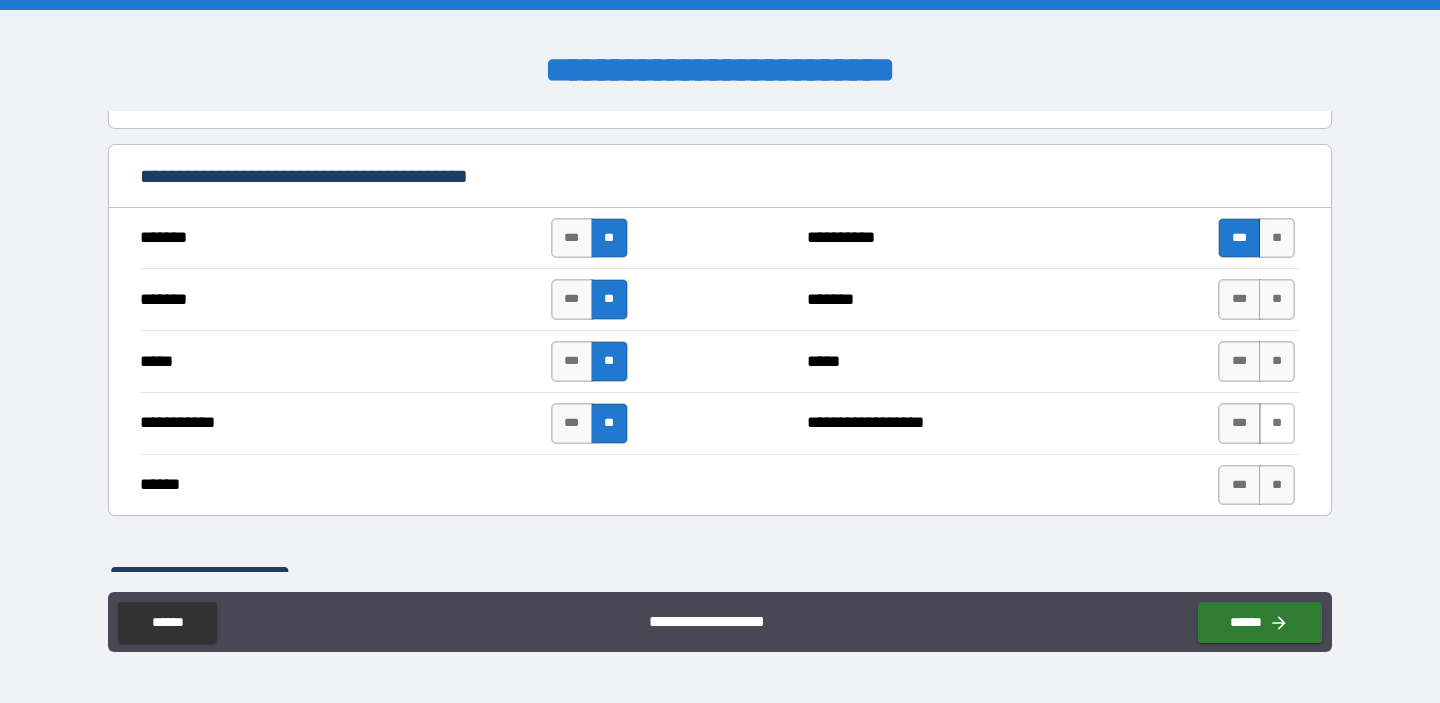 click on "**" at bounding box center (1277, 423) 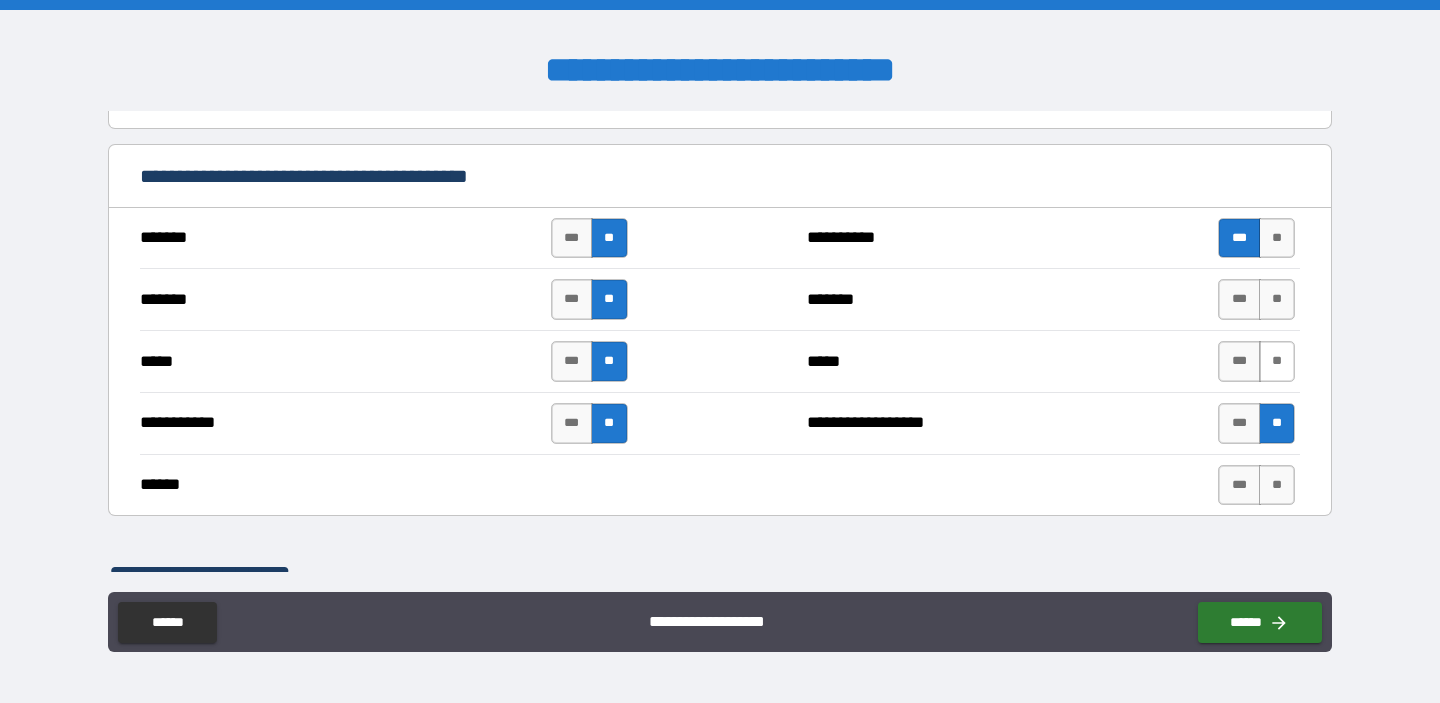 click on "**" at bounding box center [1277, 361] 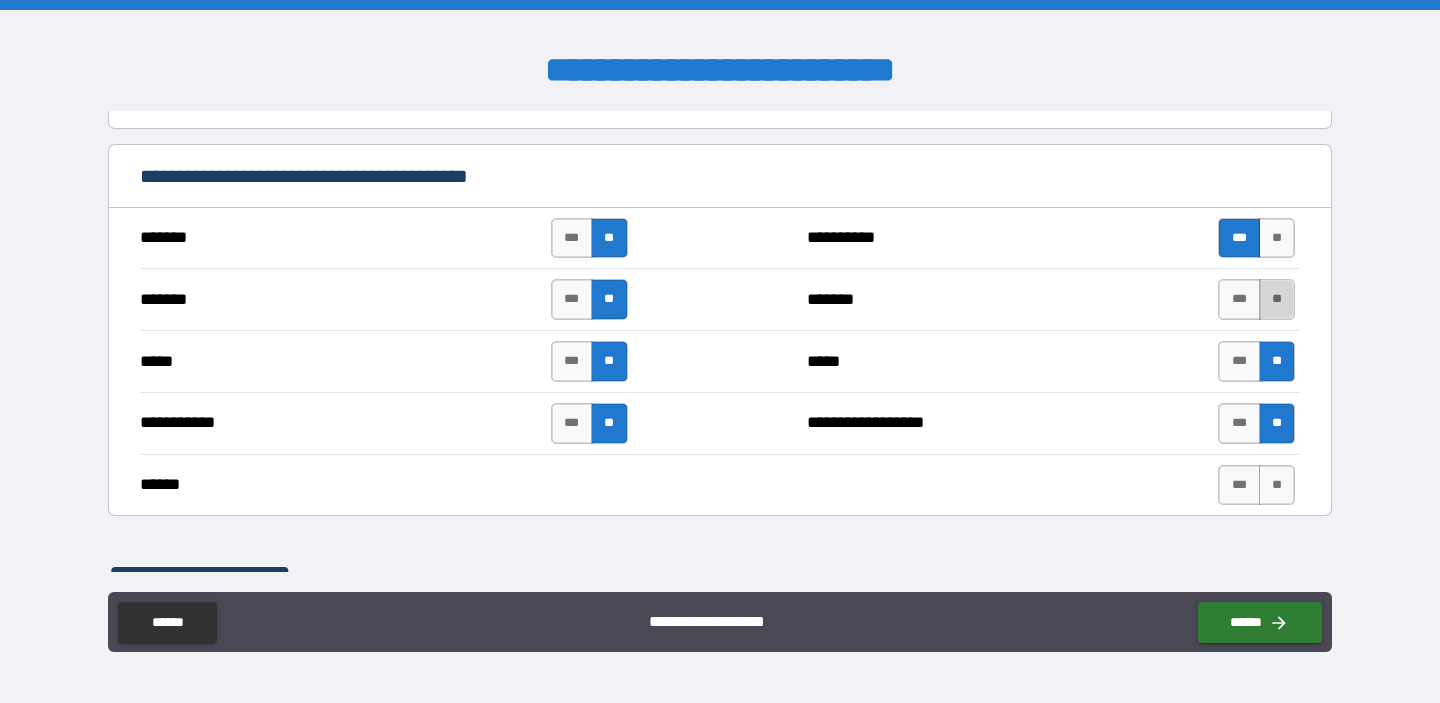 click on "**" at bounding box center (1277, 299) 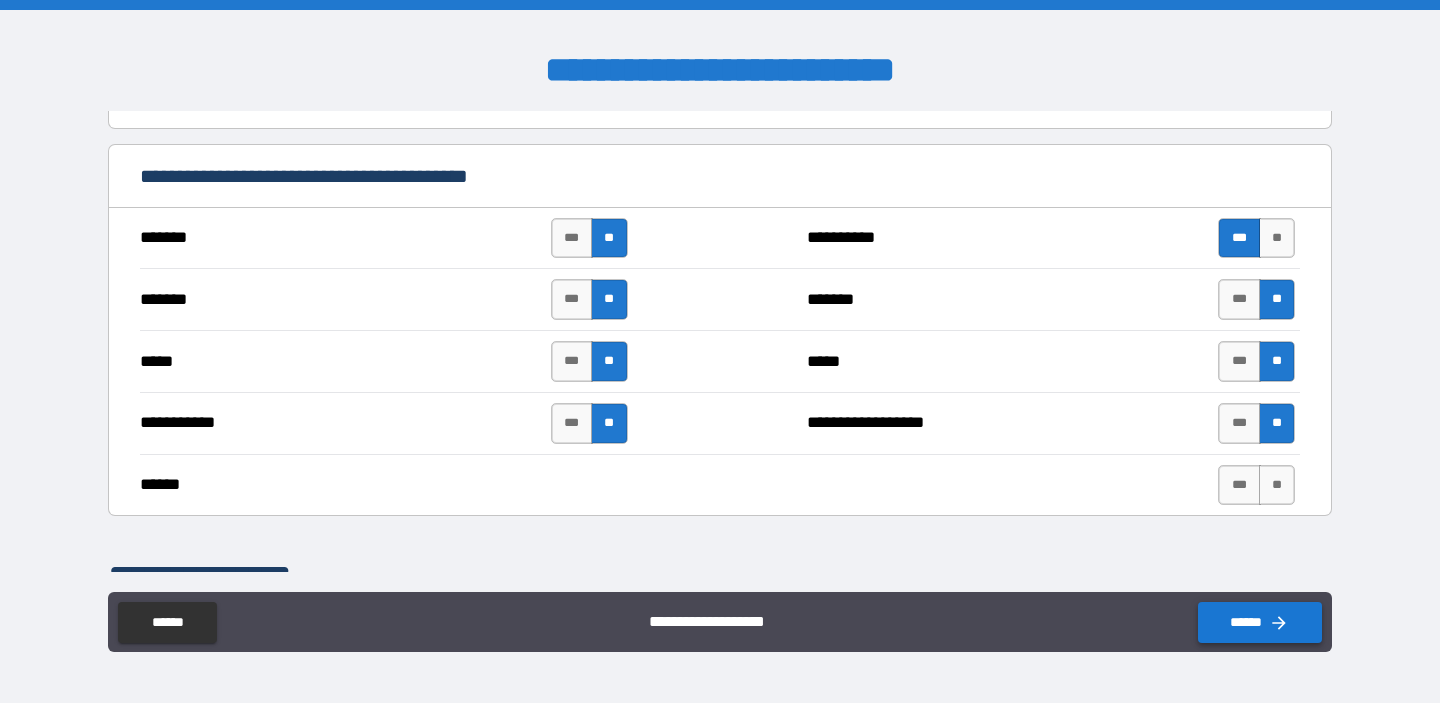 click on "******" at bounding box center [1260, 622] 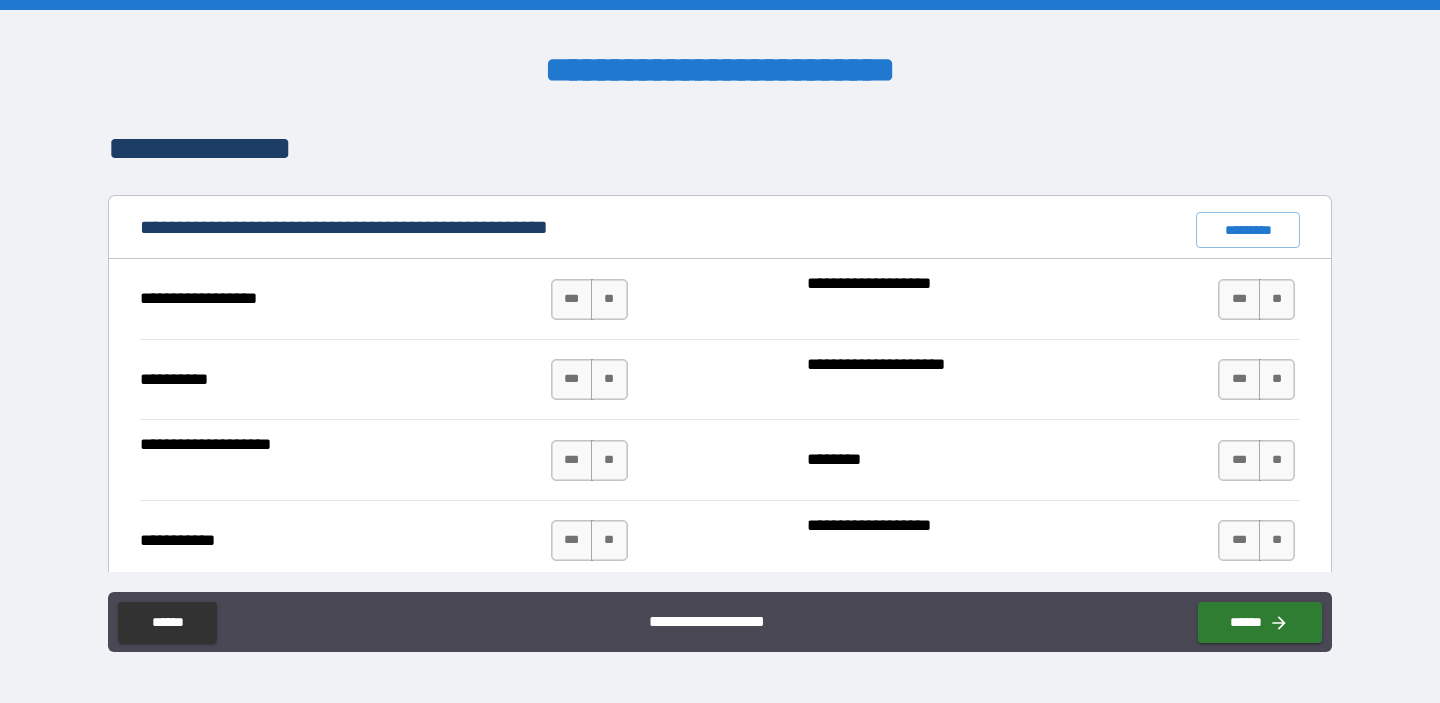 scroll, scrollTop: 1820, scrollLeft: 0, axis: vertical 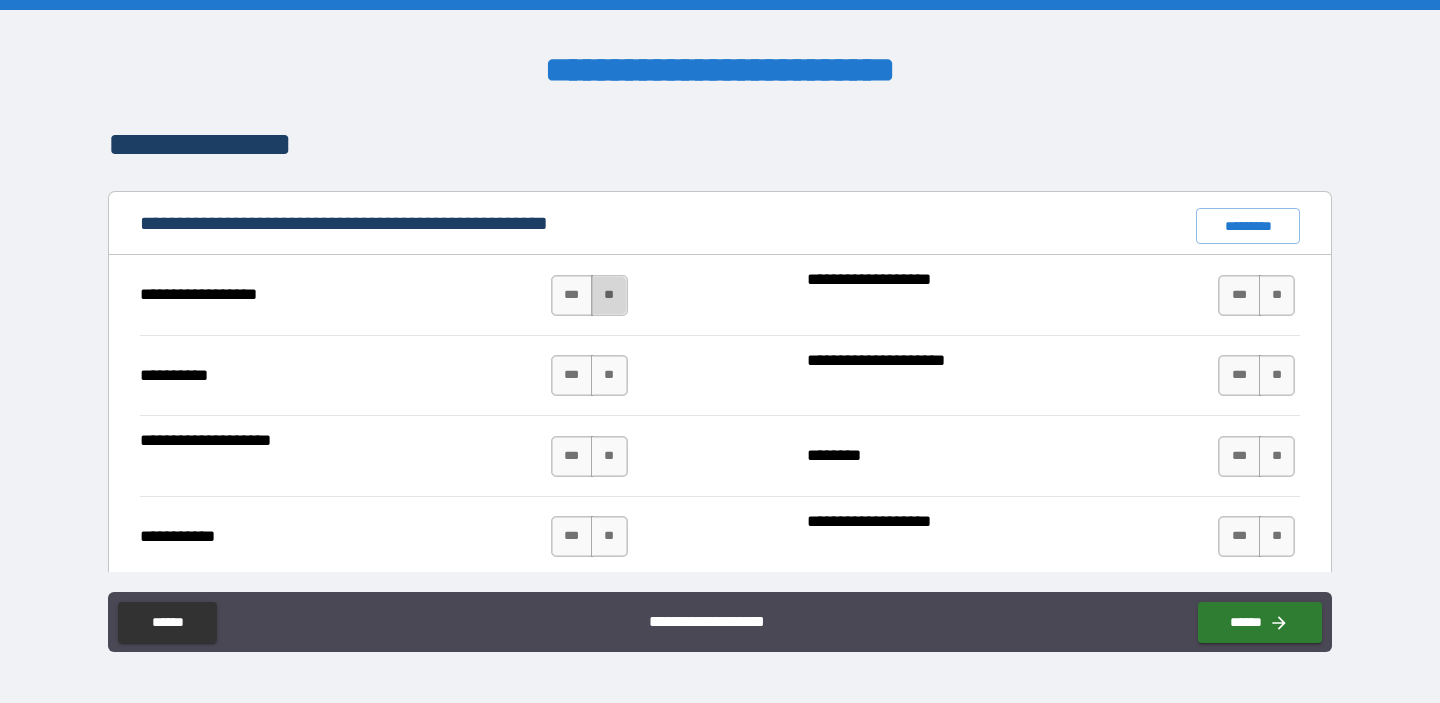 click on "**" at bounding box center (609, 295) 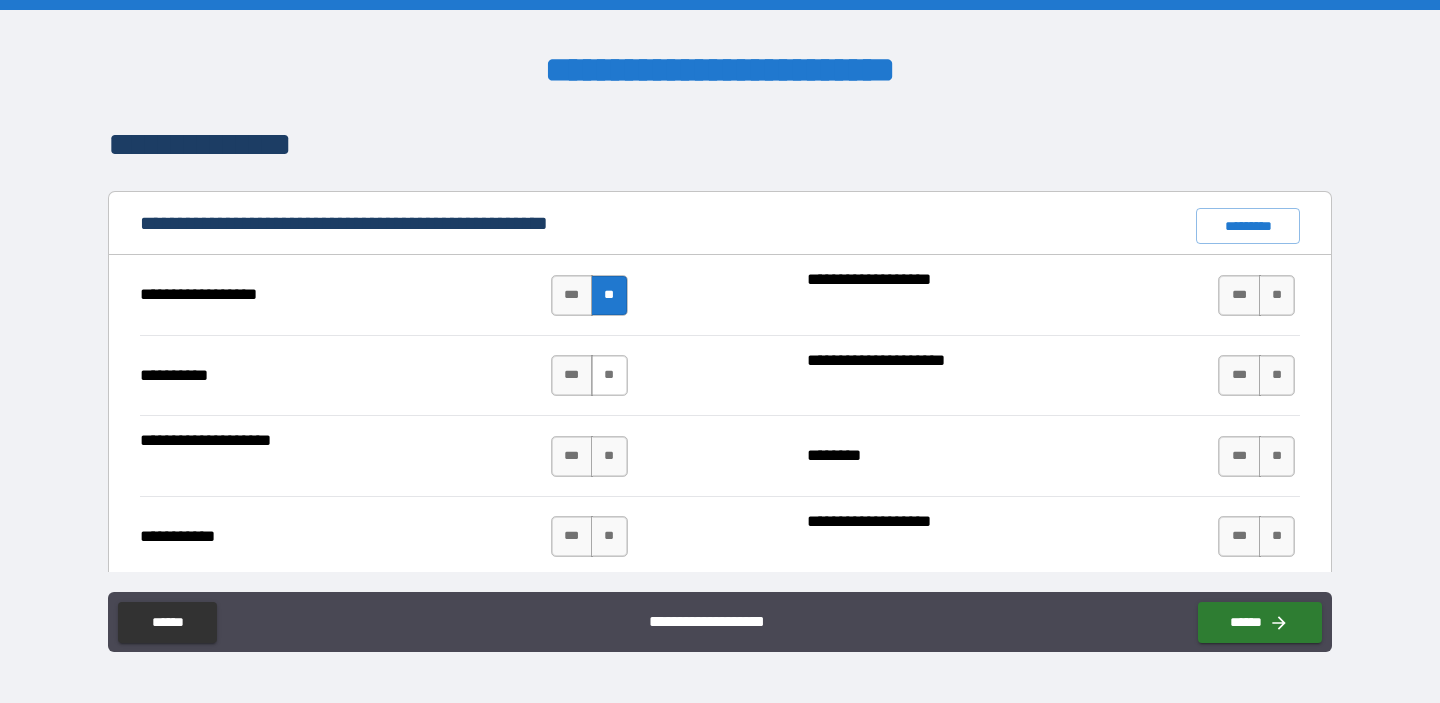 click on "**" at bounding box center (609, 375) 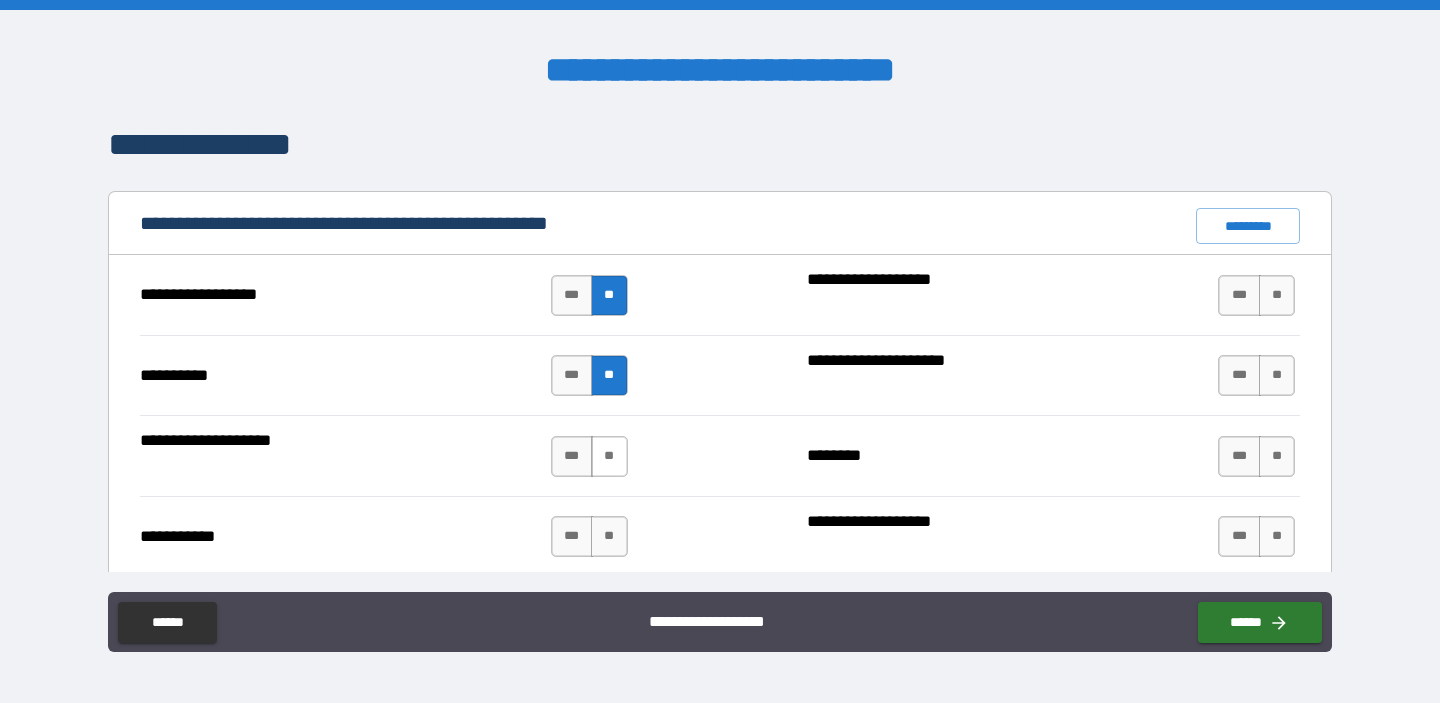 click on "**" at bounding box center (609, 456) 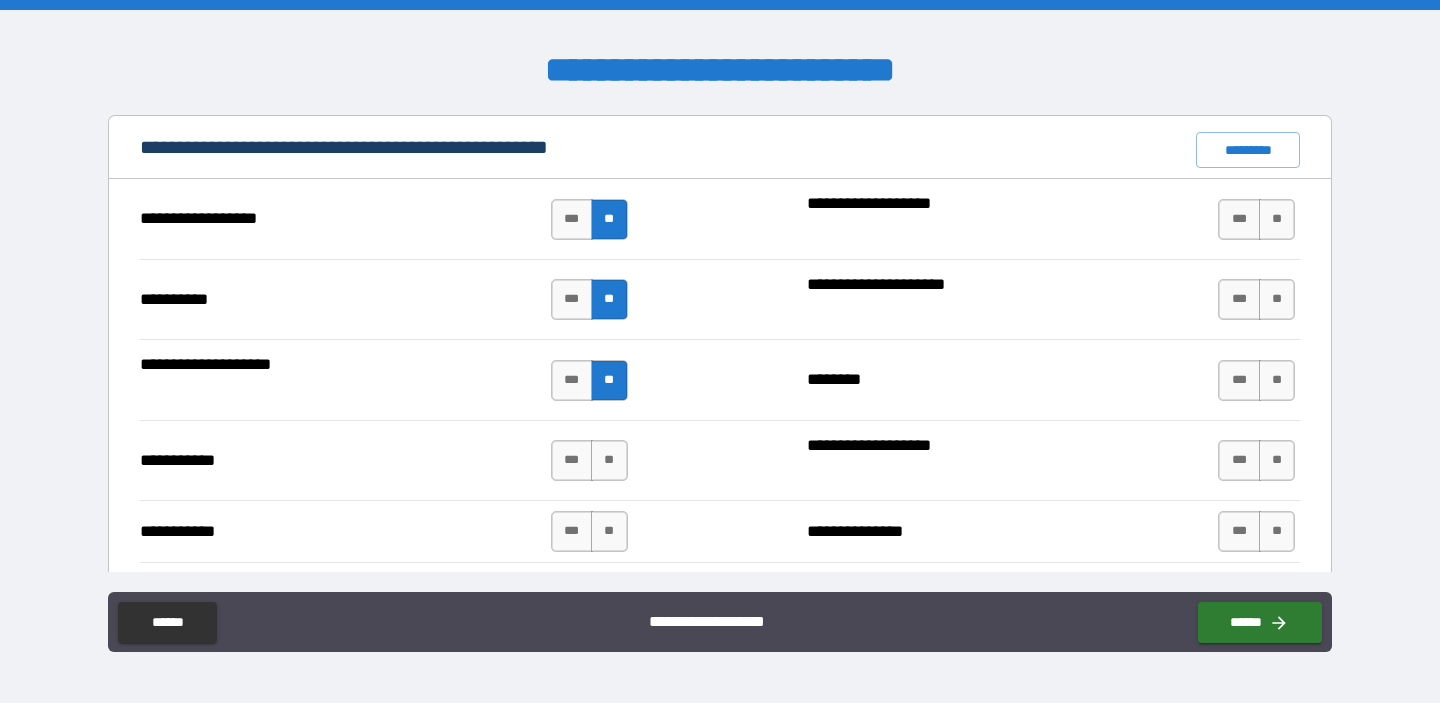 scroll, scrollTop: 1900, scrollLeft: 0, axis: vertical 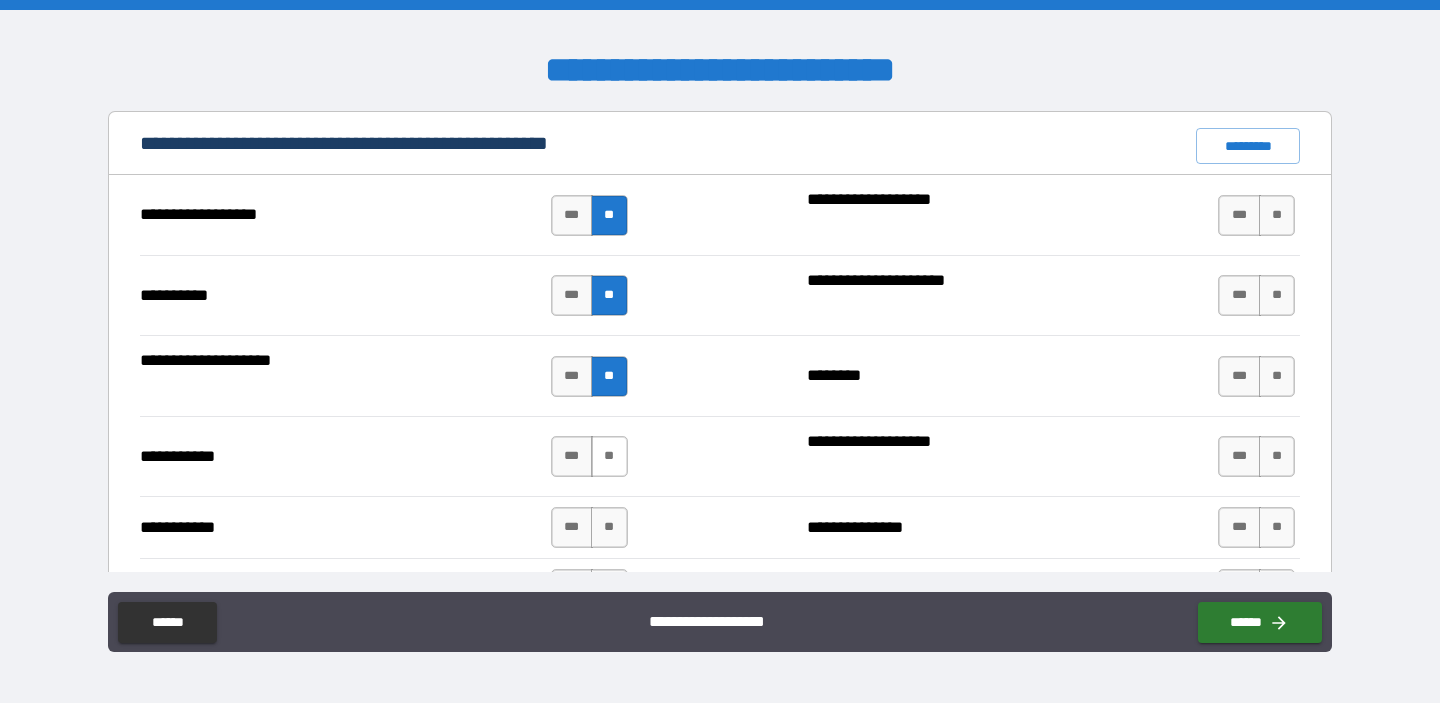 click on "**" at bounding box center [609, 456] 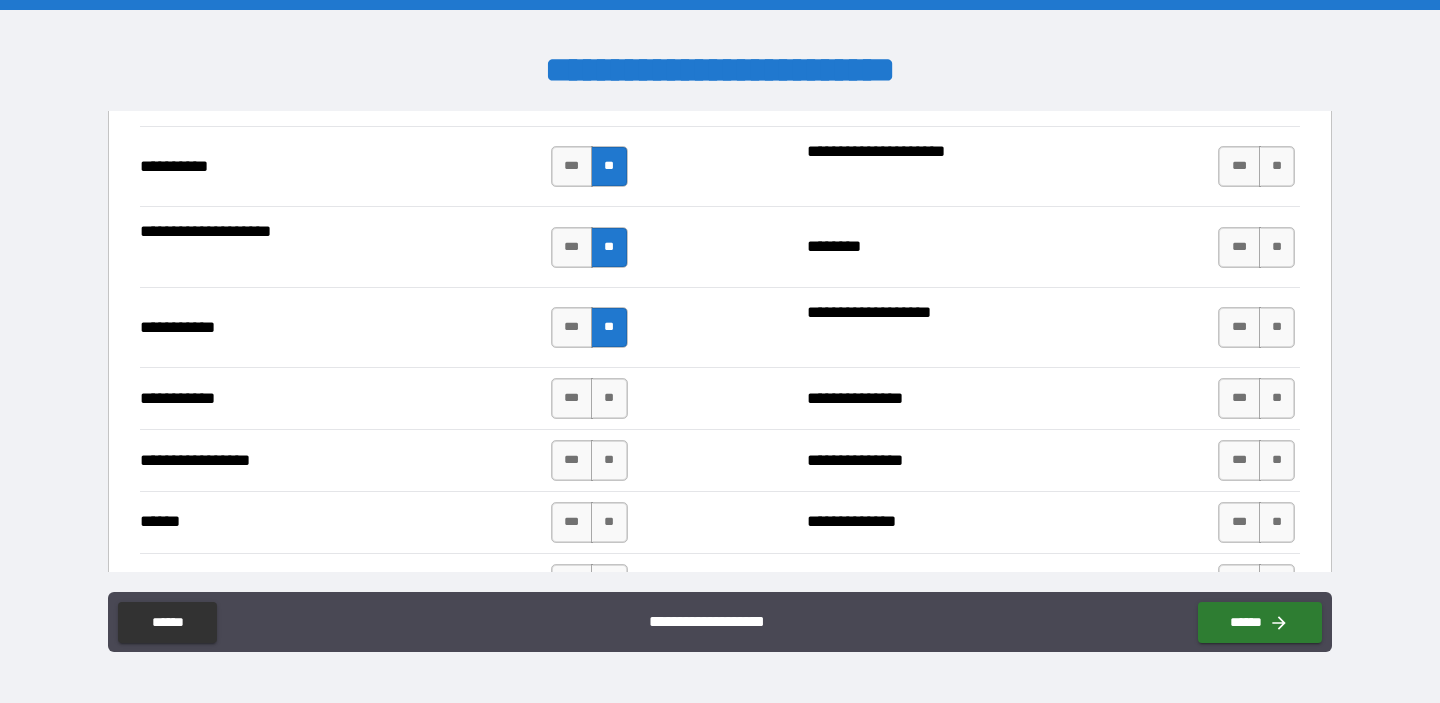 scroll, scrollTop: 2032, scrollLeft: 0, axis: vertical 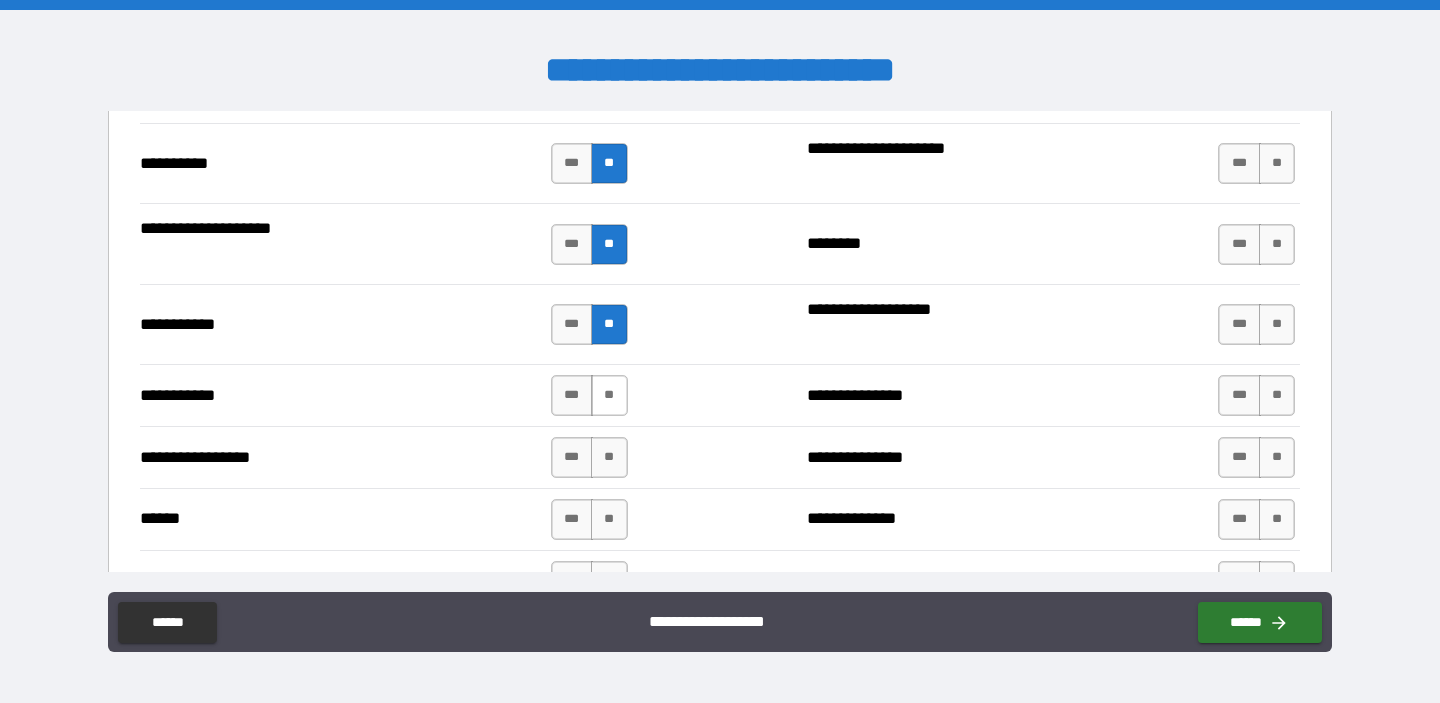 click on "**" at bounding box center (609, 395) 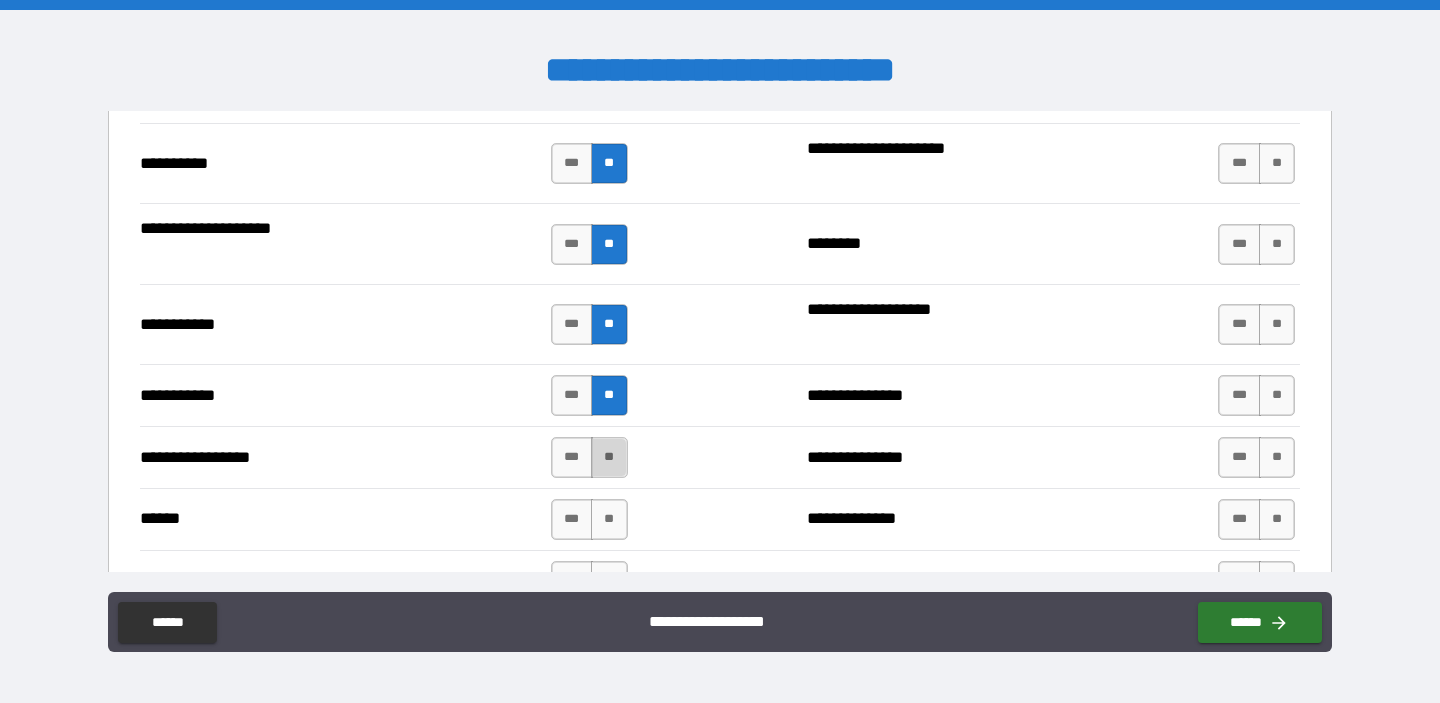 click on "**" at bounding box center (609, 457) 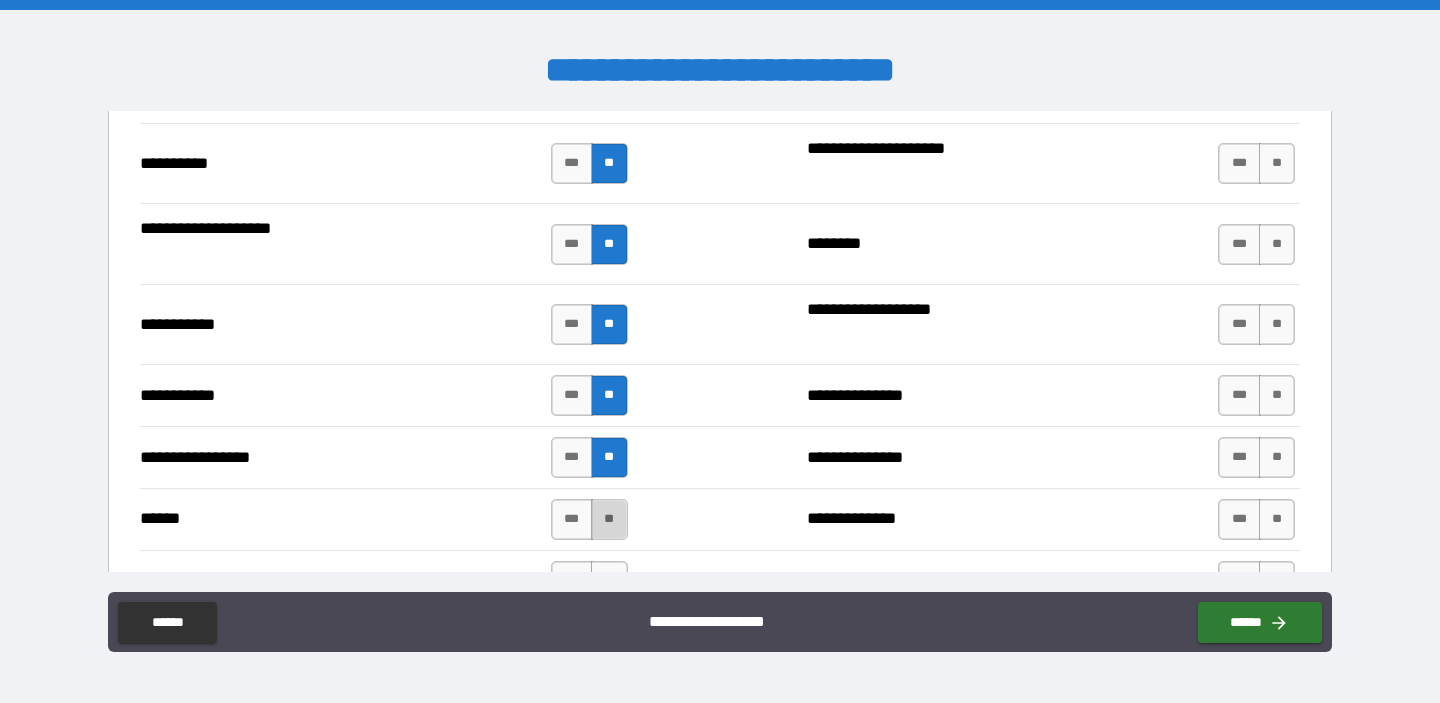 click on "**" at bounding box center [609, 519] 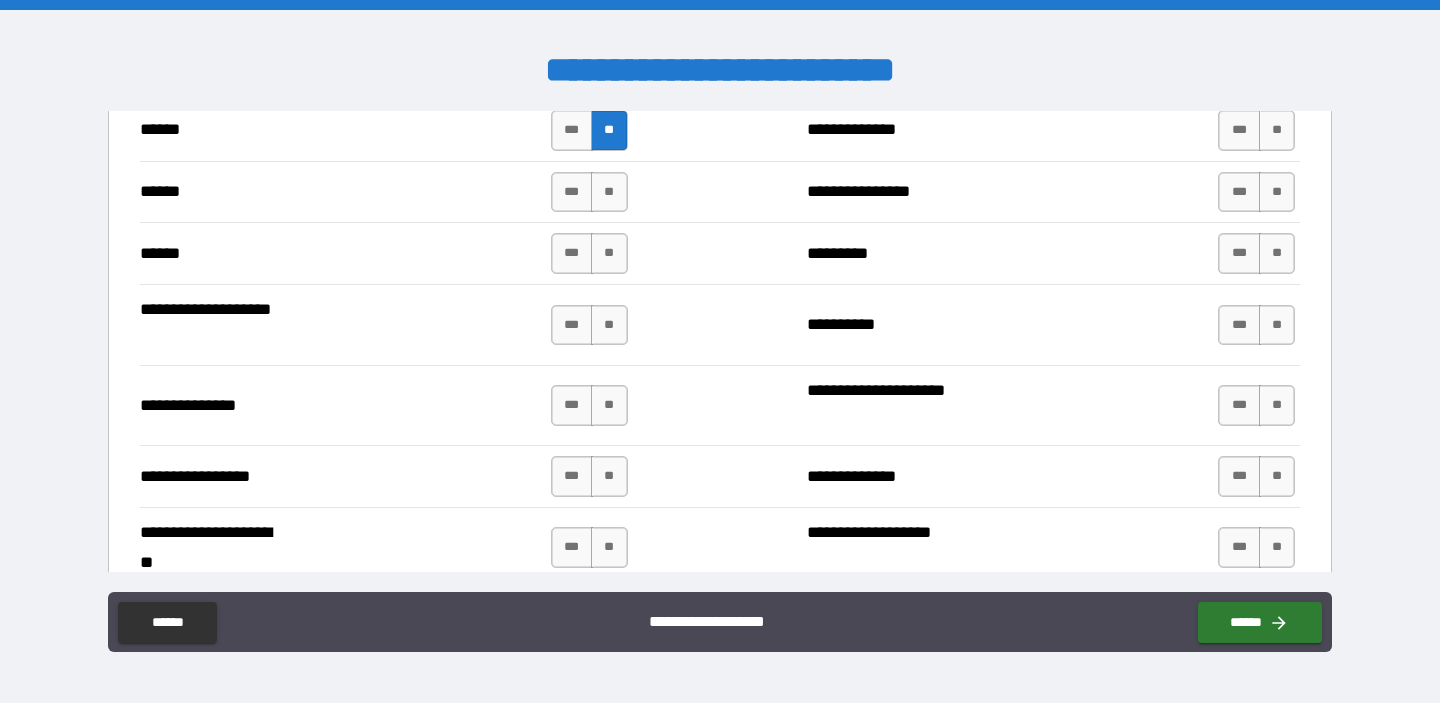 scroll, scrollTop: 2412, scrollLeft: 0, axis: vertical 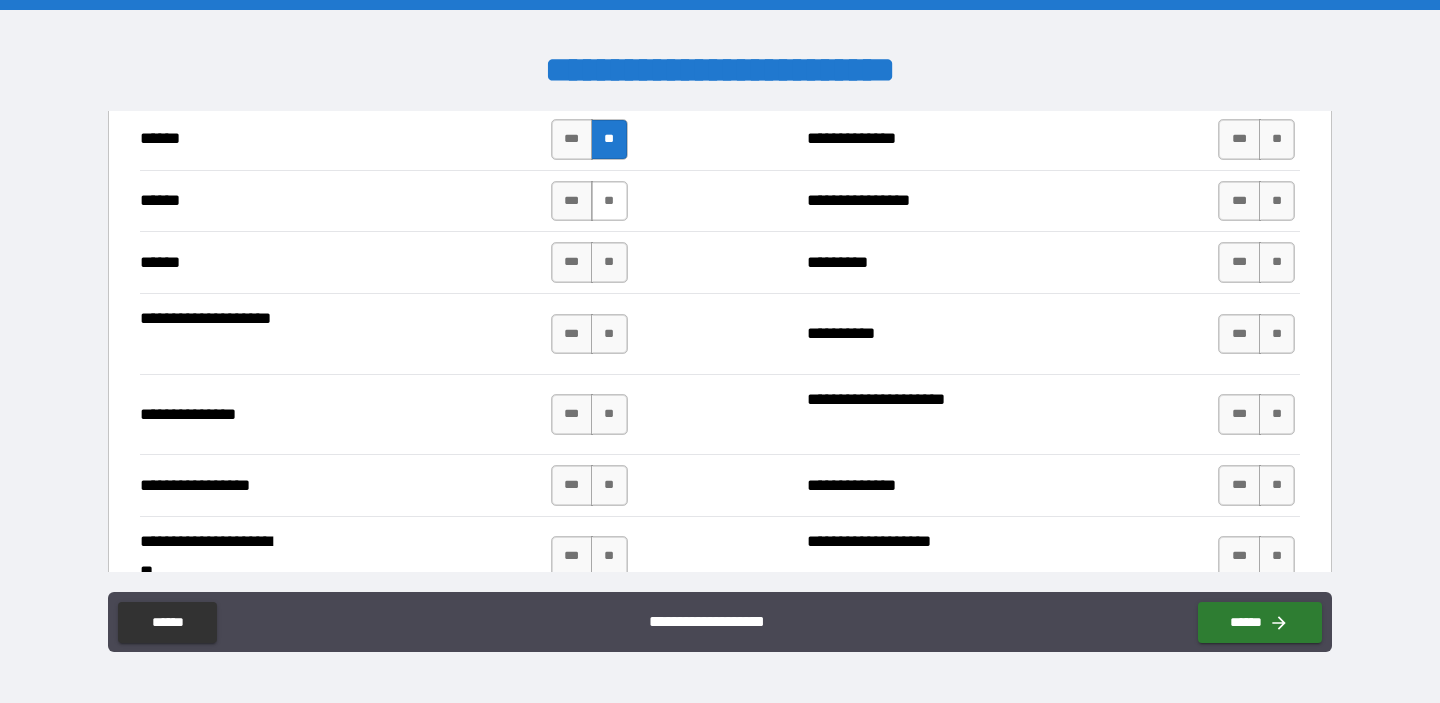 click on "**" at bounding box center (609, 201) 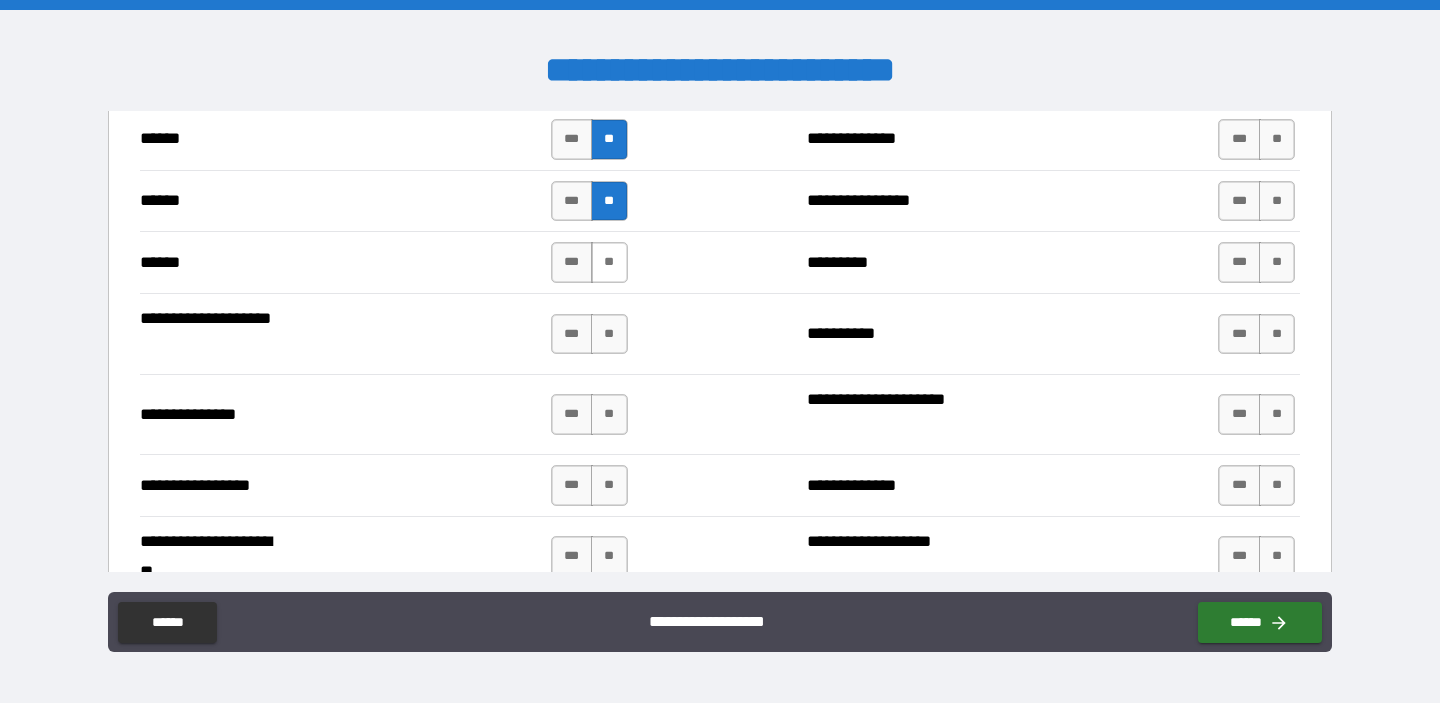 click on "**" at bounding box center [609, 262] 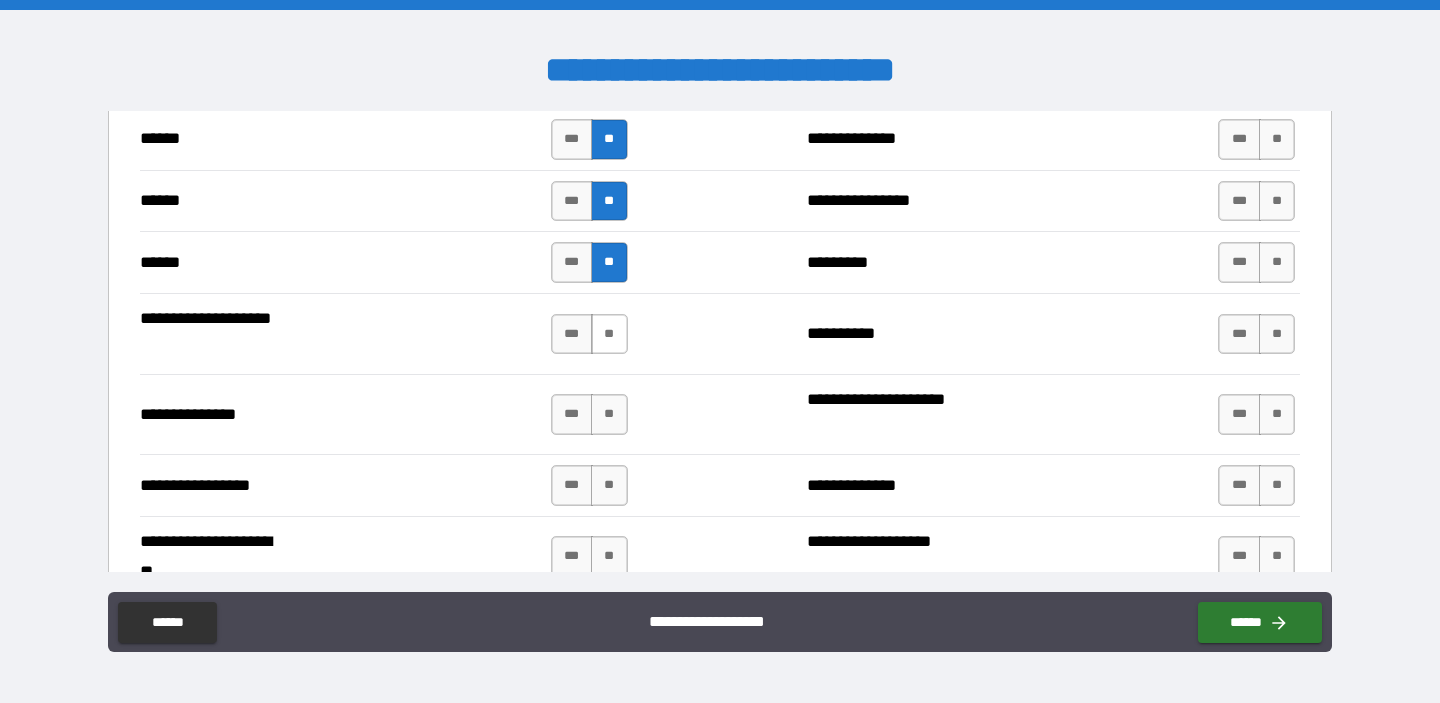 click on "**" at bounding box center [609, 334] 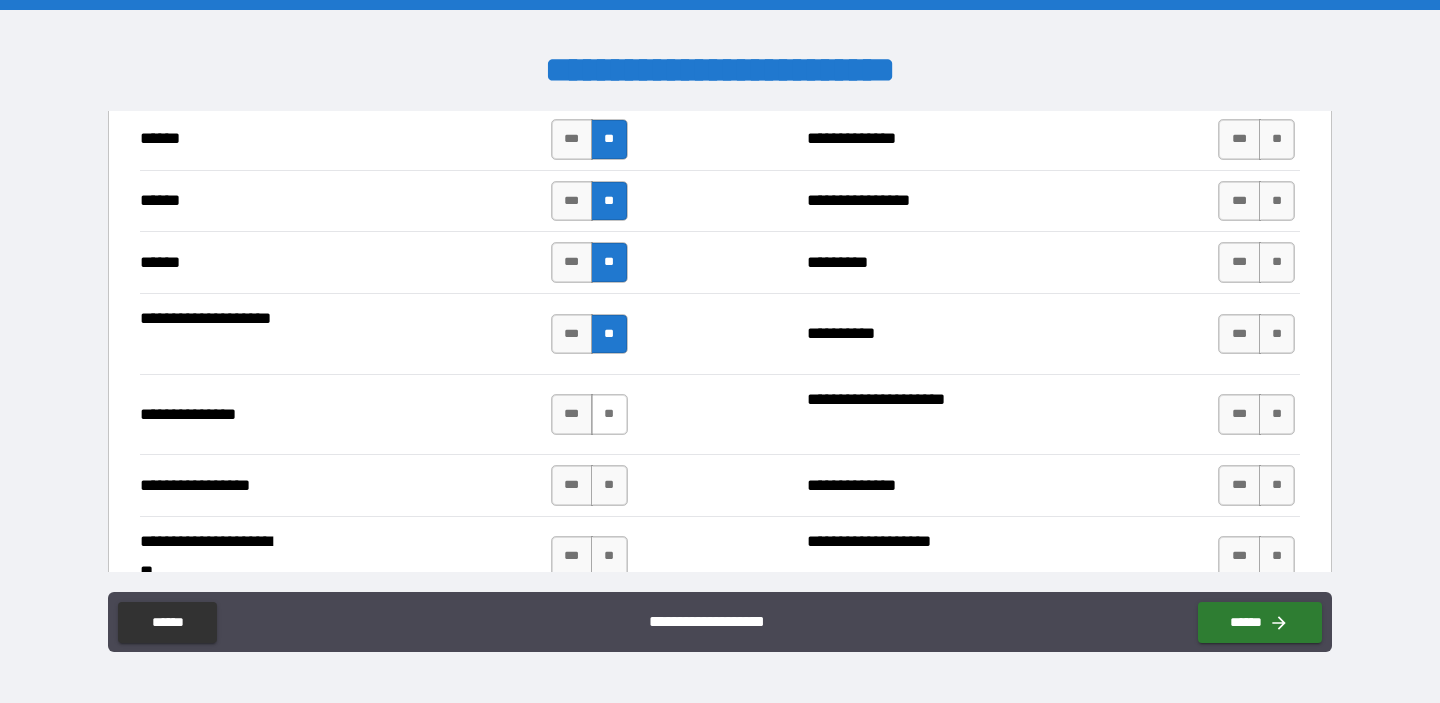 click on "**" at bounding box center [609, 414] 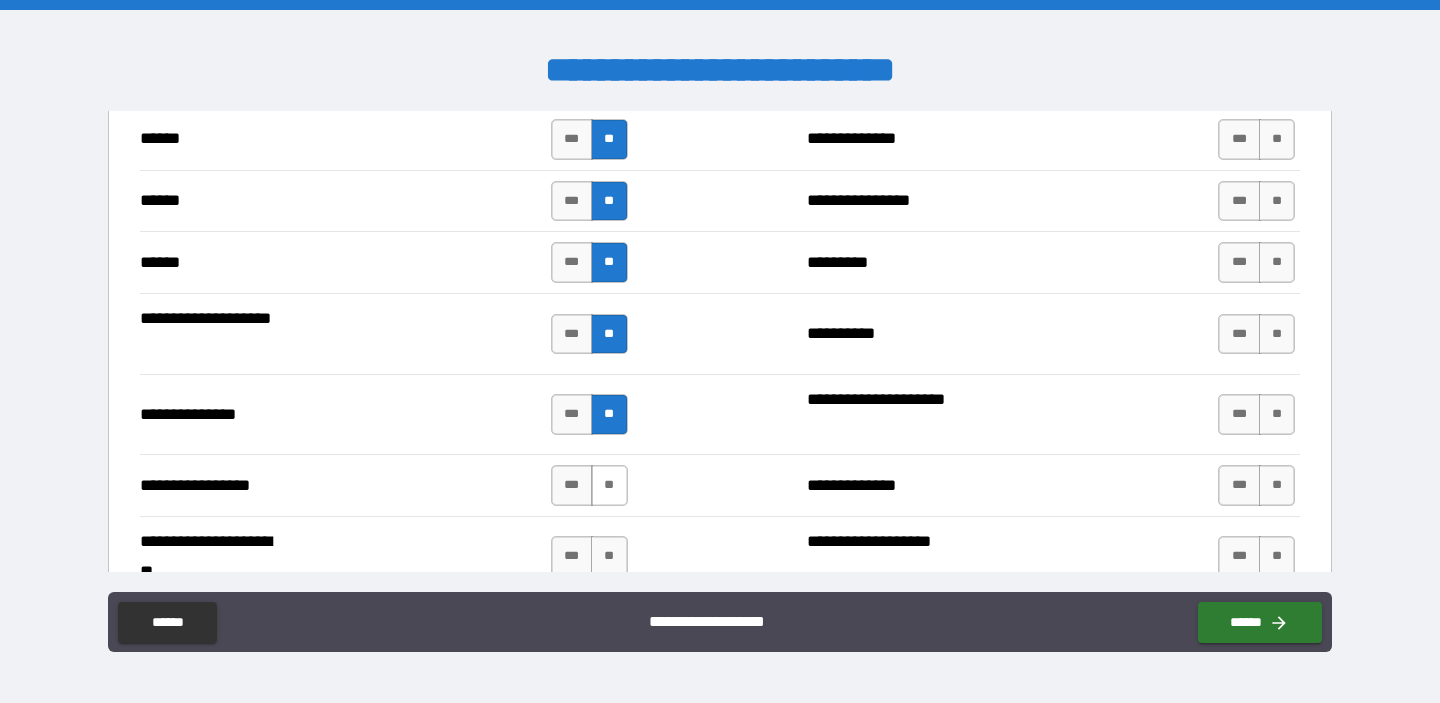 click on "**" at bounding box center [609, 485] 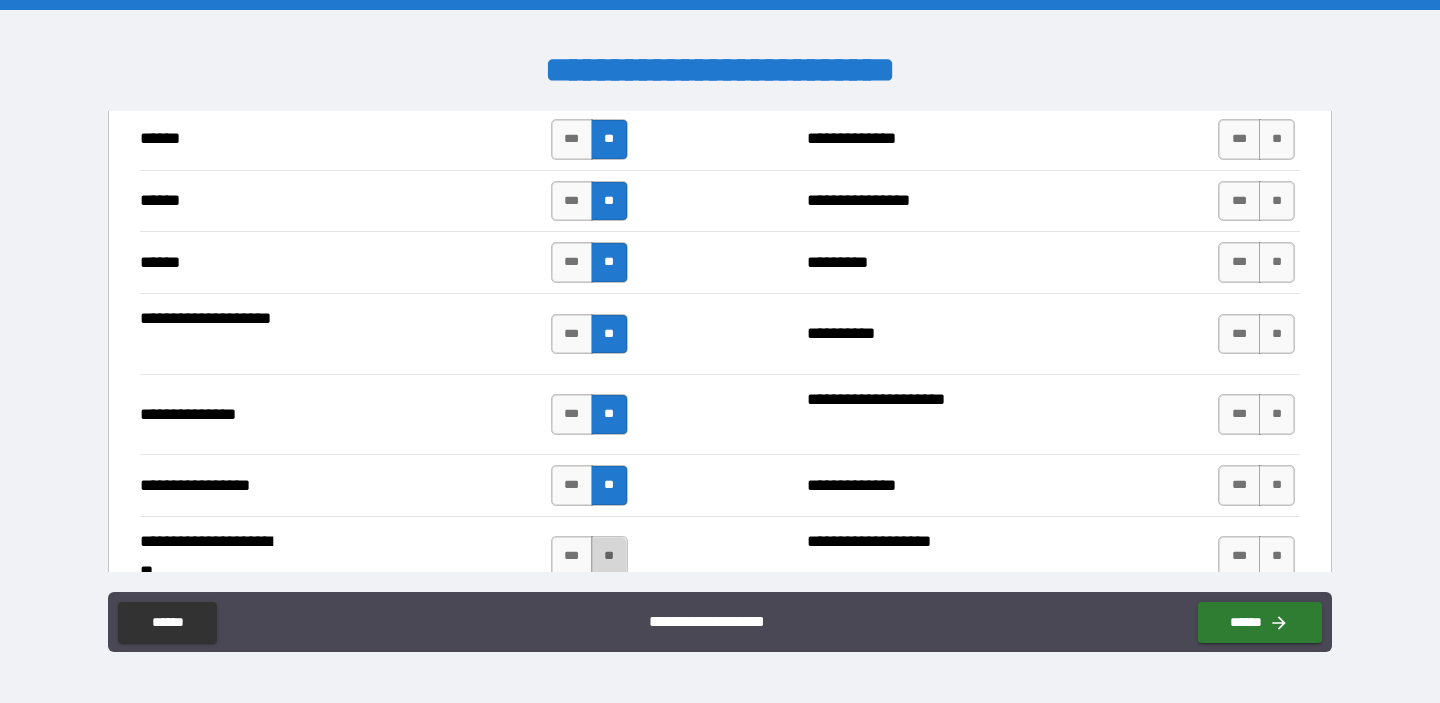 click on "**" at bounding box center [609, 556] 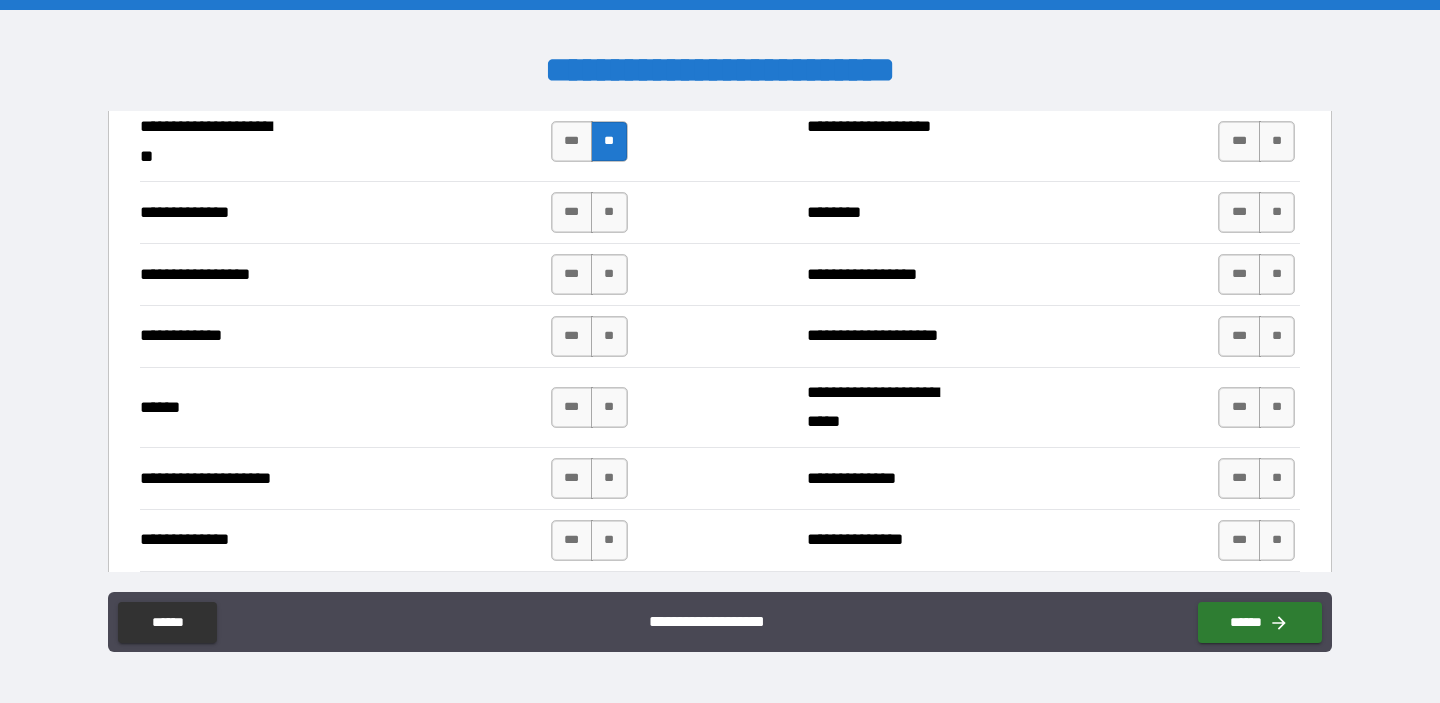 scroll, scrollTop: 2857, scrollLeft: 0, axis: vertical 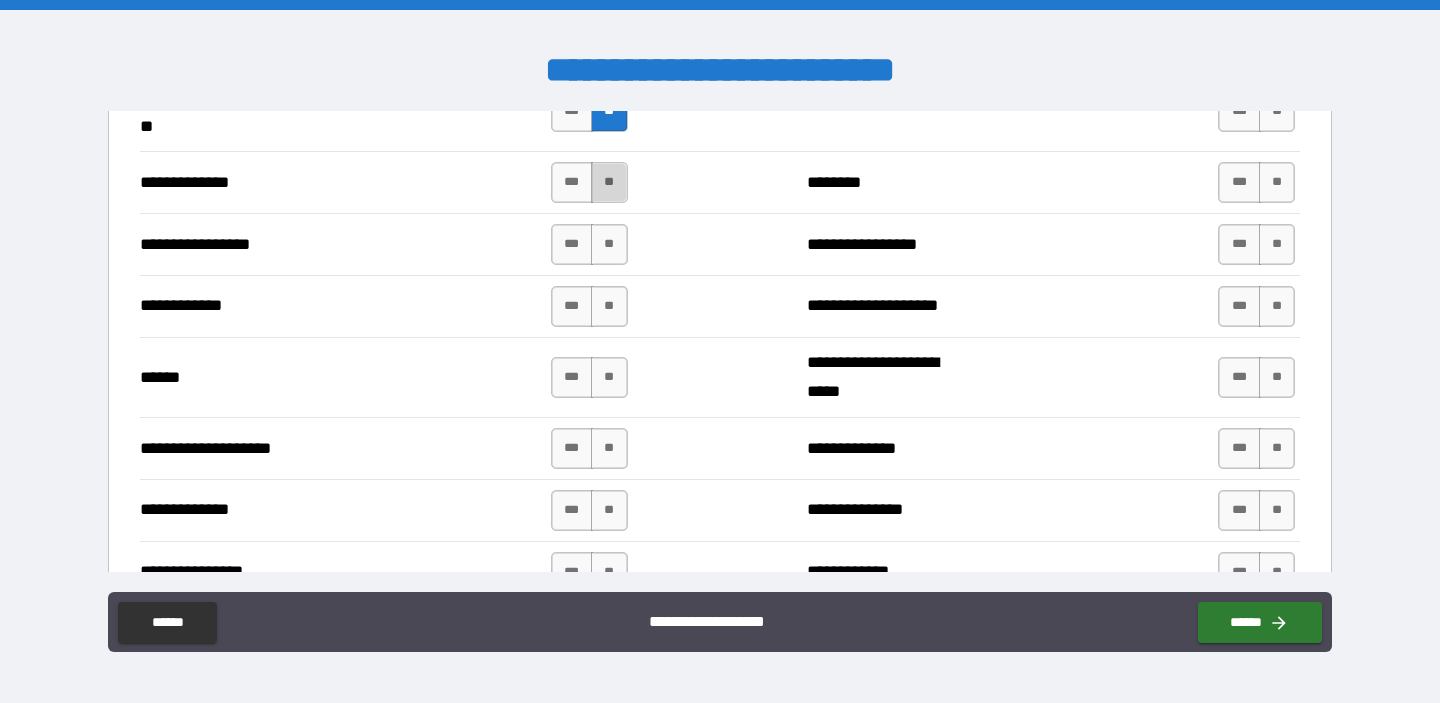 click on "**" at bounding box center (609, 182) 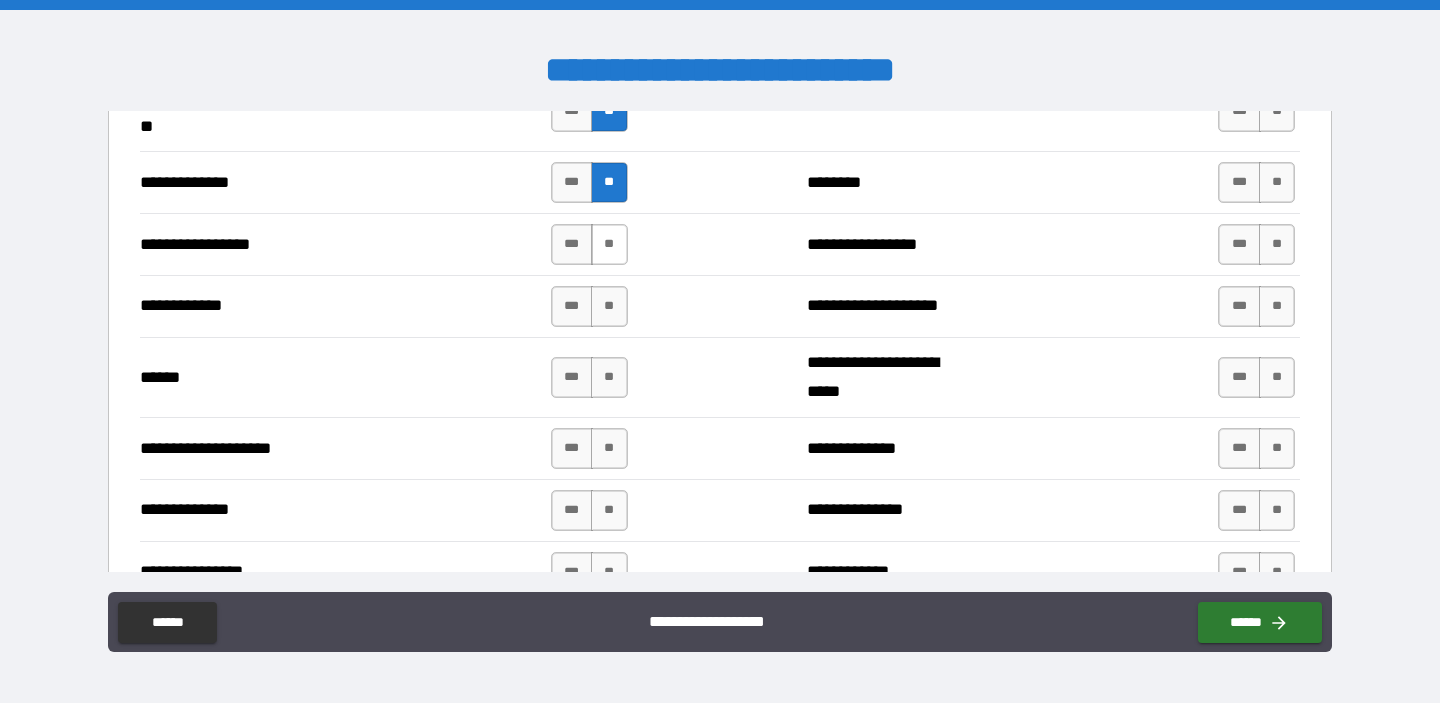 click on "**" at bounding box center [609, 244] 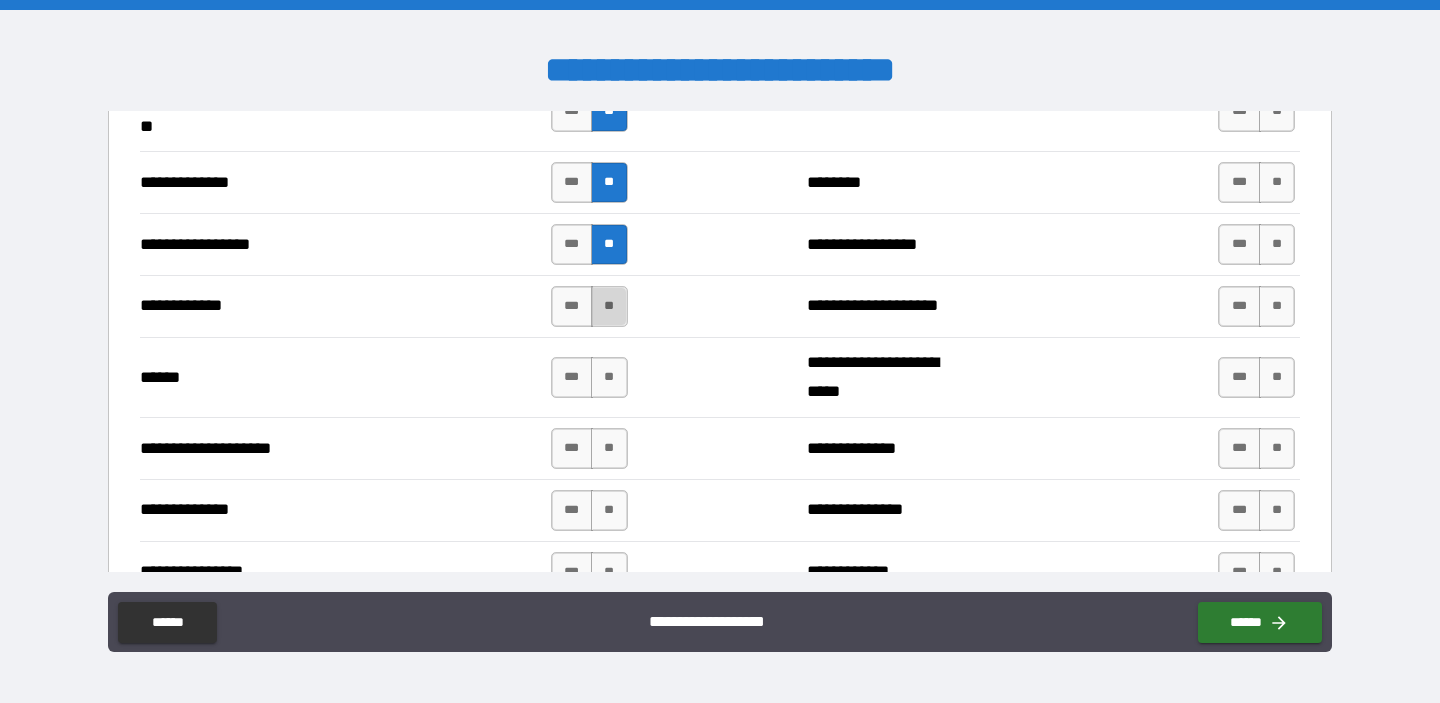 click on "**" at bounding box center [609, 306] 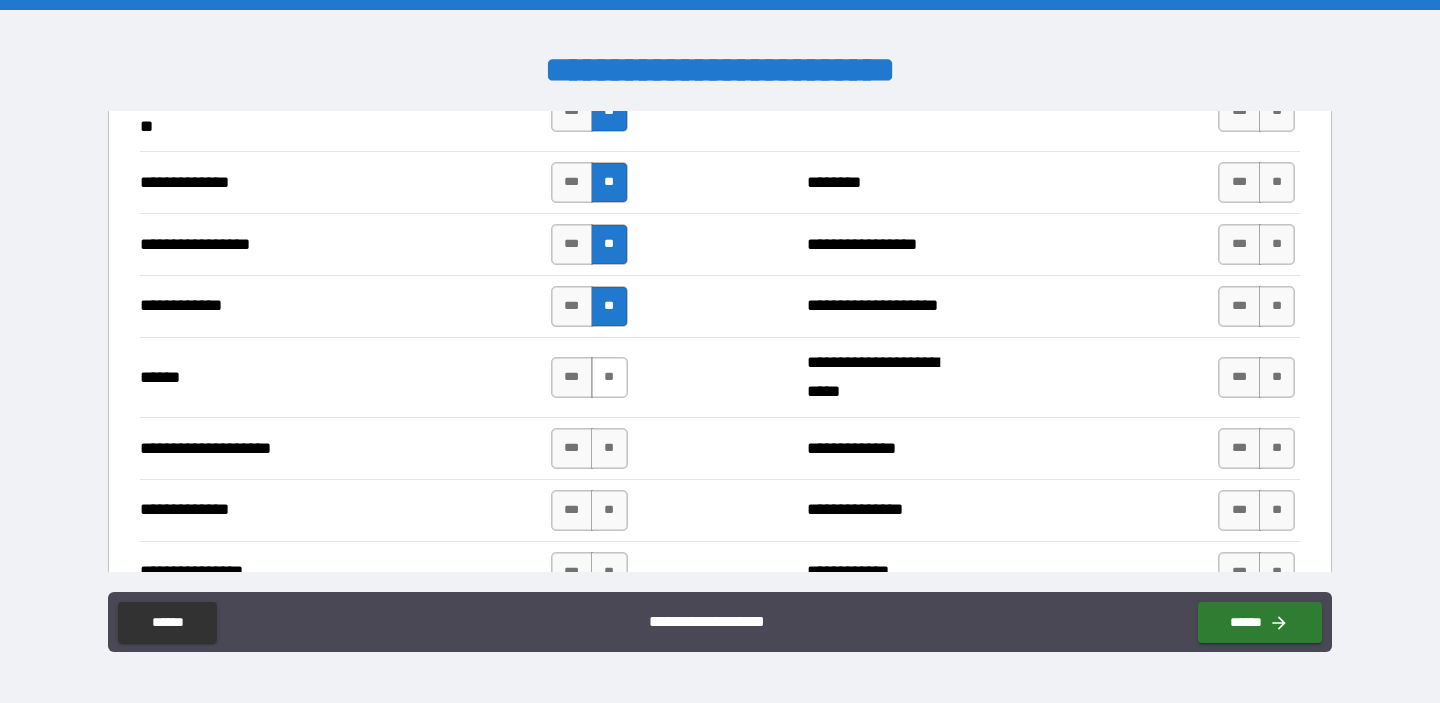click on "**" at bounding box center [609, 377] 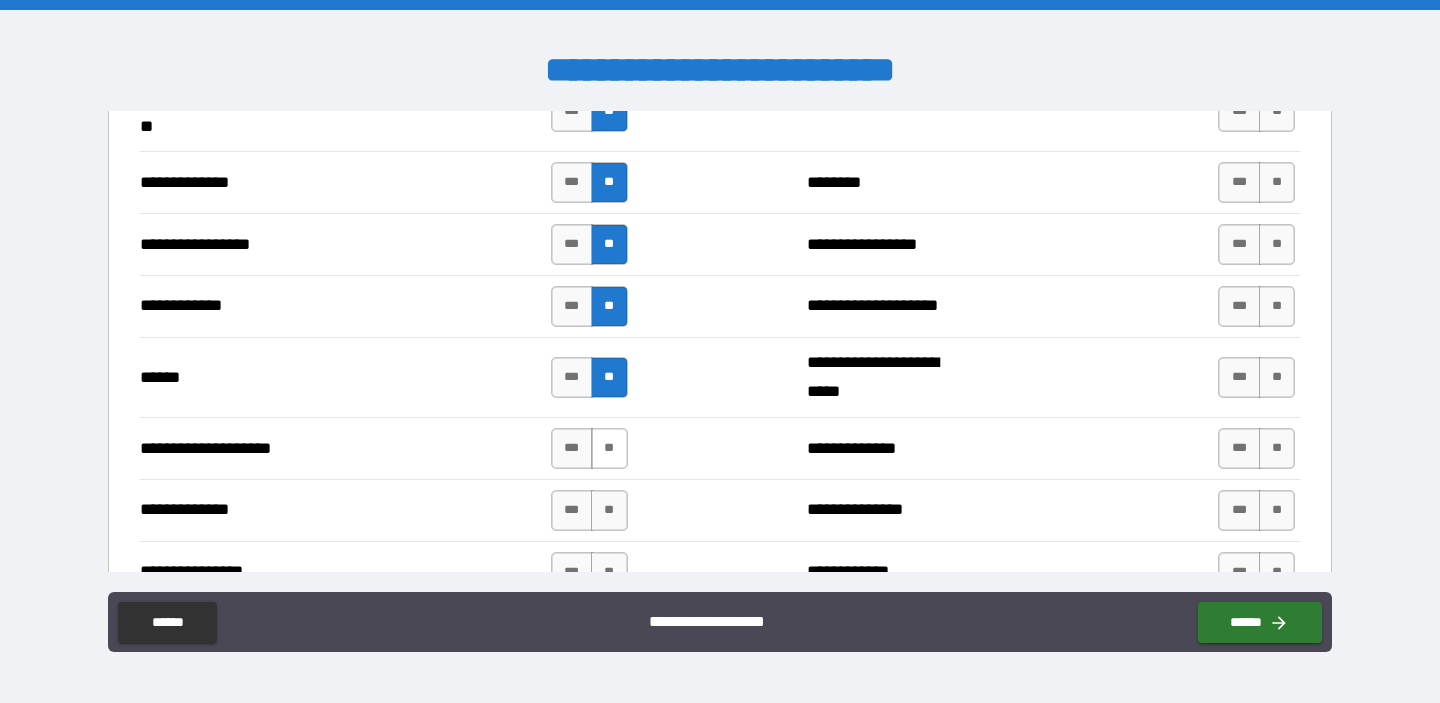 click on "**" at bounding box center (609, 448) 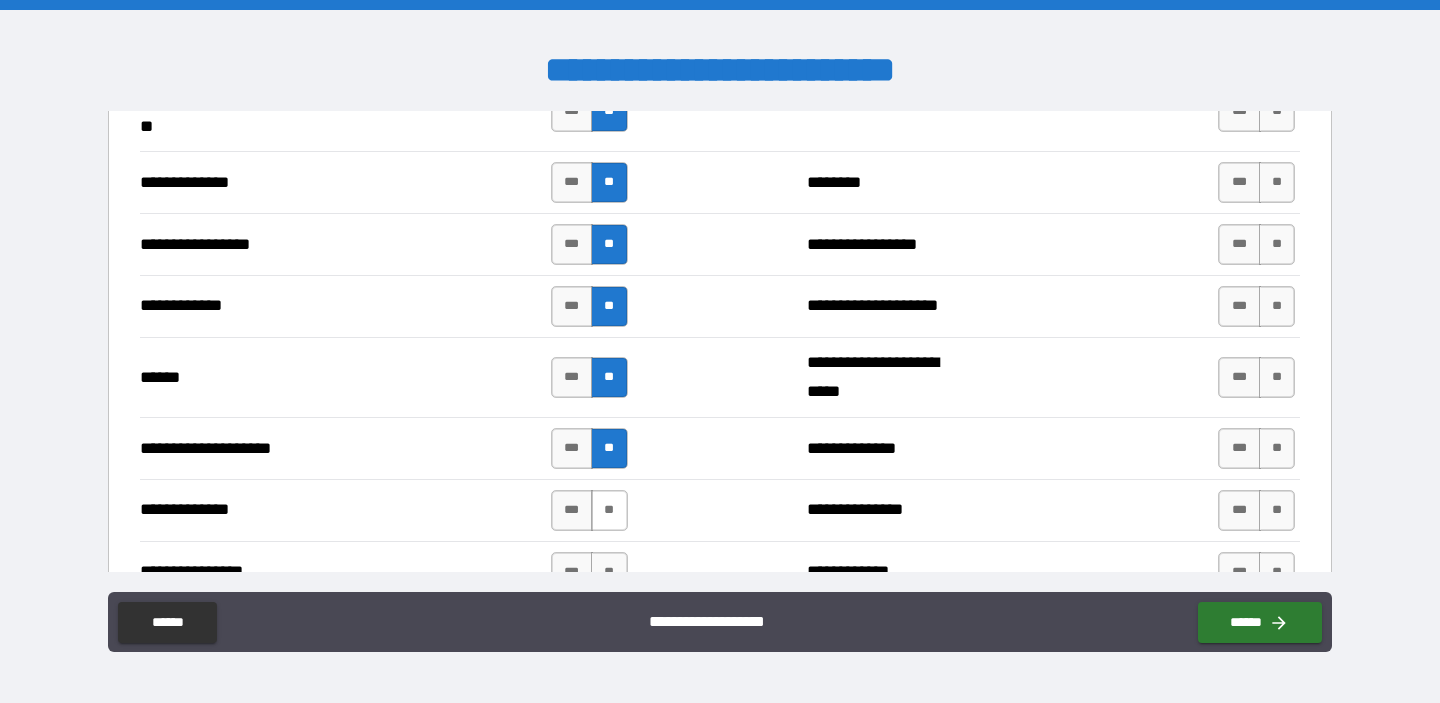 click on "**" at bounding box center [609, 510] 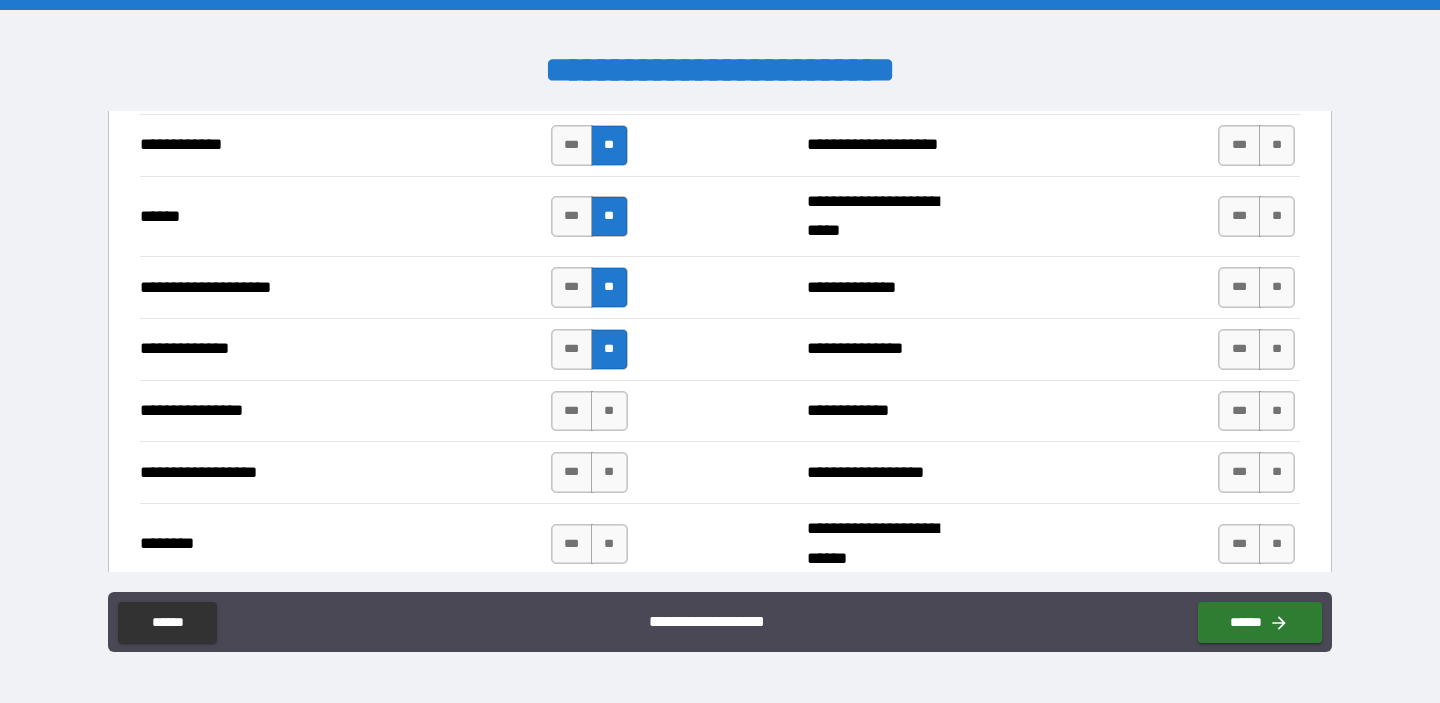 scroll, scrollTop: 3019, scrollLeft: 0, axis: vertical 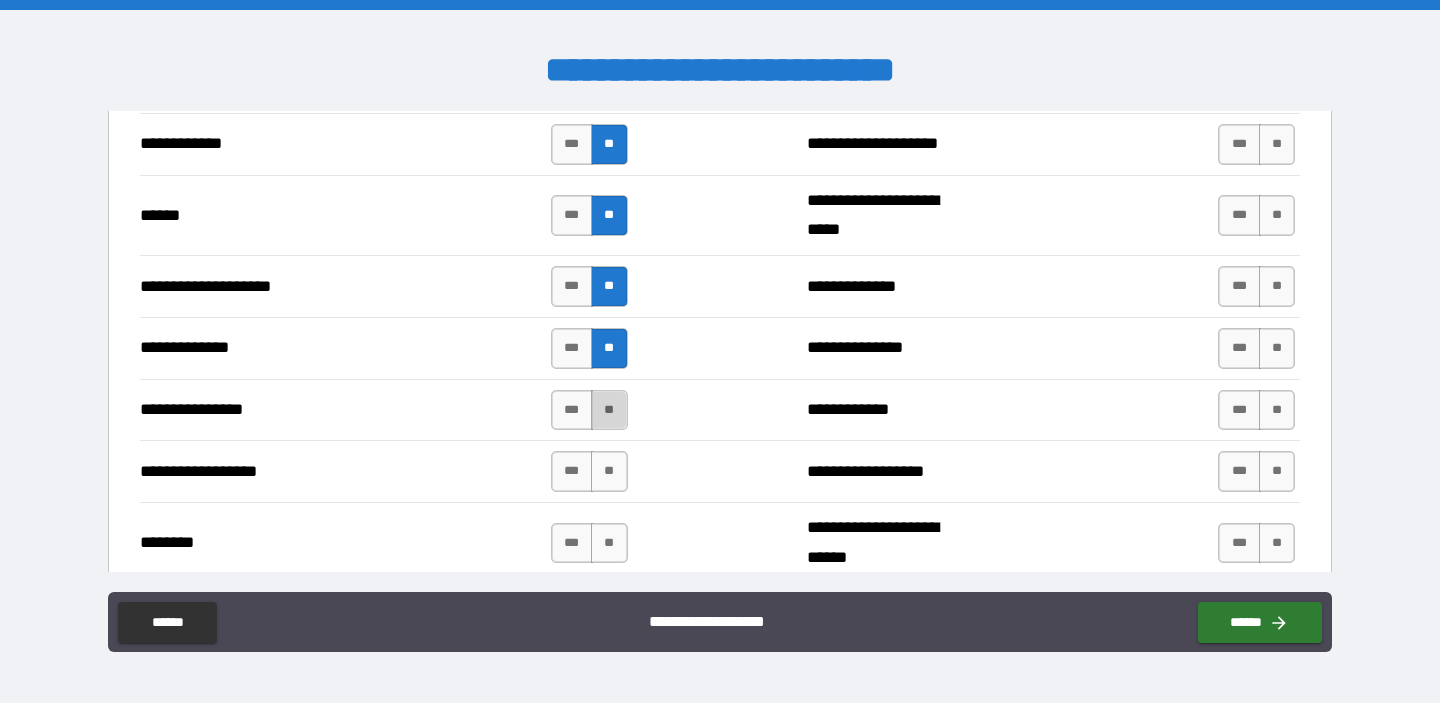 click on "**" at bounding box center [609, 410] 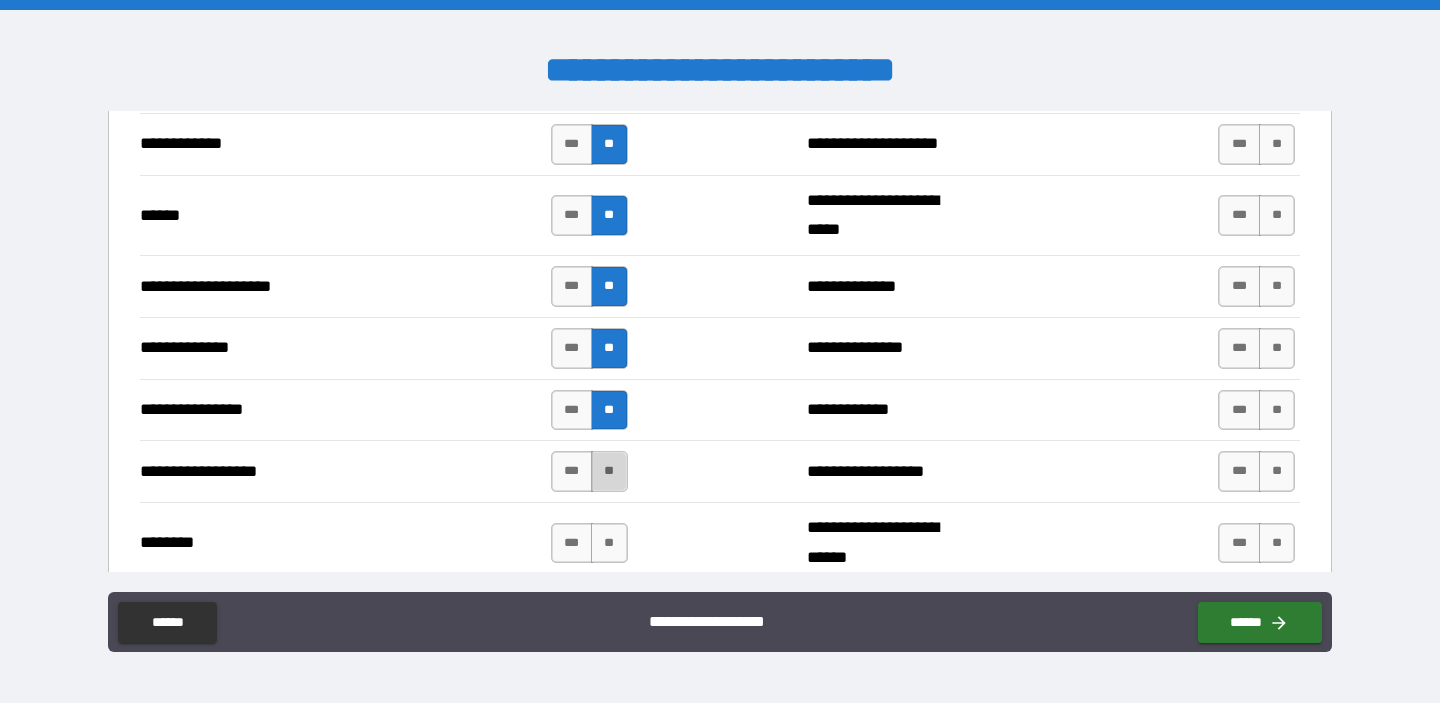 click on "**" at bounding box center [609, 471] 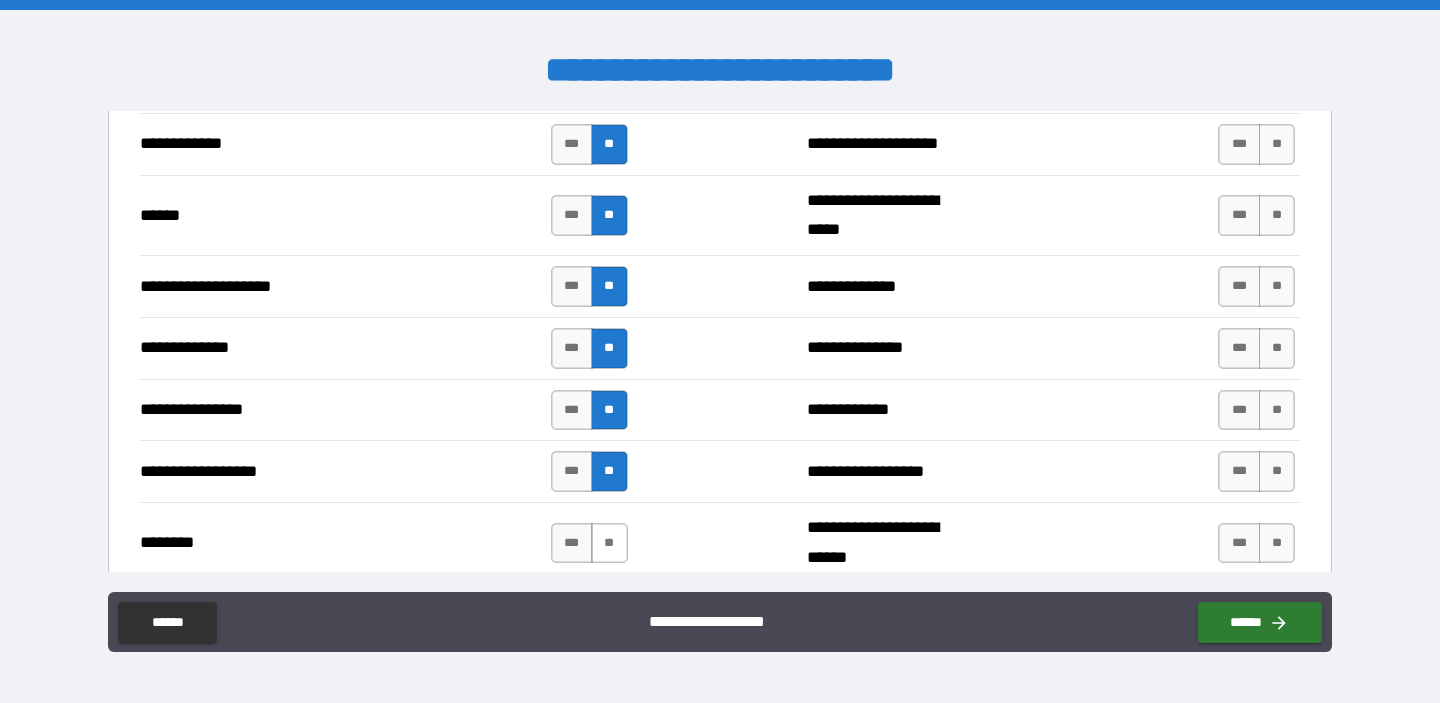 click on "**" at bounding box center (609, 543) 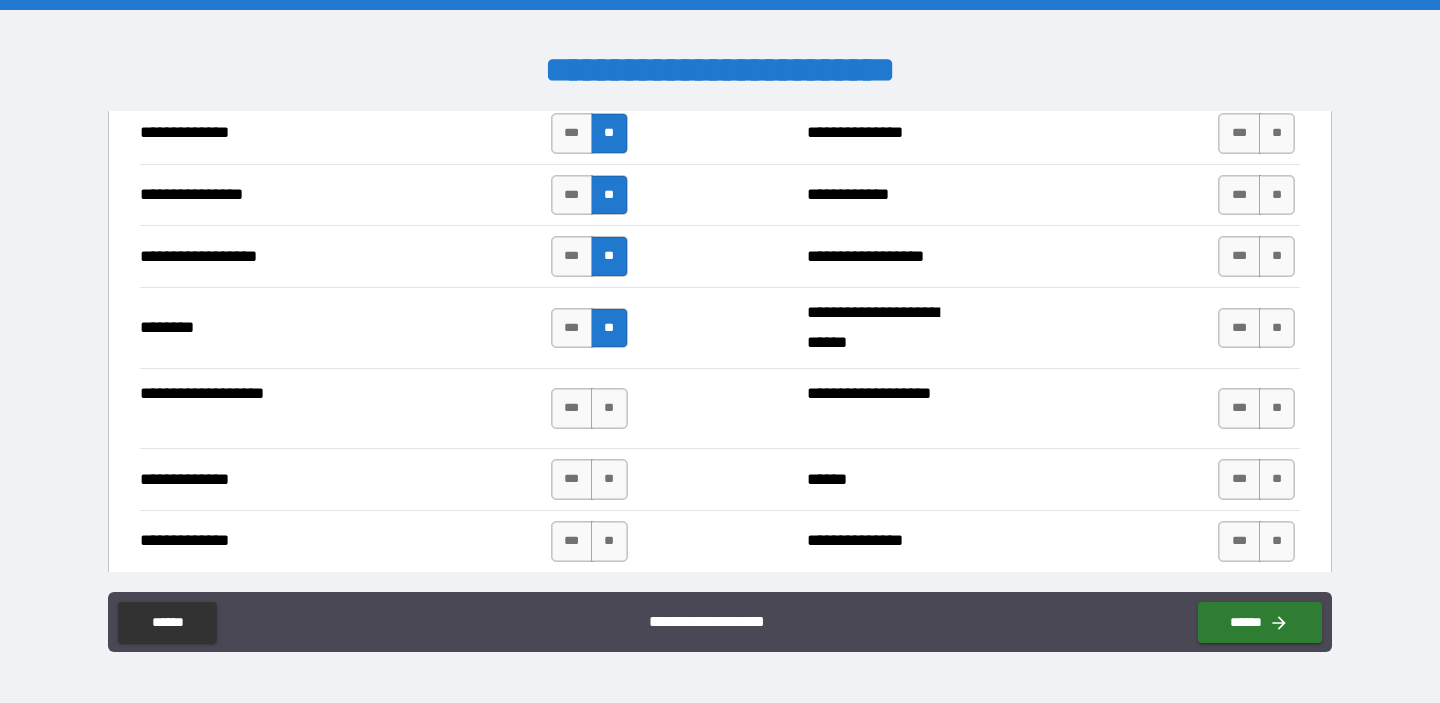 scroll, scrollTop: 3247, scrollLeft: 0, axis: vertical 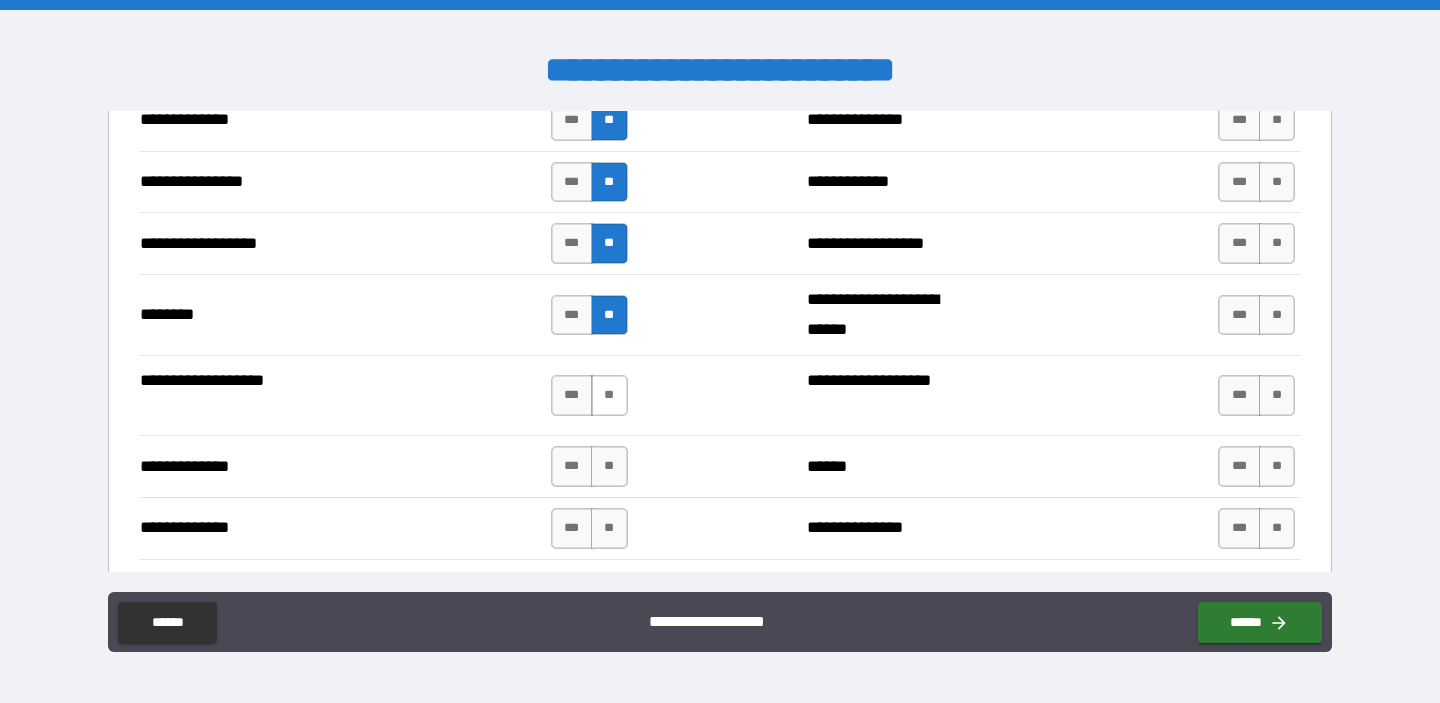 click on "**" at bounding box center (609, 395) 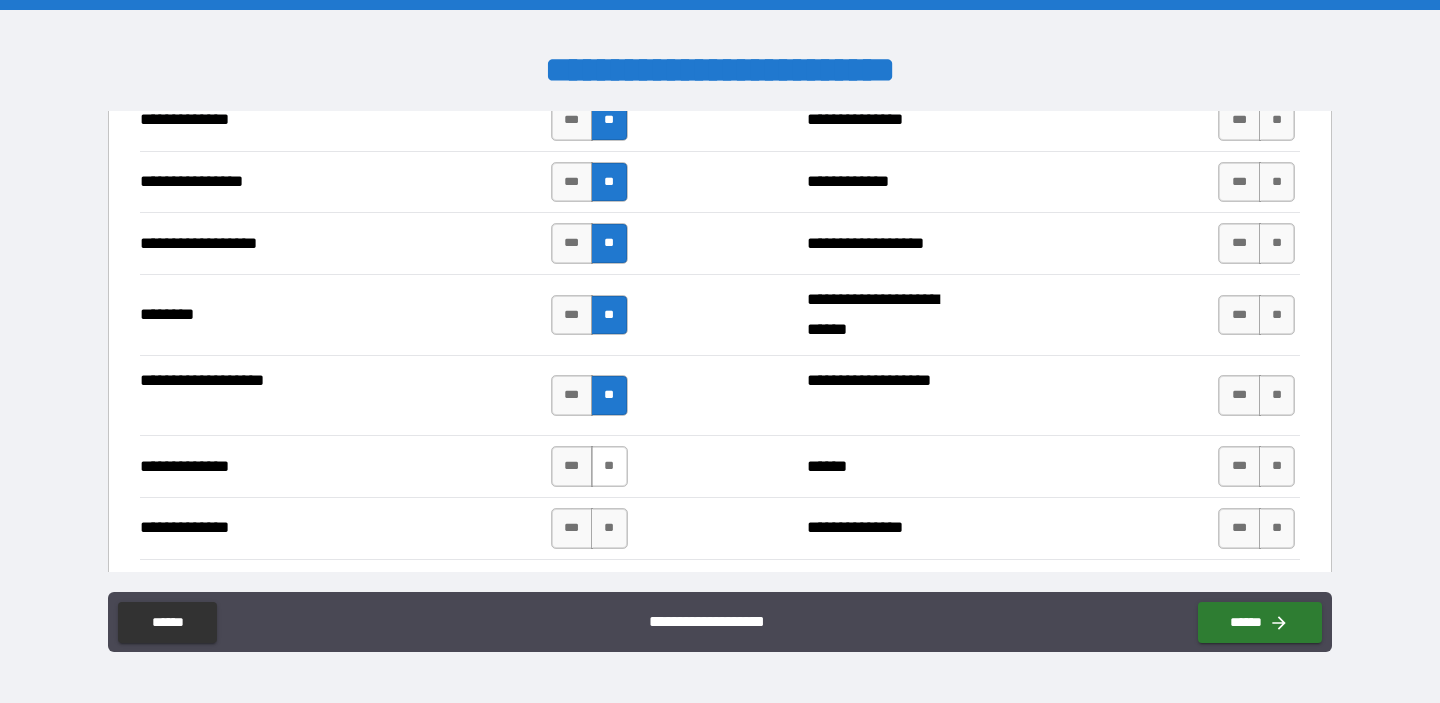 click on "**" at bounding box center (609, 466) 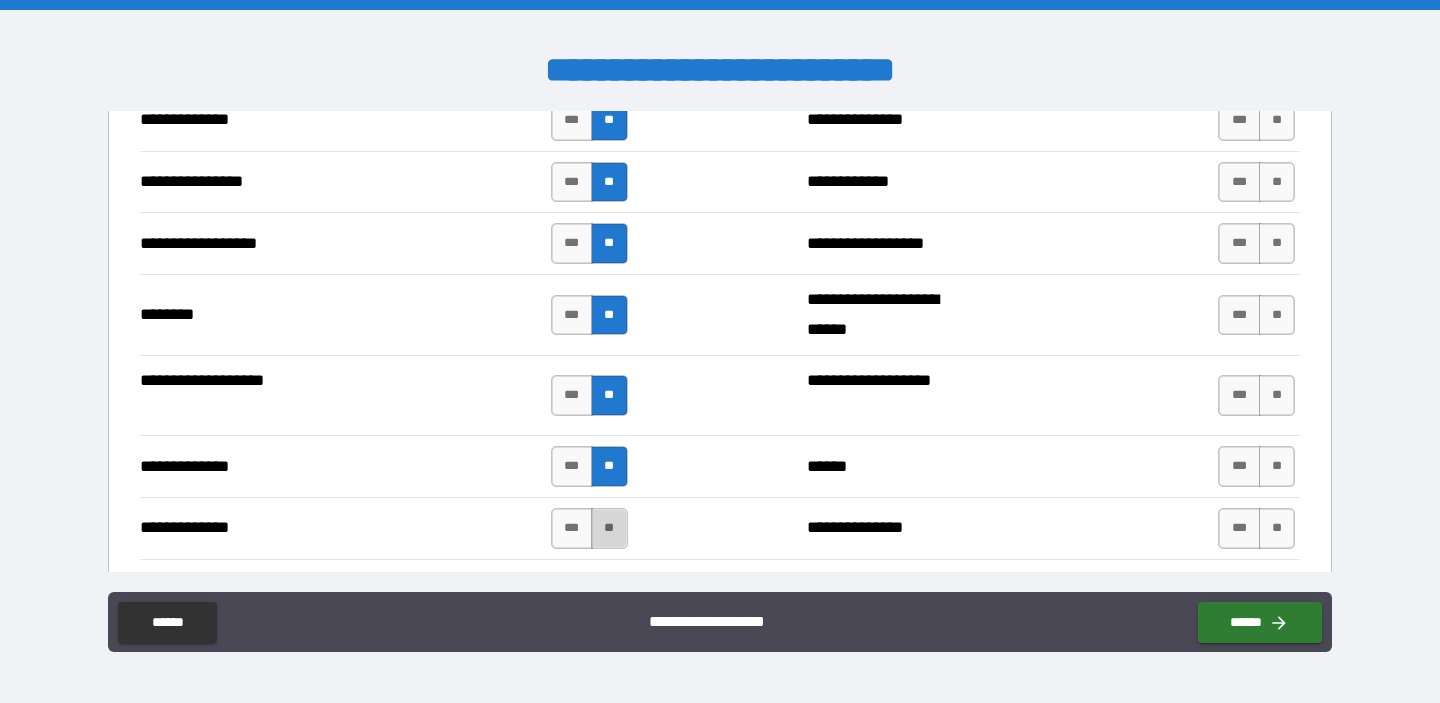 click on "**" at bounding box center [609, 528] 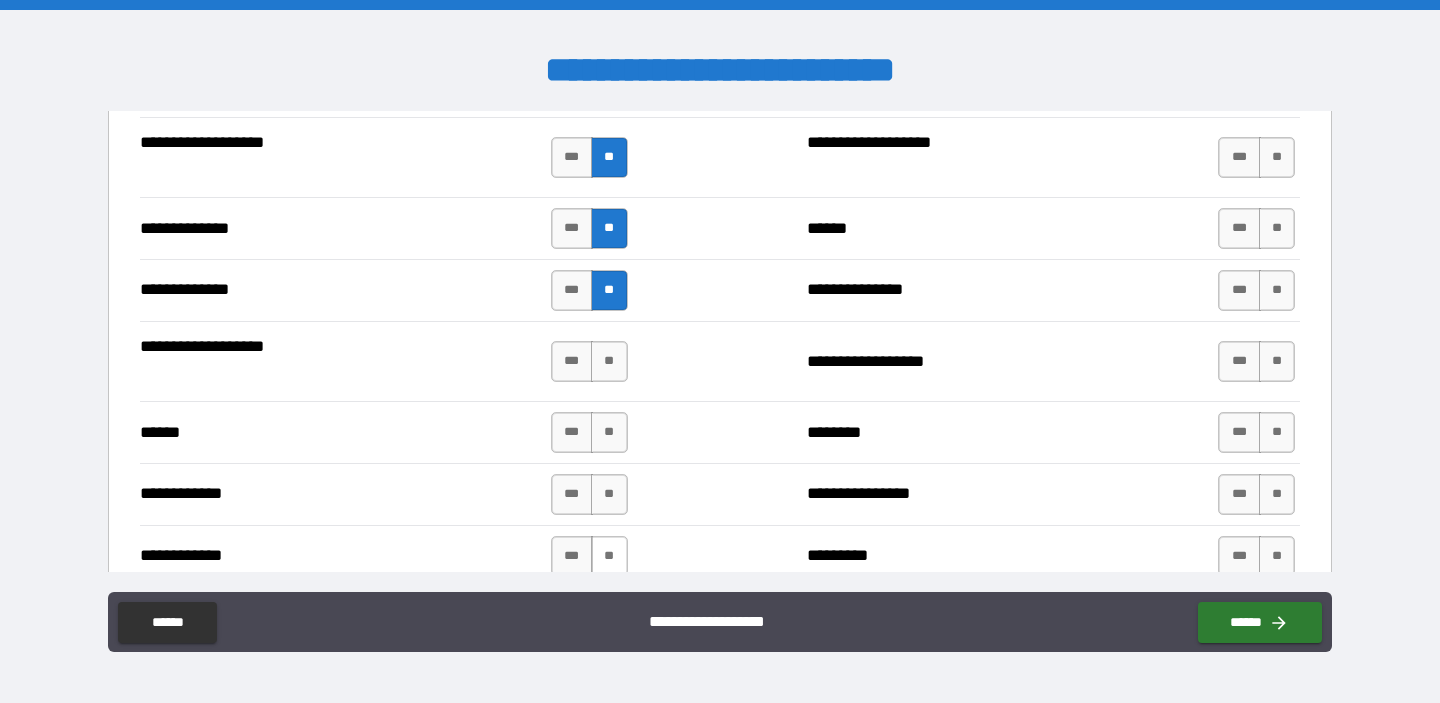 scroll, scrollTop: 3494, scrollLeft: 0, axis: vertical 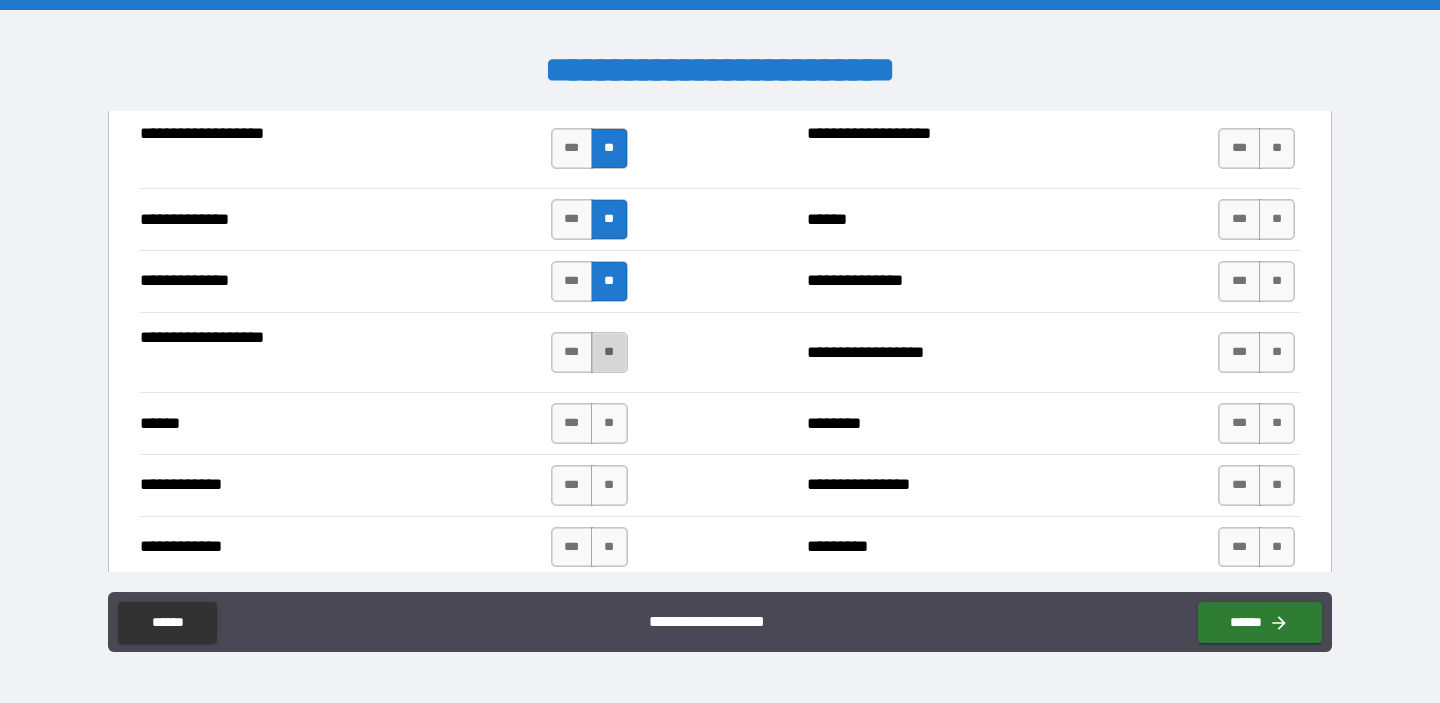 click on "**" at bounding box center (609, 352) 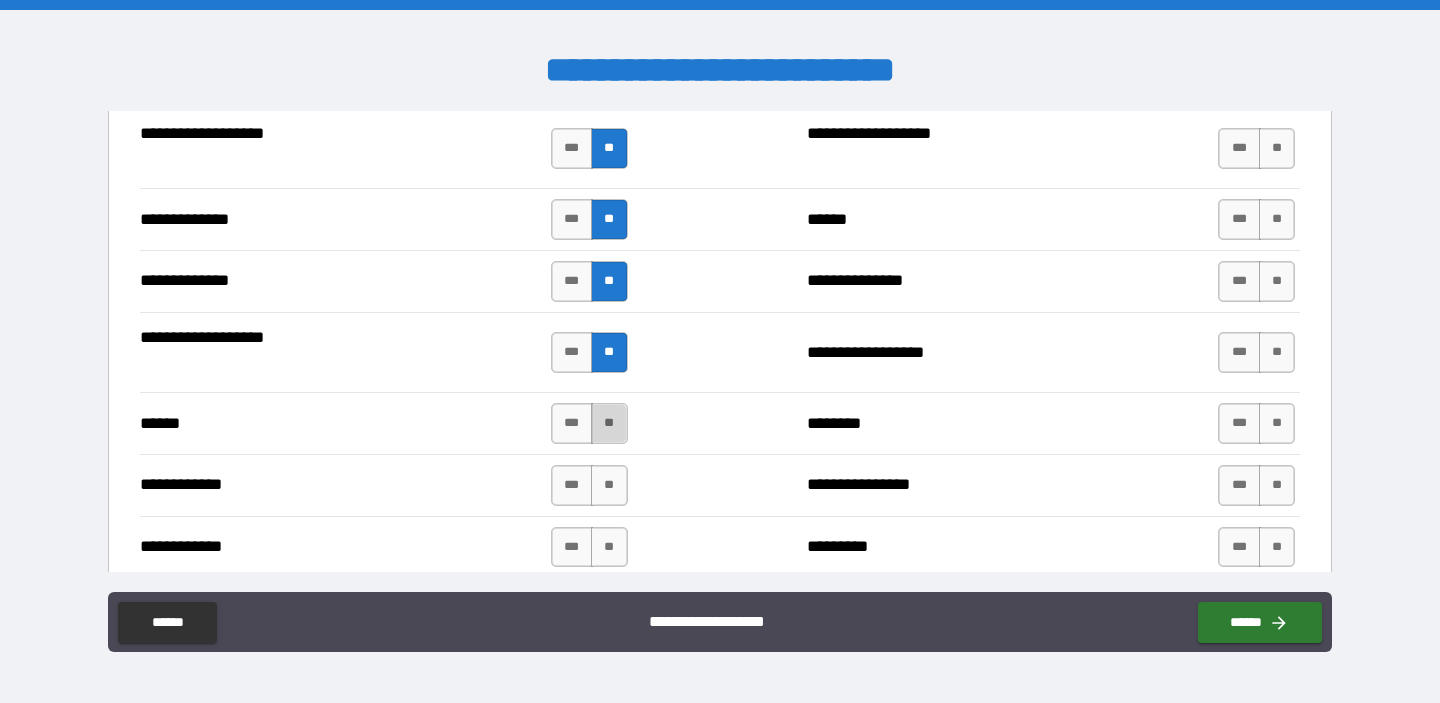 click on "**" at bounding box center (609, 423) 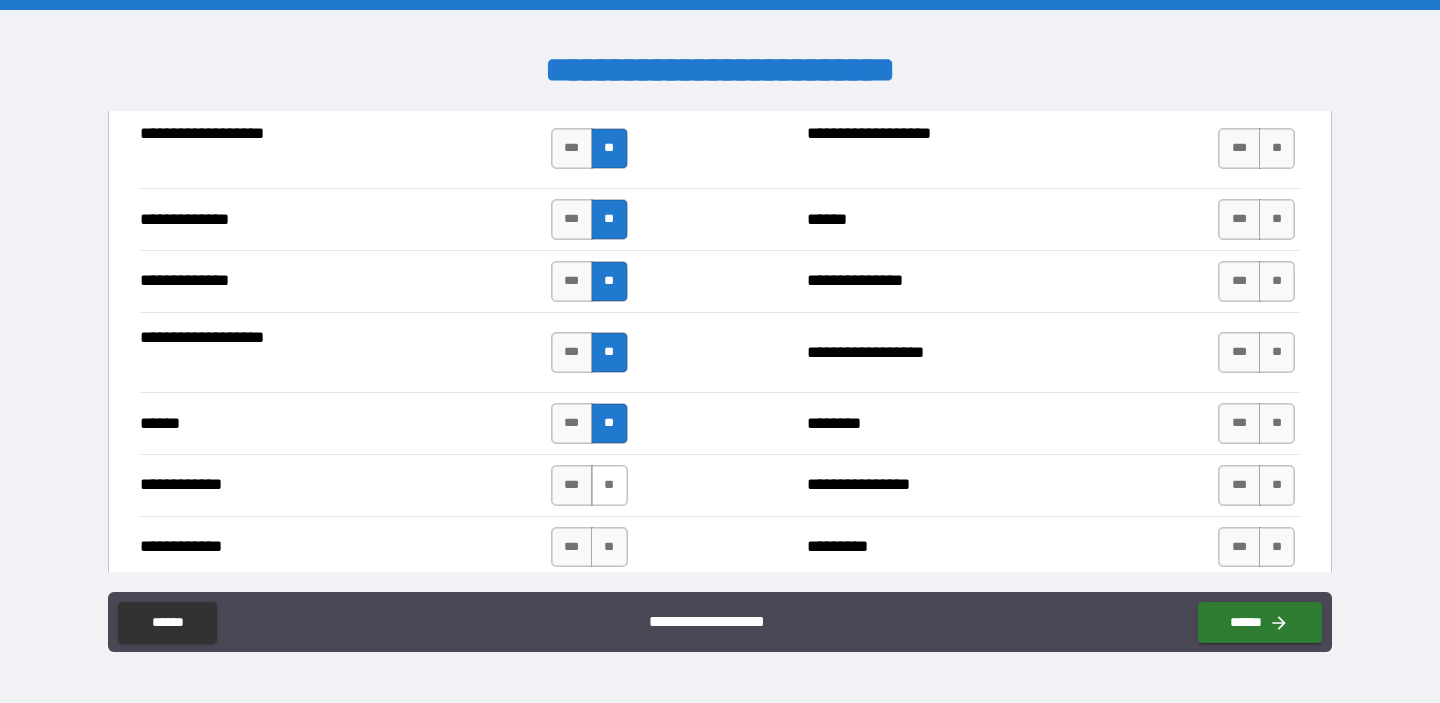 click on "**" at bounding box center [609, 485] 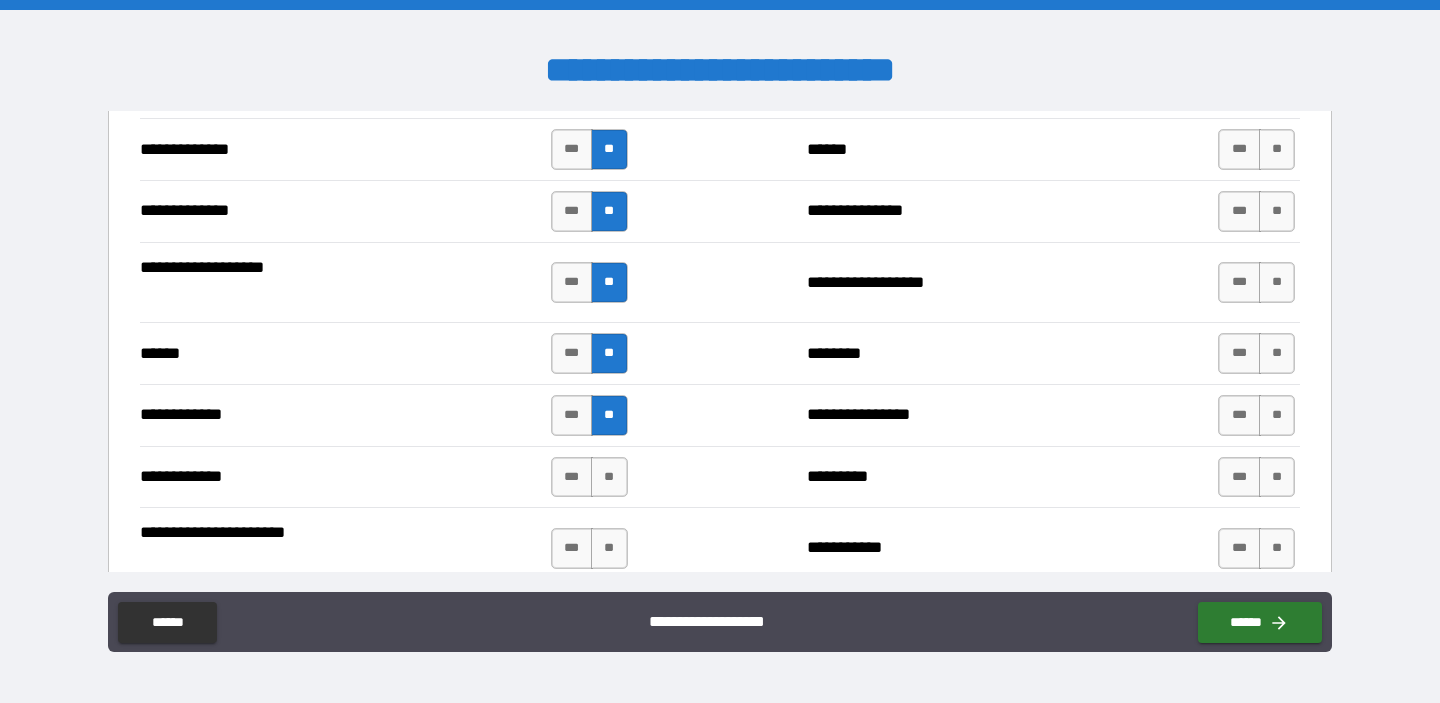 scroll, scrollTop: 3609, scrollLeft: 0, axis: vertical 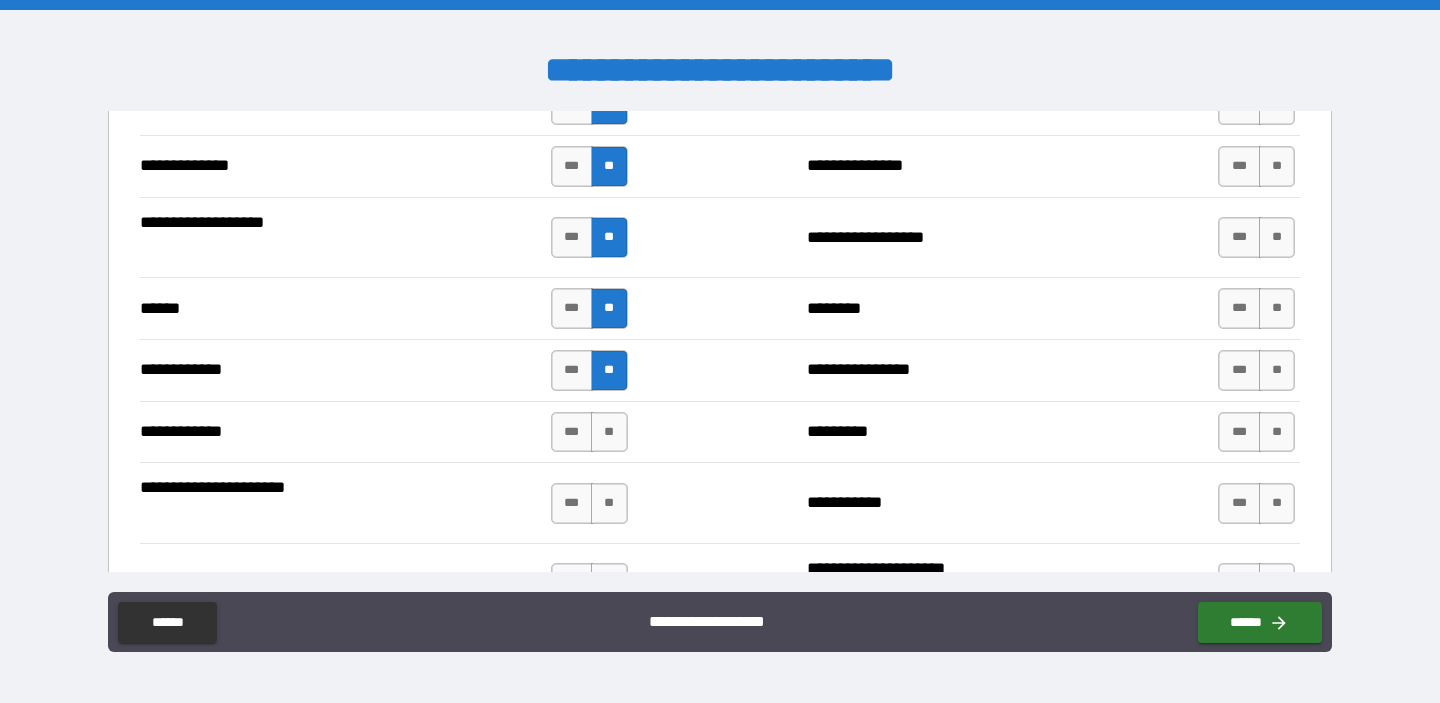 click on "**********" at bounding box center [720, 432] 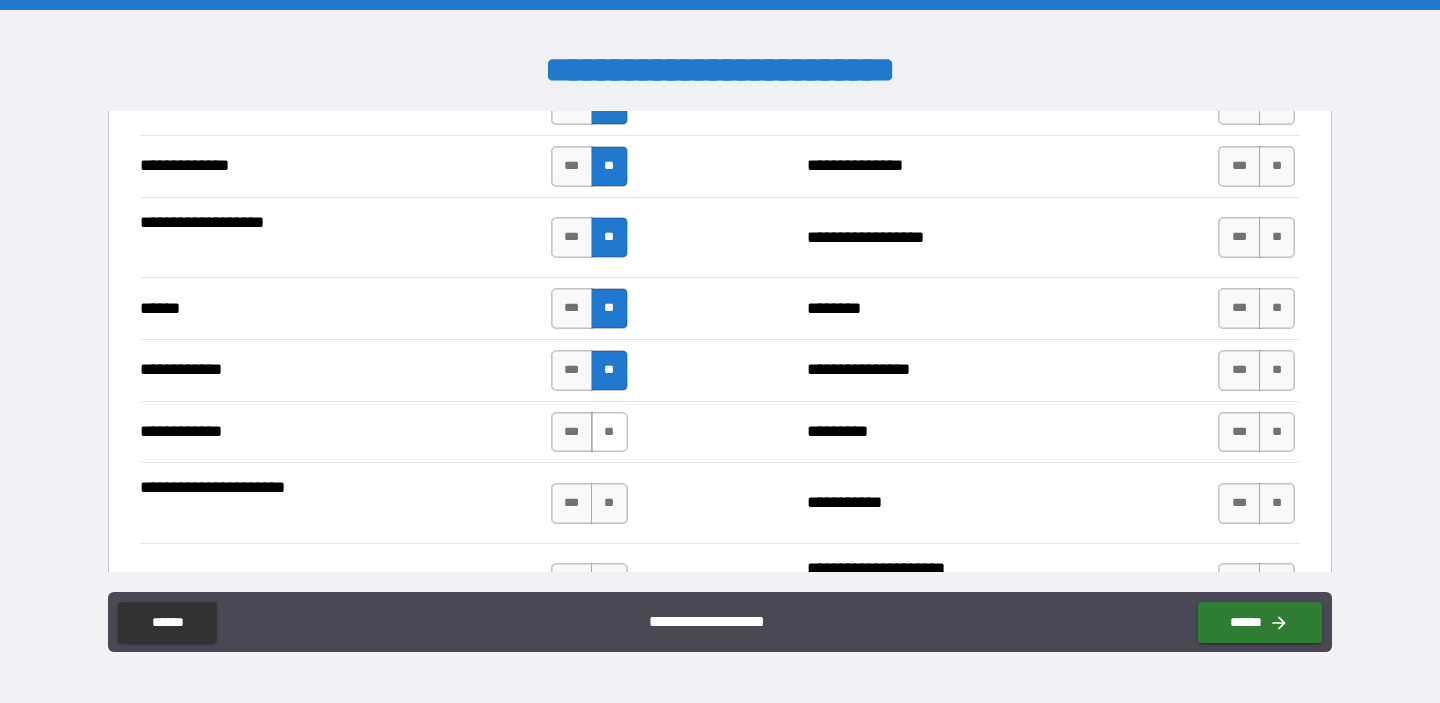 click on "**" at bounding box center [609, 432] 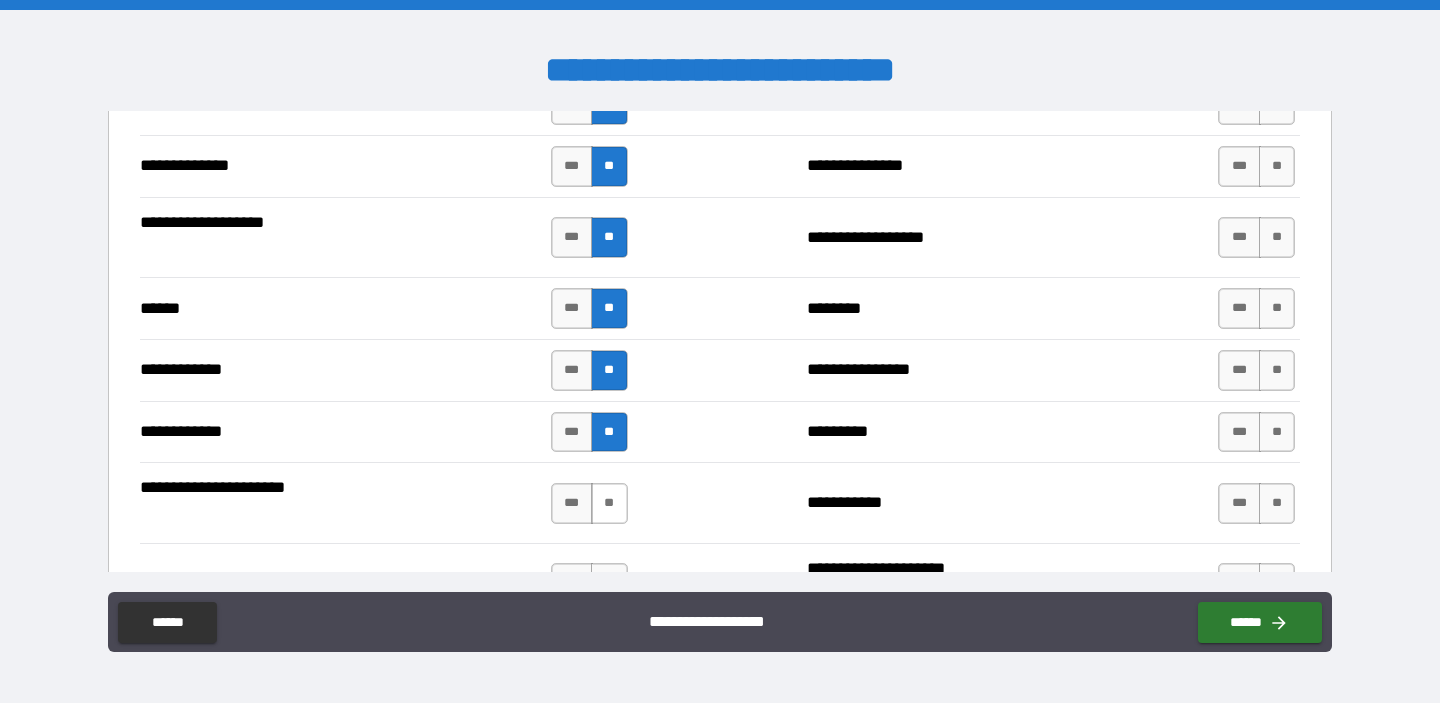 click on "**" at bounding box center [609, 503] 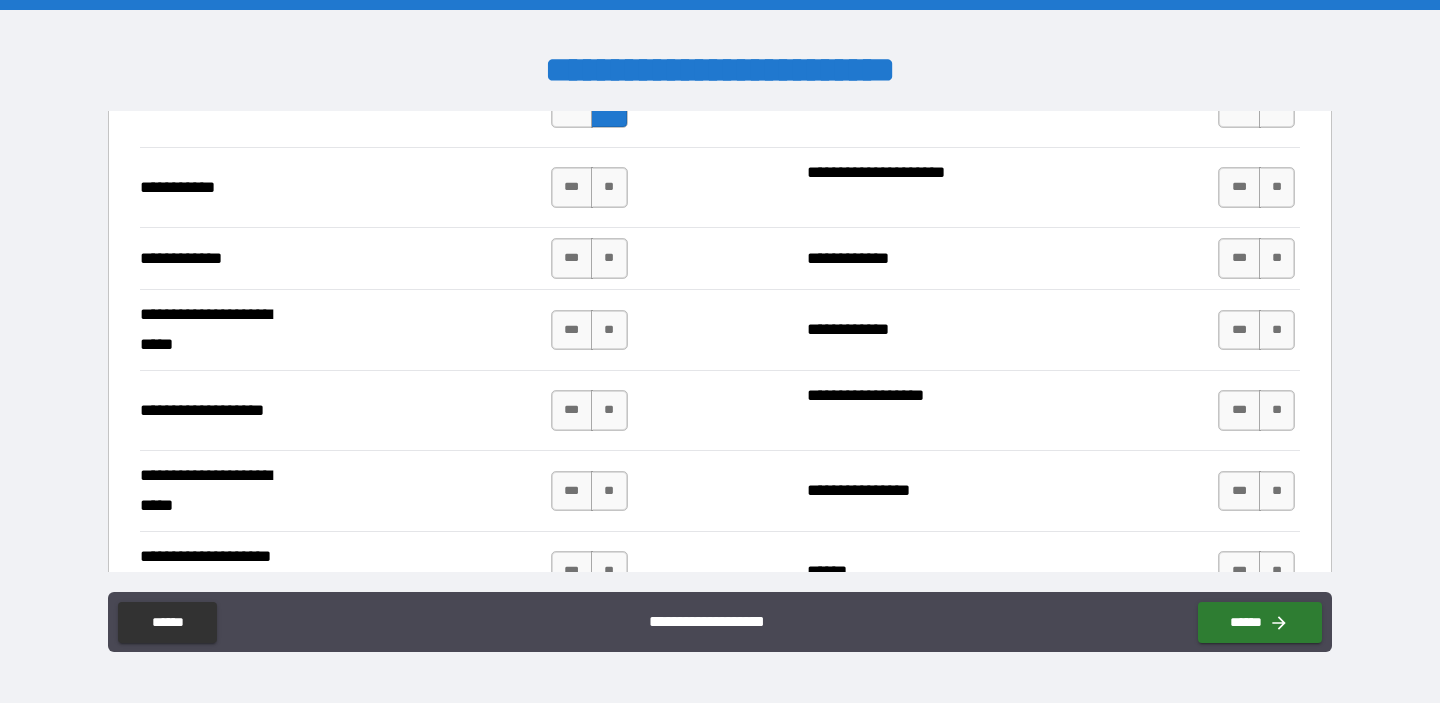scroll, scrollTop: 4004, scrollLeft: 0, axis: vertical 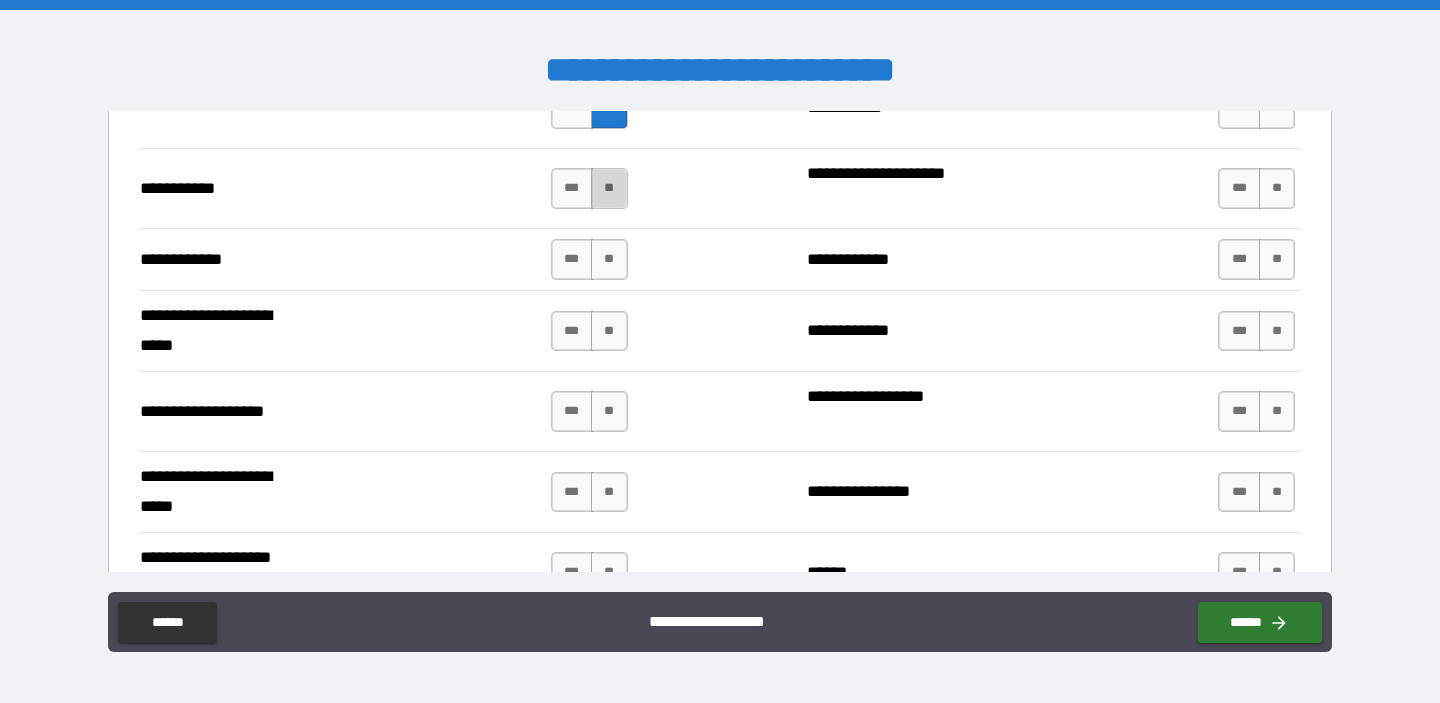 click on "**" at bounding box center (609, 188) 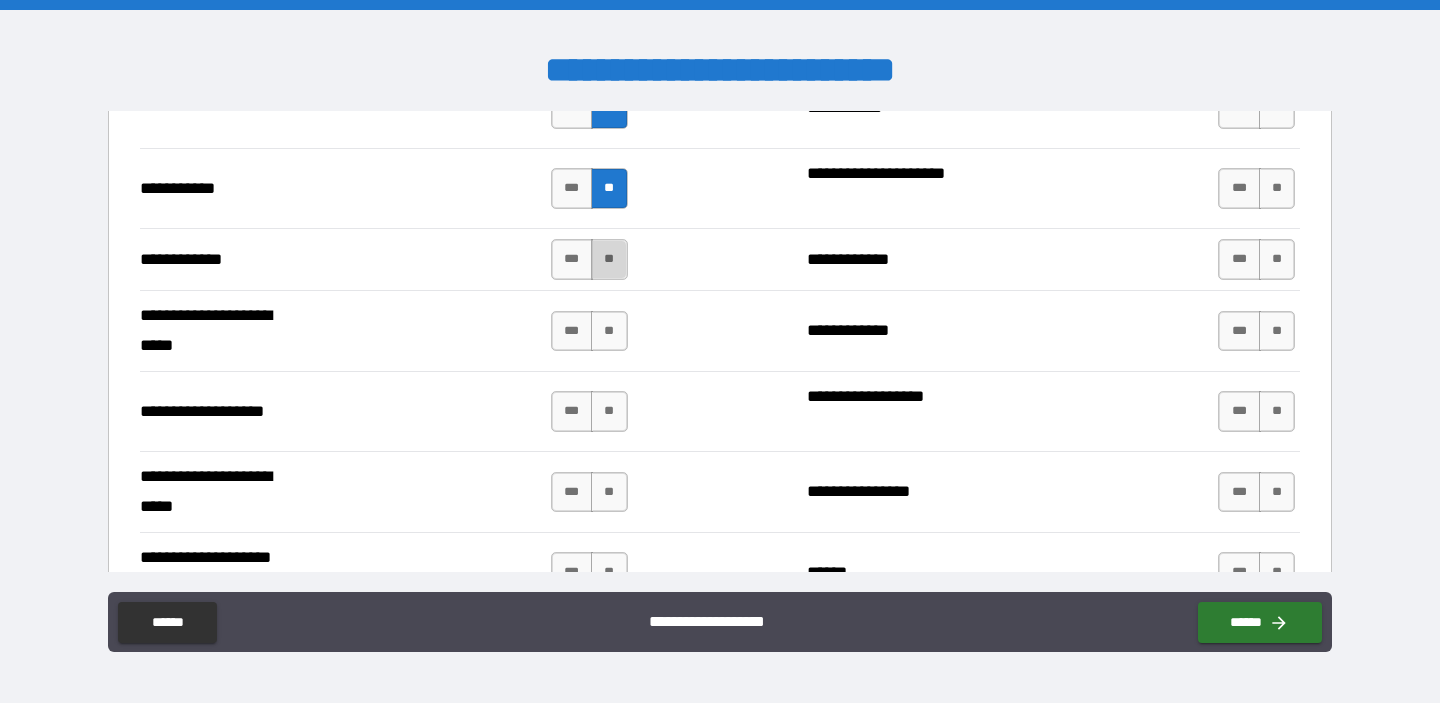 click on "**" at bounding box center (609, 259) 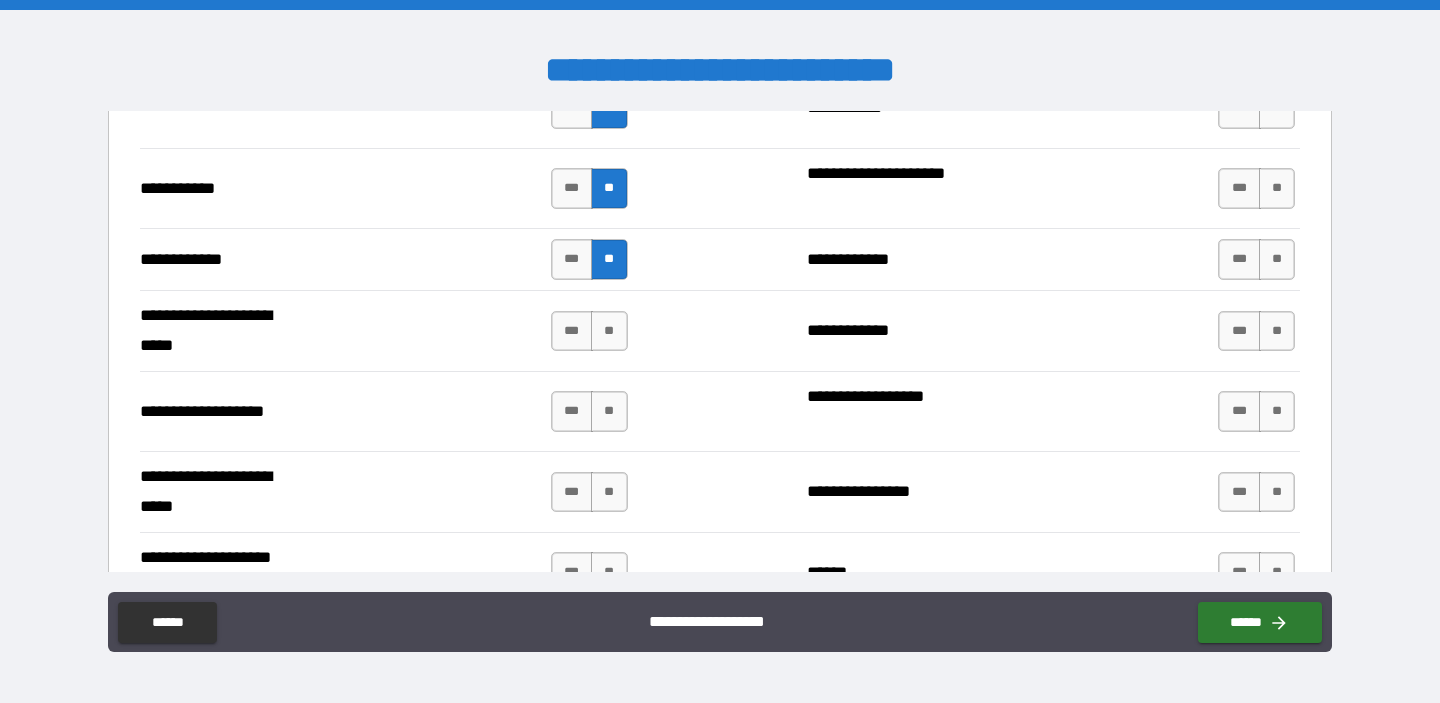 click on "*** **" at bounding box center [592, 331] 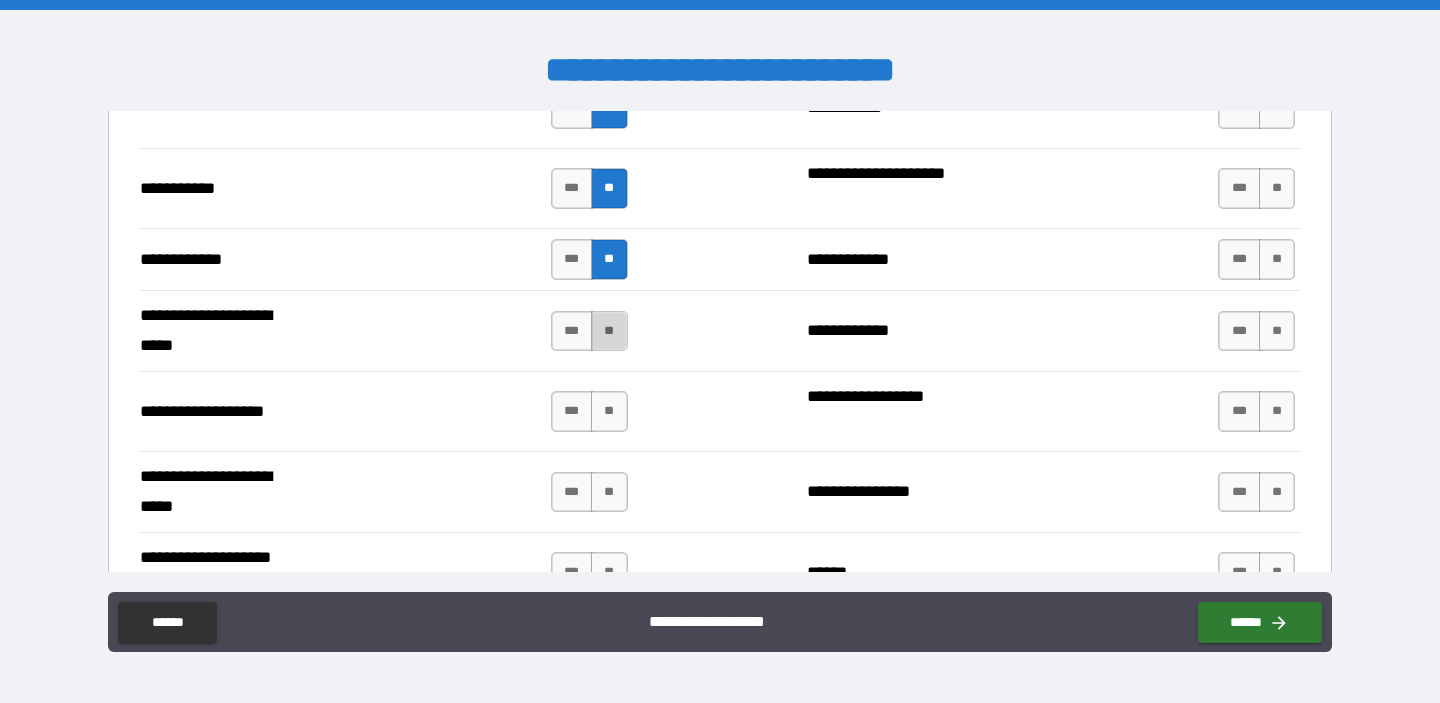 click on "**" at bounding box center [609, 331] 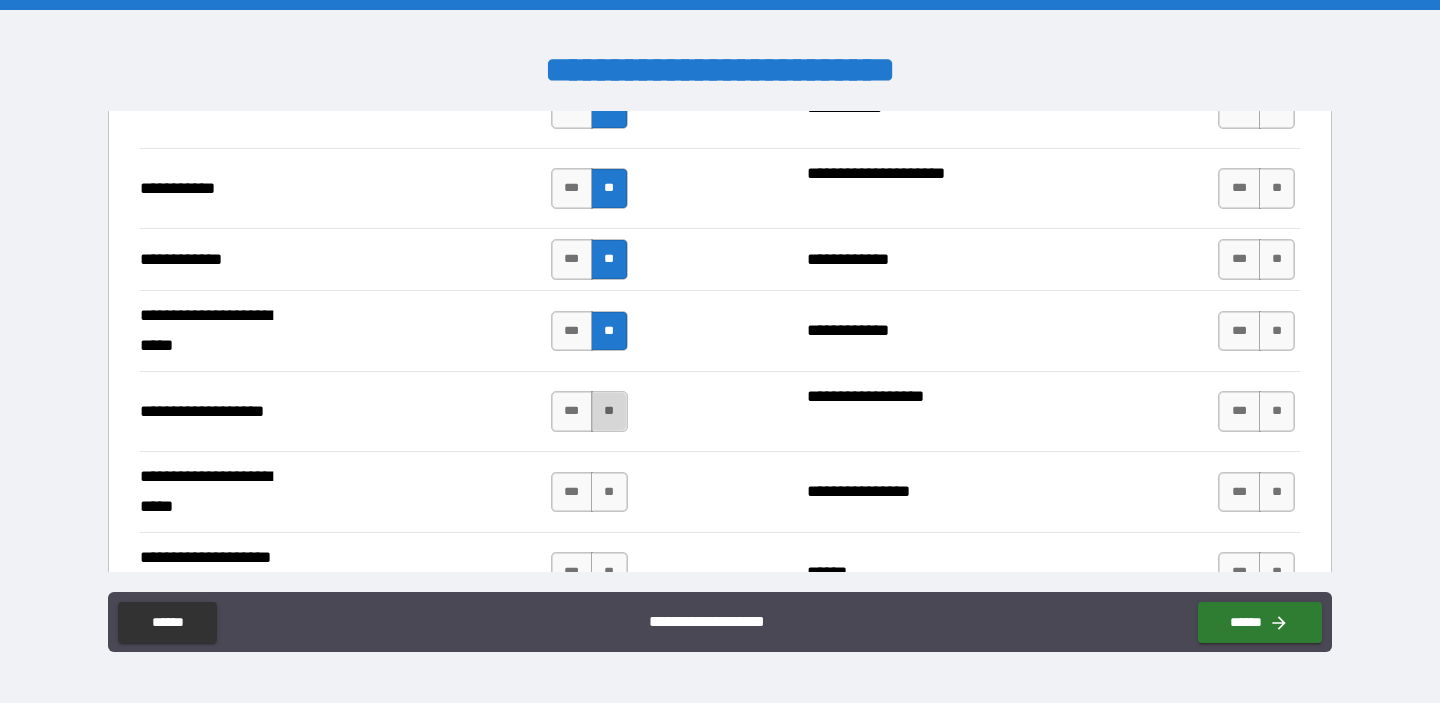 click on "**" at bounding box center (609, 411) 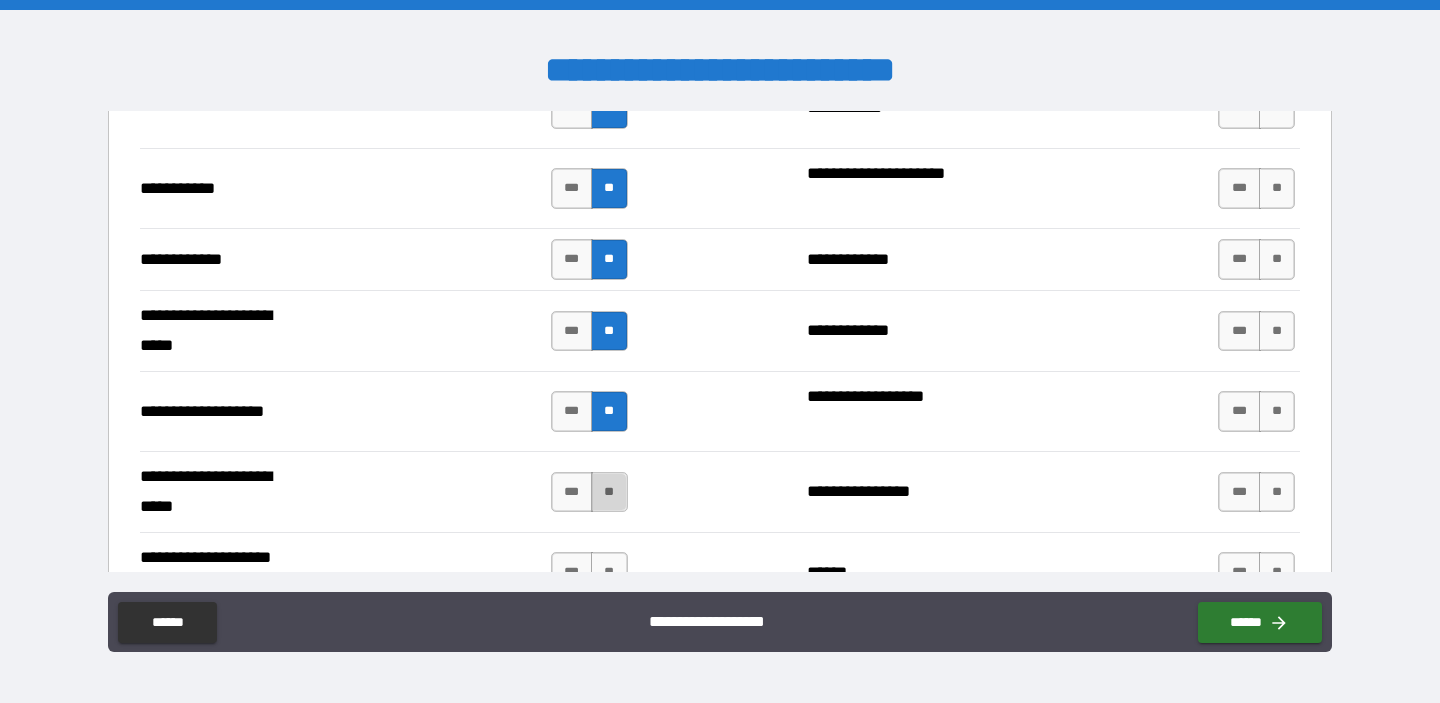 click on "**" at bounding box center [609, 492] 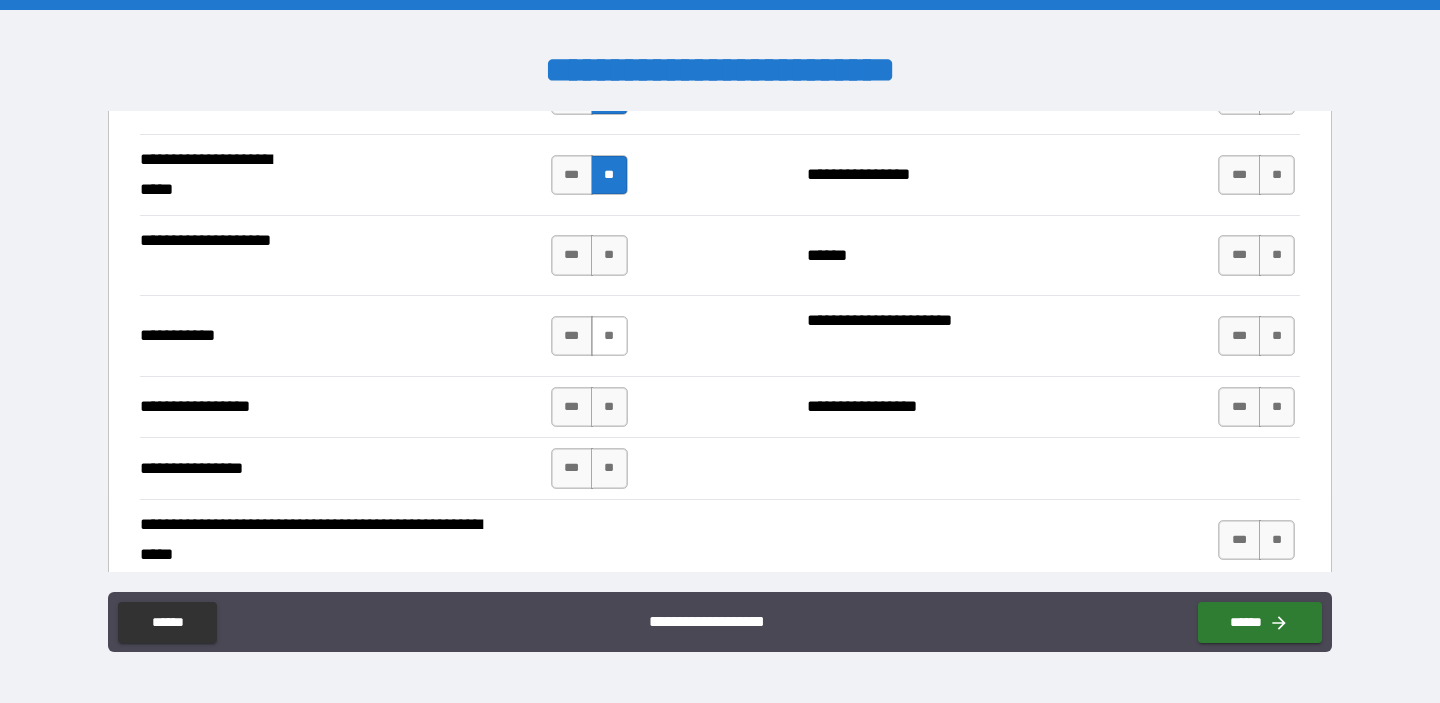 scroll, scrollTop: 4323, scrollLeft: 0, axis: vertical 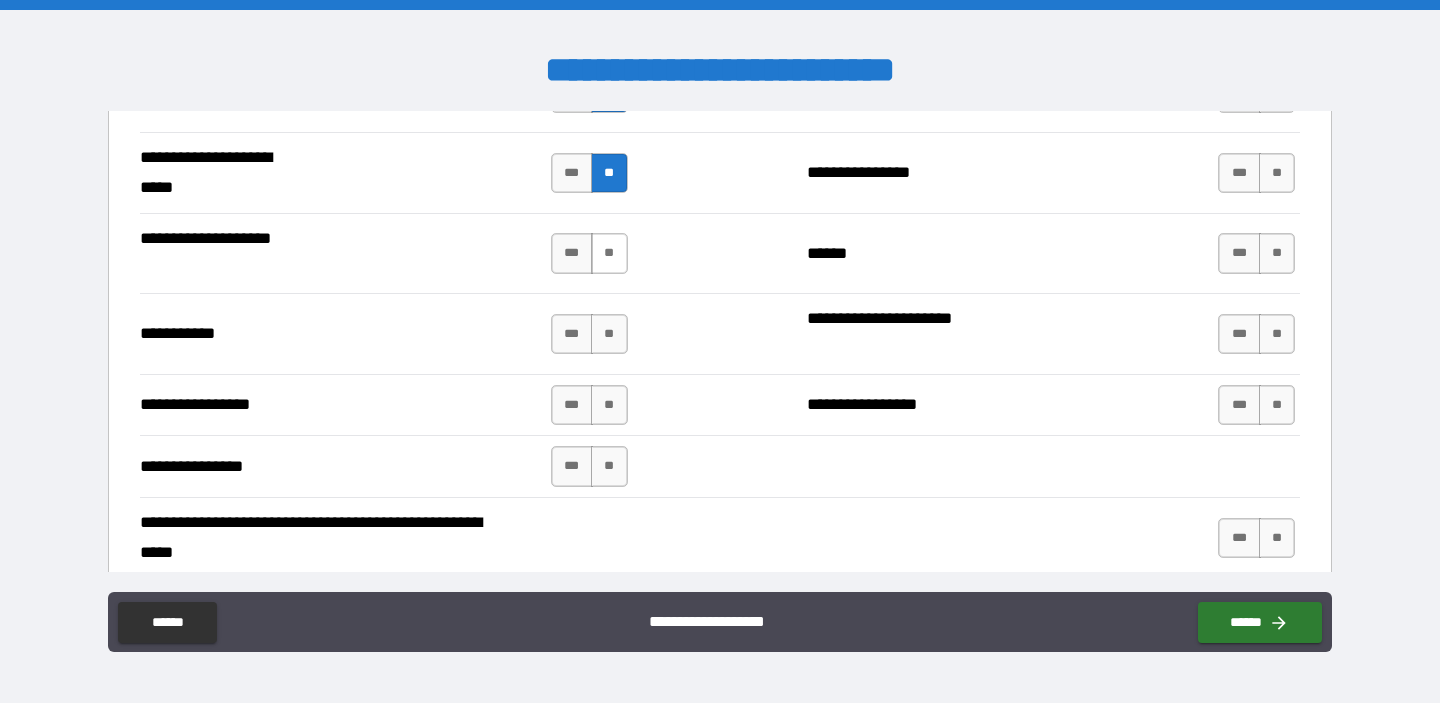 click on "**" at bounding box center (609, 253) 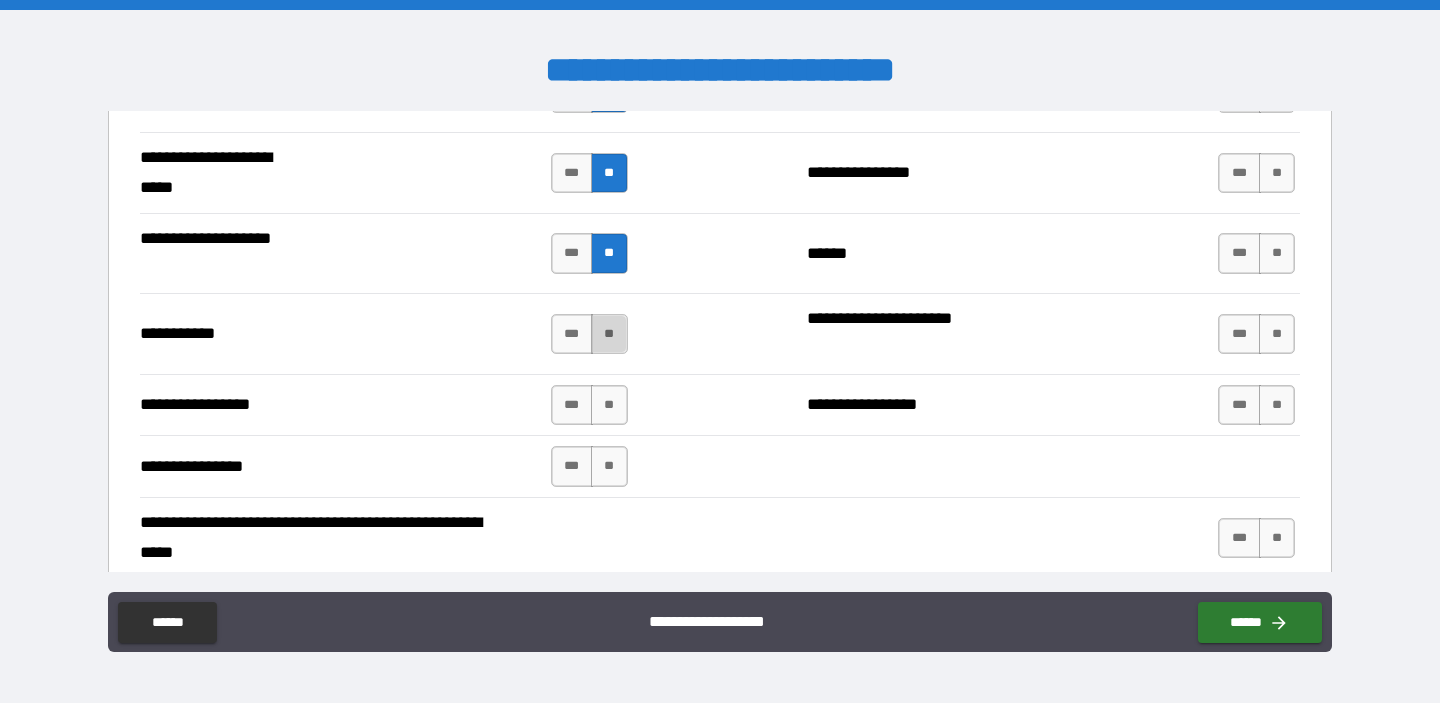click on "**" at bounding box center (609, 334) 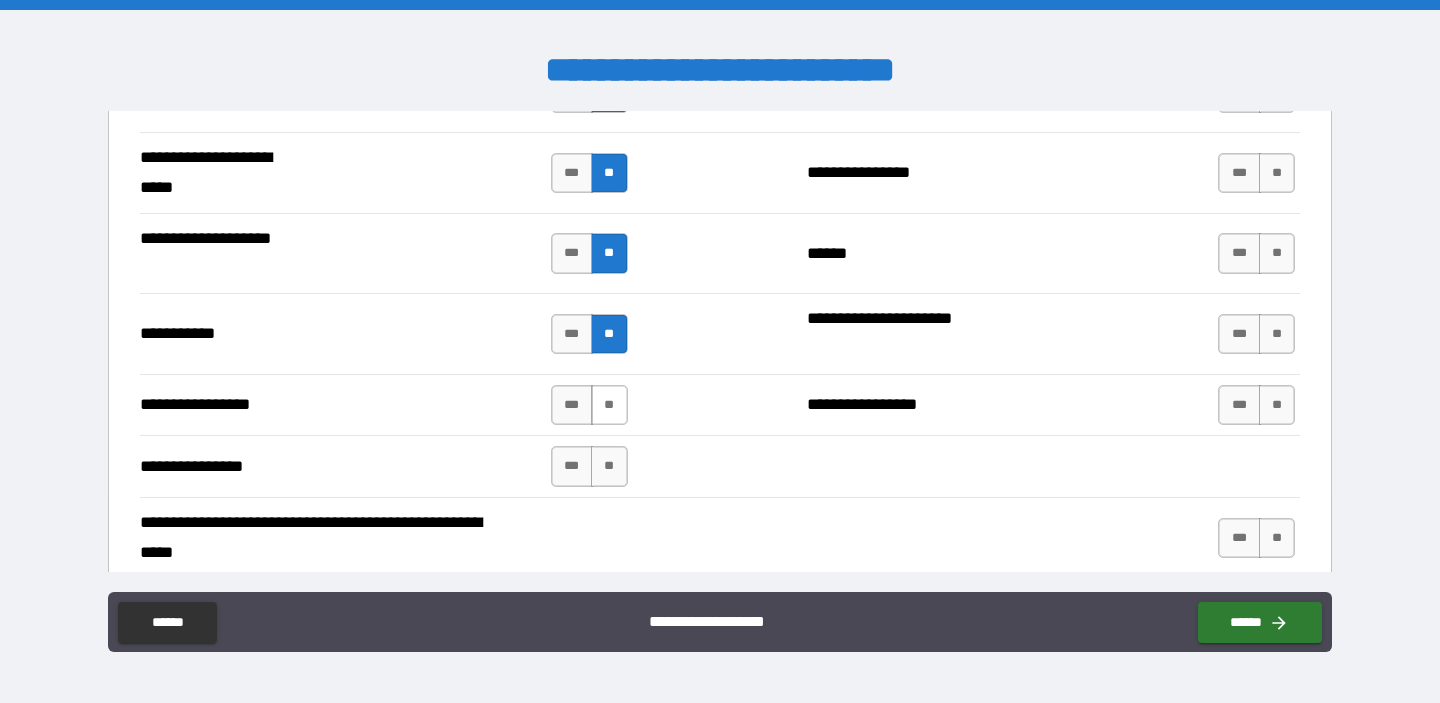 click on "**" at bounding box center [609, 405] 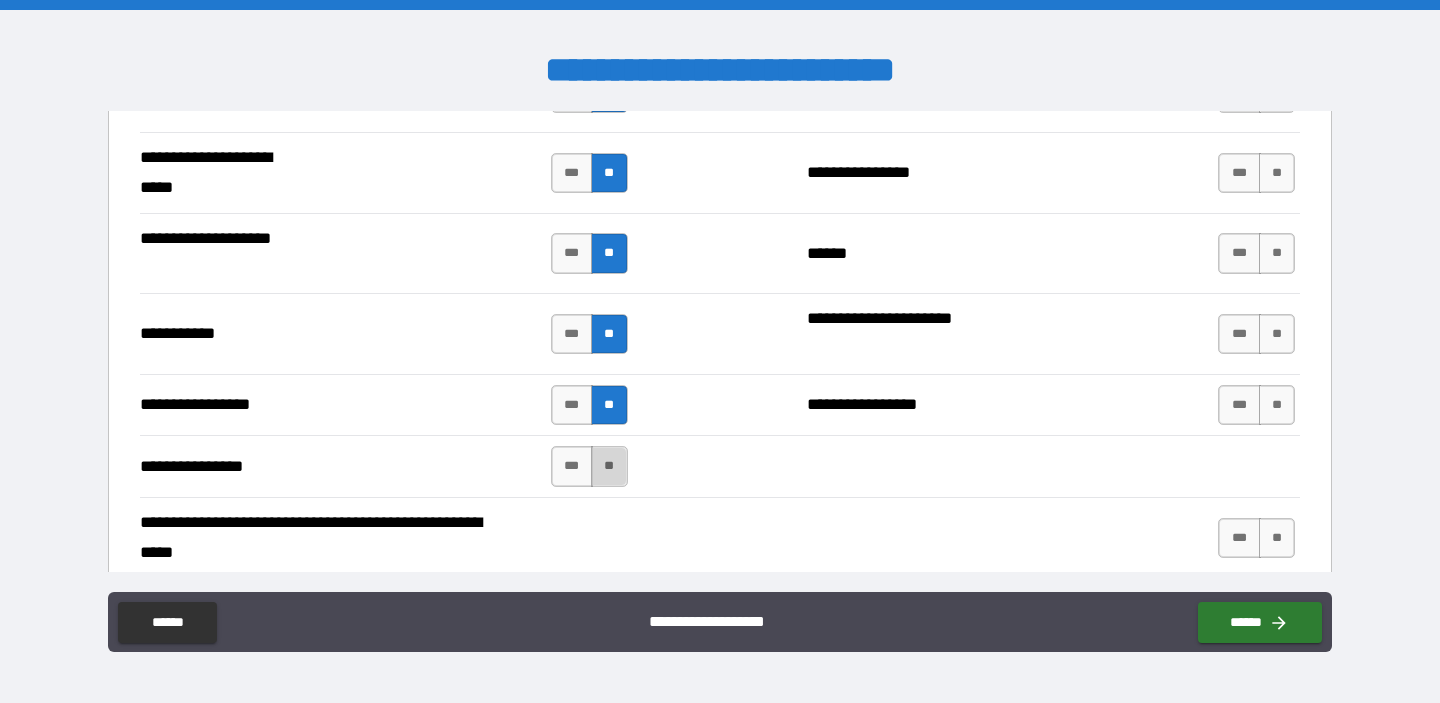 click on "**" at bounding box center (609, 466) 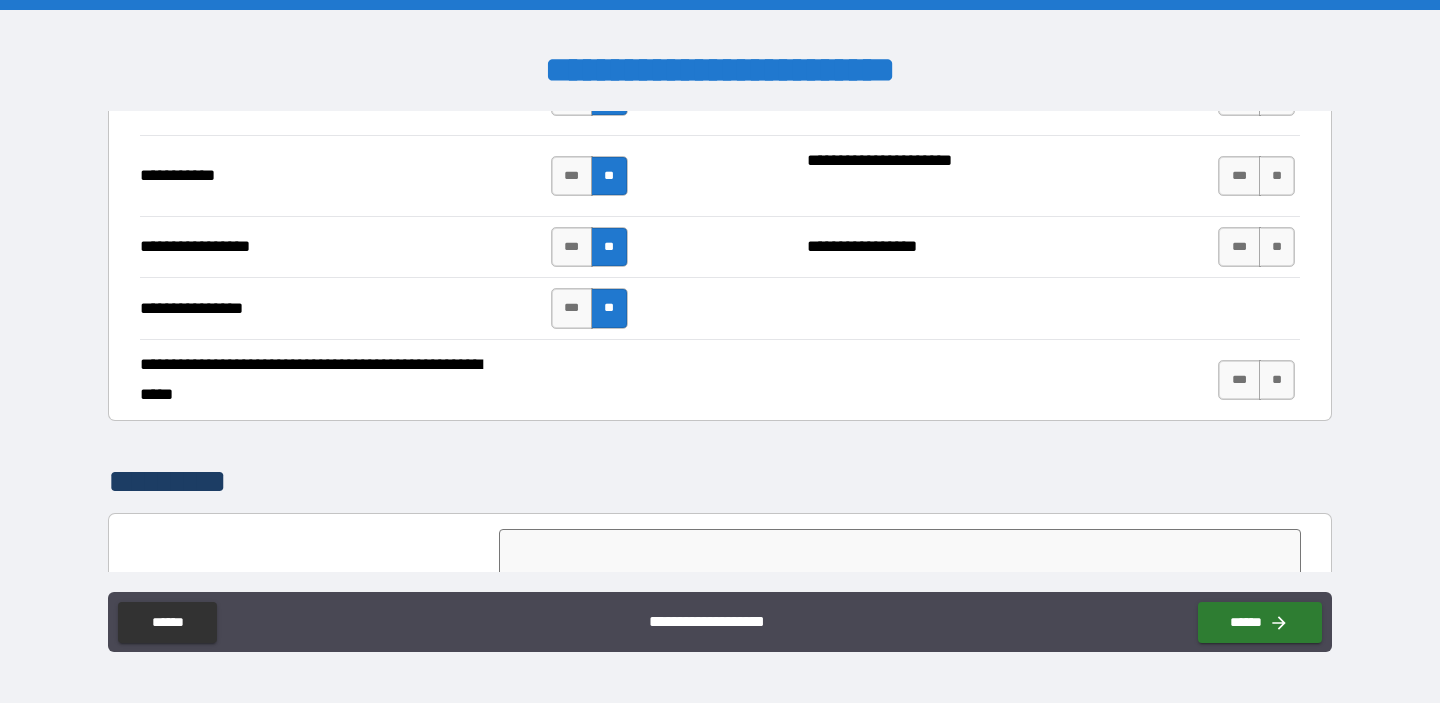 scroll, scrollTop: 4489, scrollLeft: 0, axis: vertical 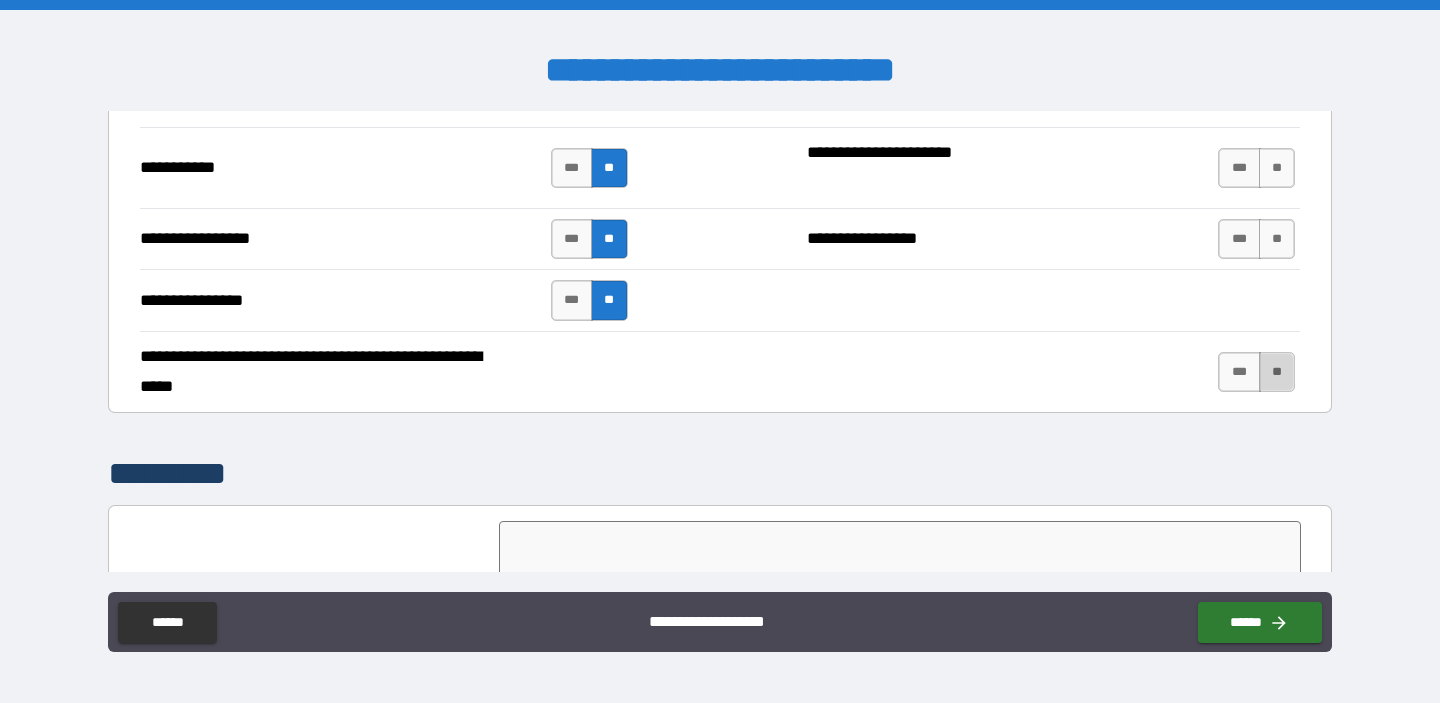 click on "**" at bounding box center (1277, 372) 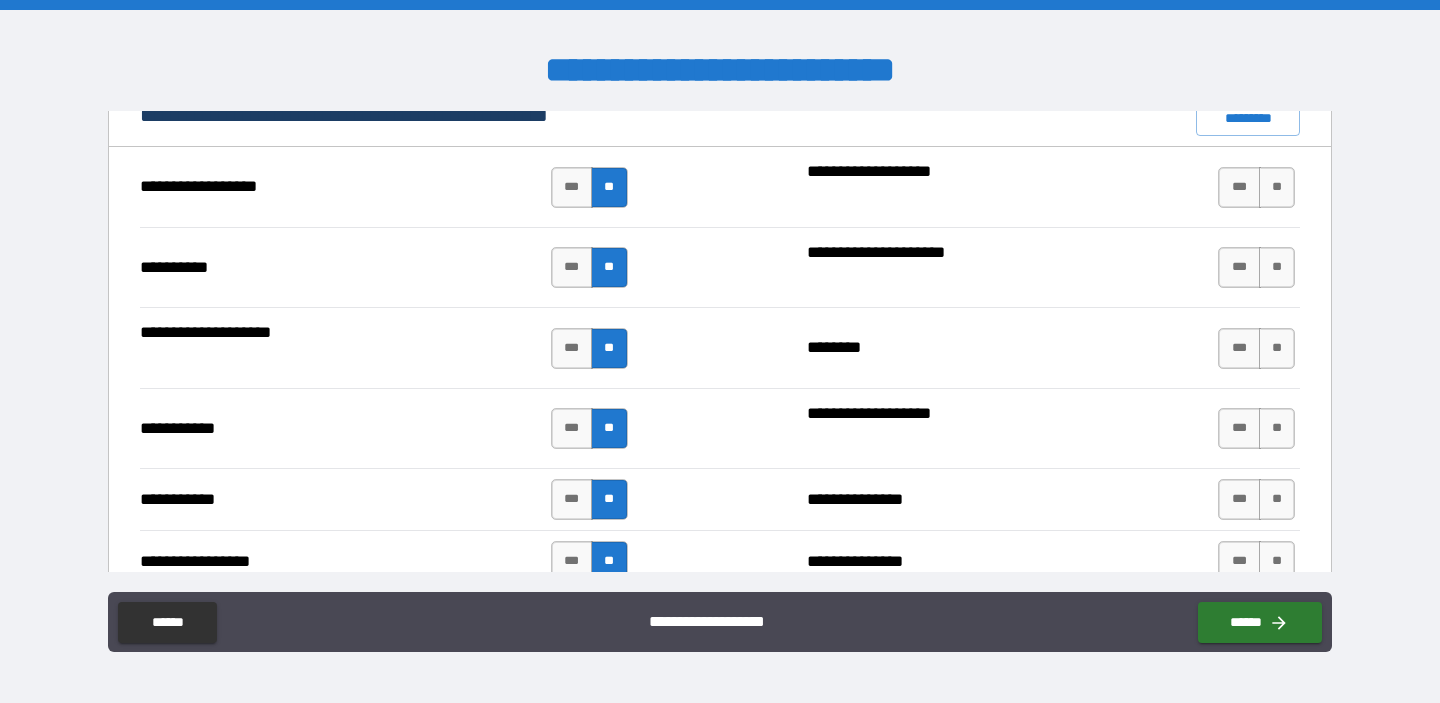 scroll, scrollTop: 1929, scrollLeft: 0, axis: vertical 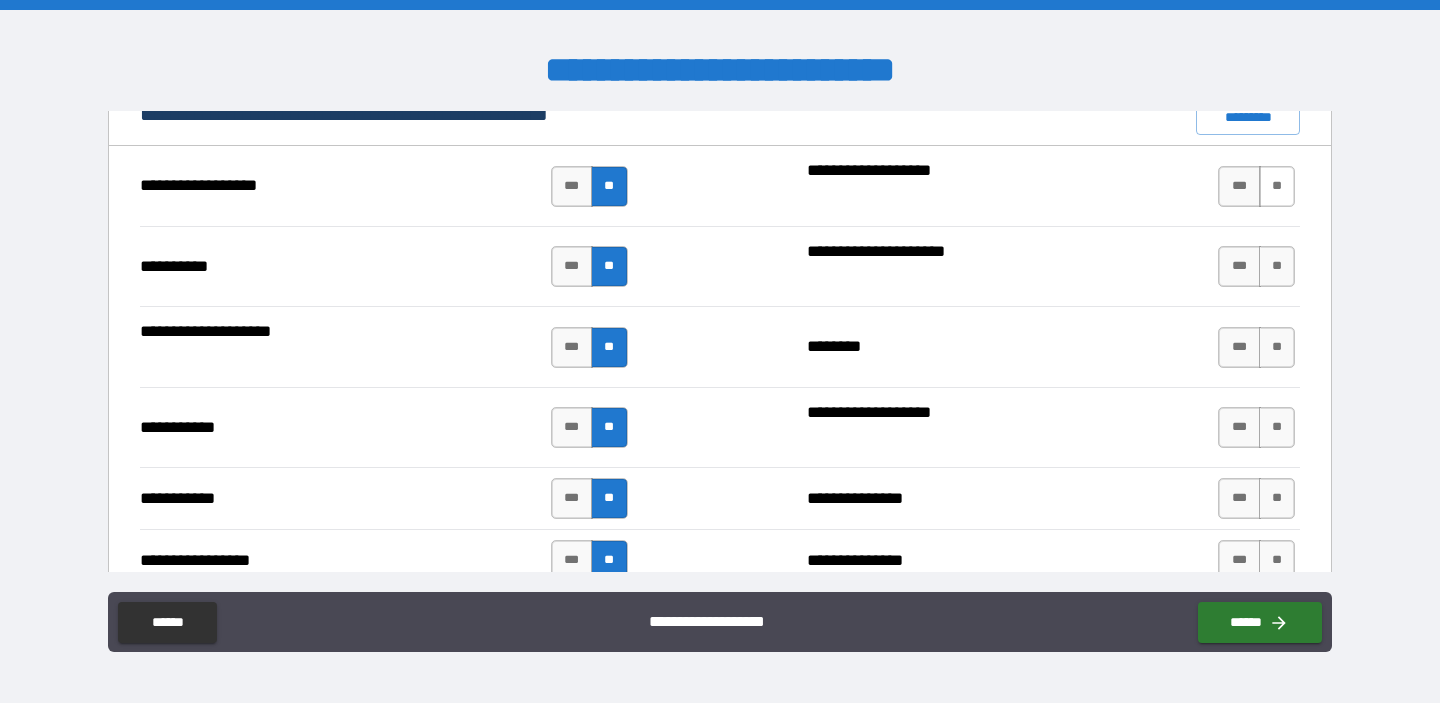 click on "**" at bounding box center [1277, 186] 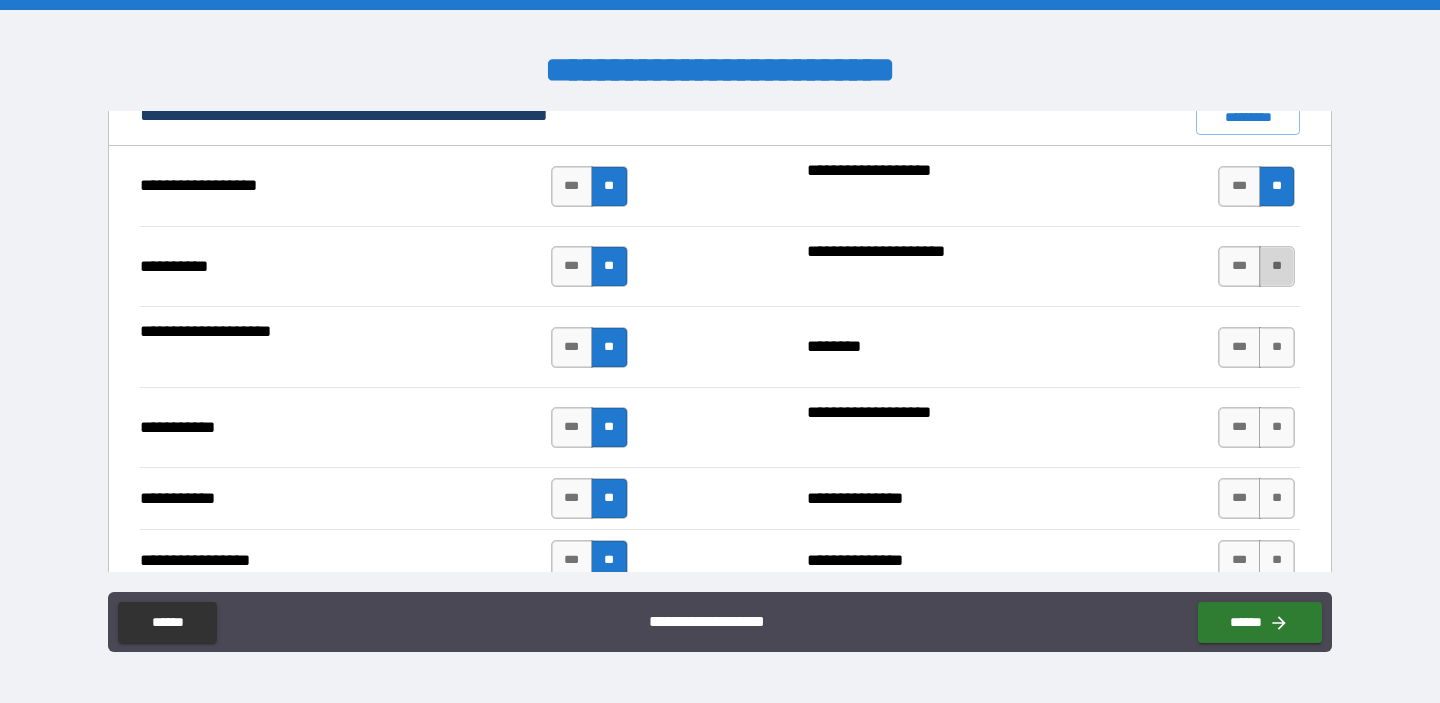click on "**" at bounding box center (1277, 266) 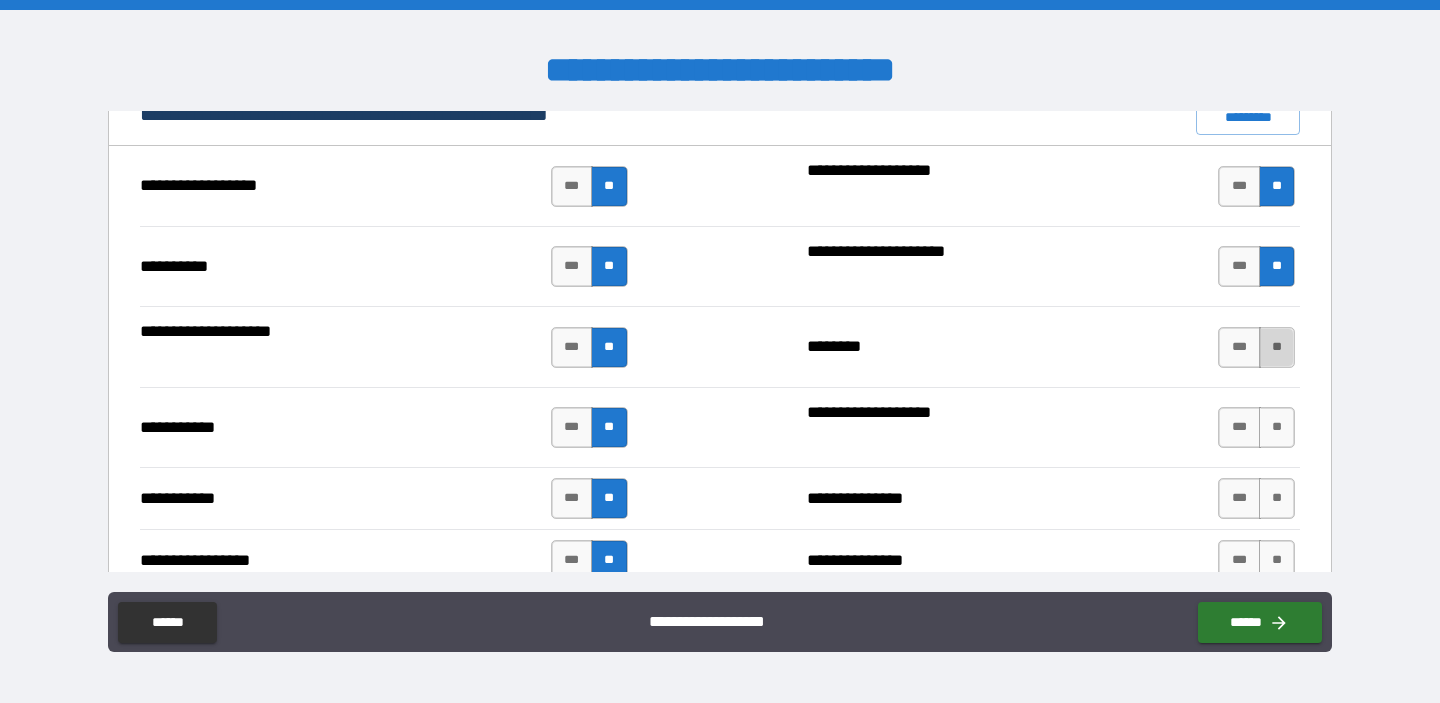 click on "**" at bounding box center [1277, 347] 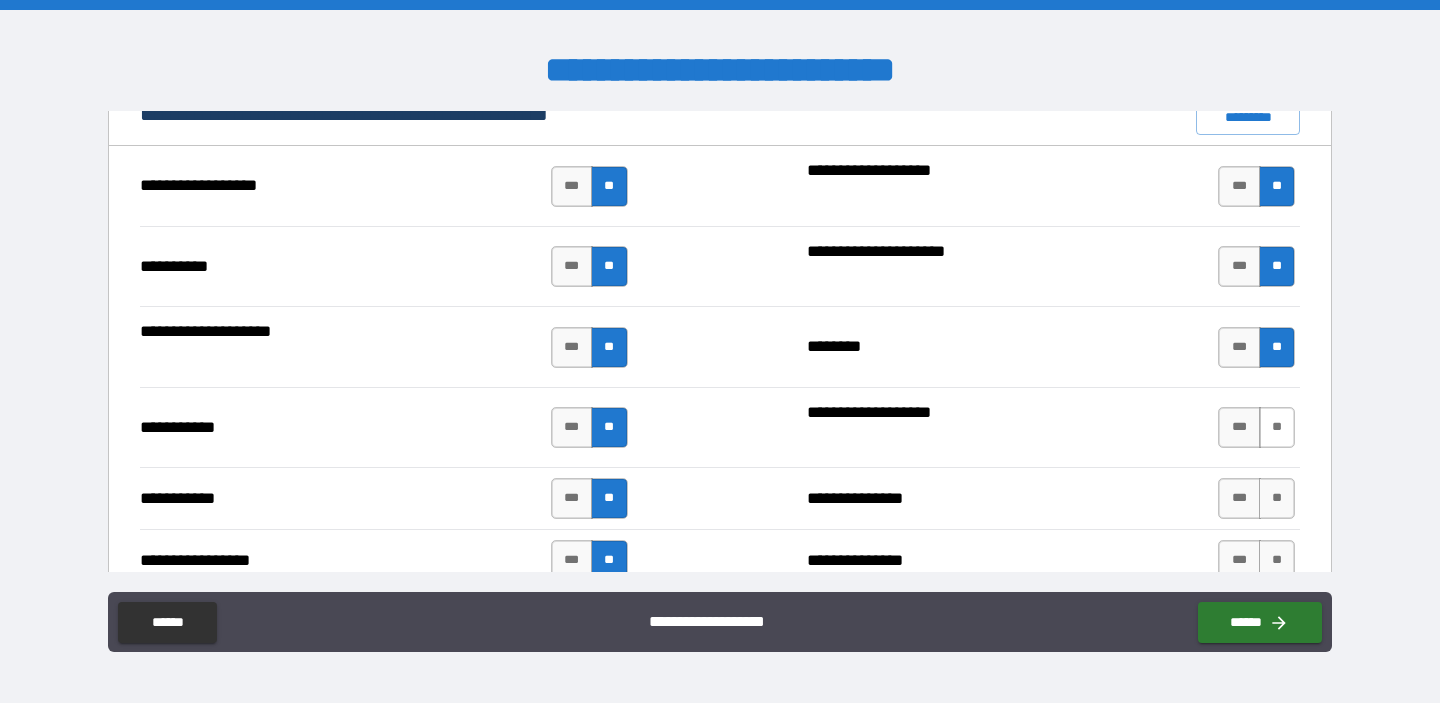 click on "**" at bounding box center [1277, 427] 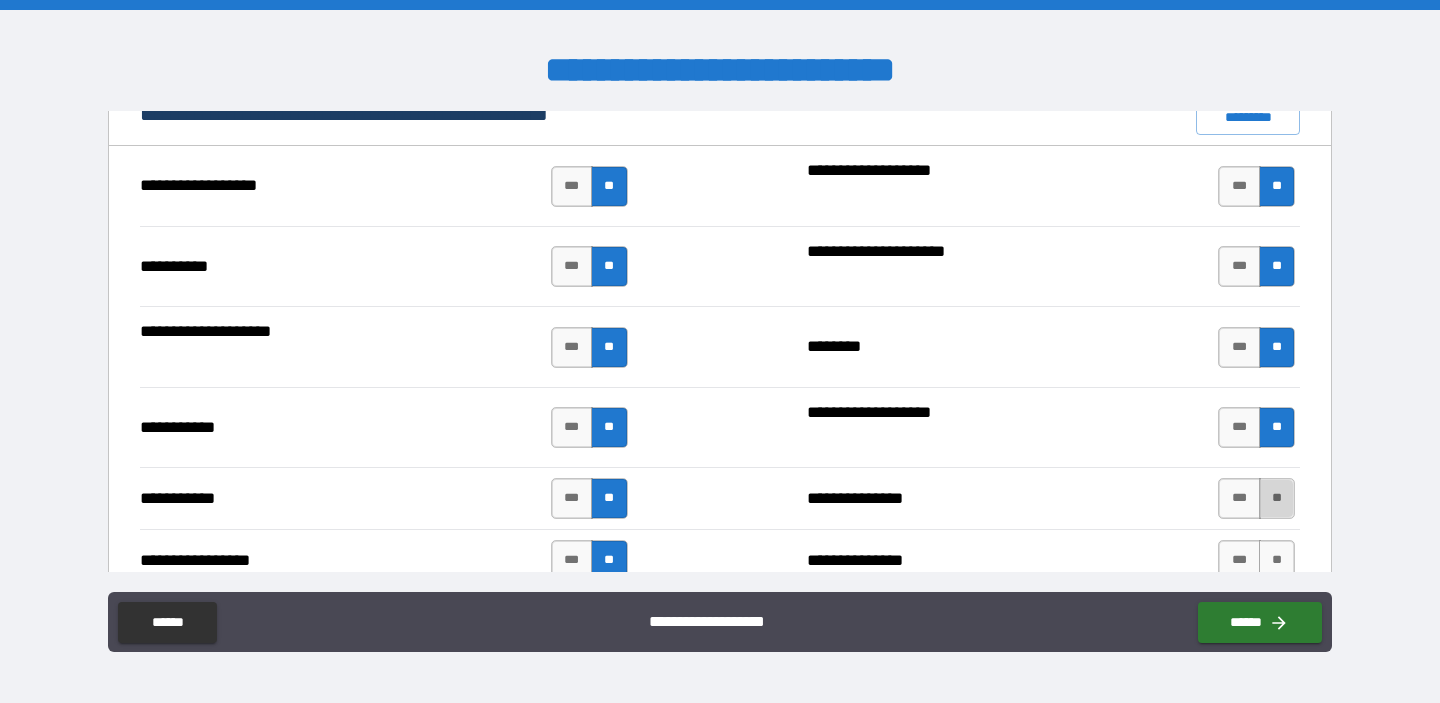 click on "**" at bounding box center [1277, 498] 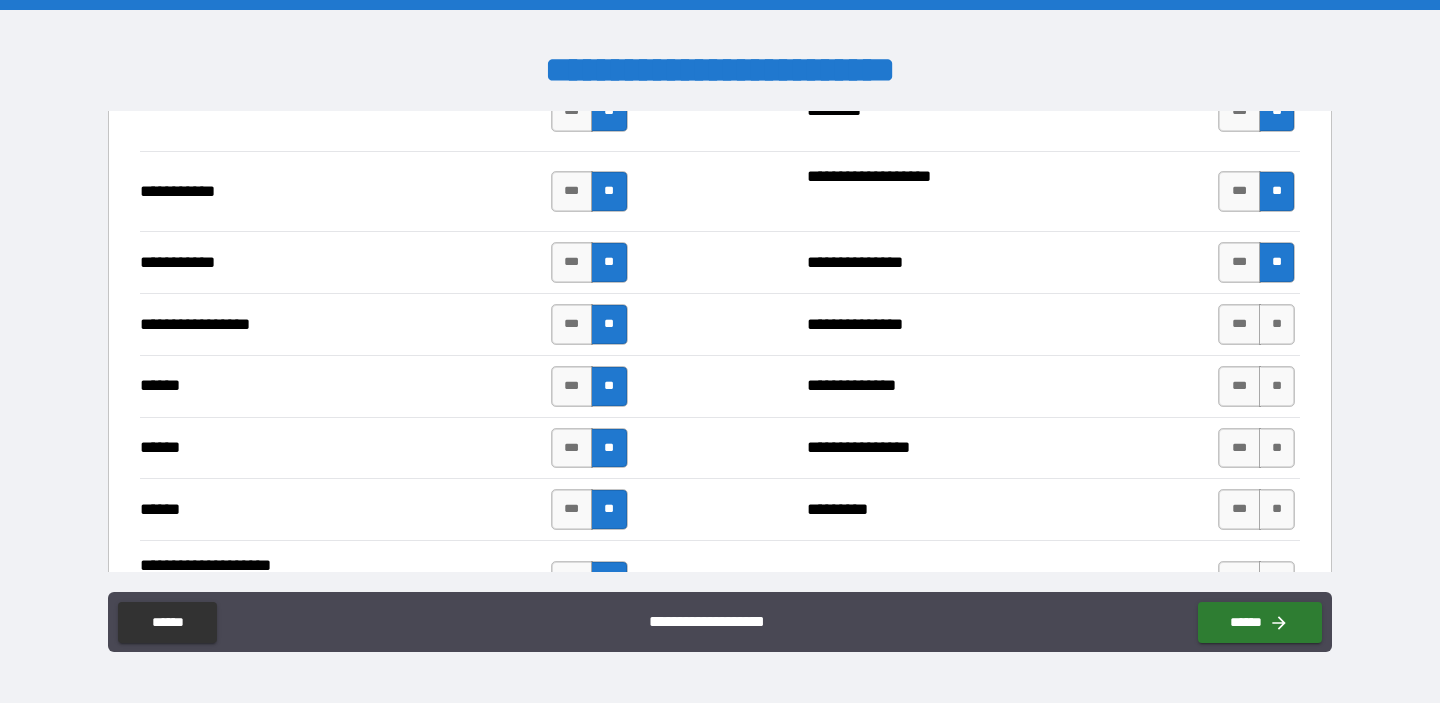 scroll, scrollTop: 2179, scrollLeft: 0, axis: vertical 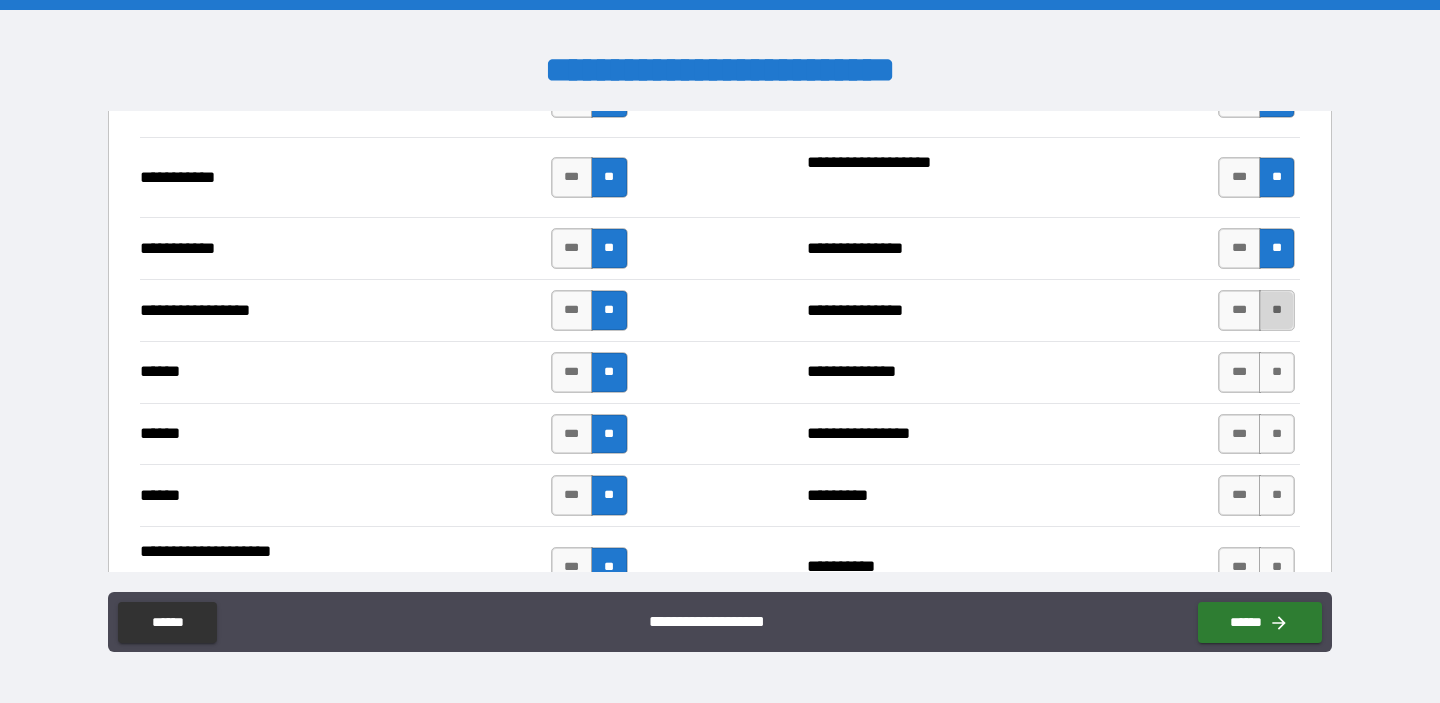 click on "**" at bounding box center [1277, 310] 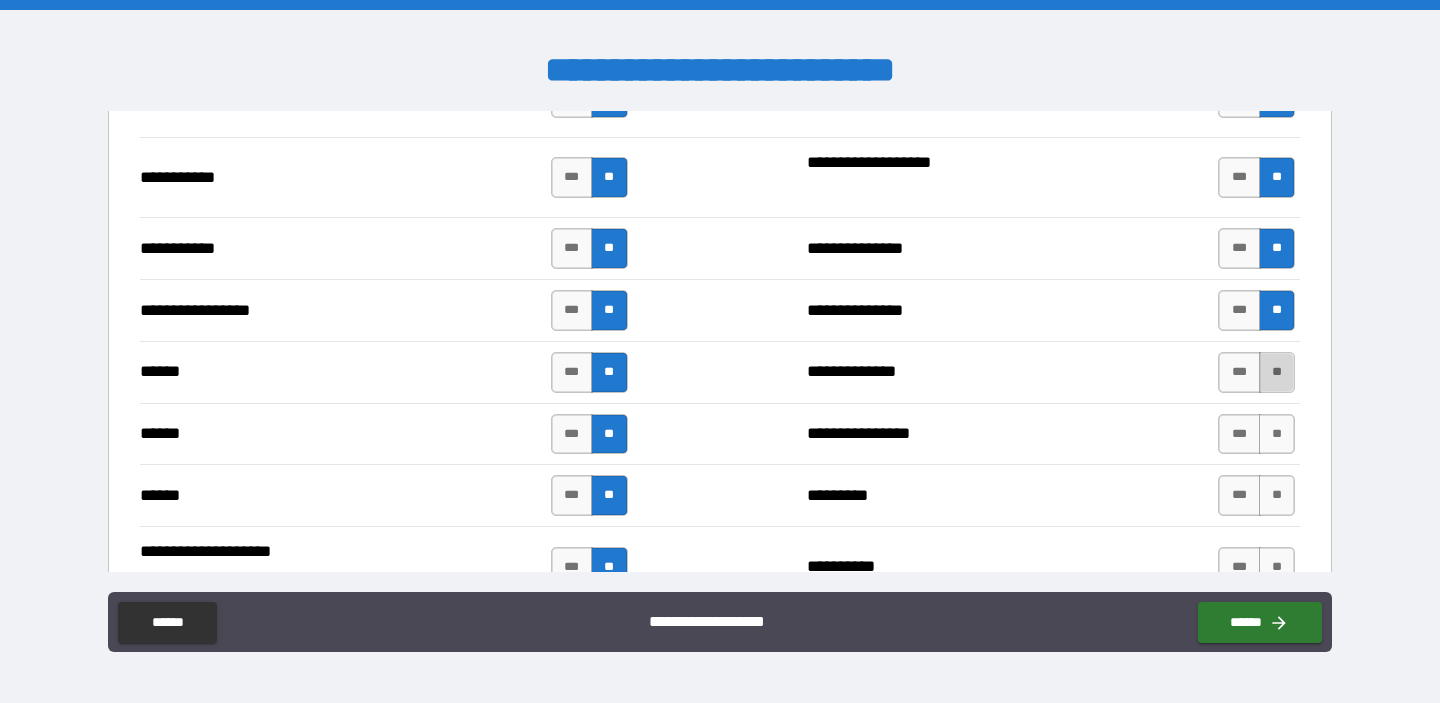 click on "**" at bounding box center (1277, 372) 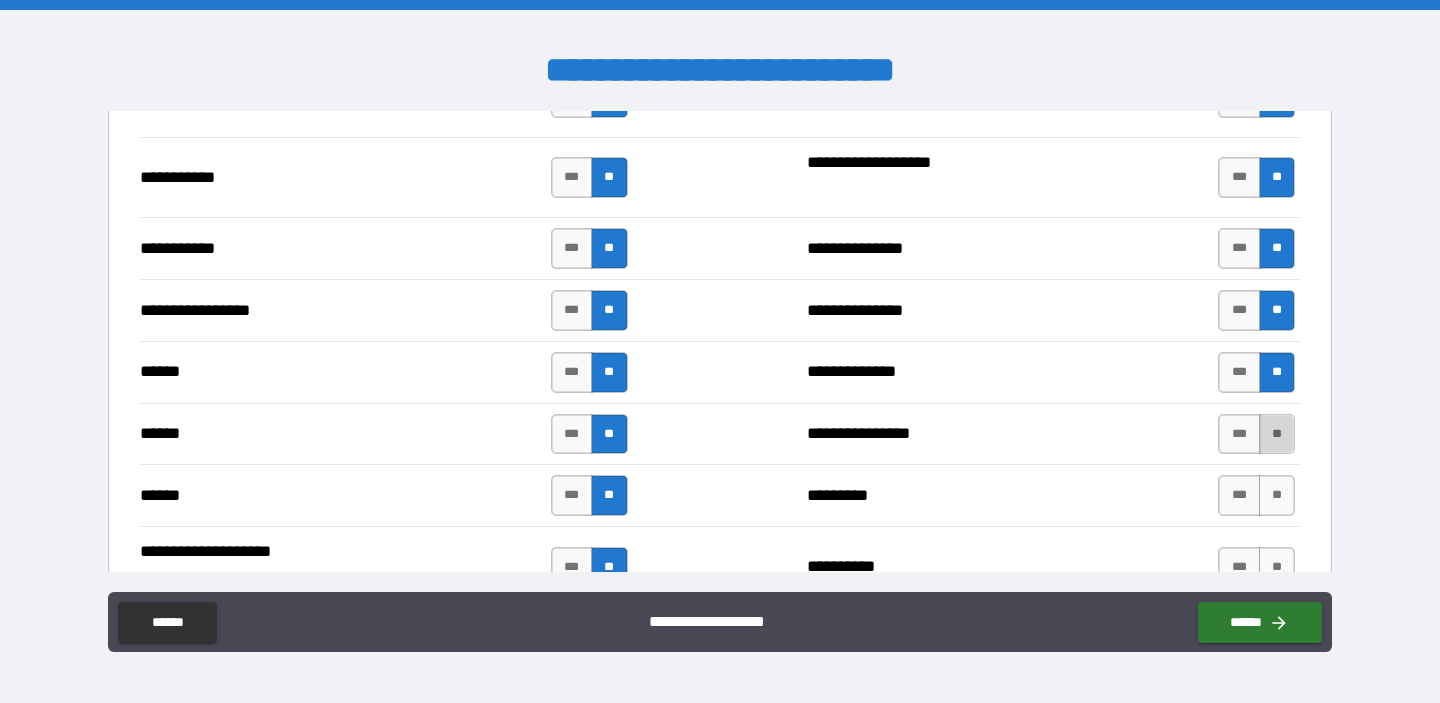 click on "**" at bounding box center [1277, 434] 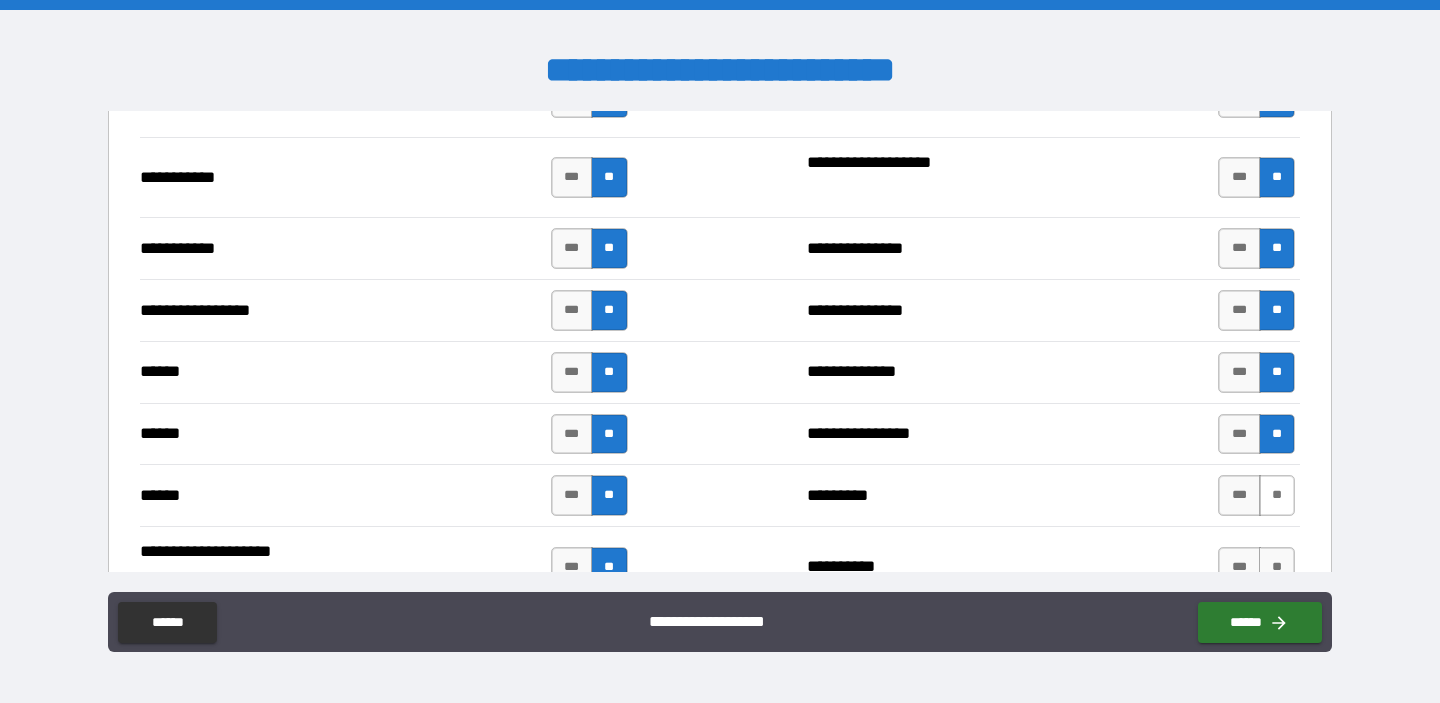 click on "**" at bounding box center [1277, 495] 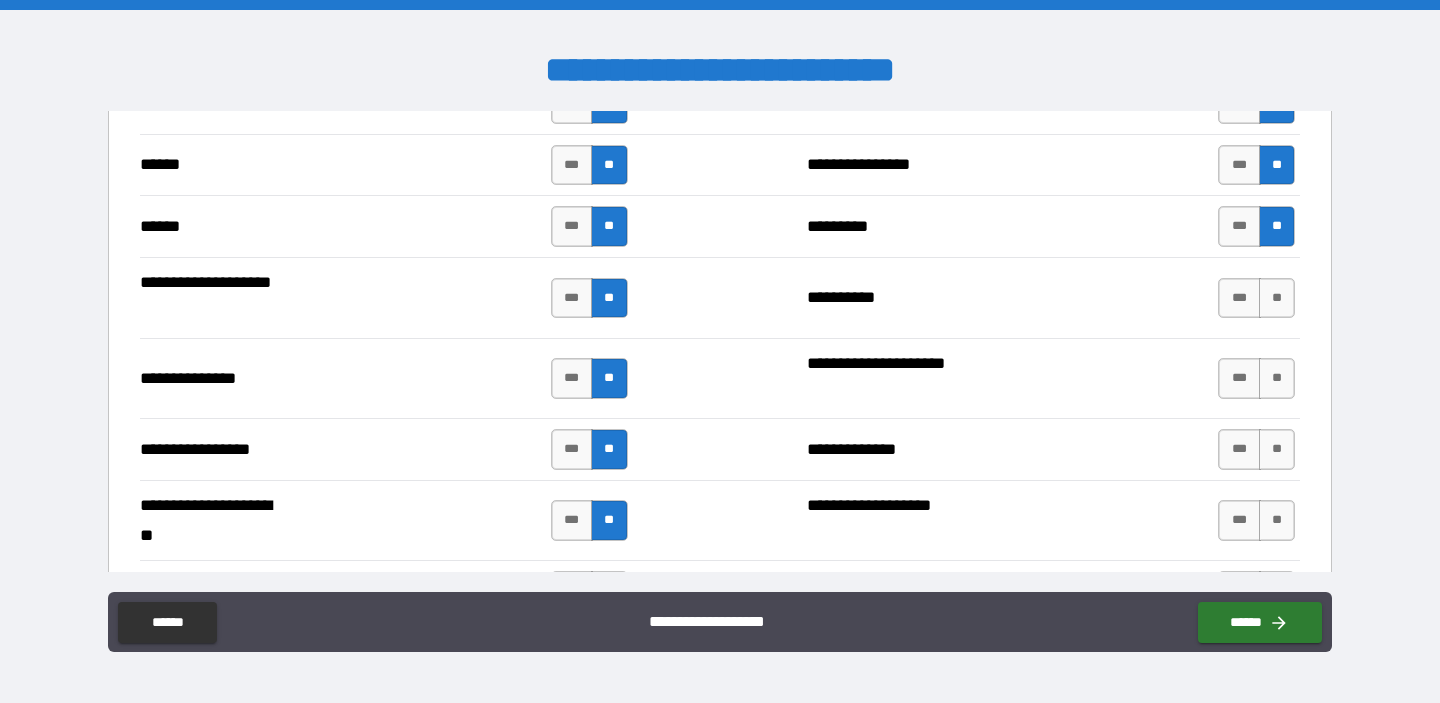 scroll, scrollTop: 2482, scrollLeft: 0, axis: vertical 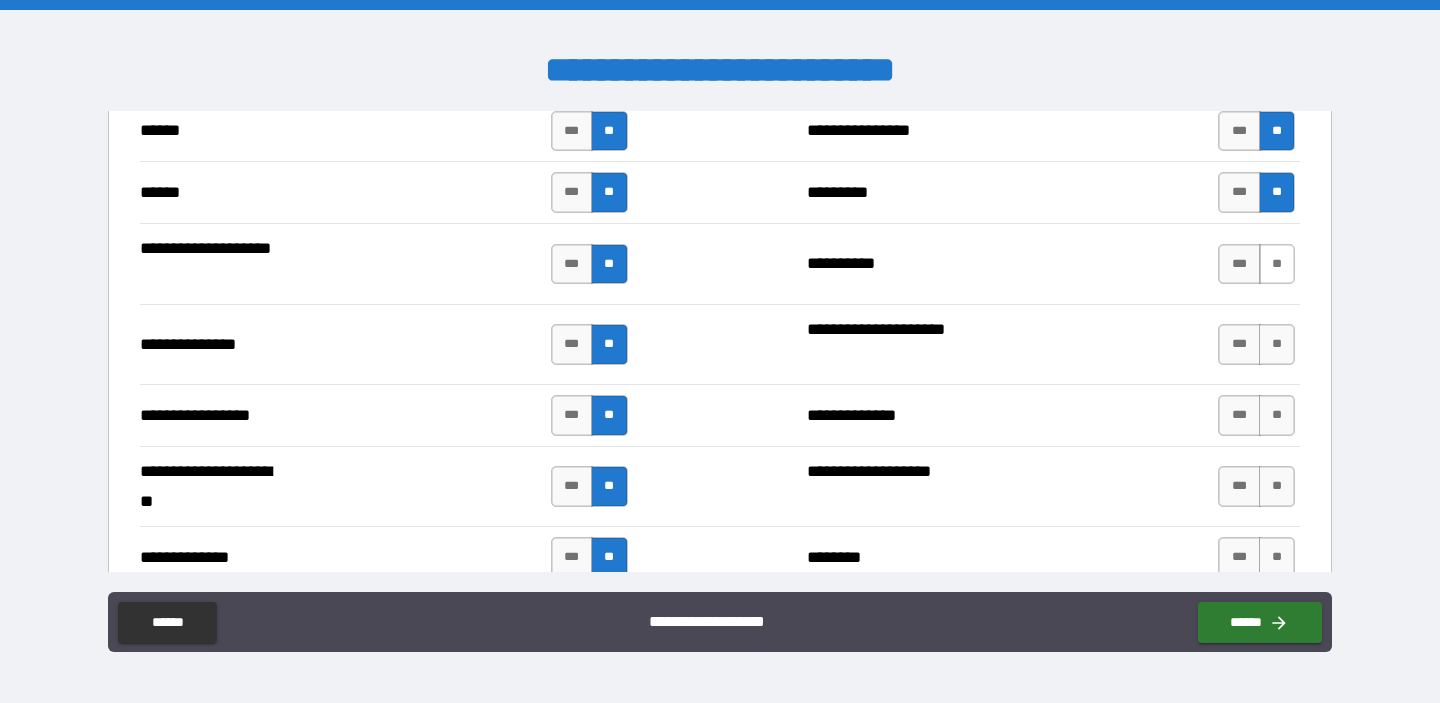 click on "**" at bounding box center [1277, 264] 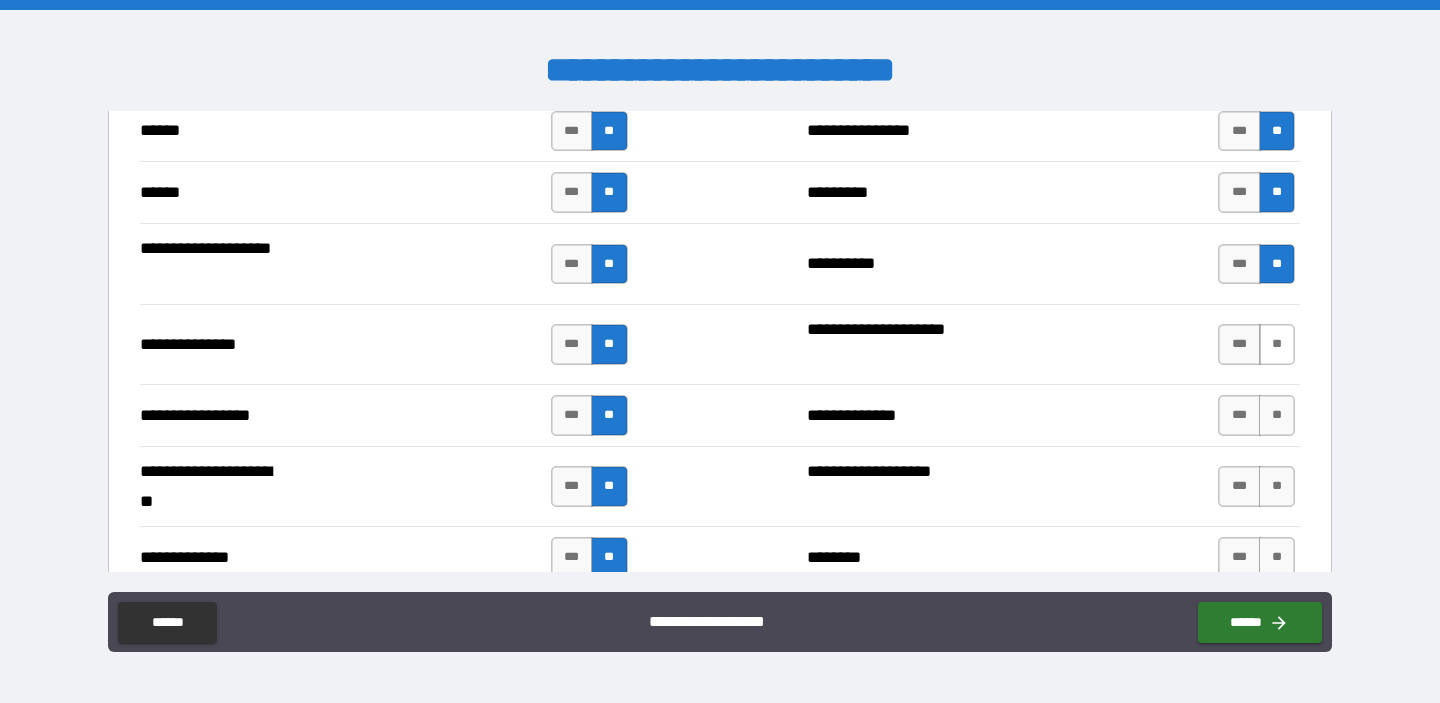 click on "**" at bounding box center (1277, 344) 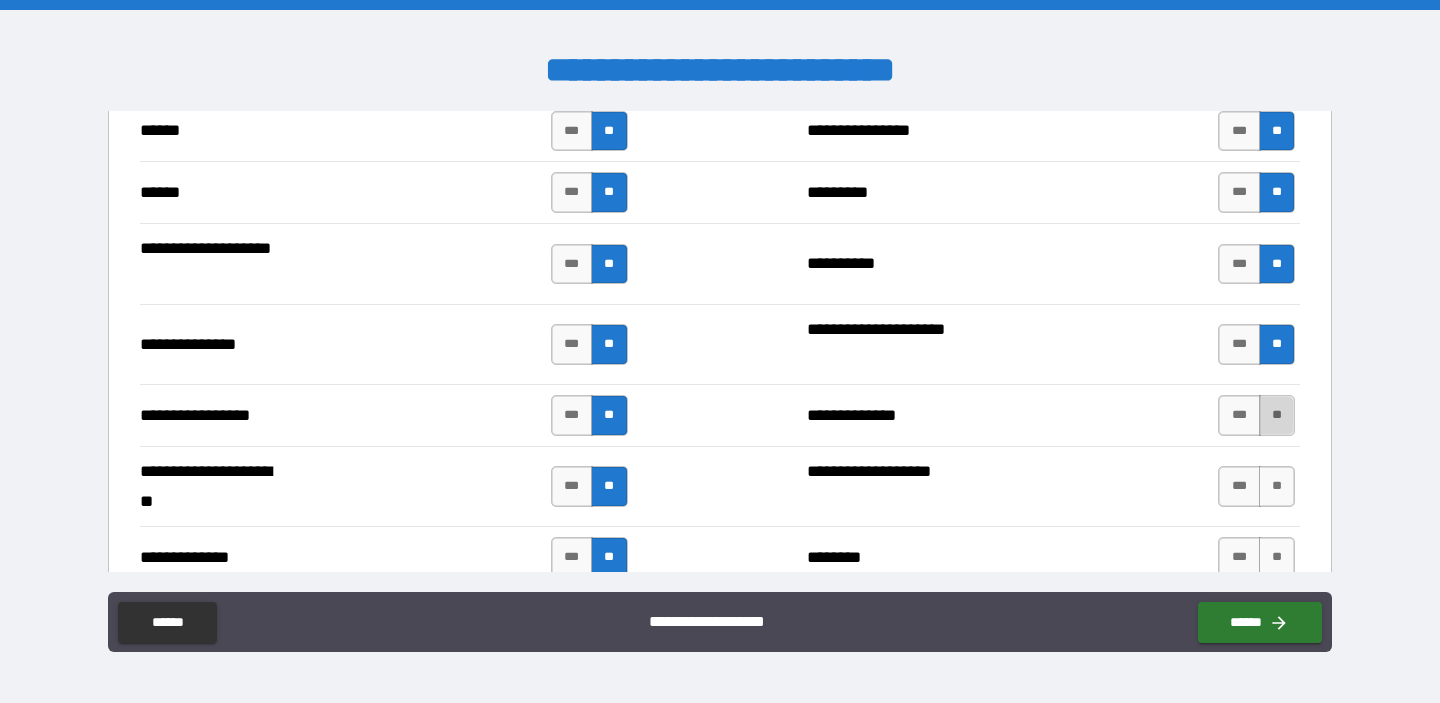 click on "**" at bounding box center (1277, 415) 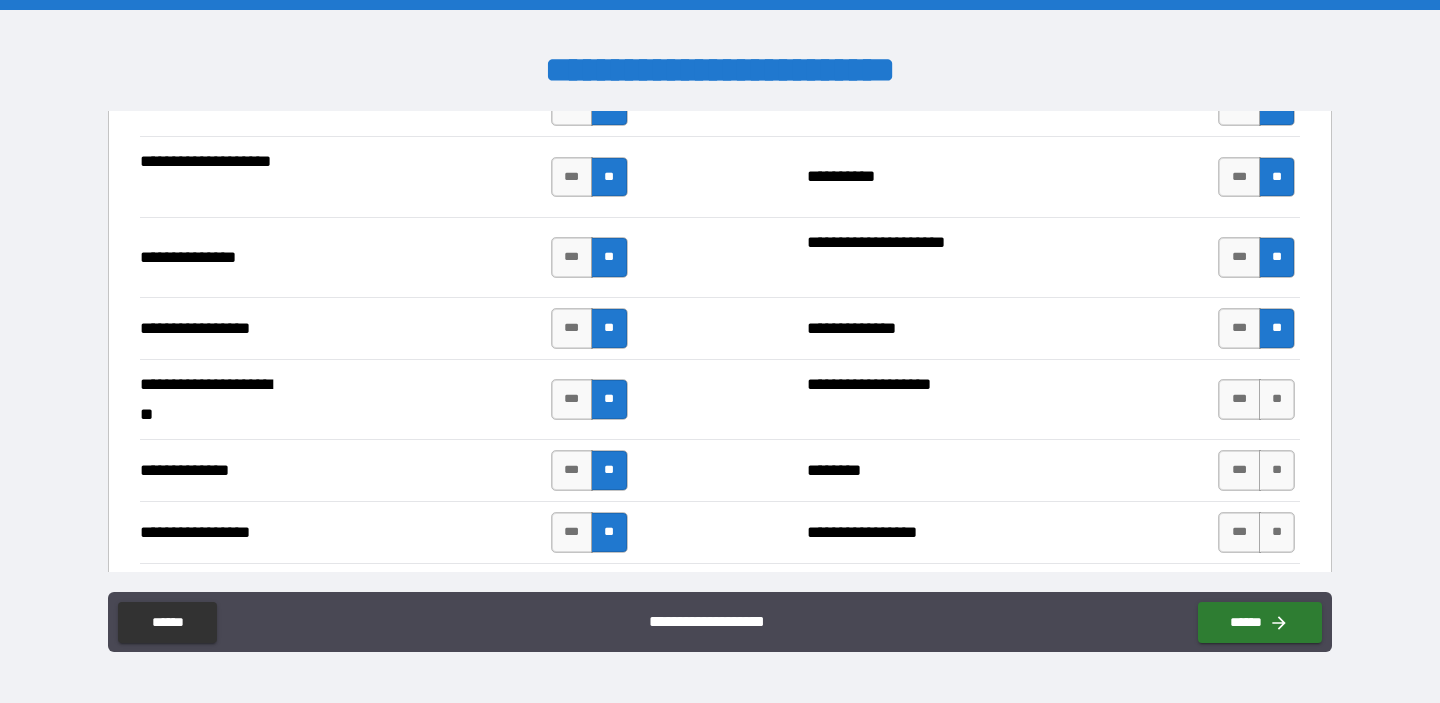 scroll, scrollTop: 2621, scrollLeft: 0, axis: vertical 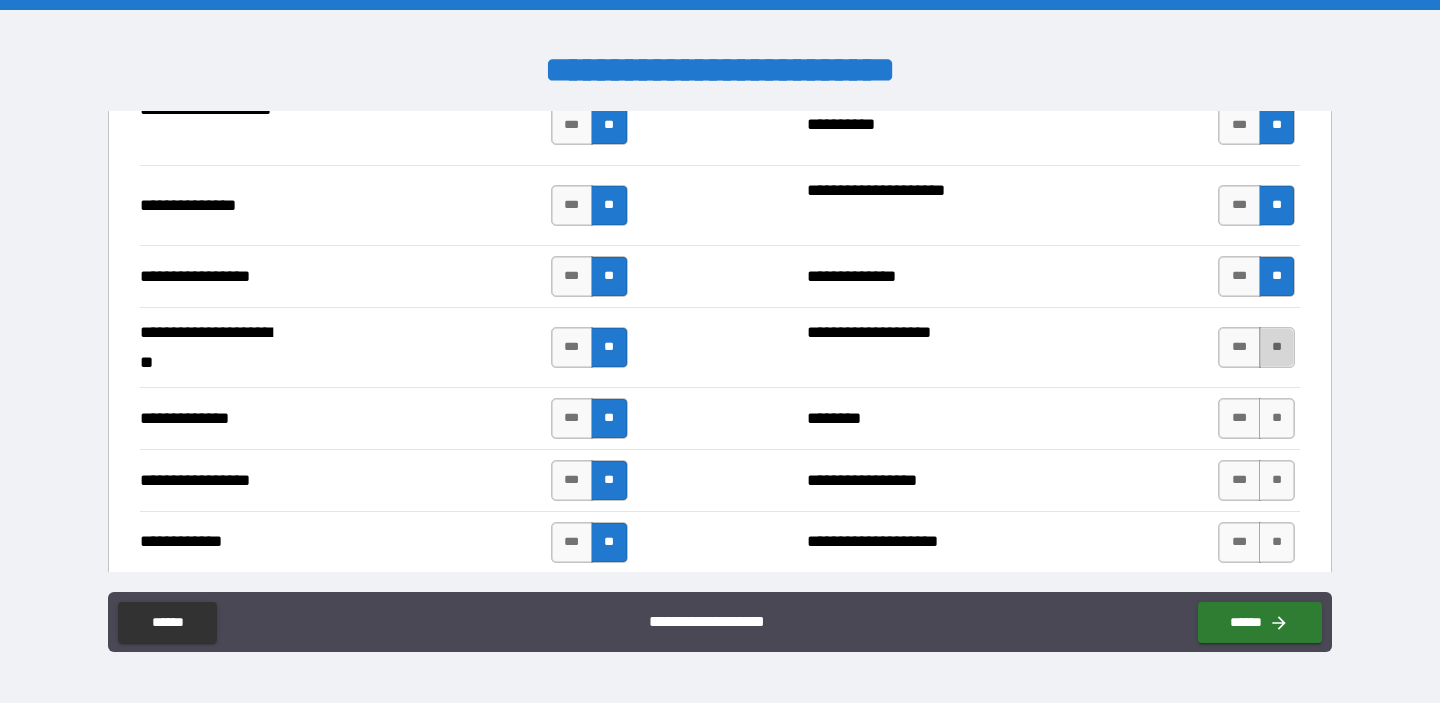 click on "**" at bounding box center [1277, 347] 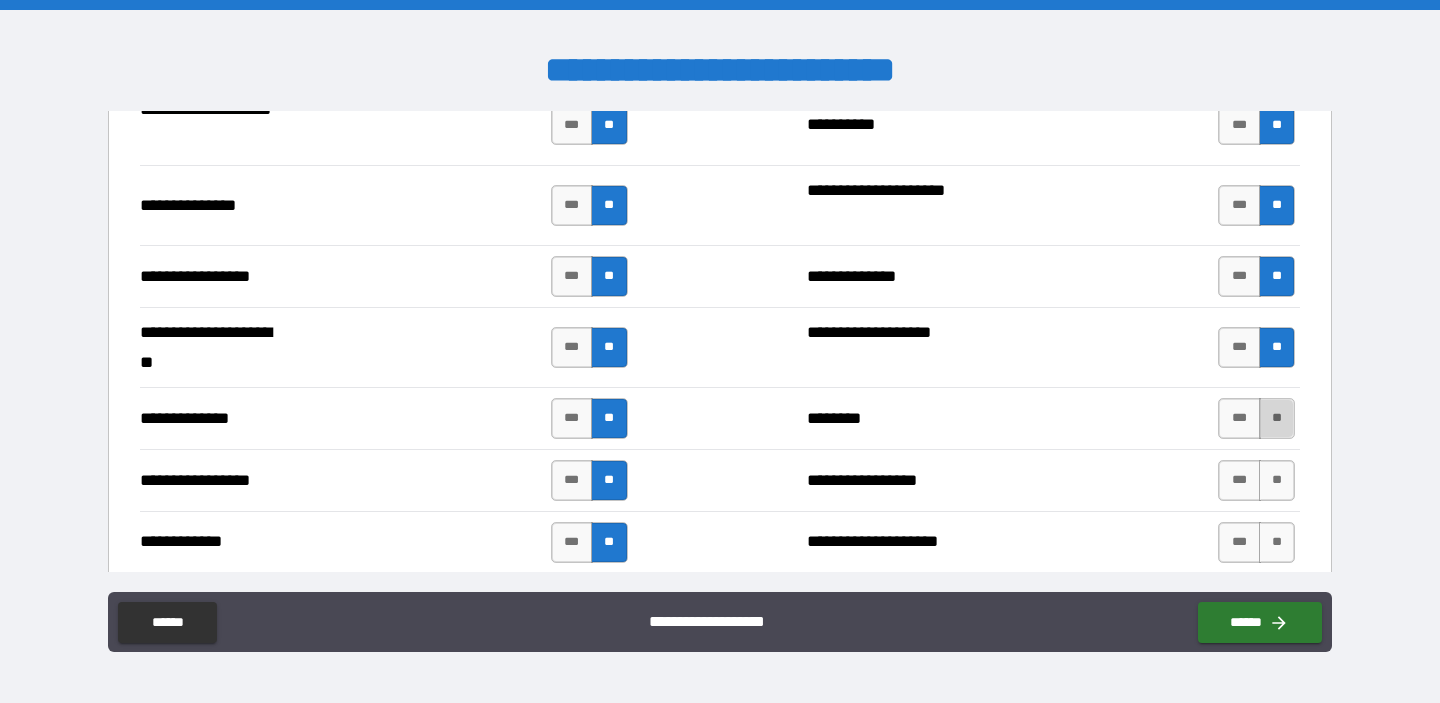 click on "**" at bounding box center [1277, 418] 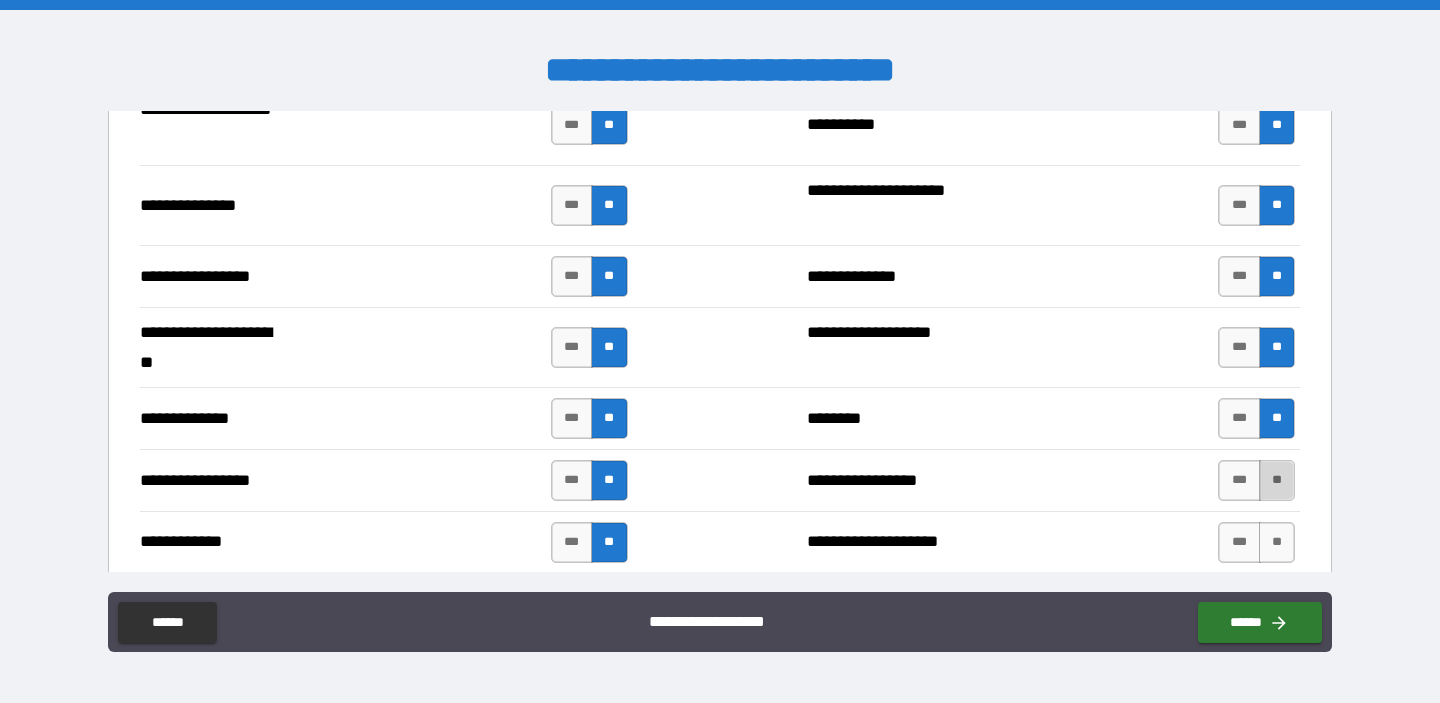 click on "**" at bounding box center (1277, 480) 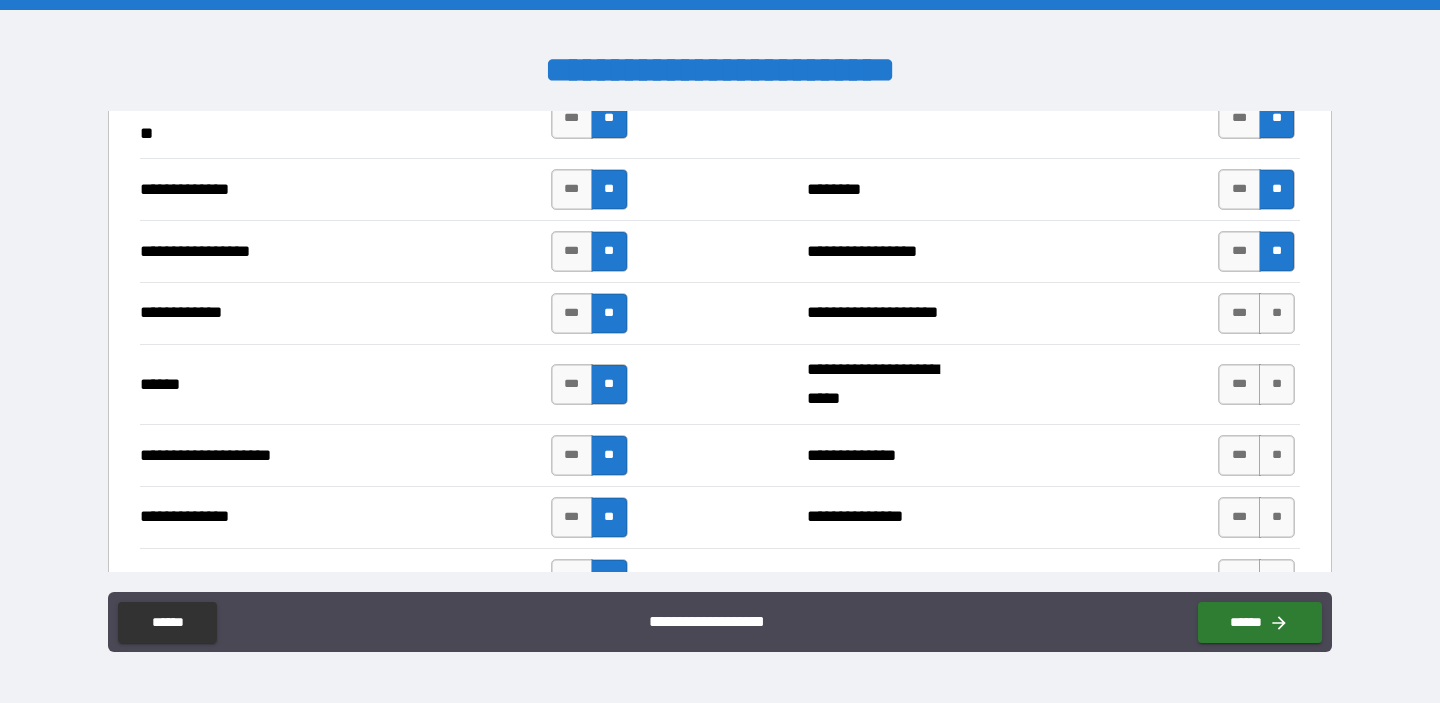 scroll, scrollTop: 2852, scrollLeft: 0, axis: vertical 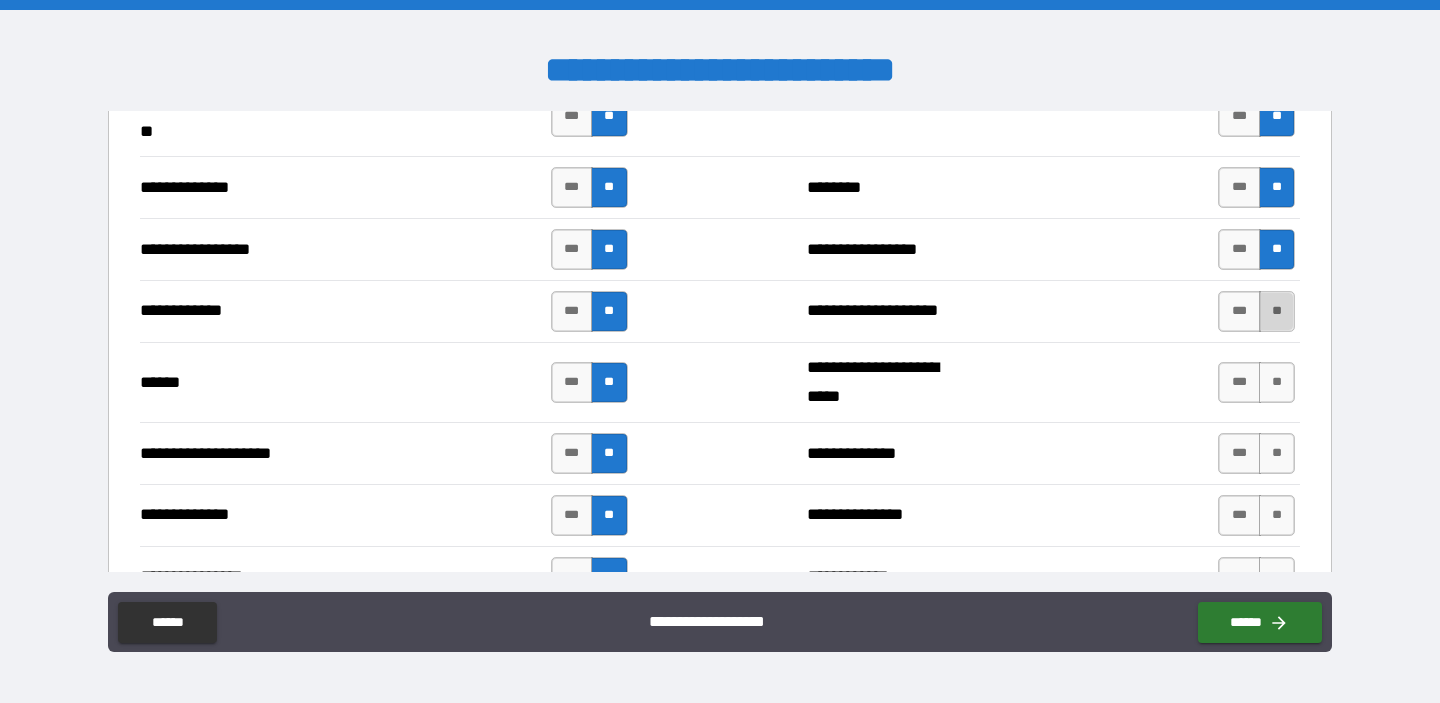 click on "**" at bounding box center [1277, 311] 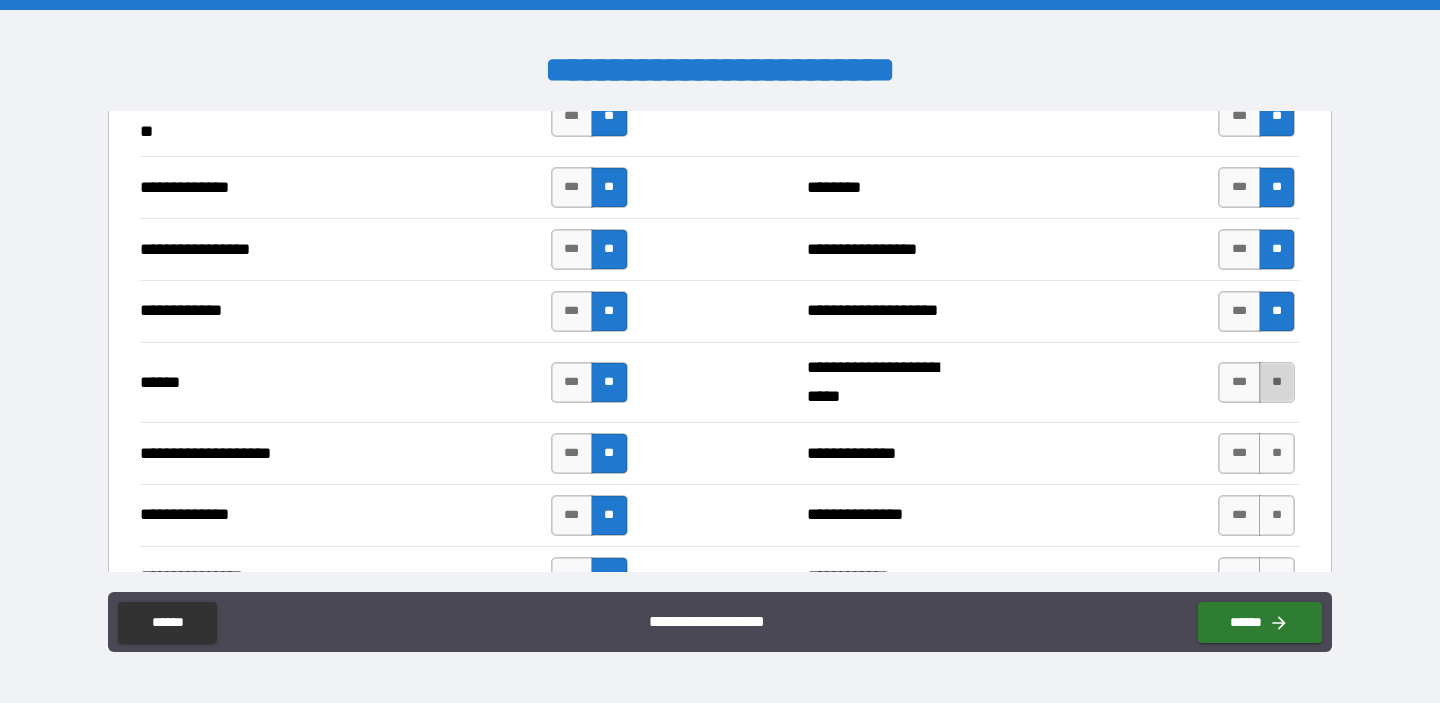 click on "**" at bounding box center (1277, 382) 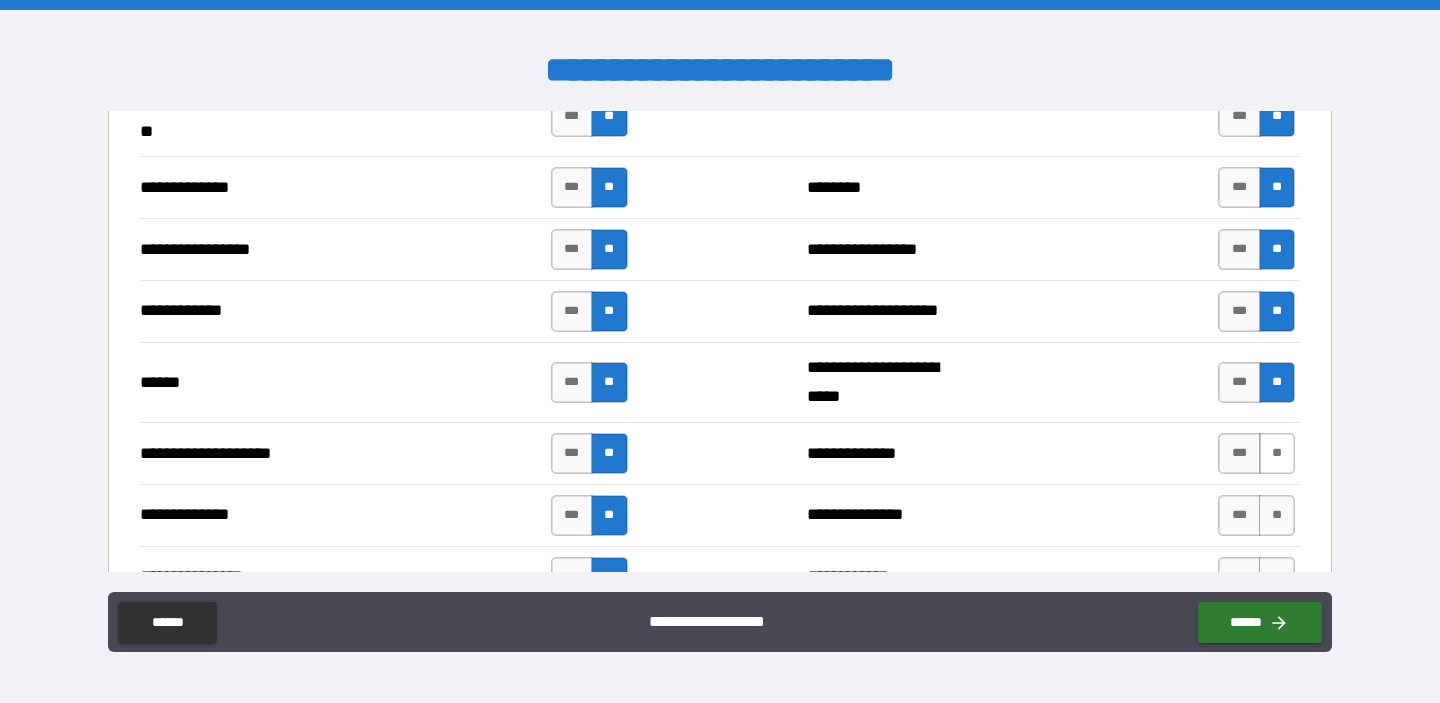 click on "**" at bounding box center (1277, 453) 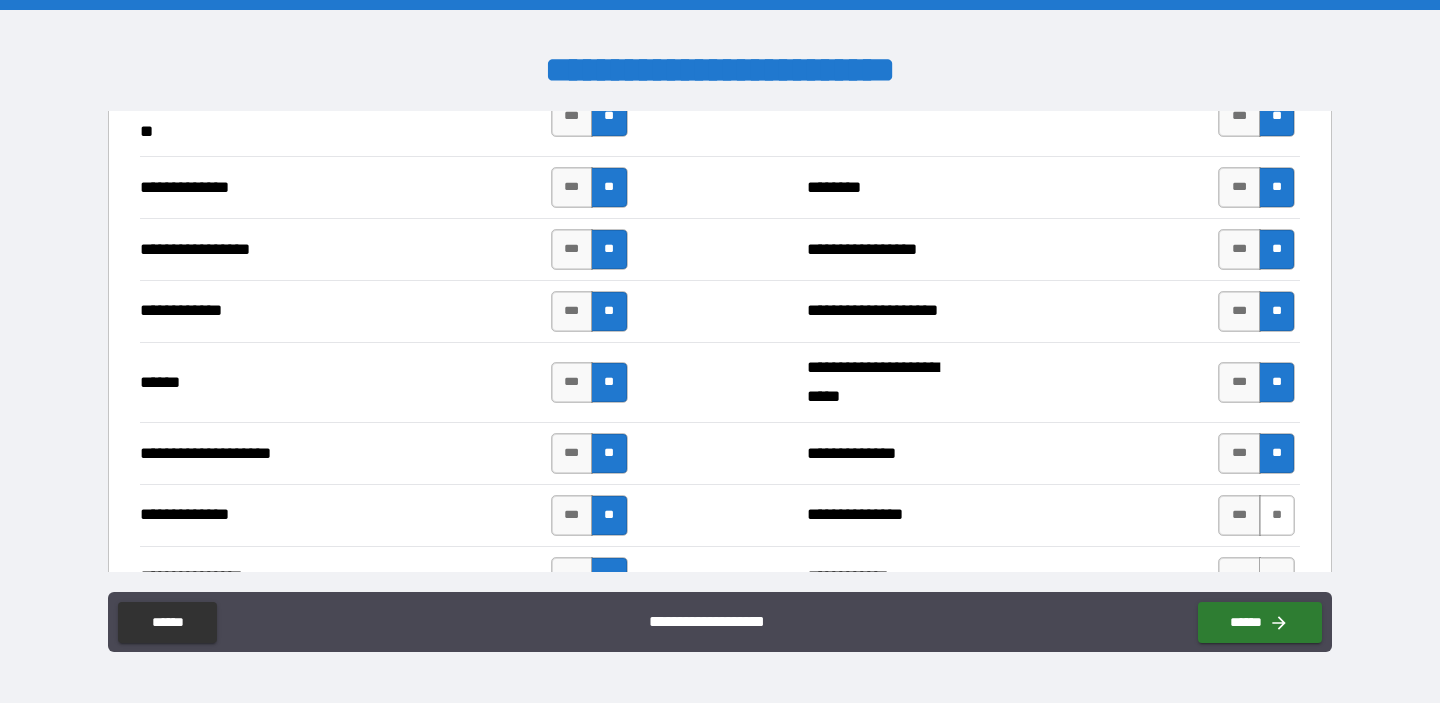 click on "**" at bounding box center (1277, 515) 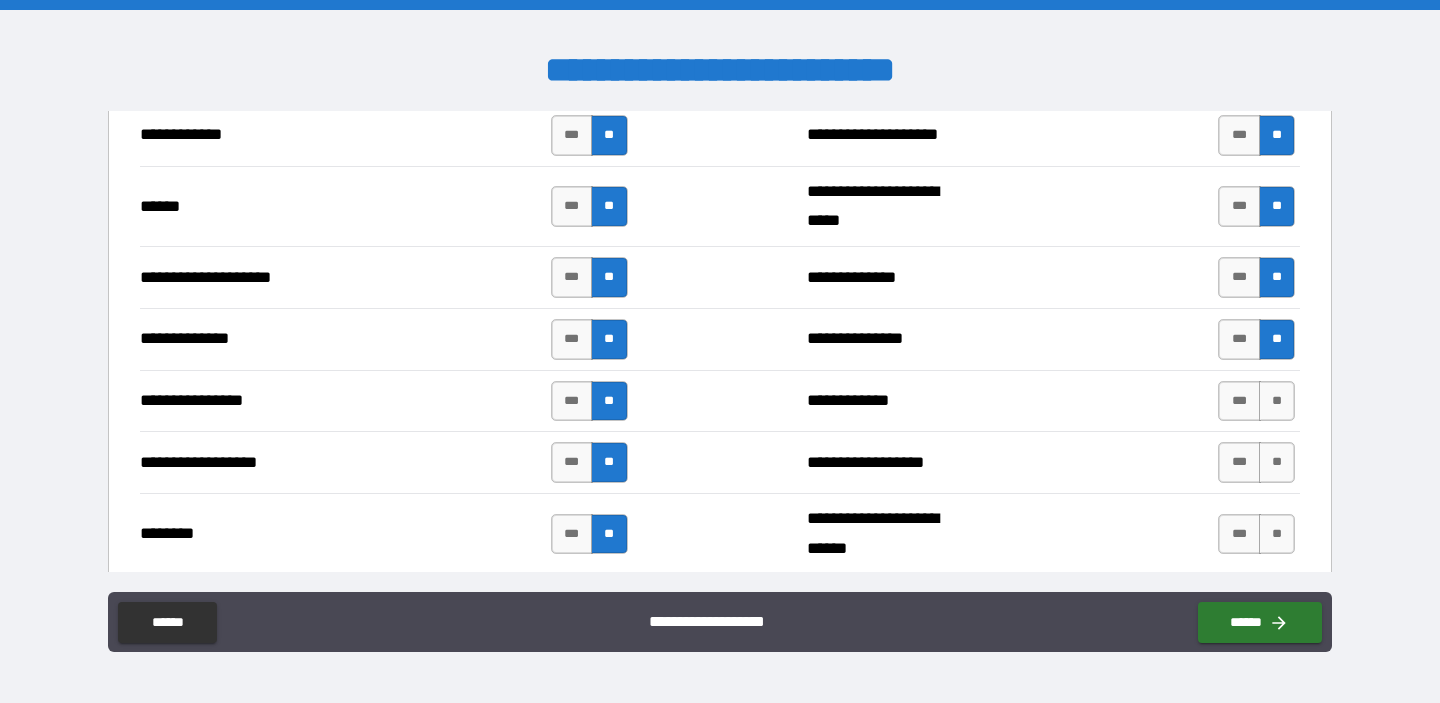 scroll, scrollTop: 3042, scrollLeft: 0, axis: vertical 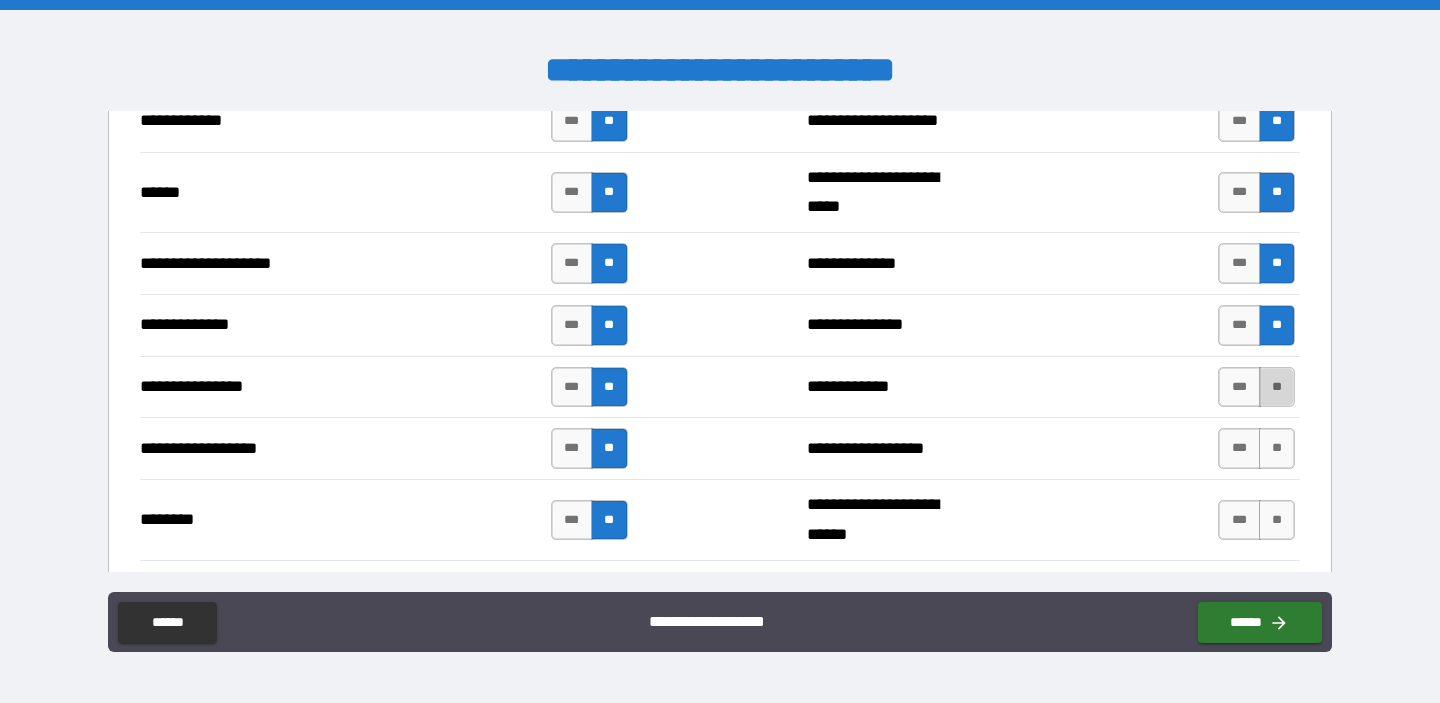 click on "**" at bounding box center (1277, 387) 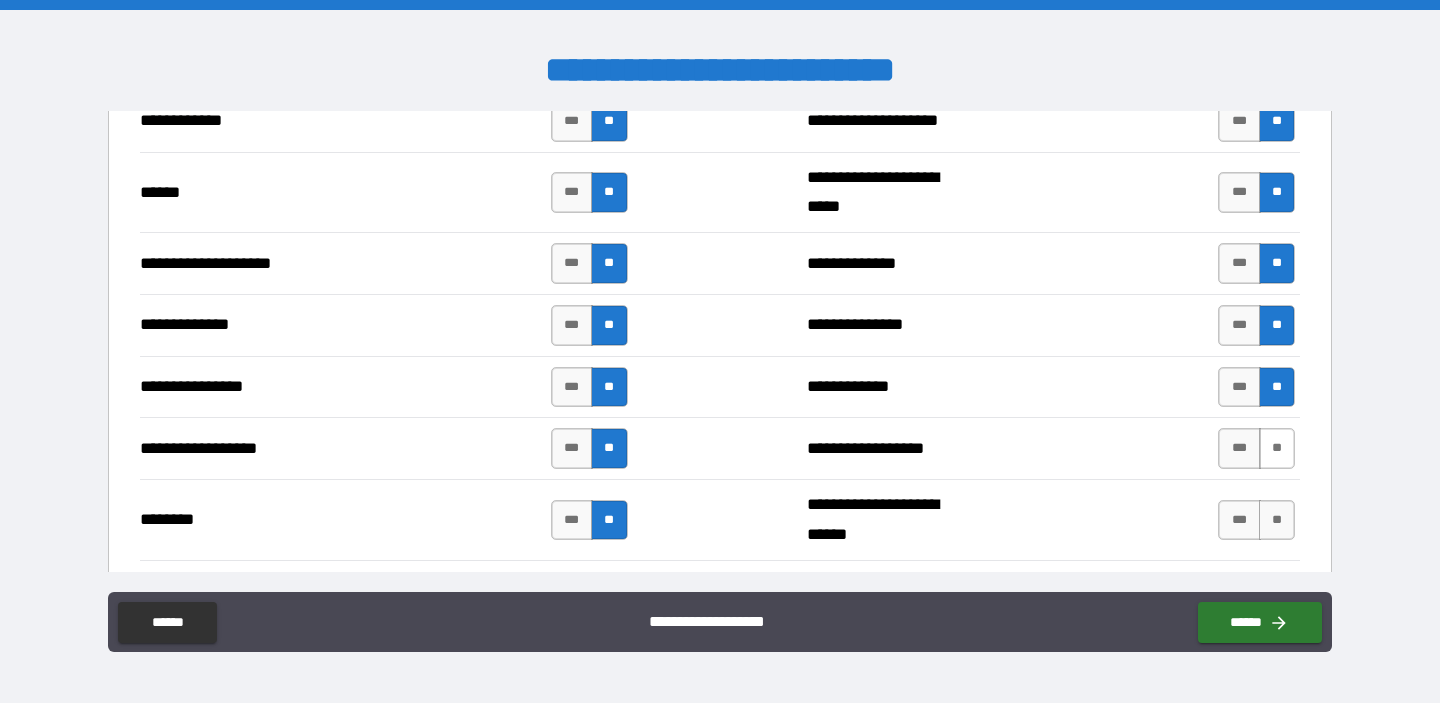 click on "**" at bounding box center (1277, 448) 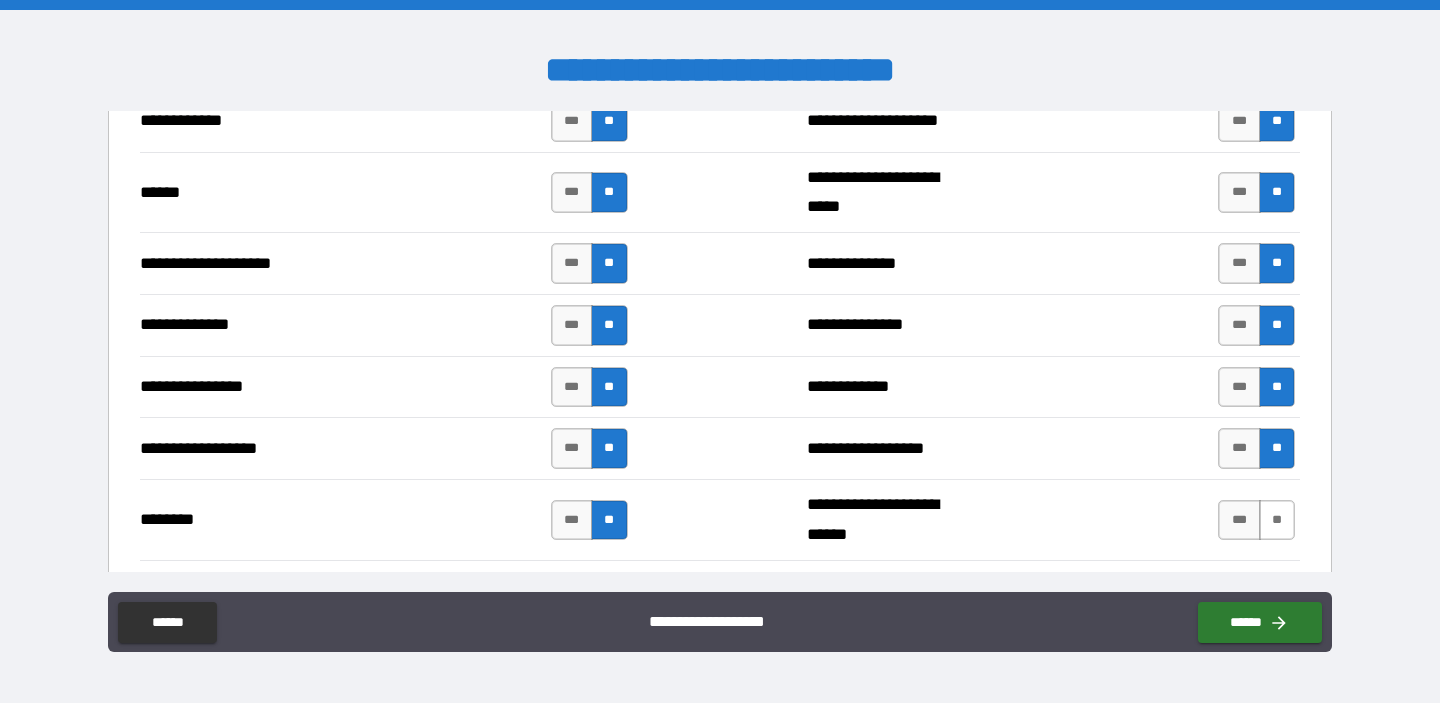 click on "**" at bounding box center [1277, 520] 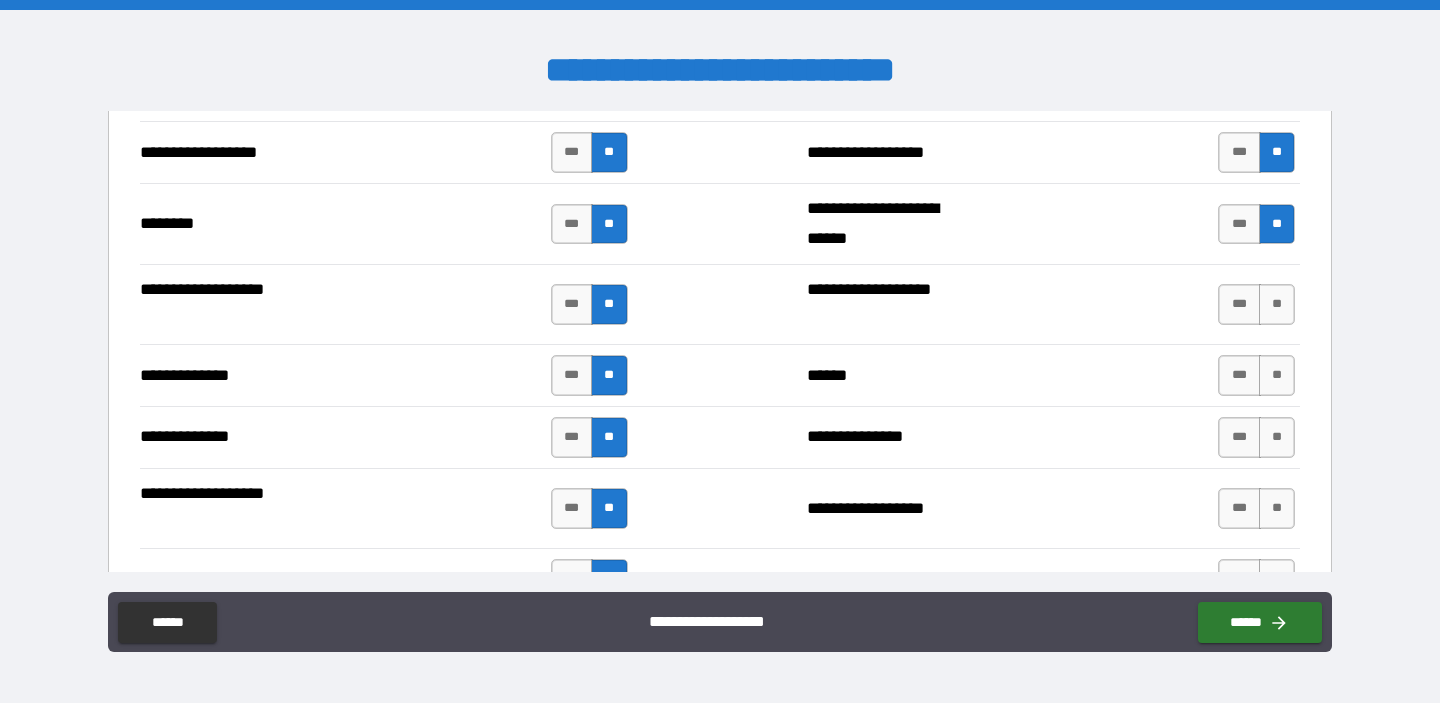scroll, scrollTop: 3401, scrollLeft: 0, axis: vertical 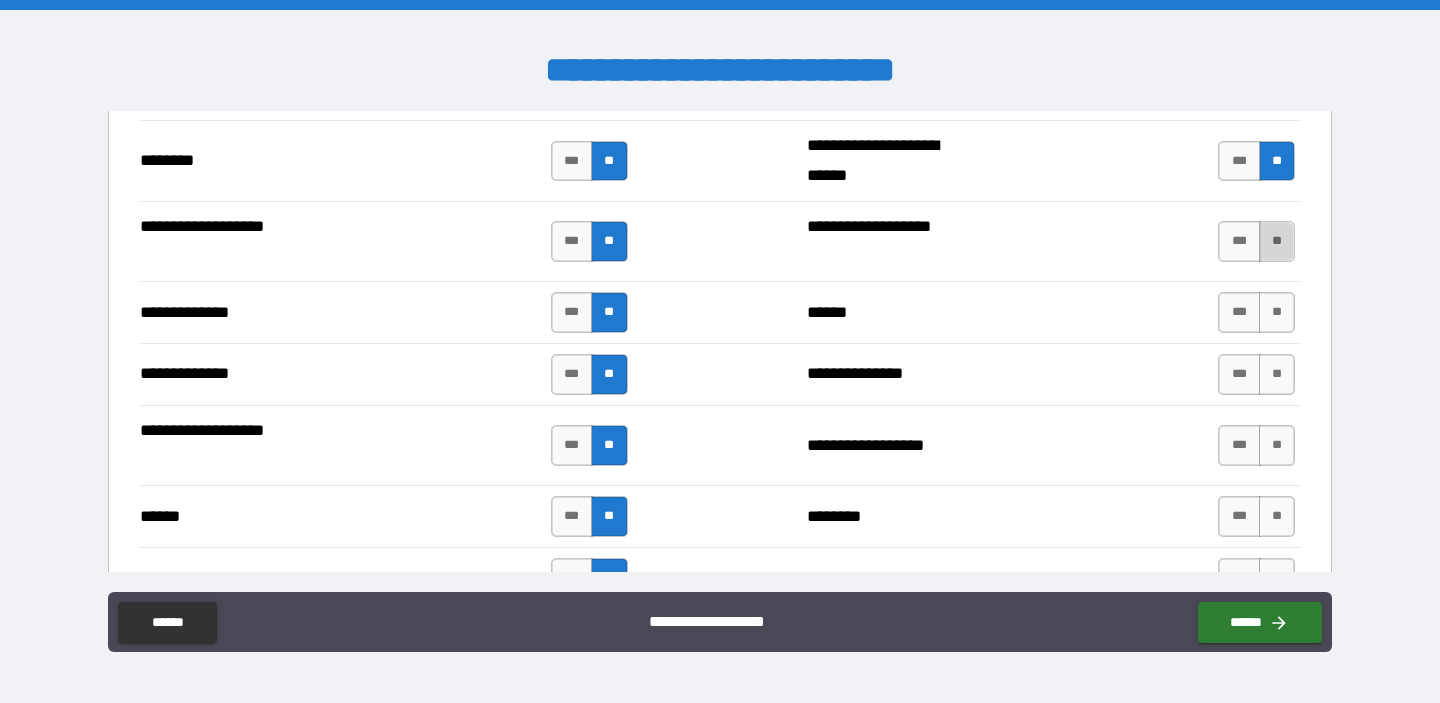 click on "**" at bounding box center [1277, 241] 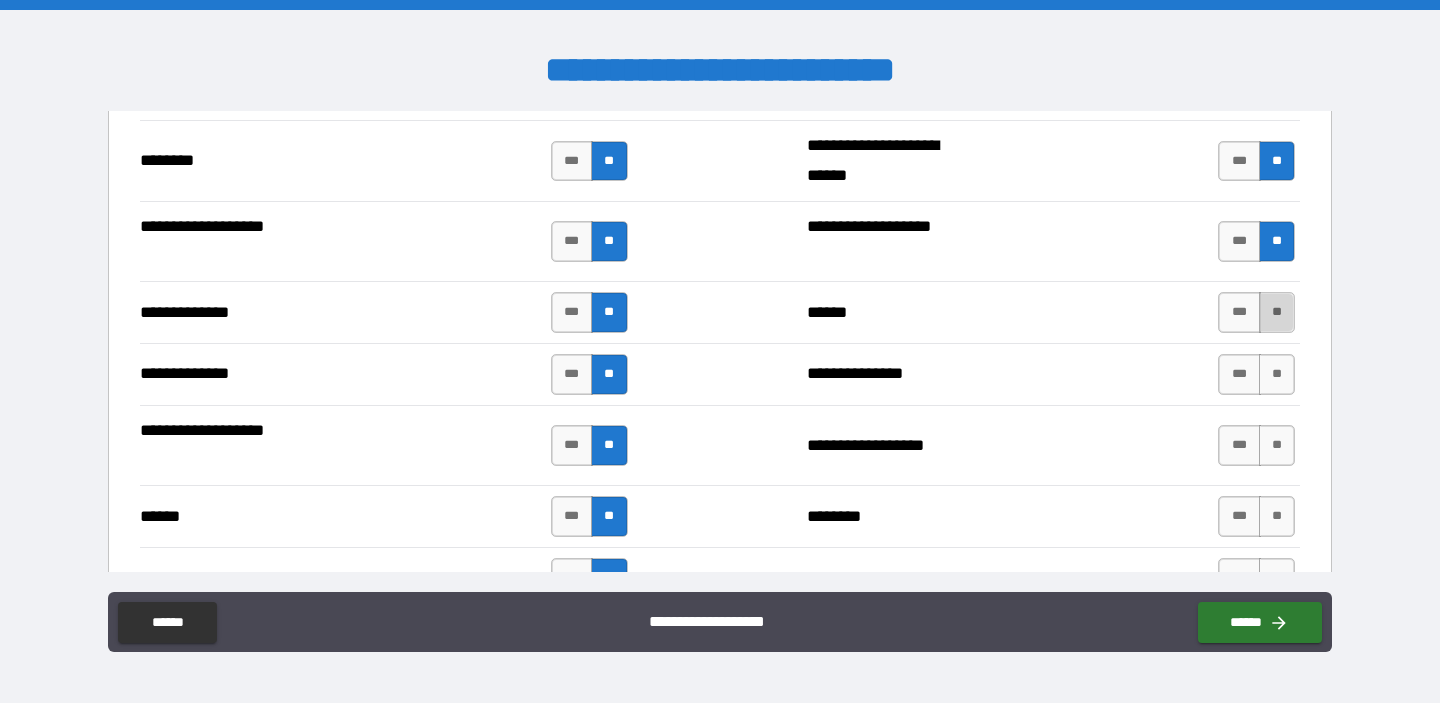 click on "**" at bounding box center (1277, 312) 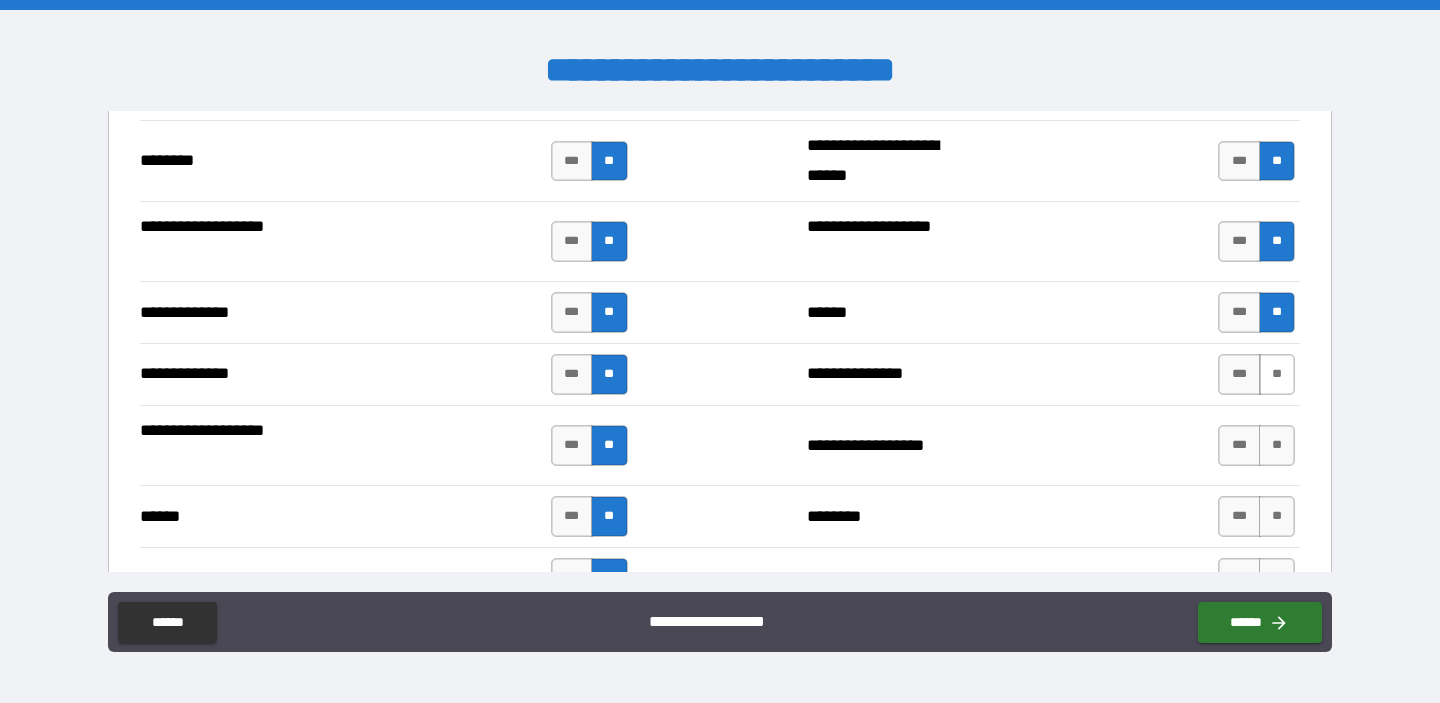 click on "**" at bounding box center (1277, 374) 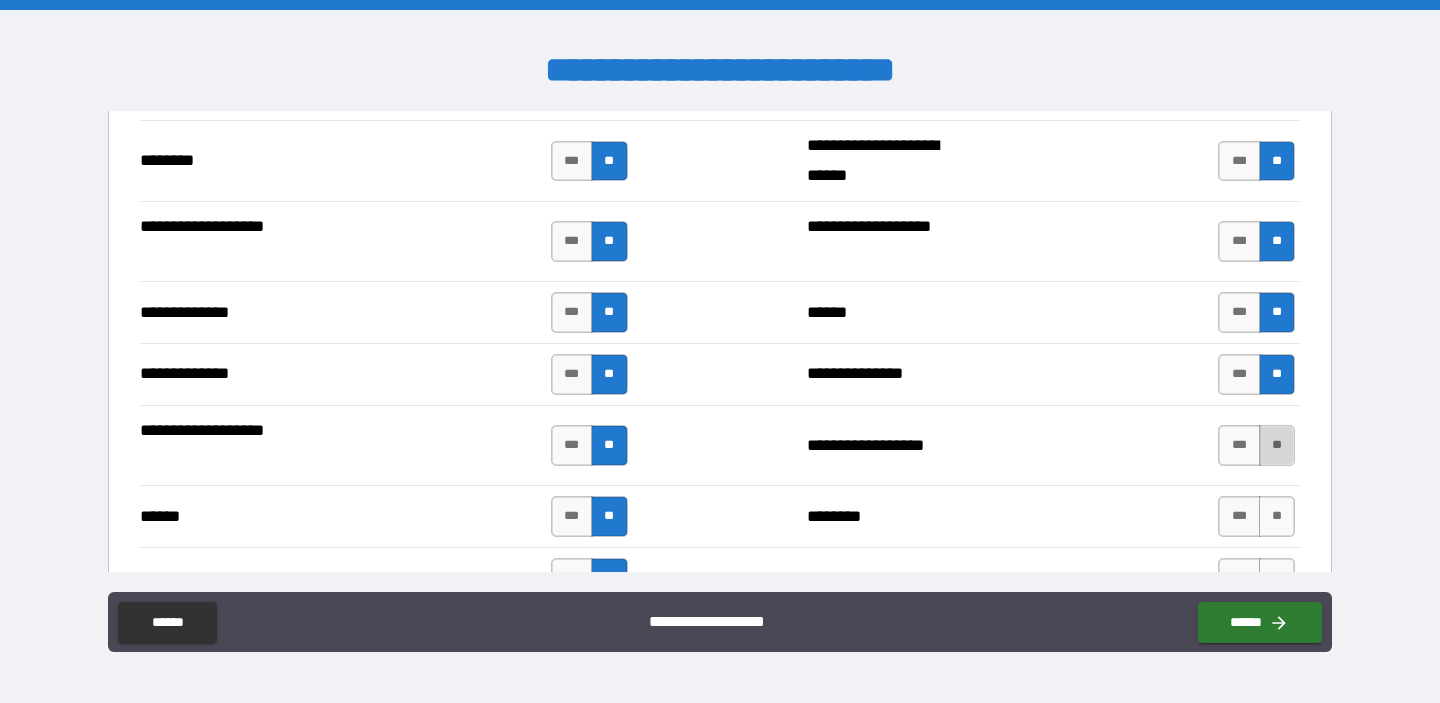 click on "**" at bounding box center [1277, 445] 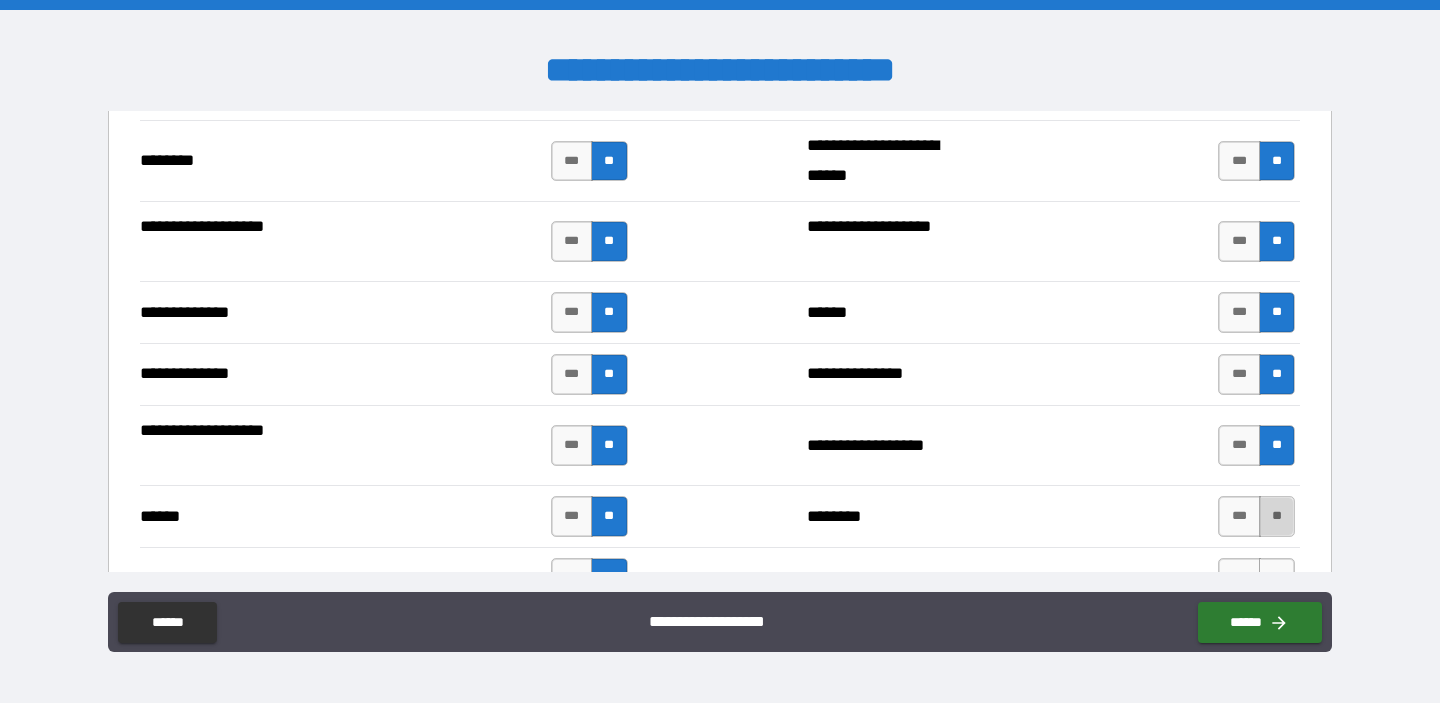 click on "**" at bounding box center [1277, 516] 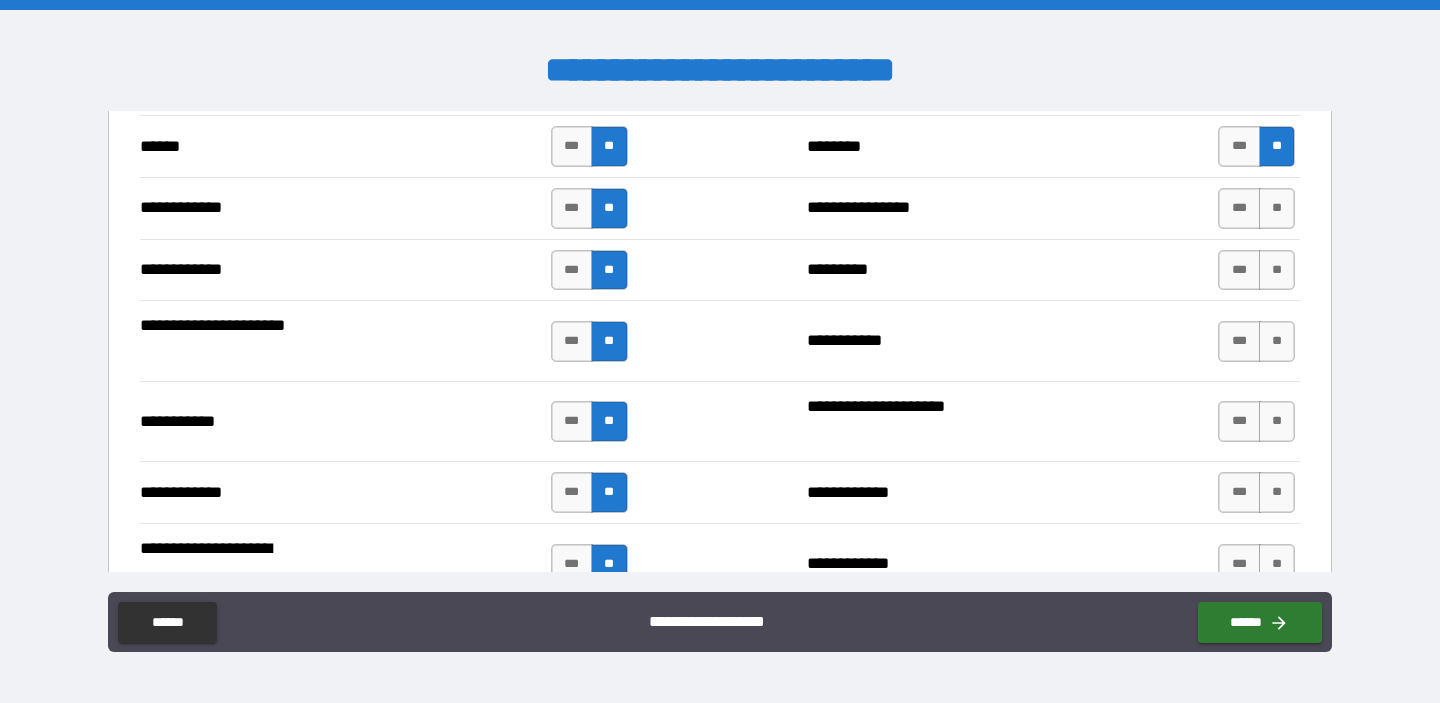 scroll, scrollTop: 3766, scrollLeft: 0, axis: vertical 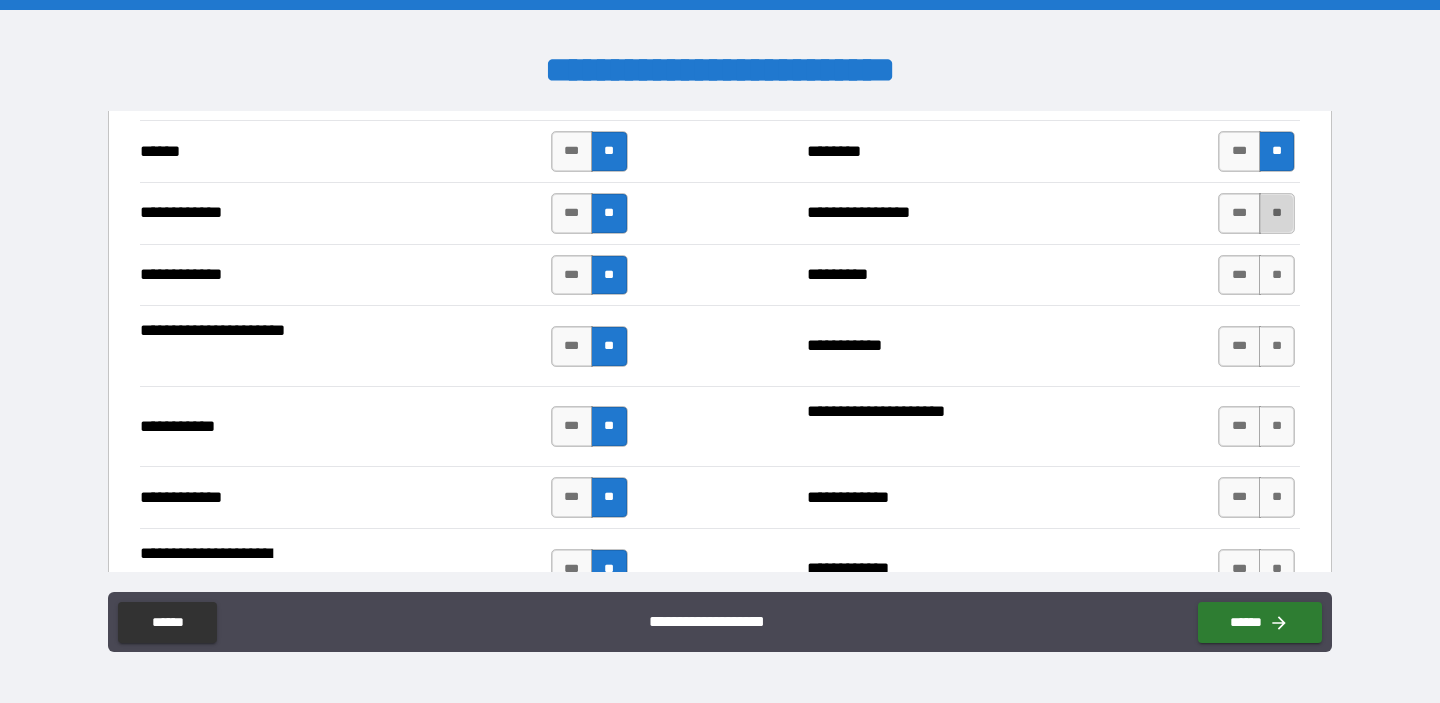 click on "**" at bounding box center (1277, 213) 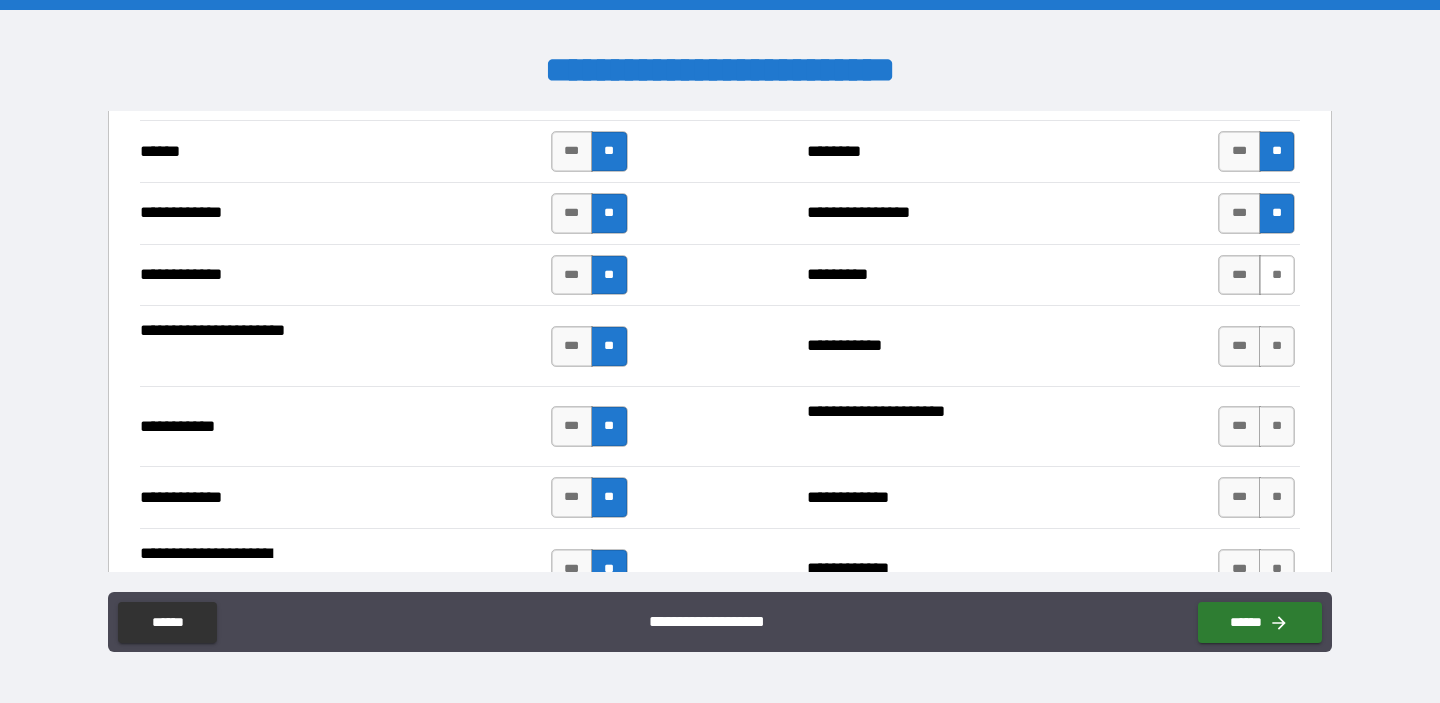 click on "**" at bounding box center (1277, 275) 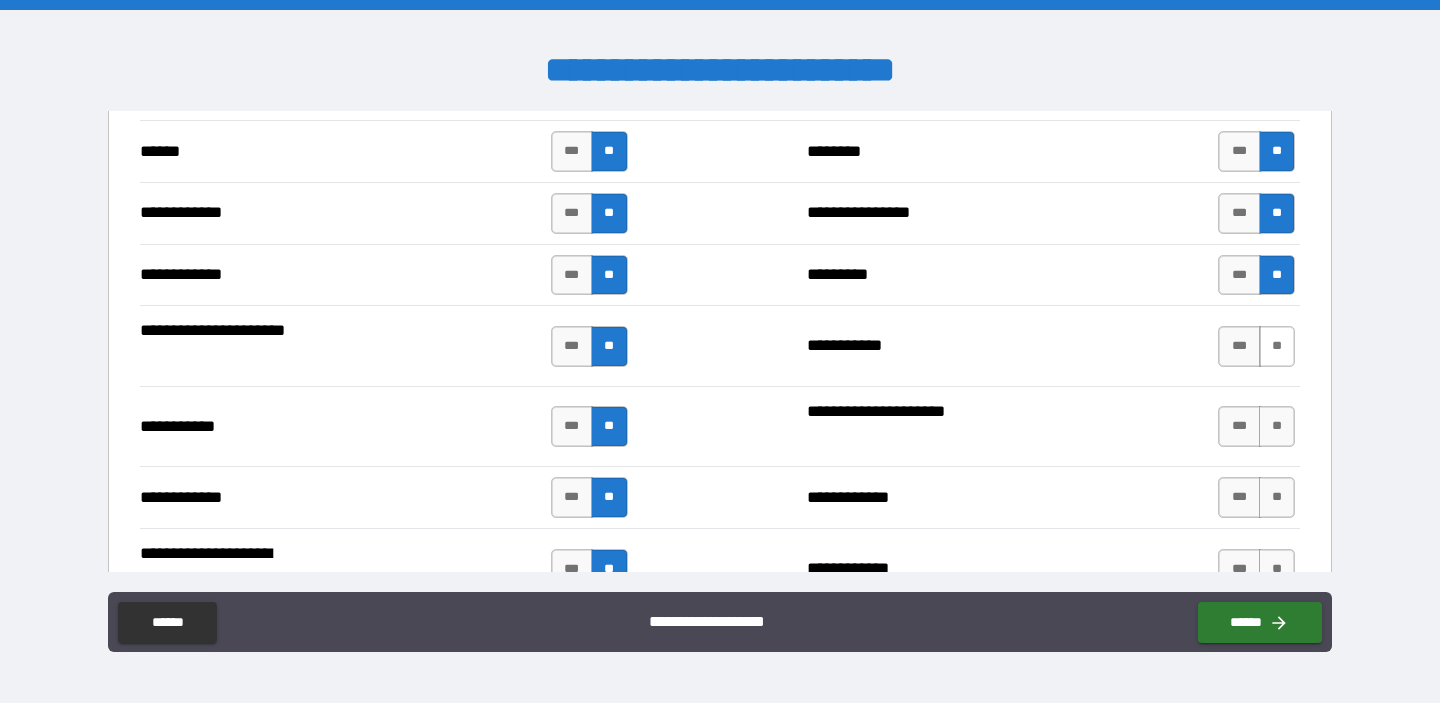 click on "**" at bounding box center (1277, 346) 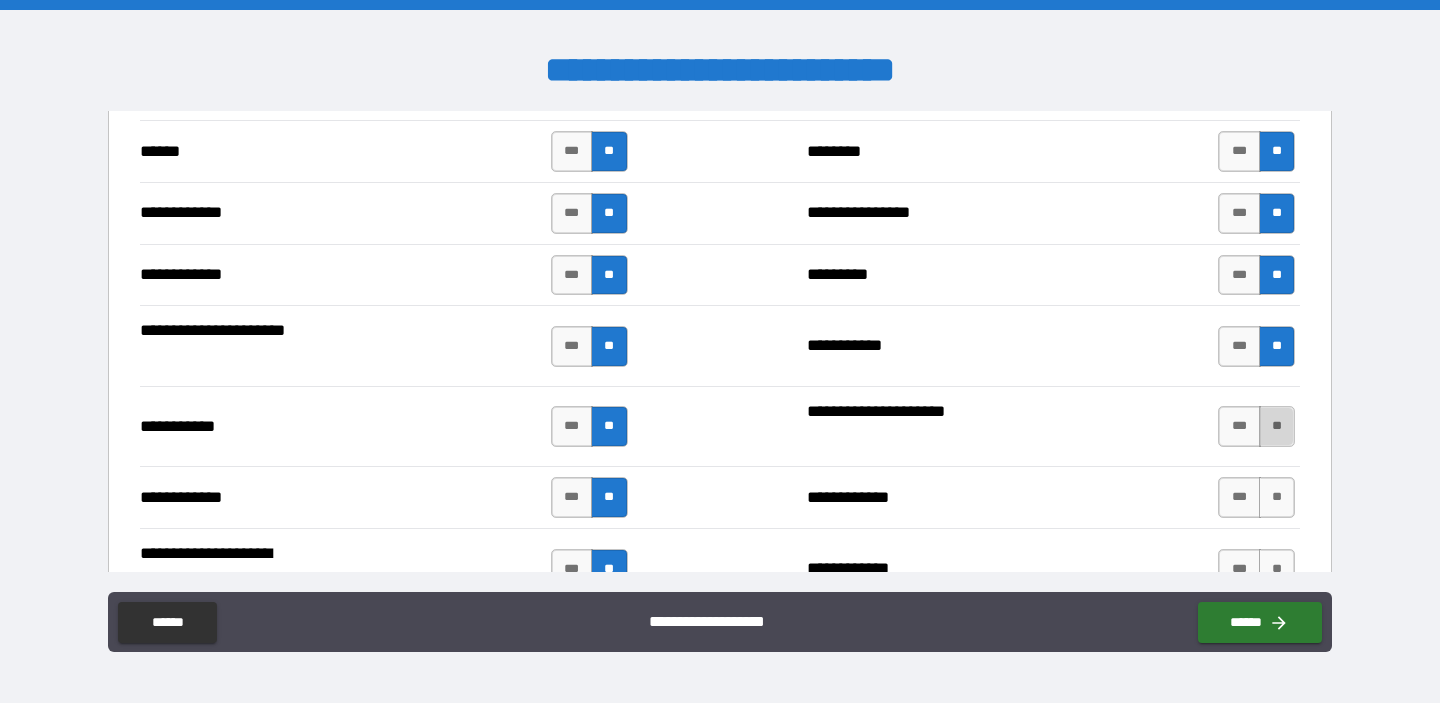 click on "**" at bounding box center [1277, 426] 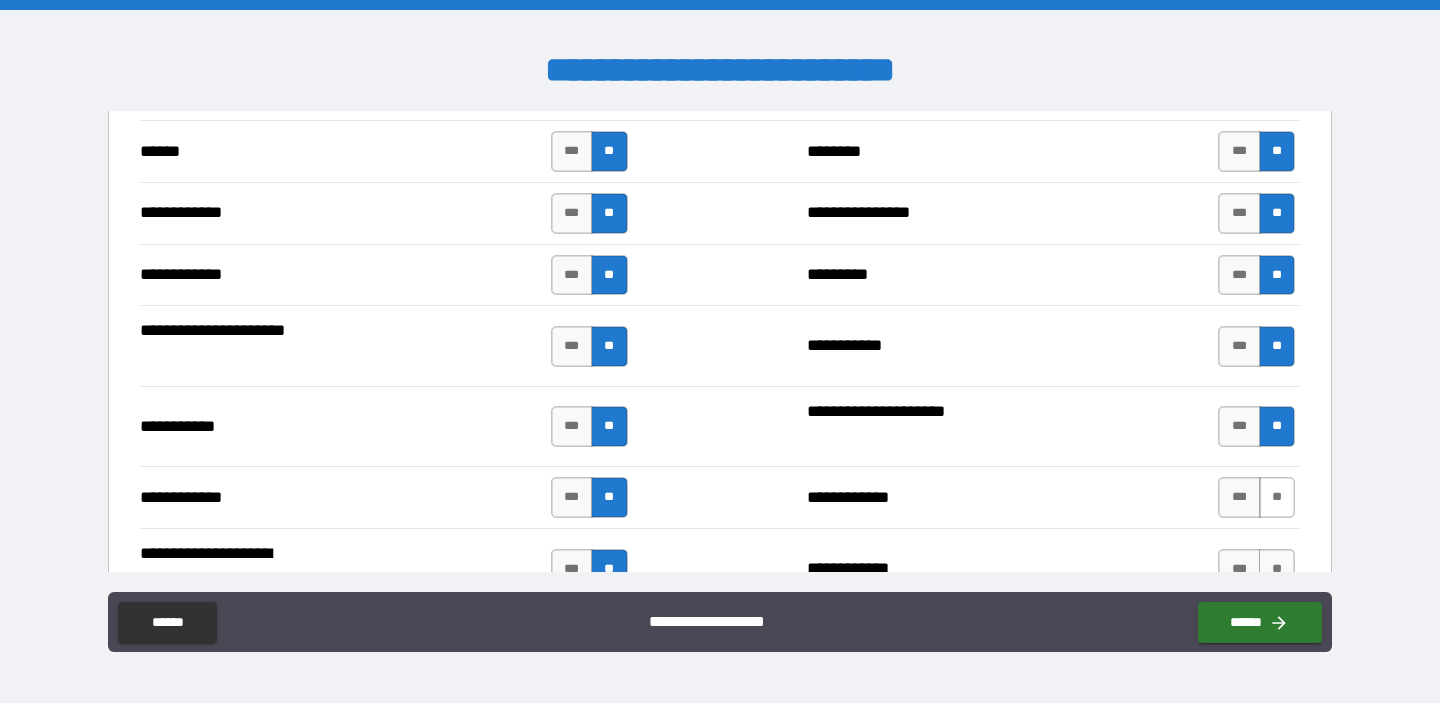 click on "**" at bounding box center [1277, 497] 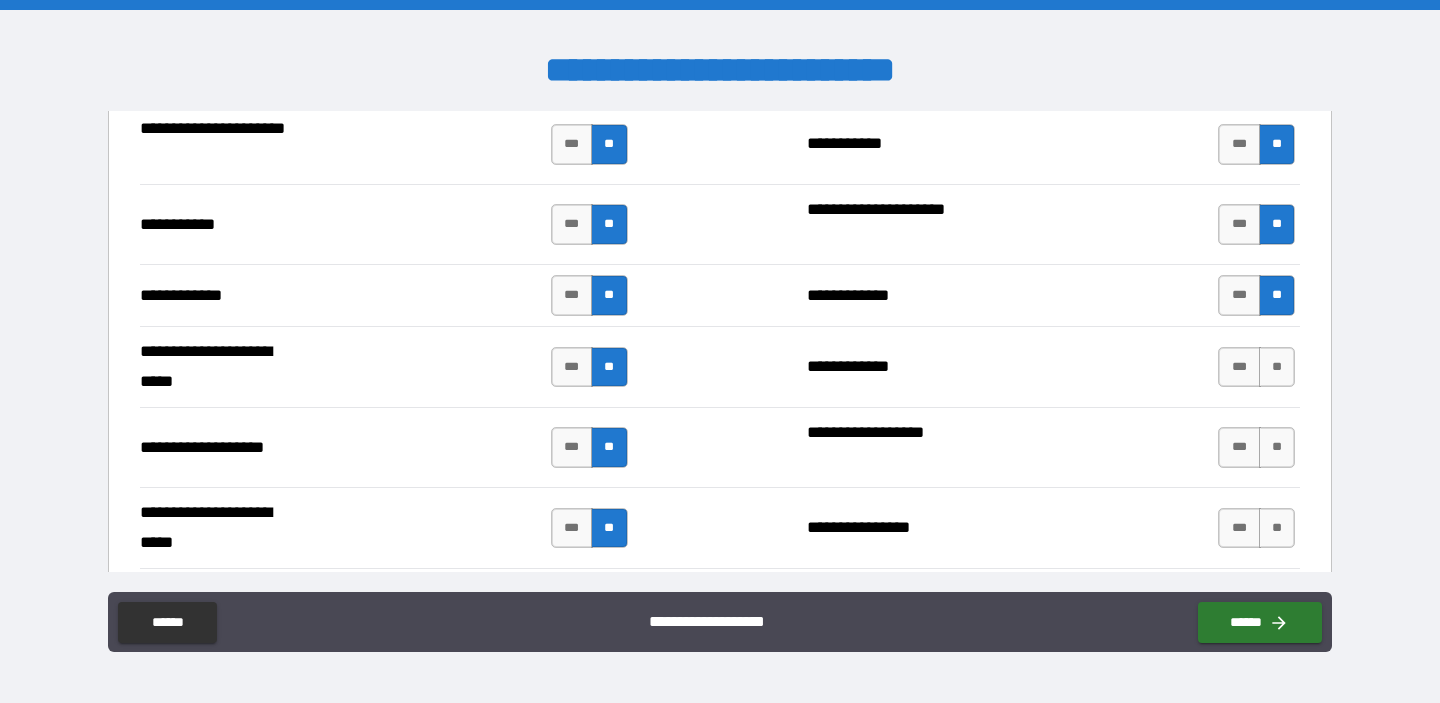 scroll, scrollTop: 4005, scrollLeft: 0, axis: vertical 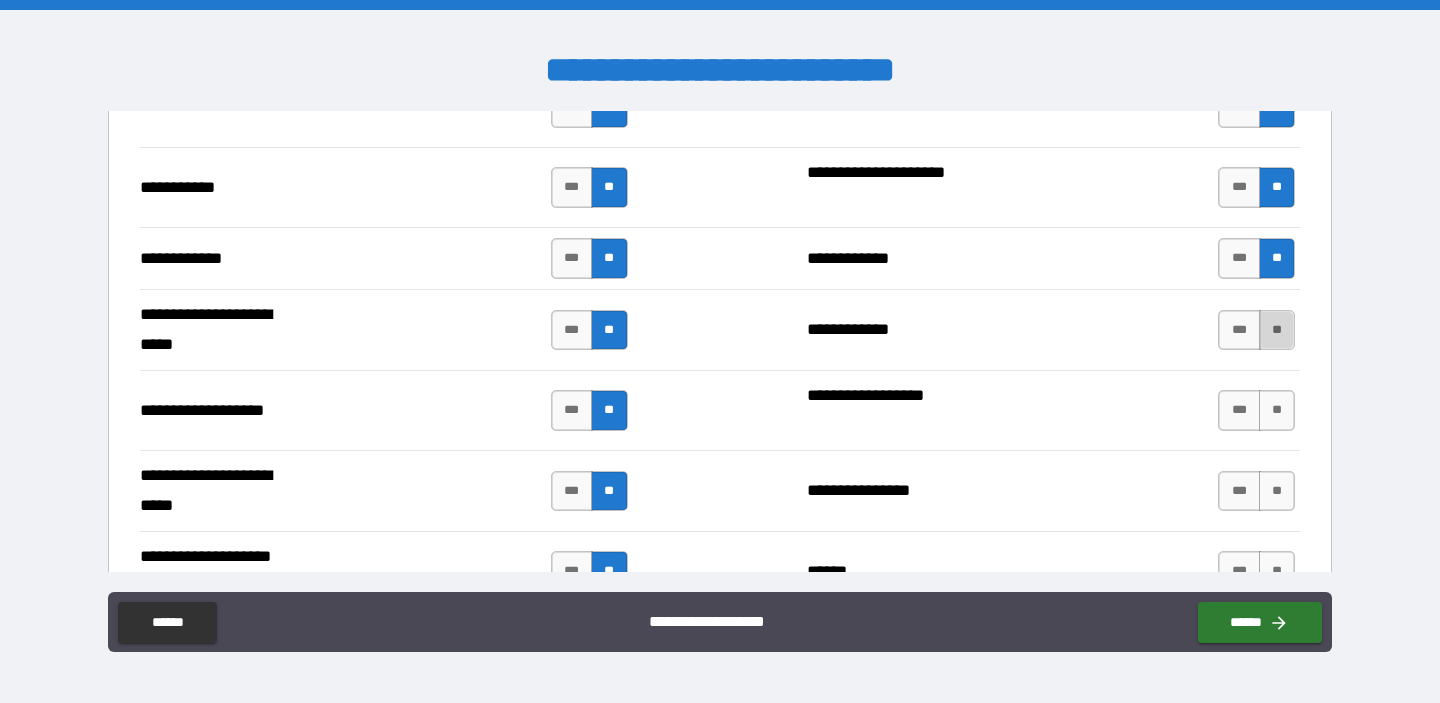 click on "**" at bounding box center [1277, 330] 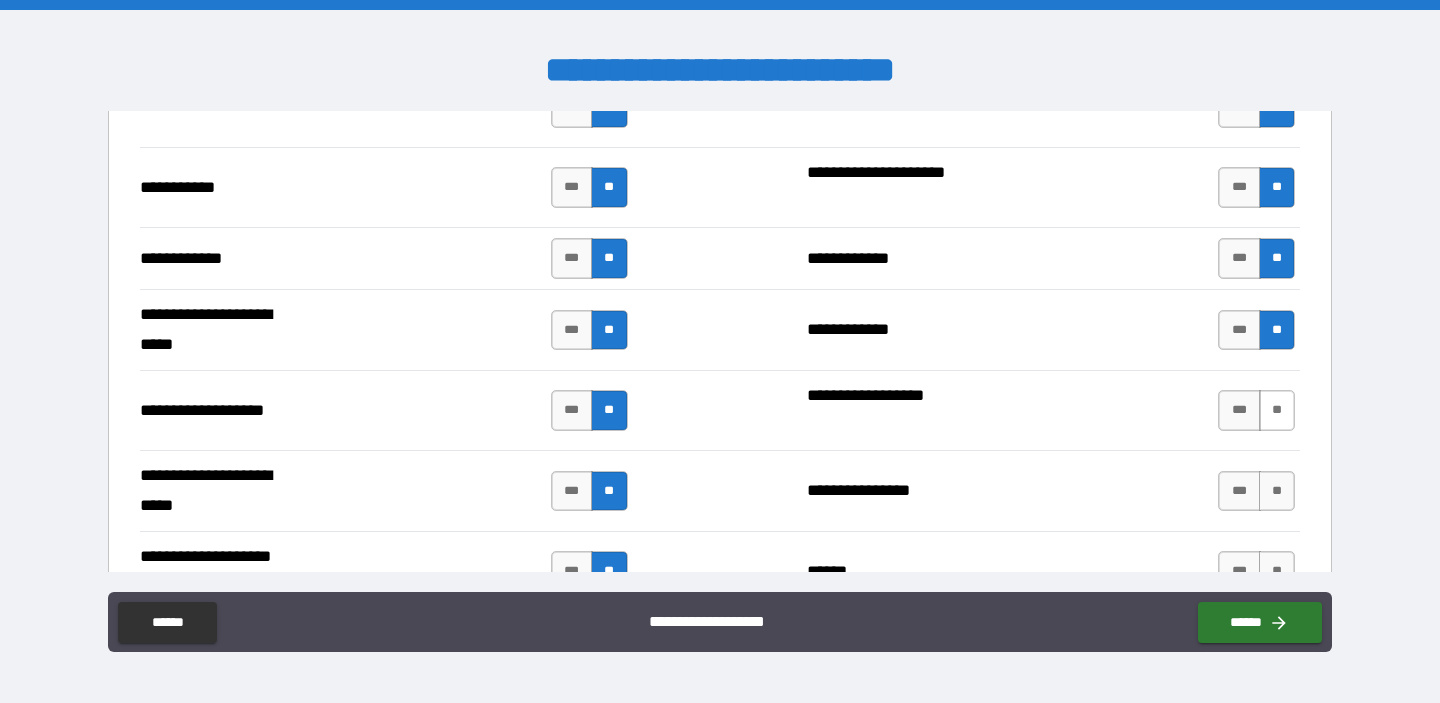 click on "**" at bounding box center [1277, 410] 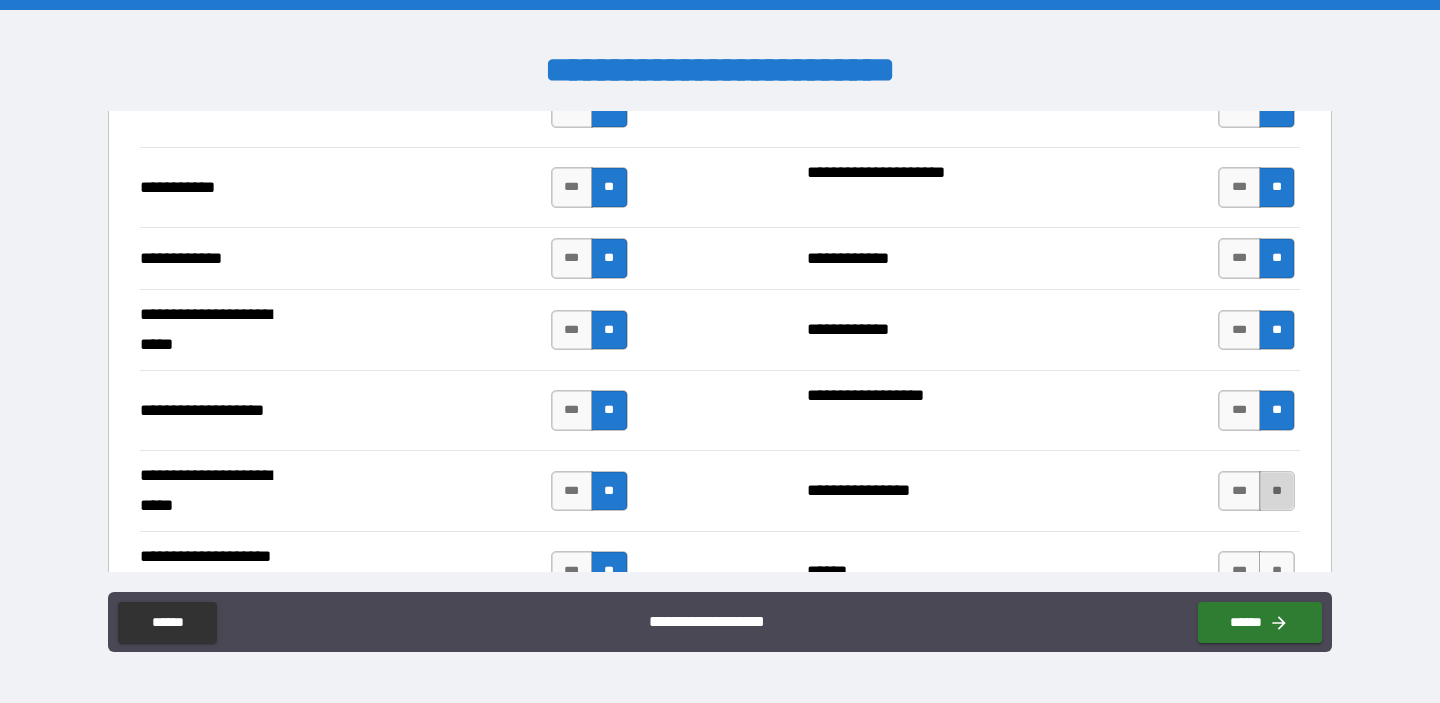 click on "**" at bounding box center (1277, 491) 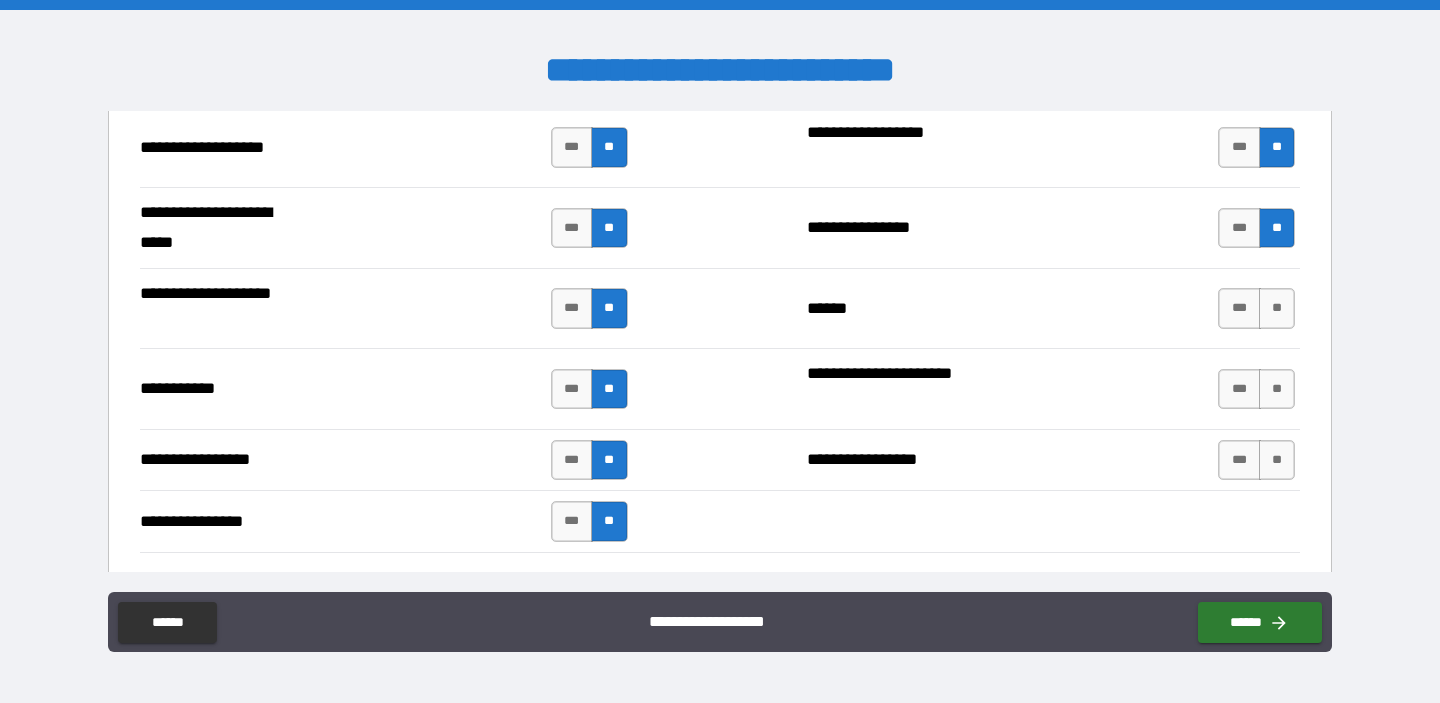 scroll, scrollTop: 4283, scrollLeft: 0, axis: vertical 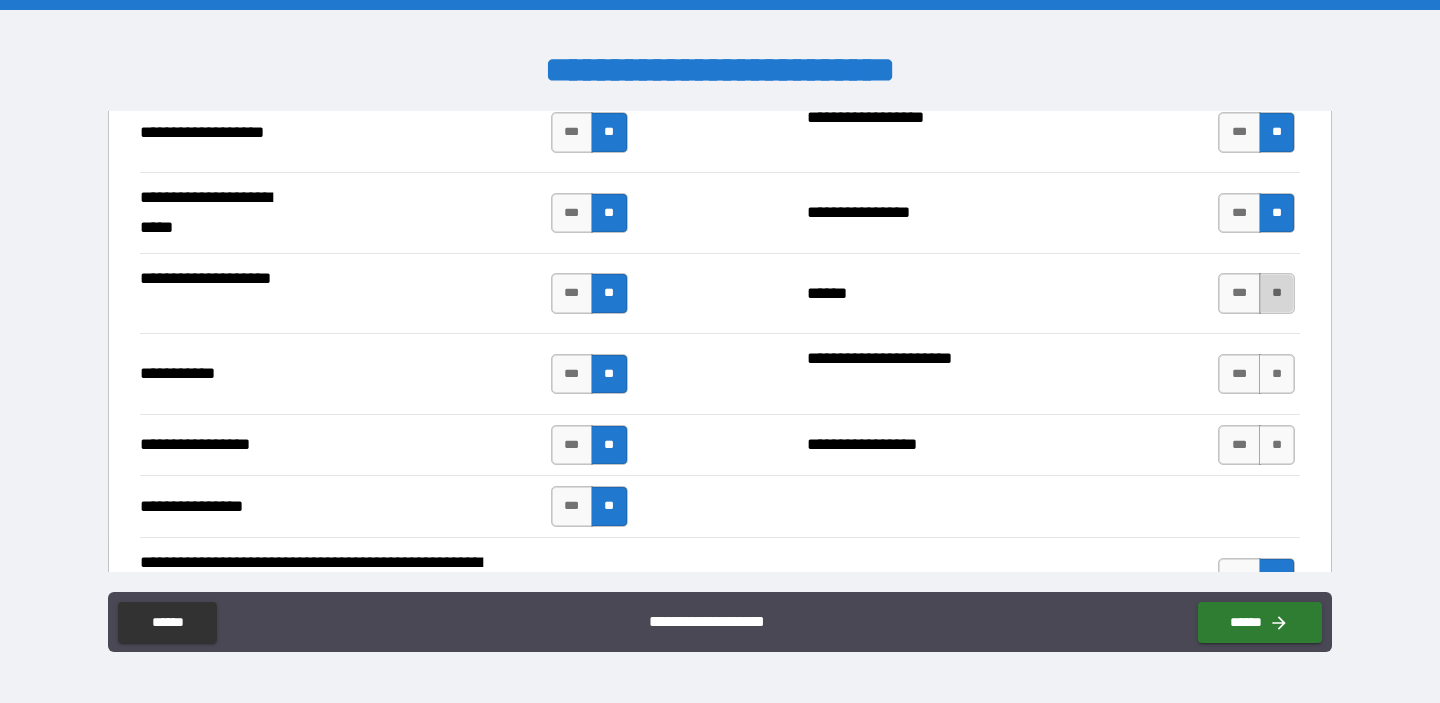 click on "**" at bounding box center [1277, 293] 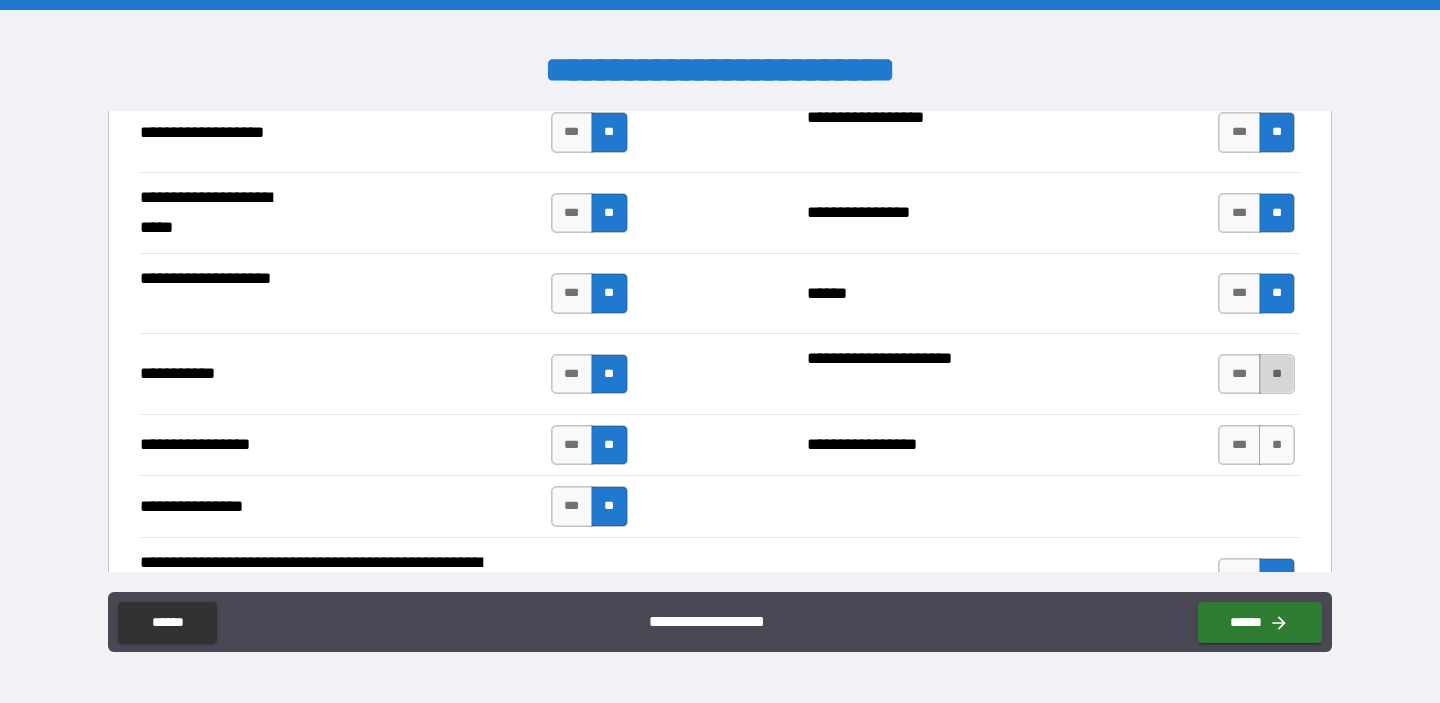 click on "**" at bounding box center [1277, 374] 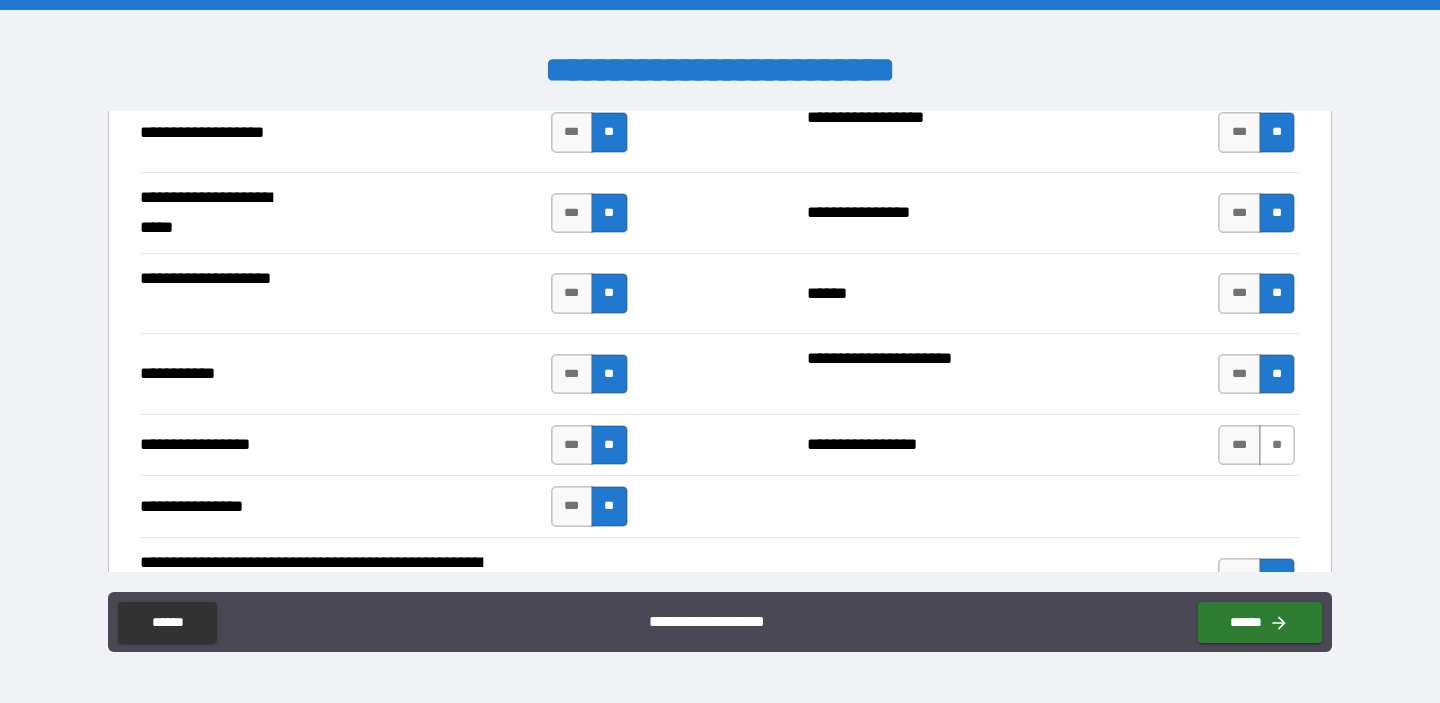 click on "**" at bounding box center (1277, 445) 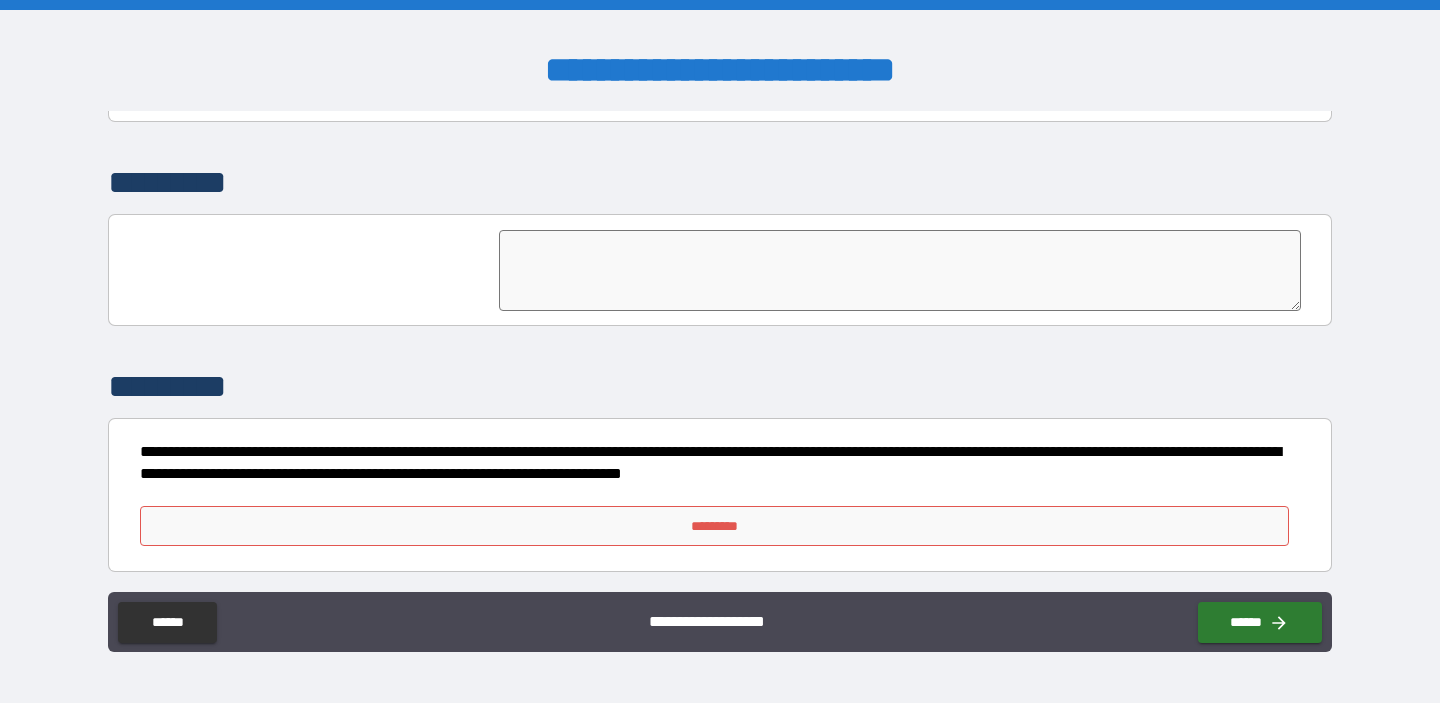 scroll, scrollTop: 4785, scrollLeft: 0, axis: vertical 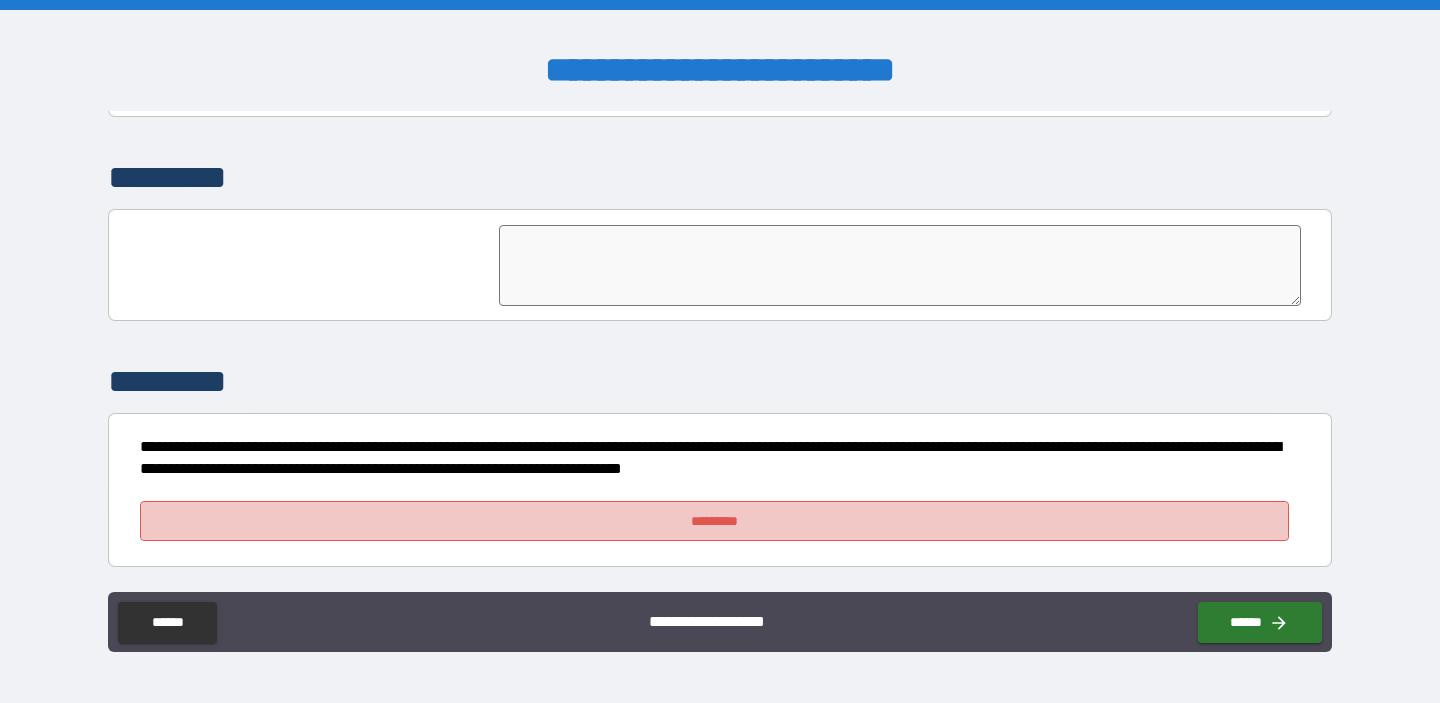 click on "*********" at bounding box center (715, 521) 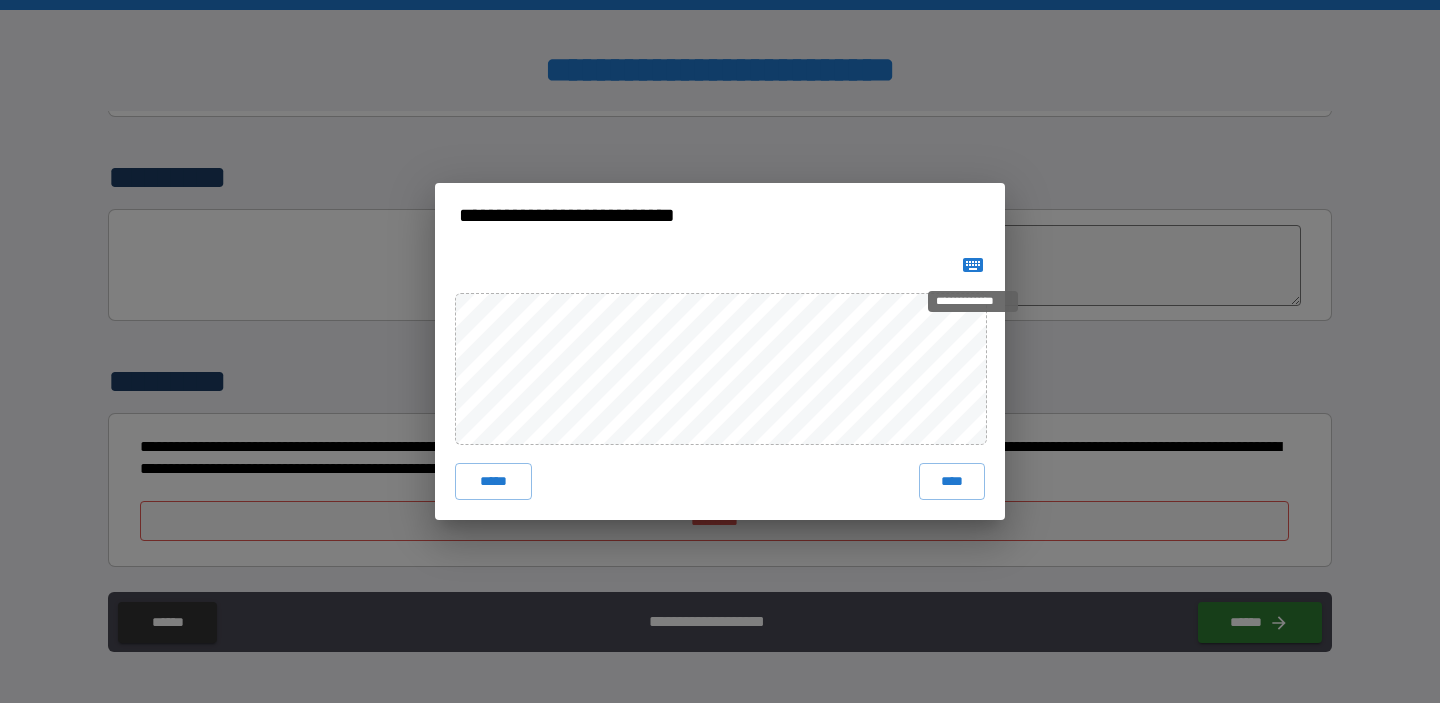 click 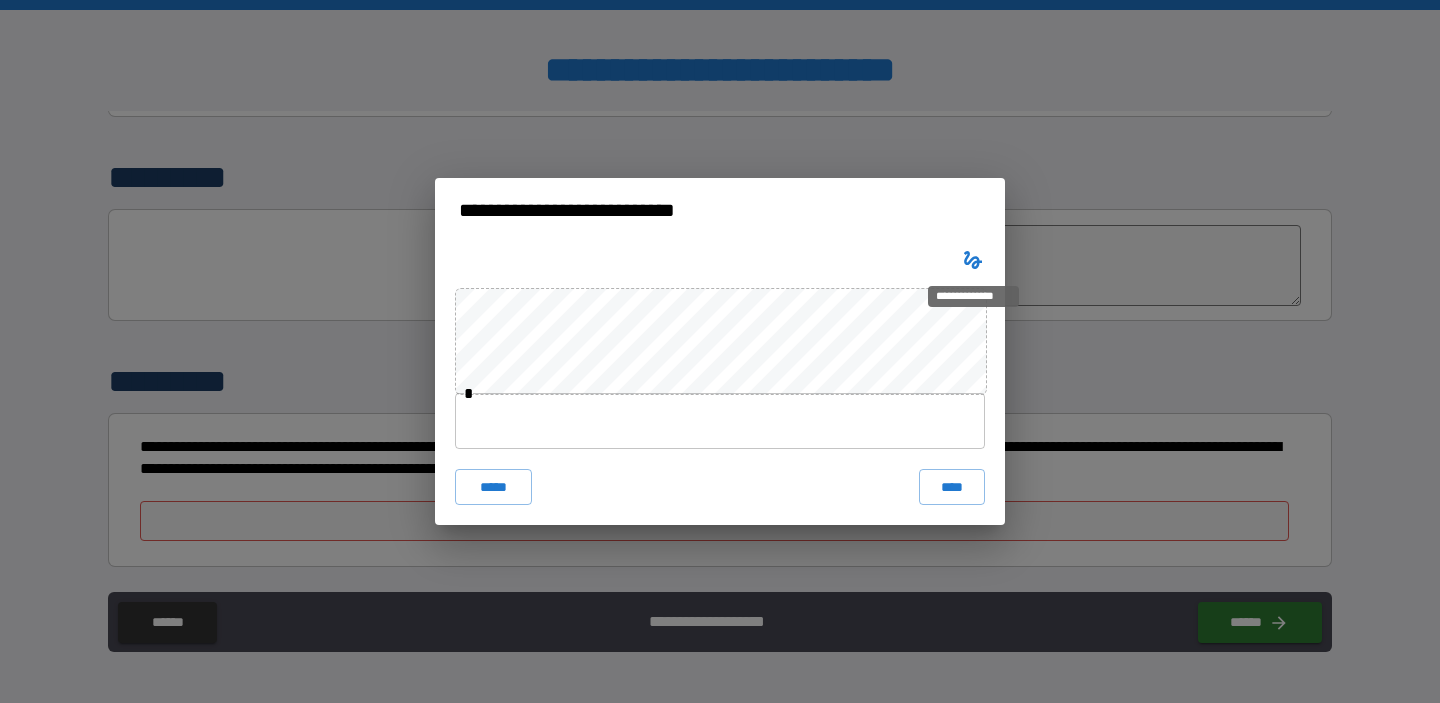 click 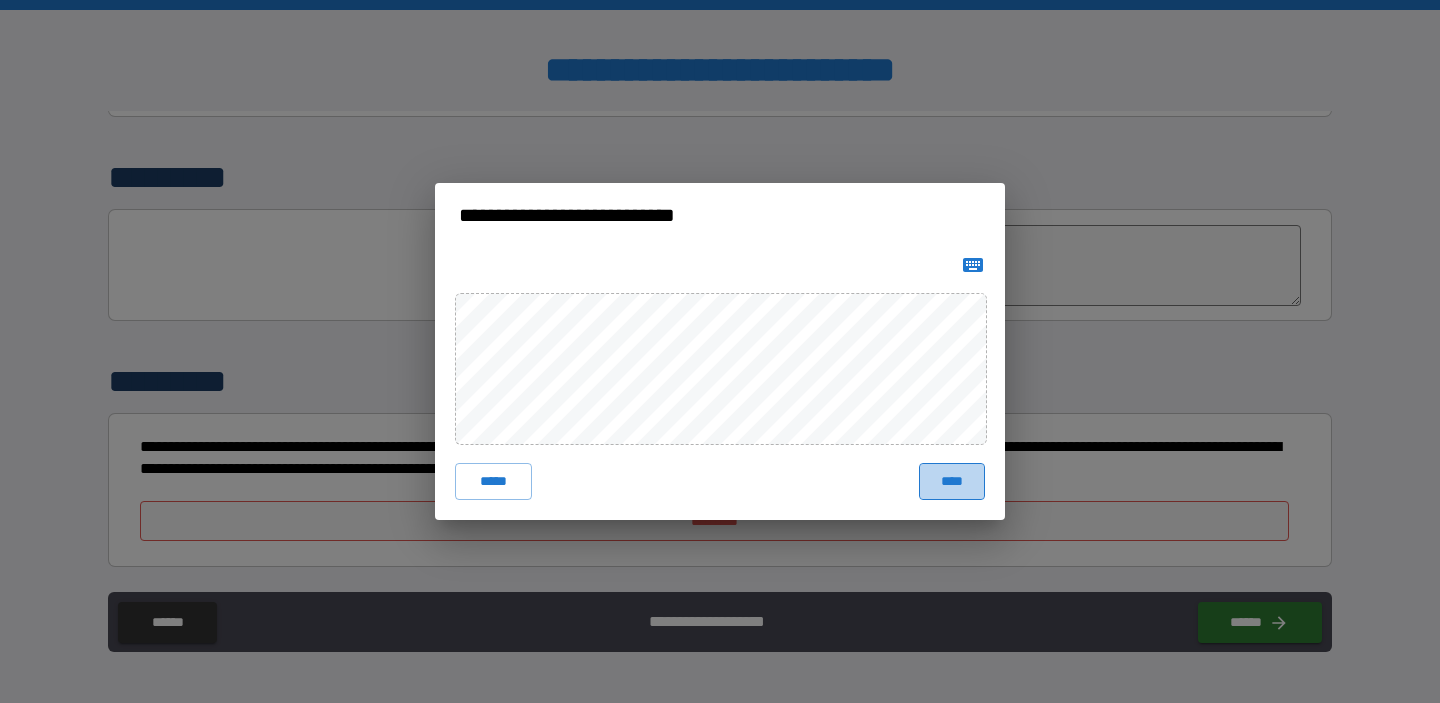 click on "****" at bounding box center (952, 481) 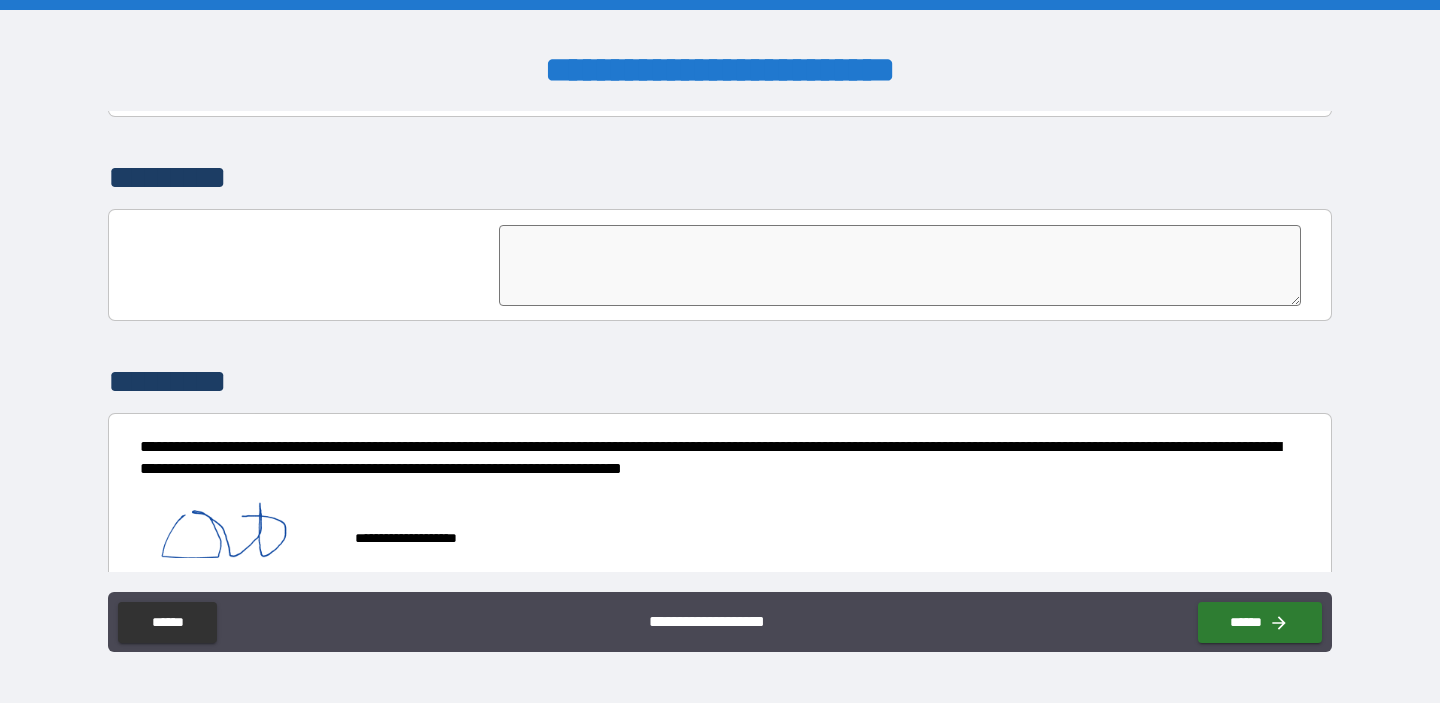 scroll, scrollTop: 4802, scrollLeft: 0, axis: vertical 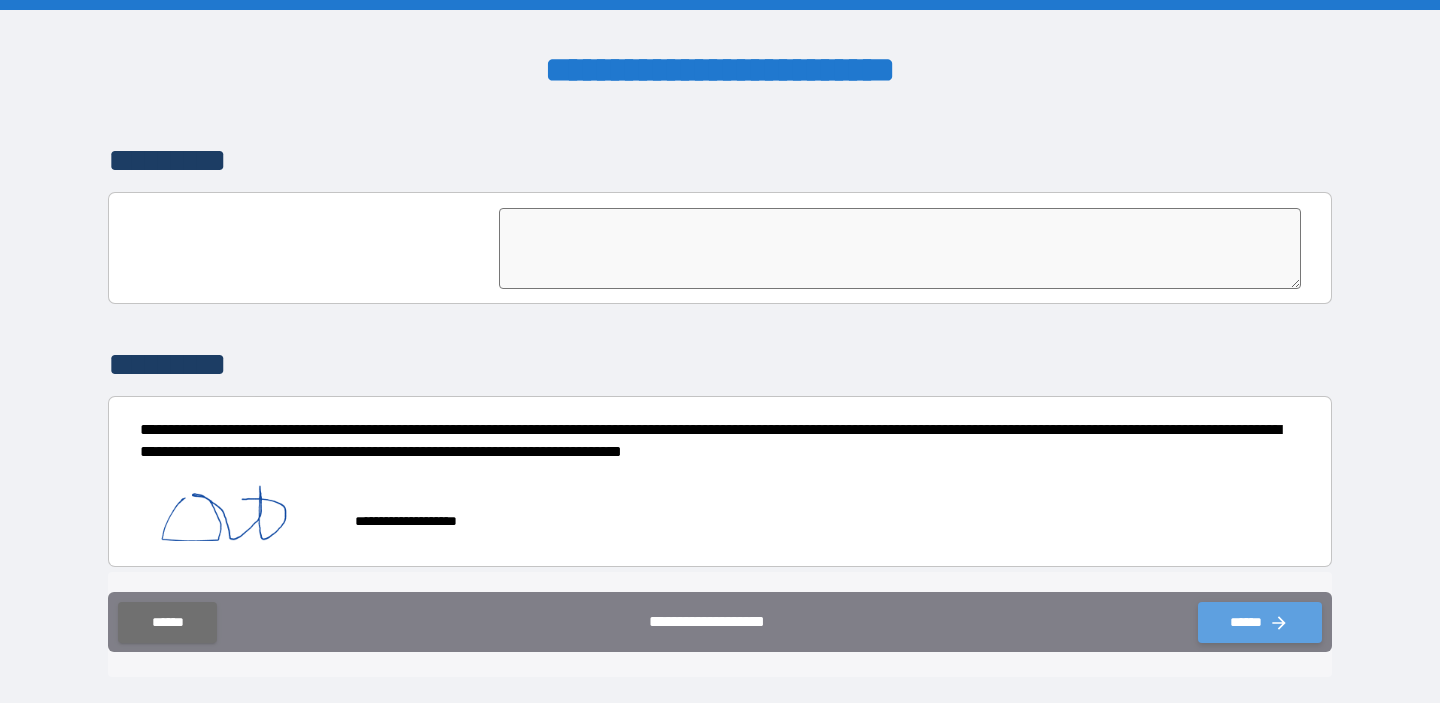 click on "******" at bounding box center [1260, 622] 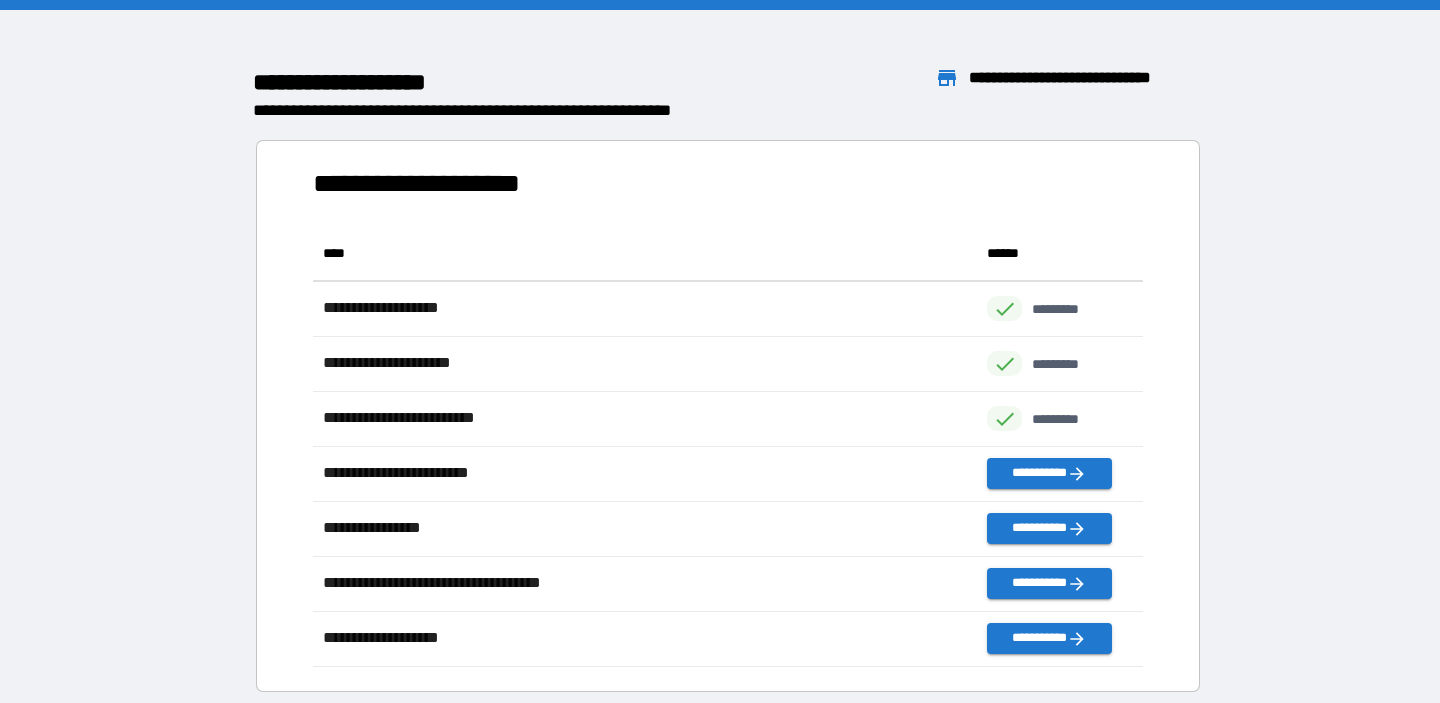 scroll, scrollTop: 1, scrollLeft: 1, axis: both 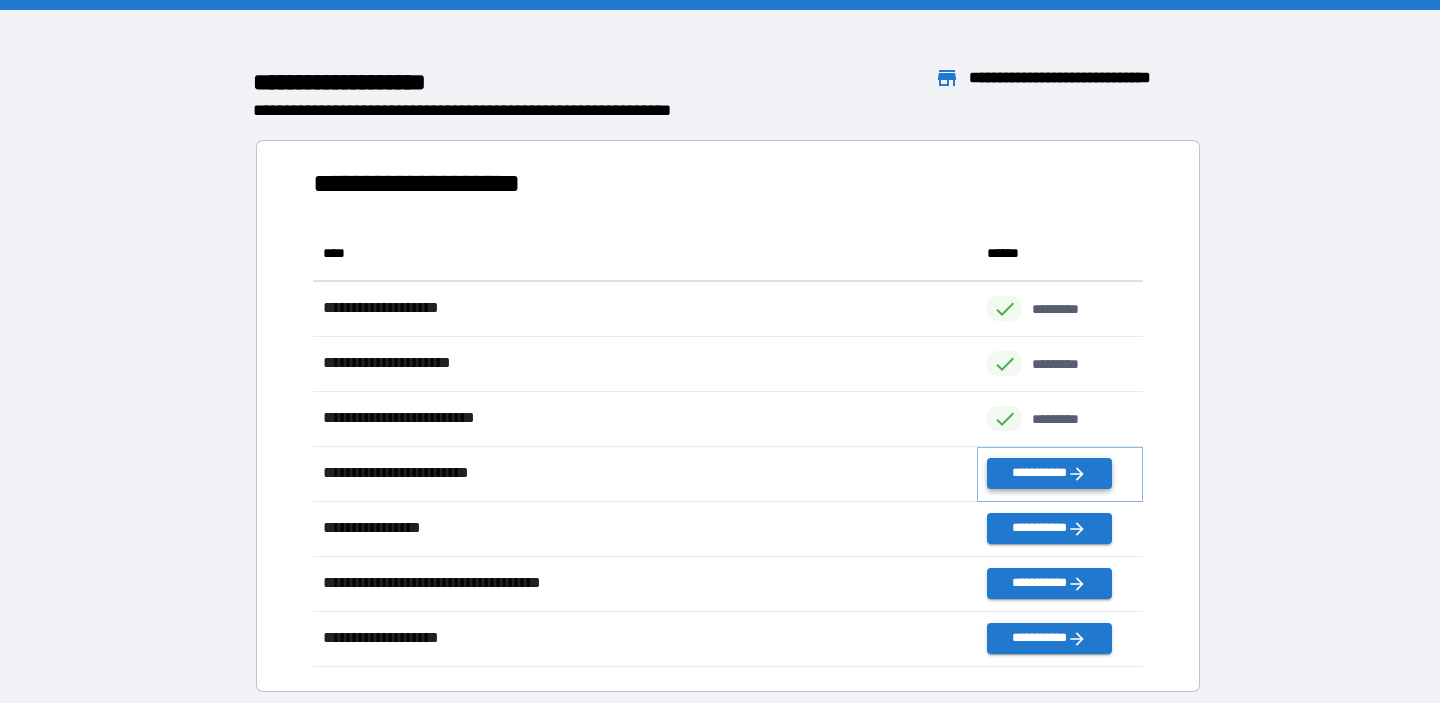 click on "**********" at bounding box center (1049, 473) 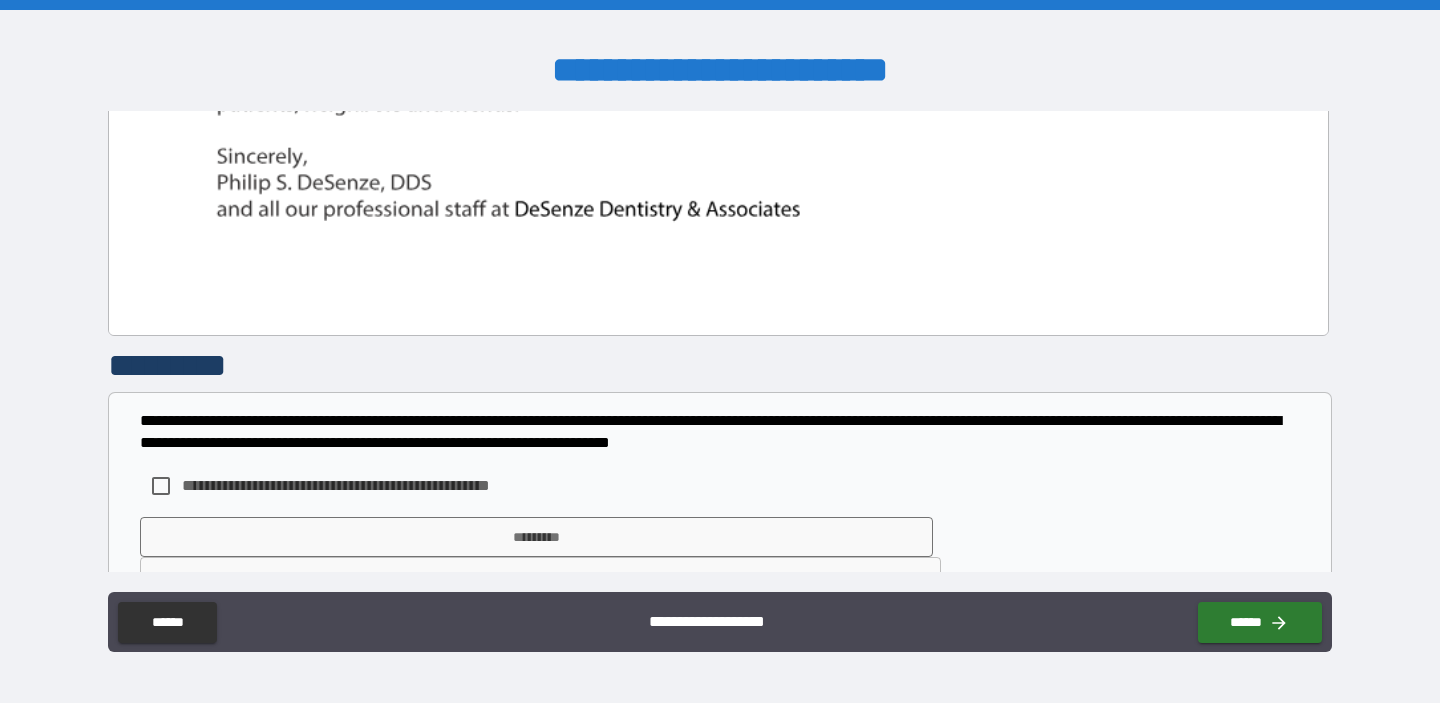 scroll, scrollTop: 1420, scrollLeft: 0, axis: vertical 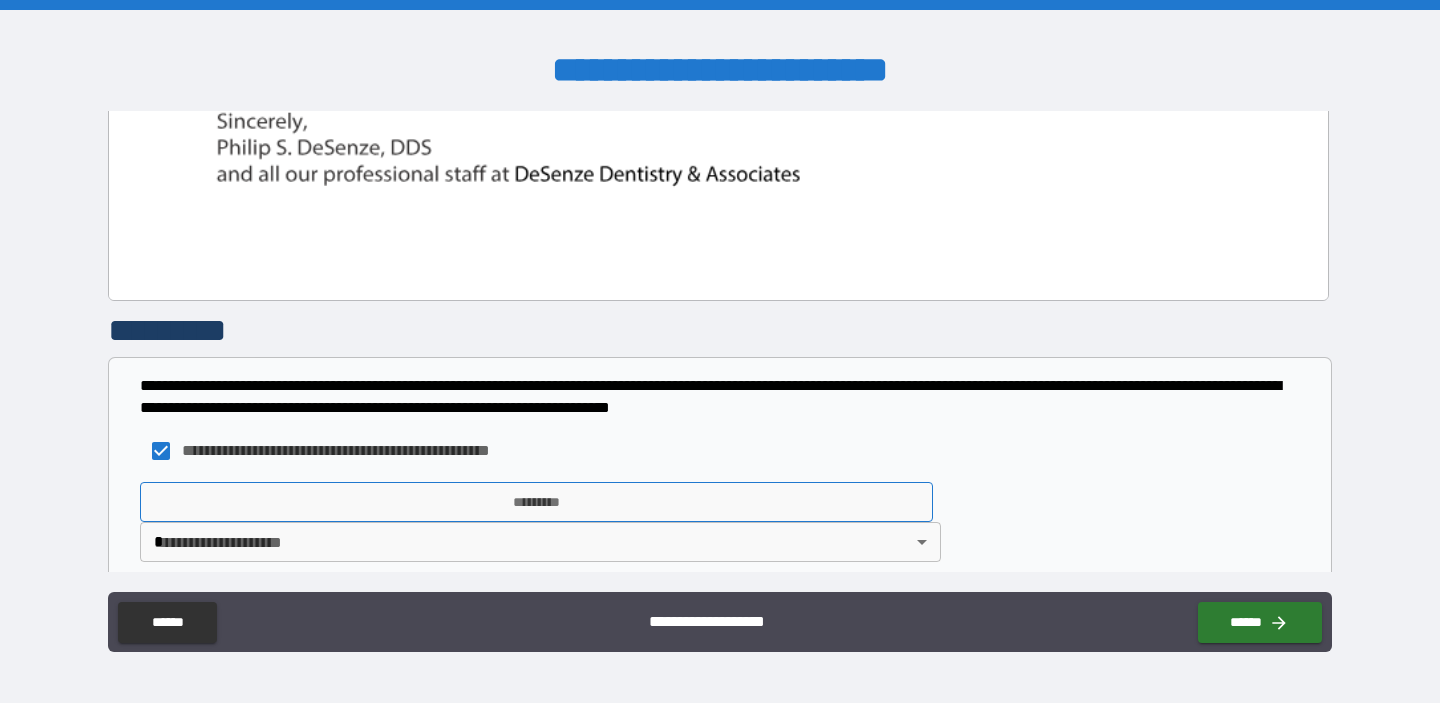 click on "*********" at bounding box center [536, 502] 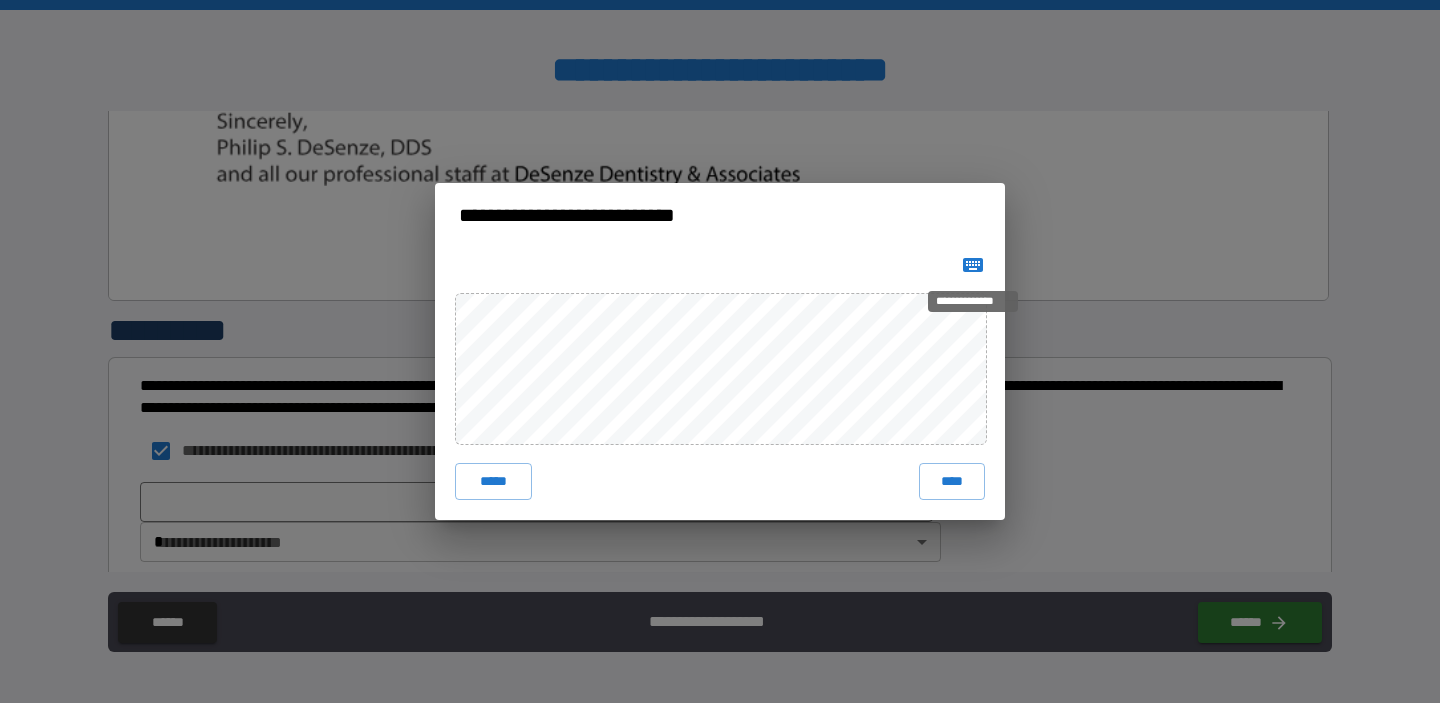 click 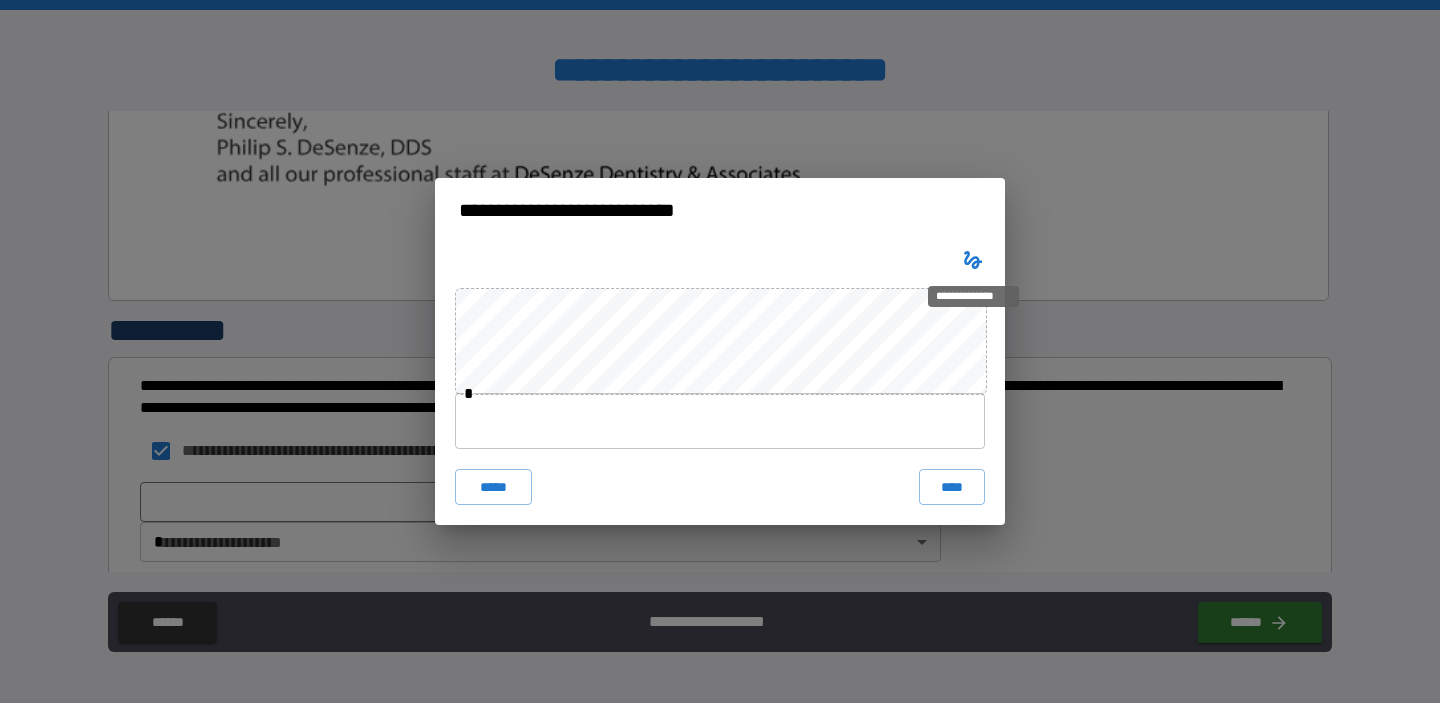 click 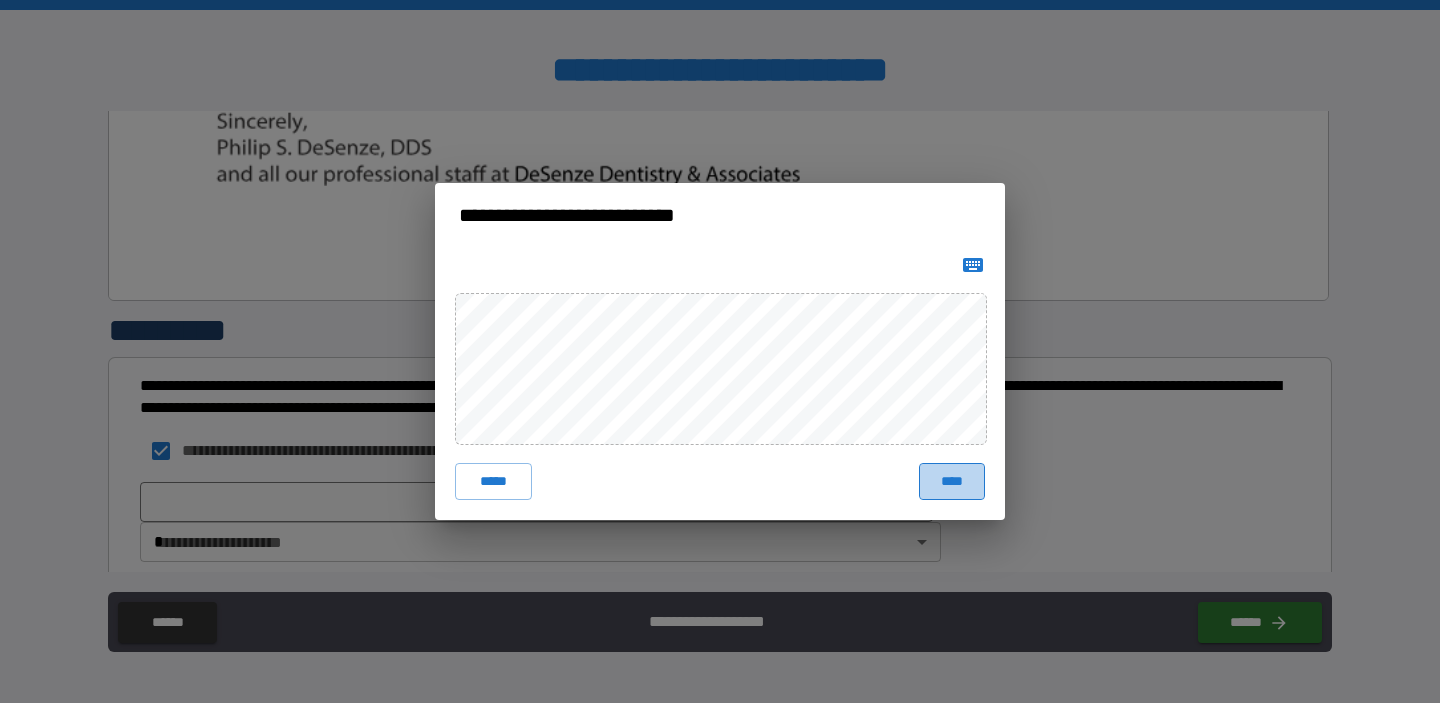 click on "****" at bounding box center (952, 481) 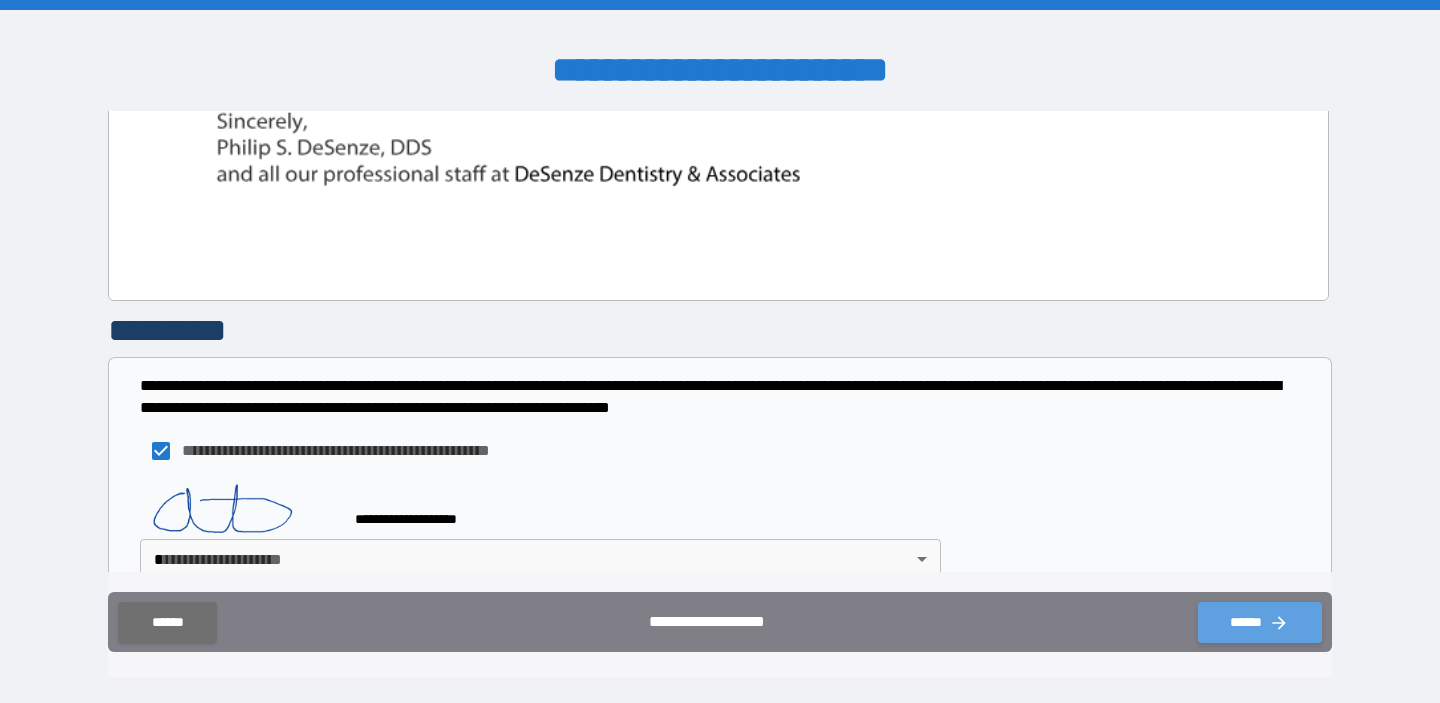 click on "******" at bounding box center [1260, 622] 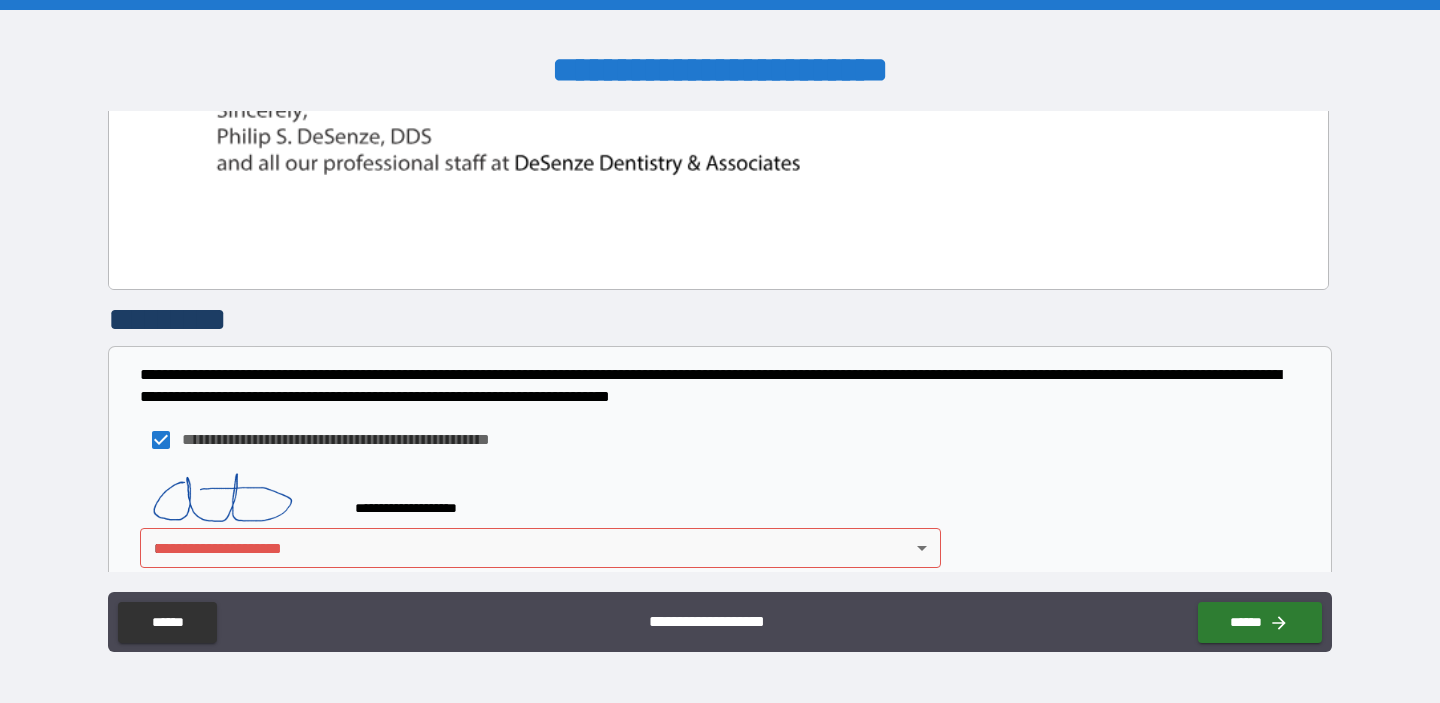 scroll, scrollTop: 1438, scrollLeft: 0, axis: vertical 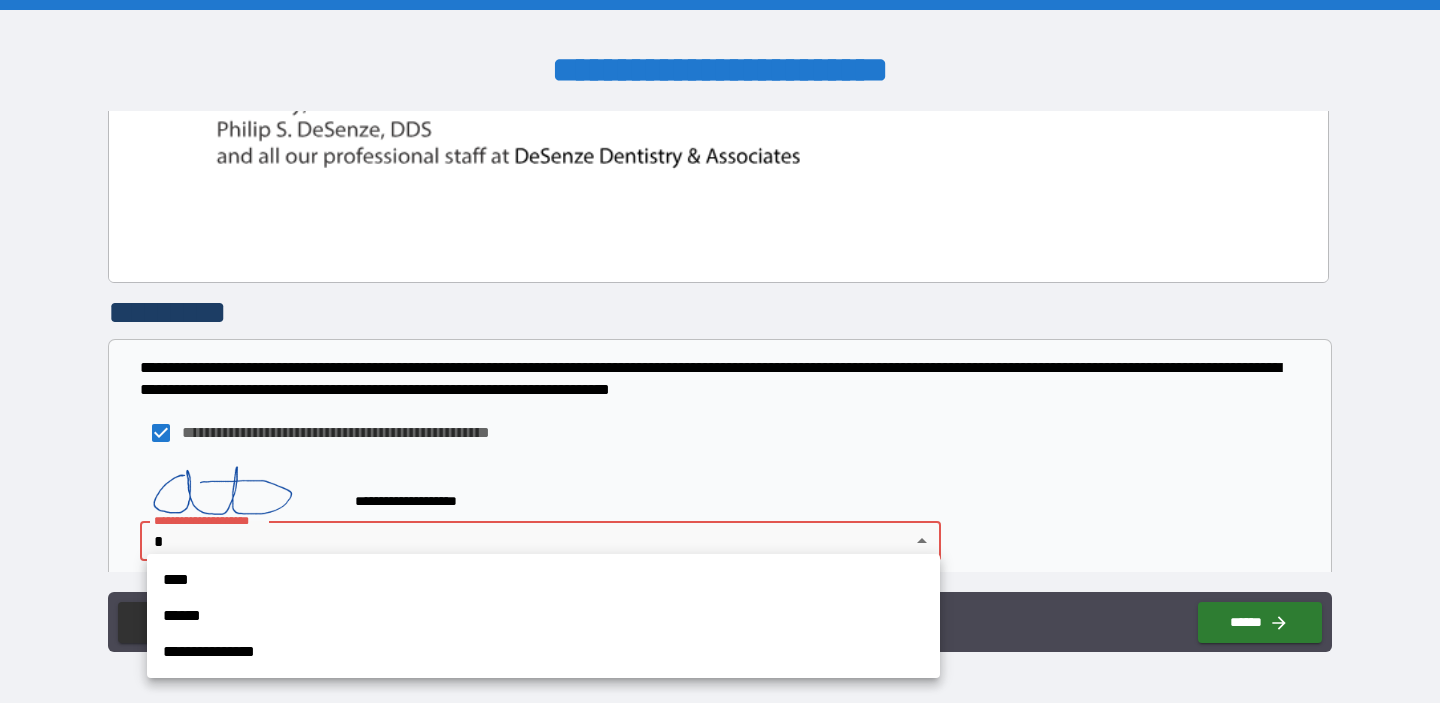 click on "[FIRST] [LAST] [STREET] [CITY], [STATE] [ZIP] [COUNTRY] [PHONE] [EMAIL] [DOB] [SSN] [CREDIT_CARD] [PASSPORT] [DRIVER_LICENSE]" at bounding box center [720, 351] 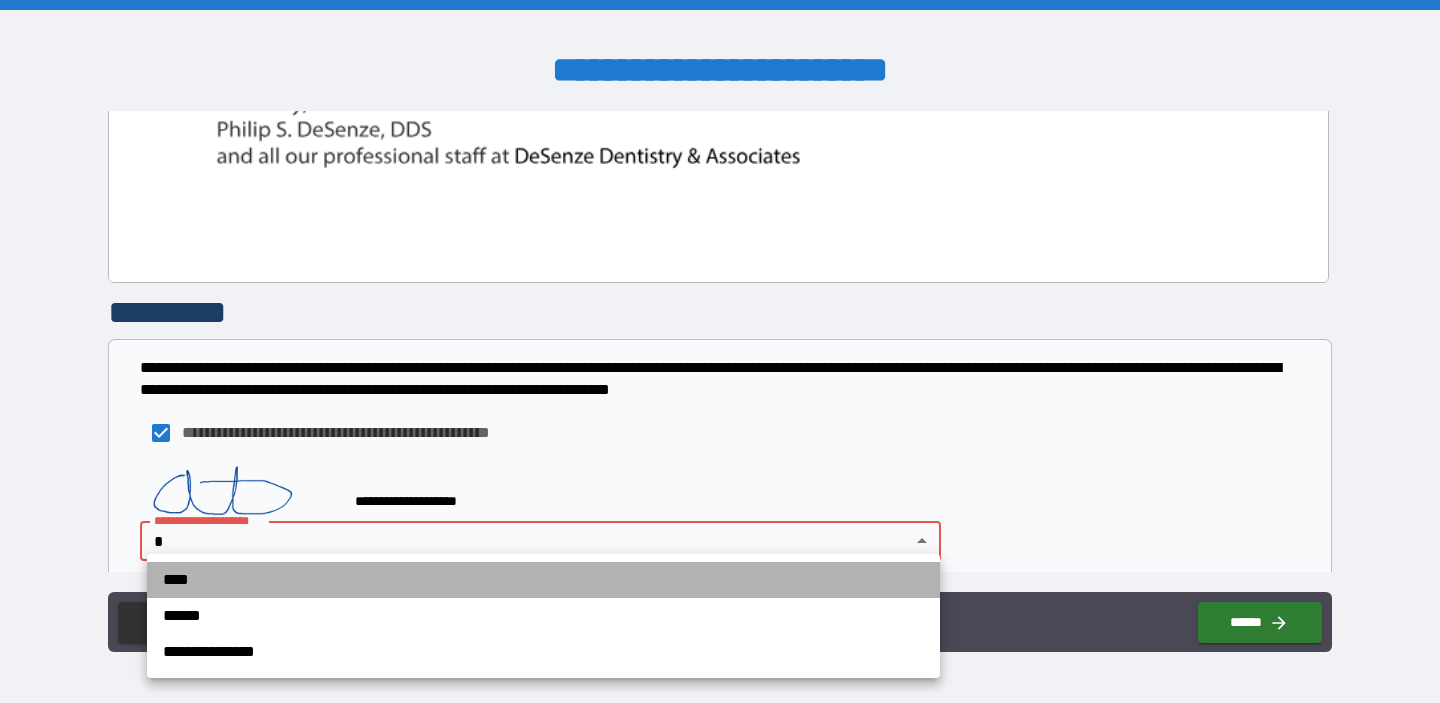click on "****" at bounding box center (543, 580) 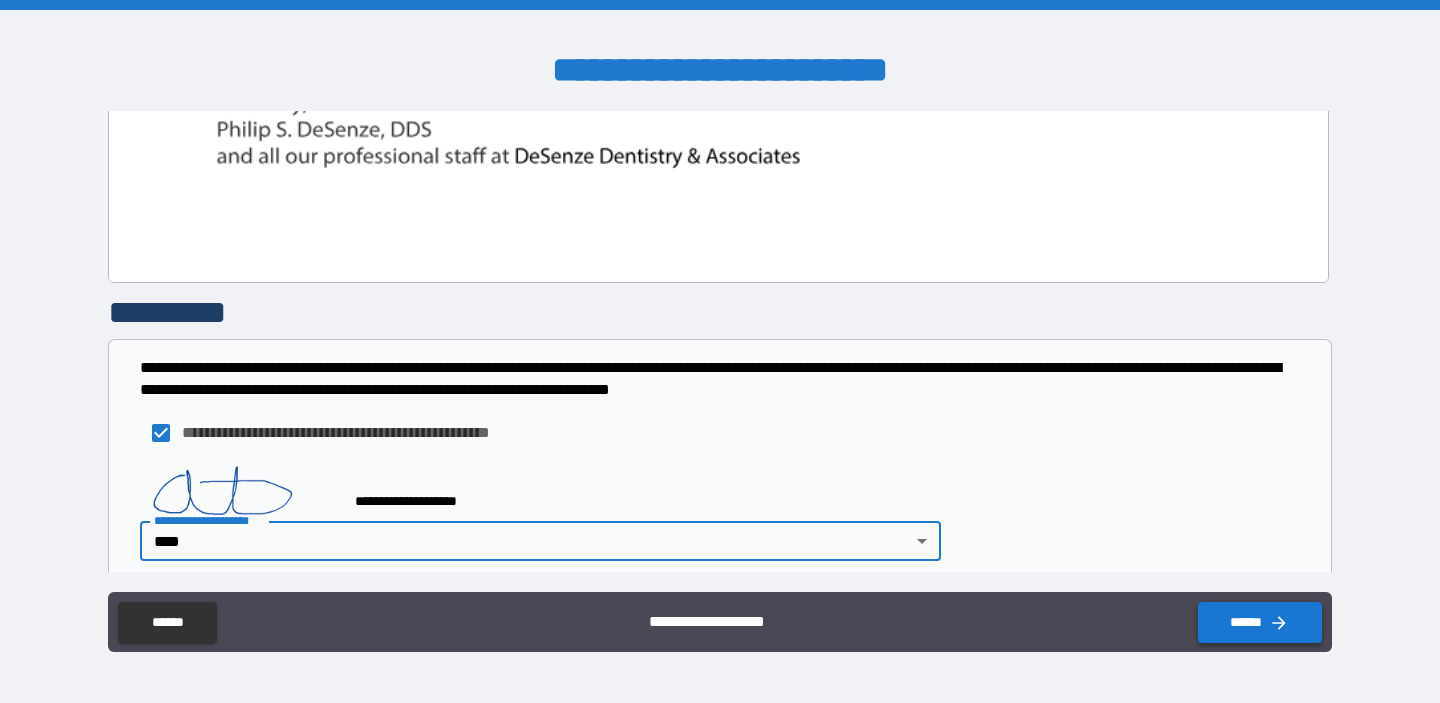click 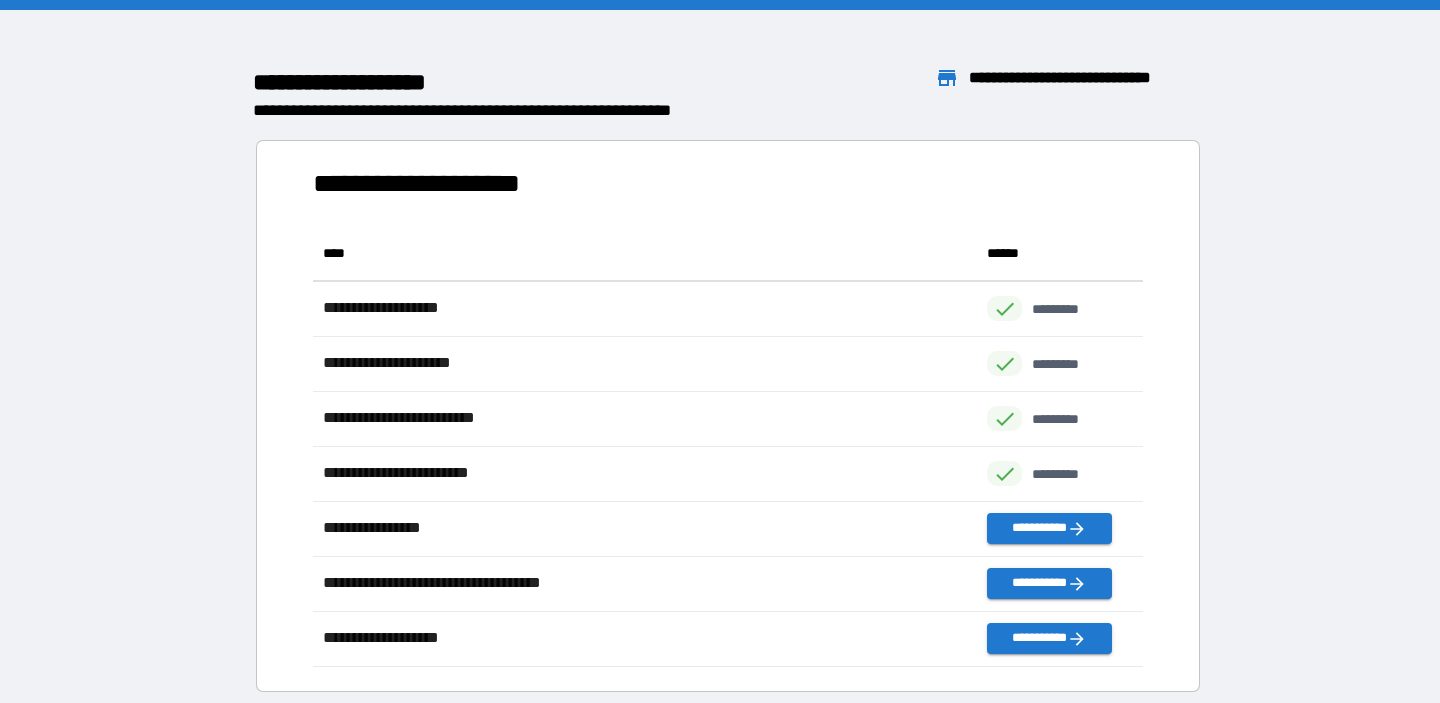 scroll, scrollTop: 1, scrollLeft: 1, axis: both 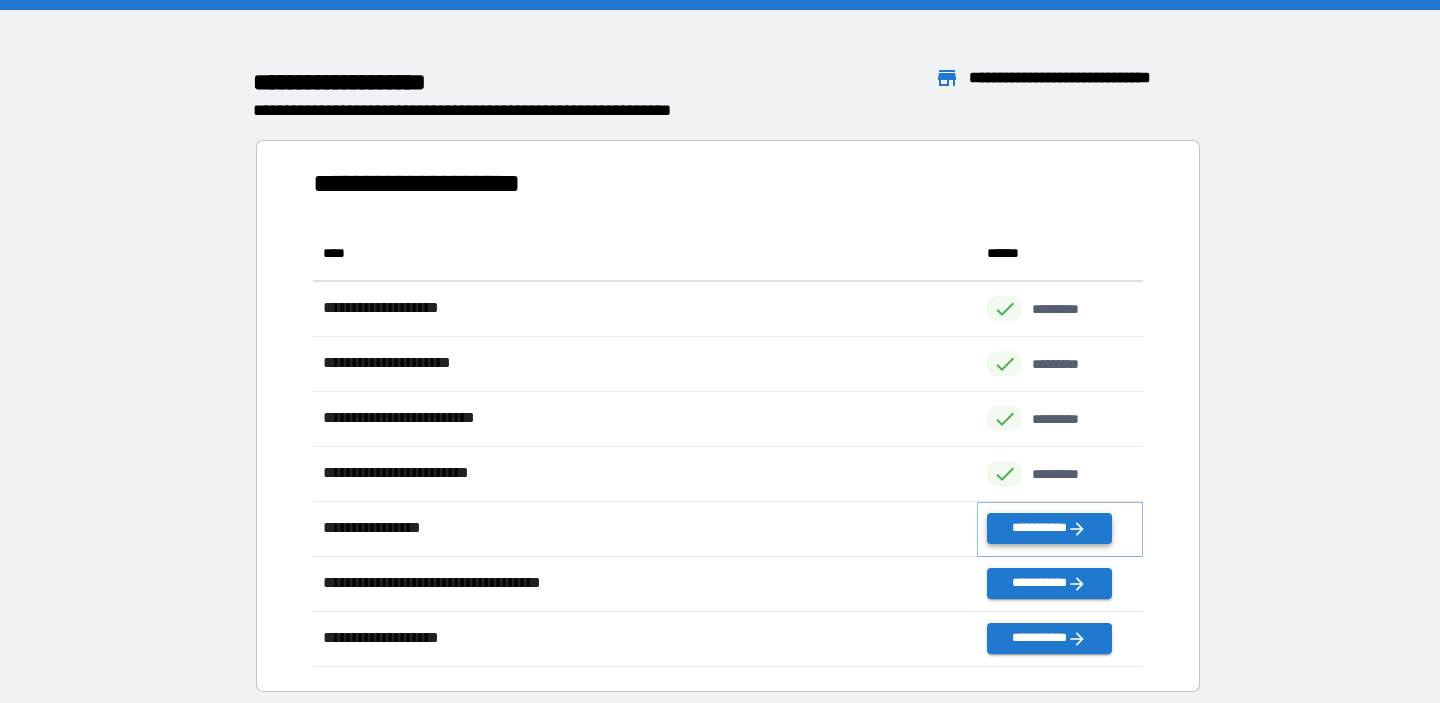click on "**********" at bounding box center (1049, 528) 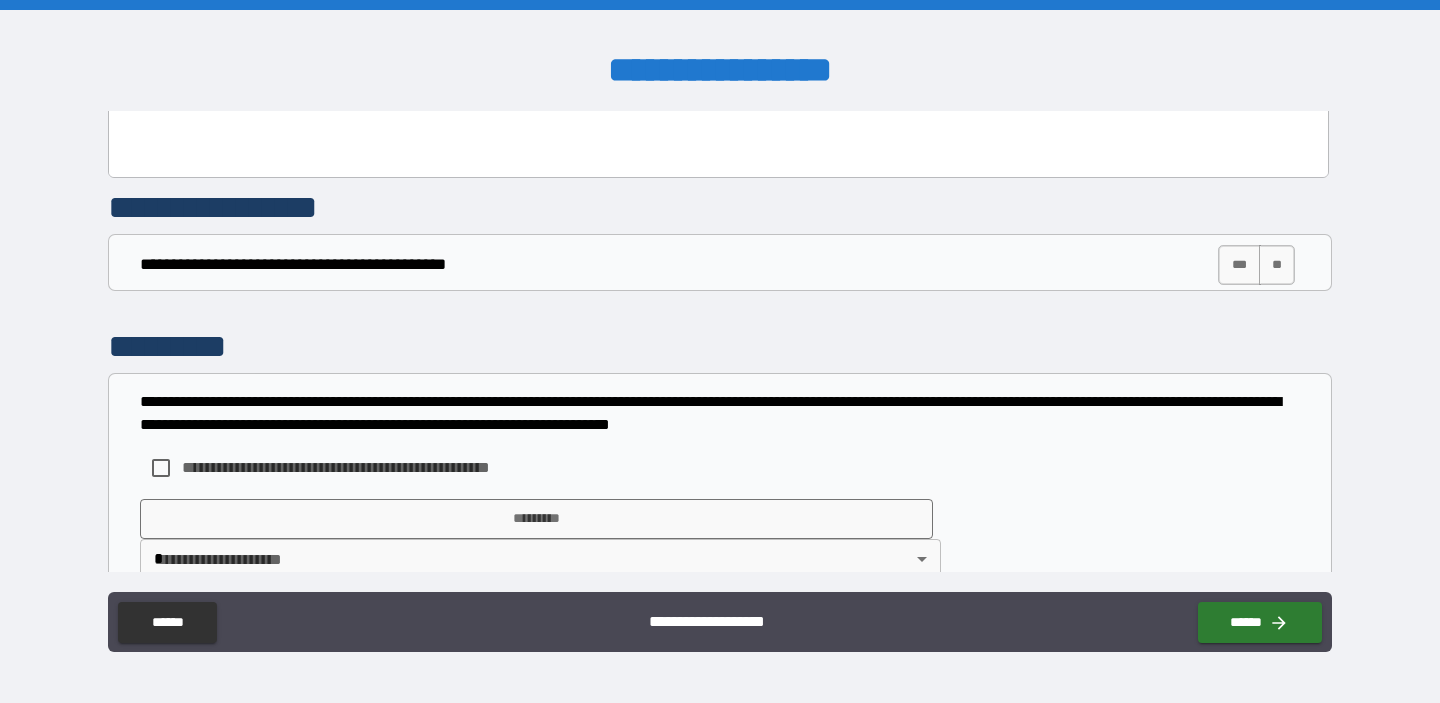scroll, scrollTop: 1544, scrollLeft: 0, axis: vertical 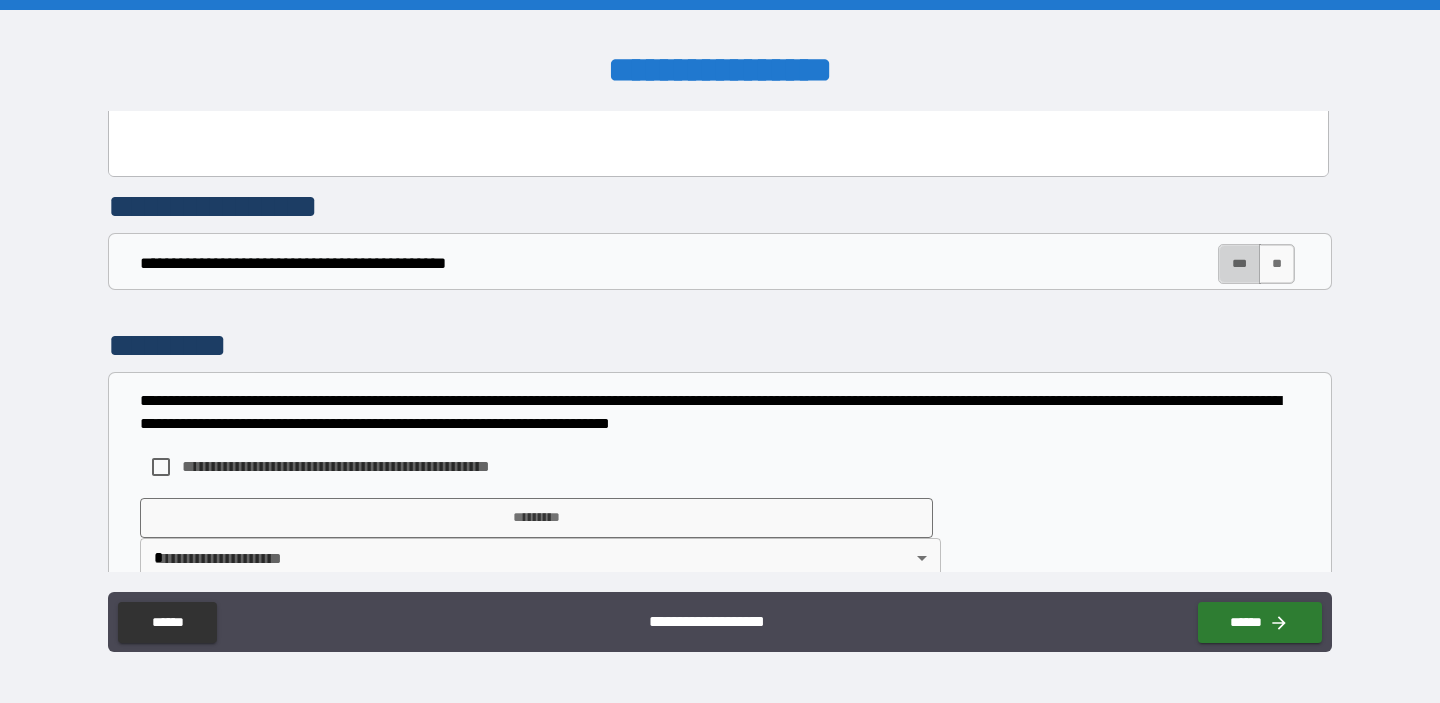 click on "***" at bounding box center [1239, 264] 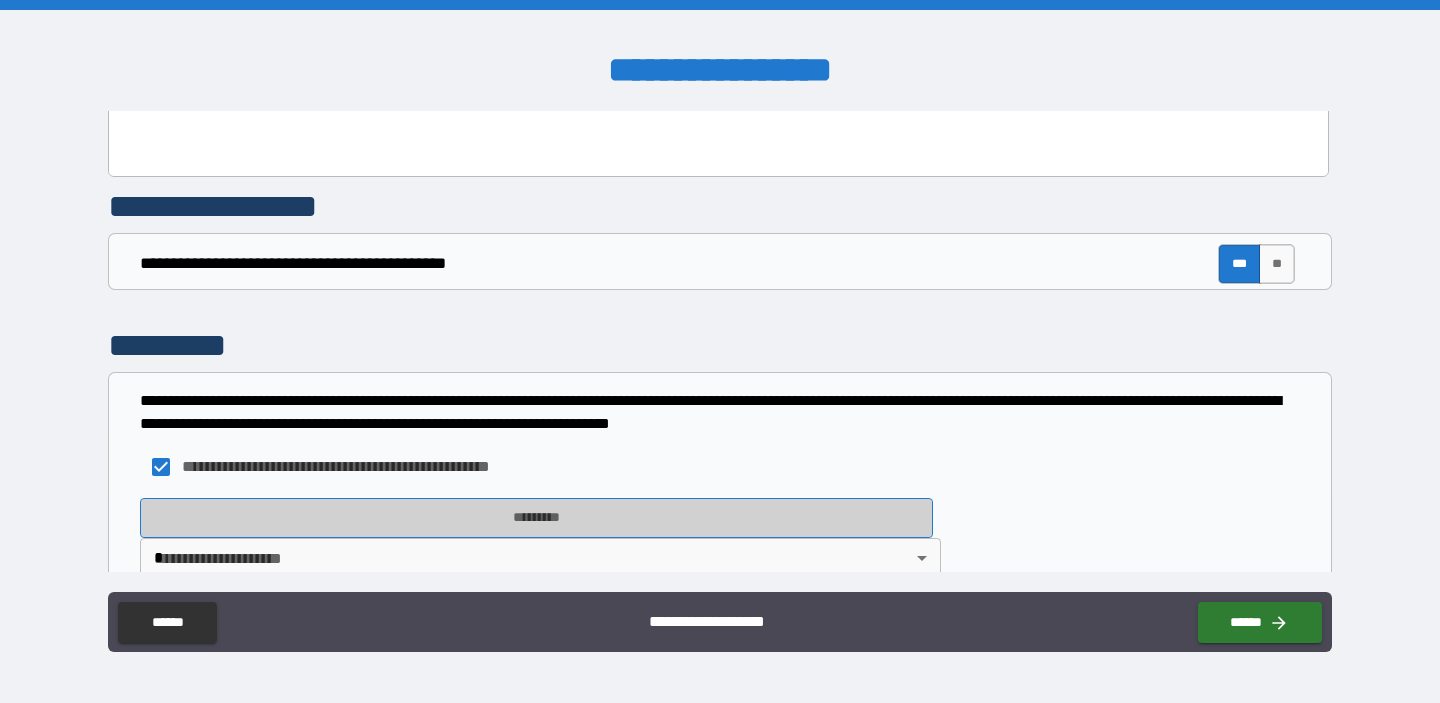 click on "*********" at bounding box center (536, 518) 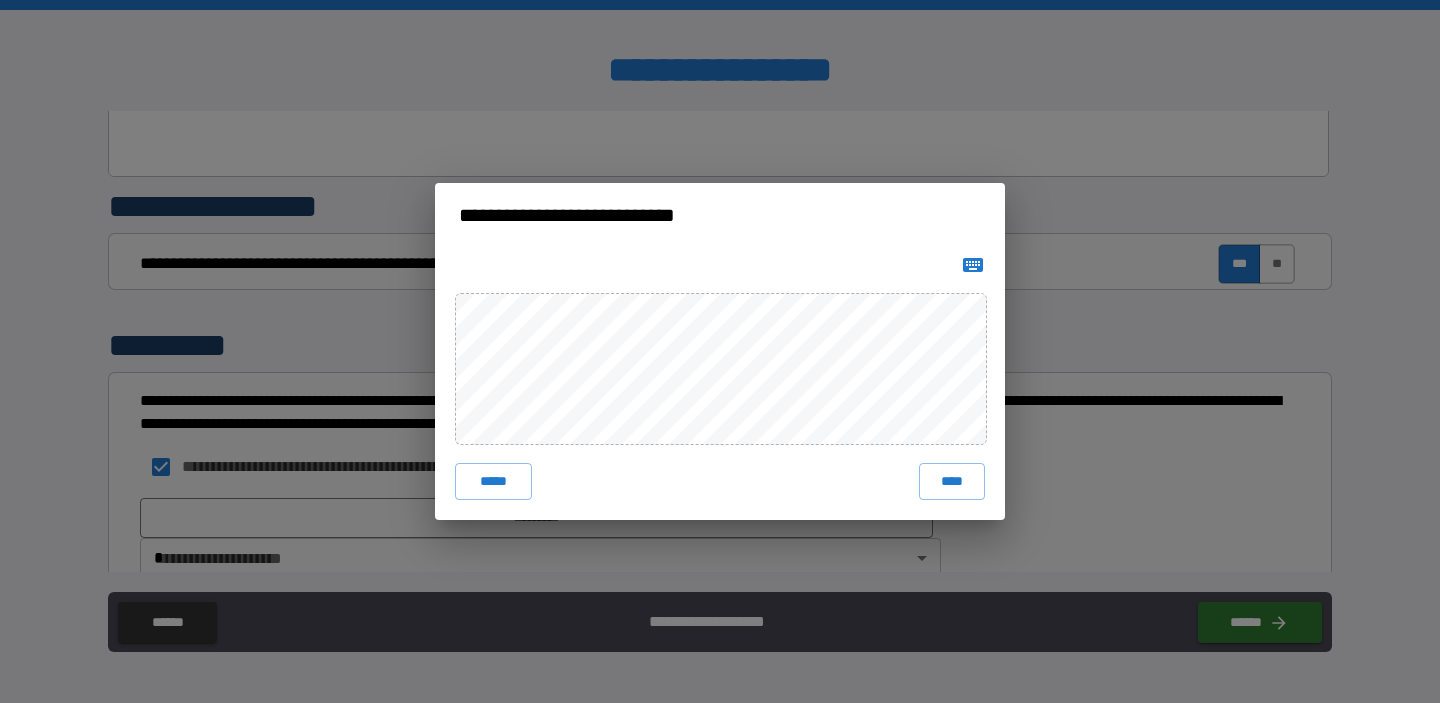 click 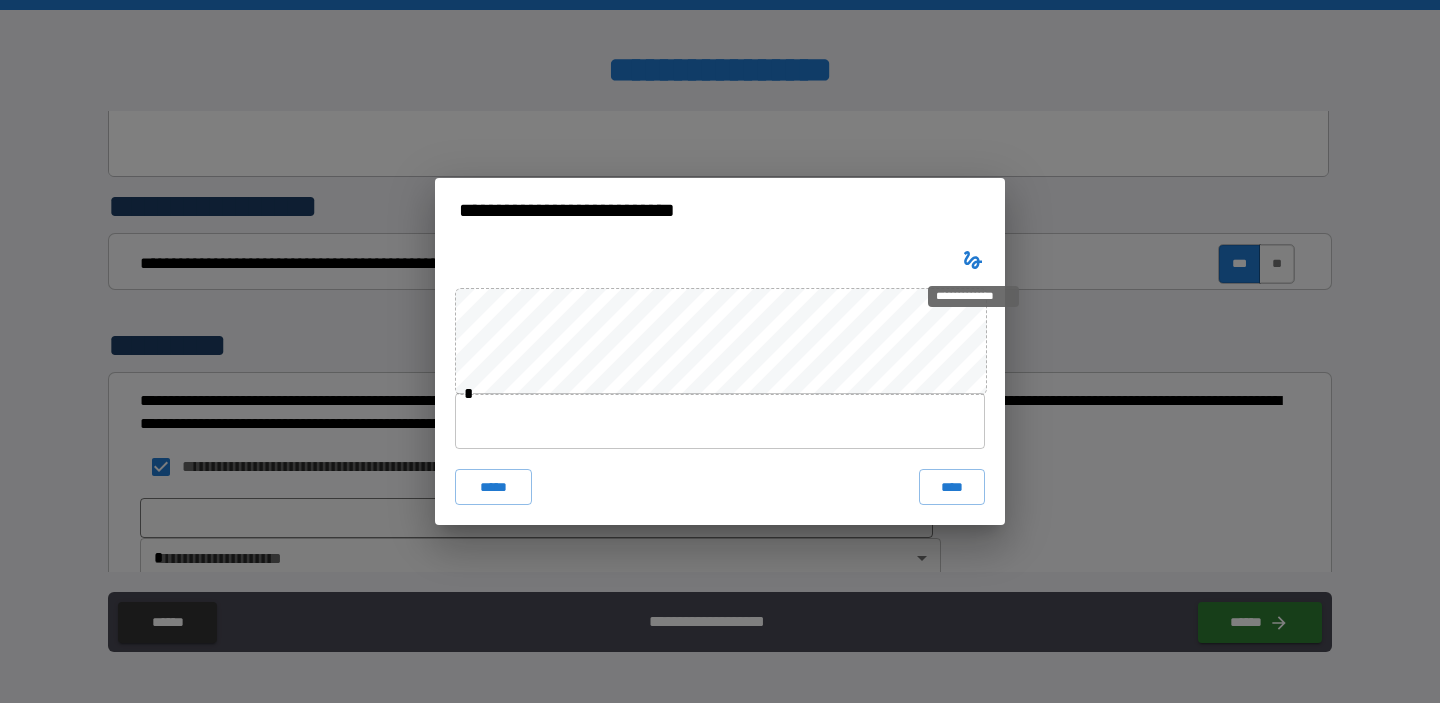 click 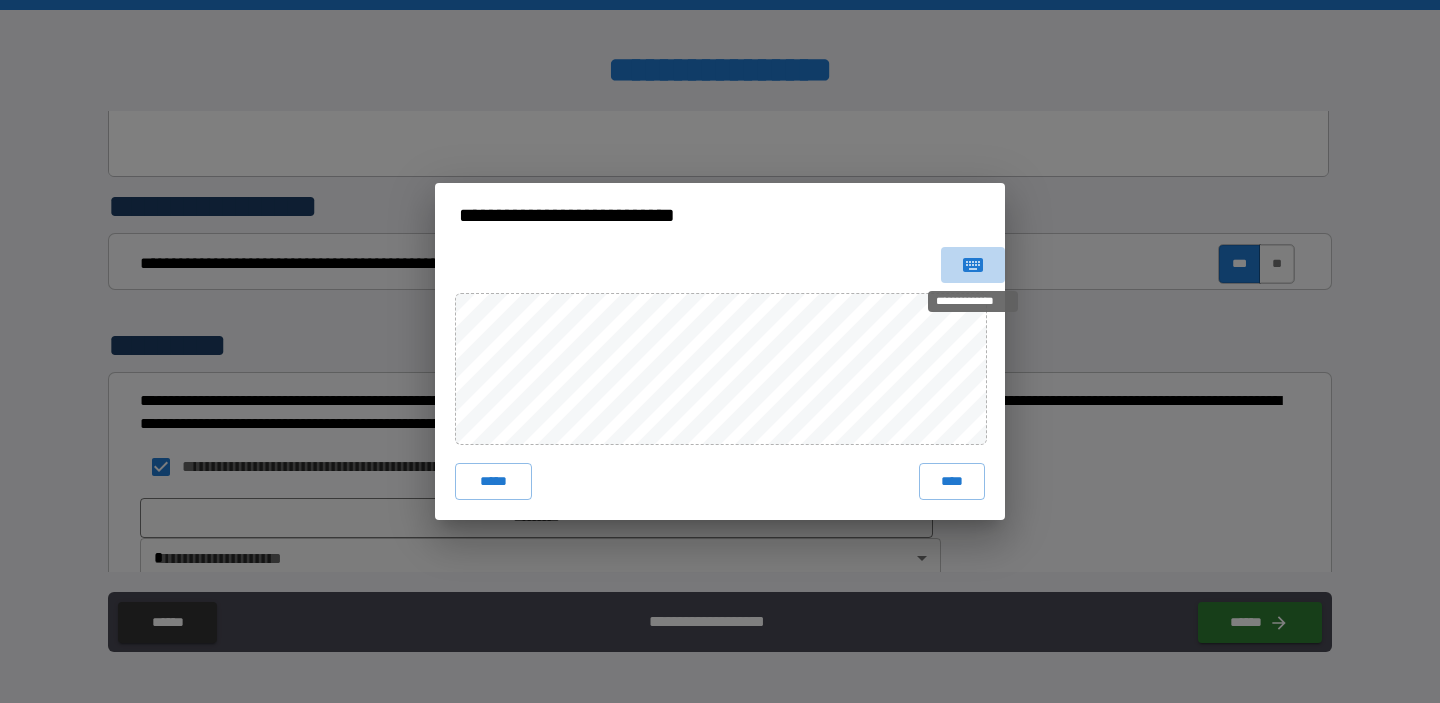 click 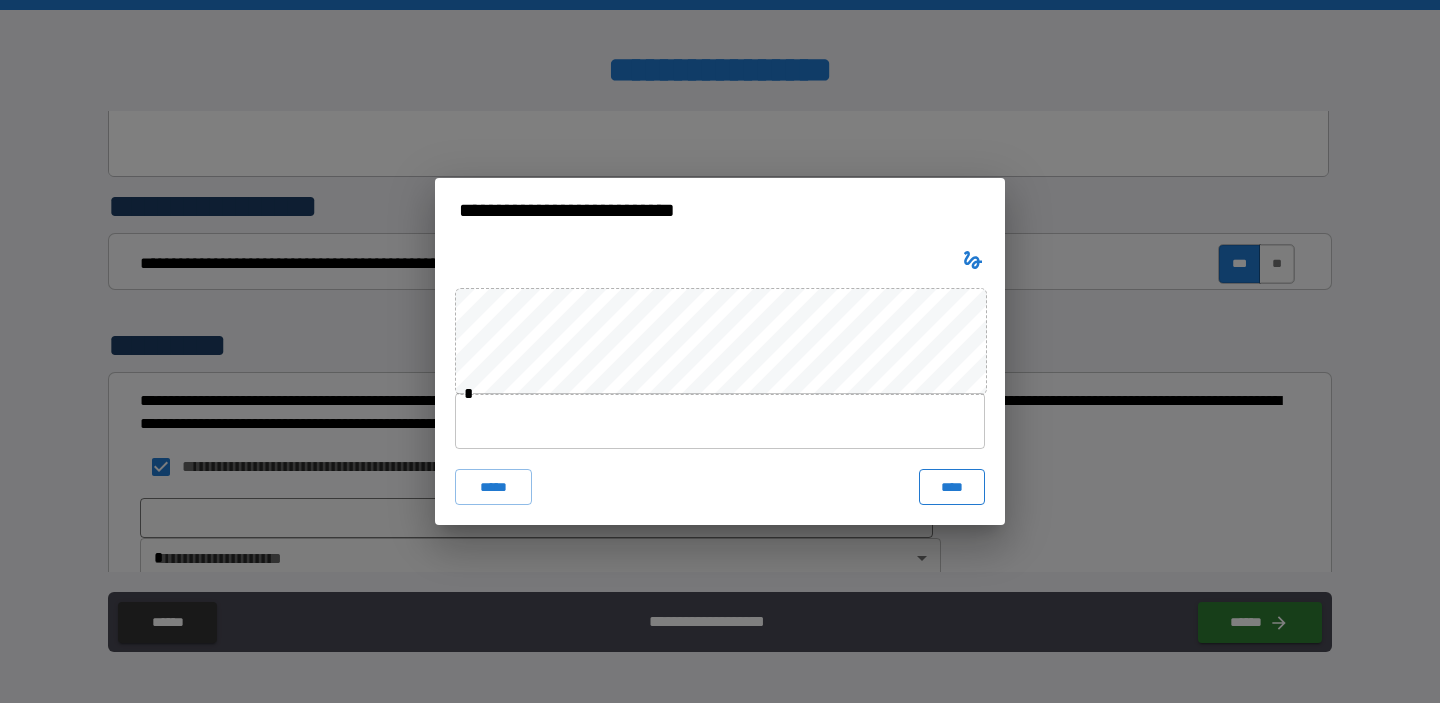 click on "****" at bounding box center (952, 487) 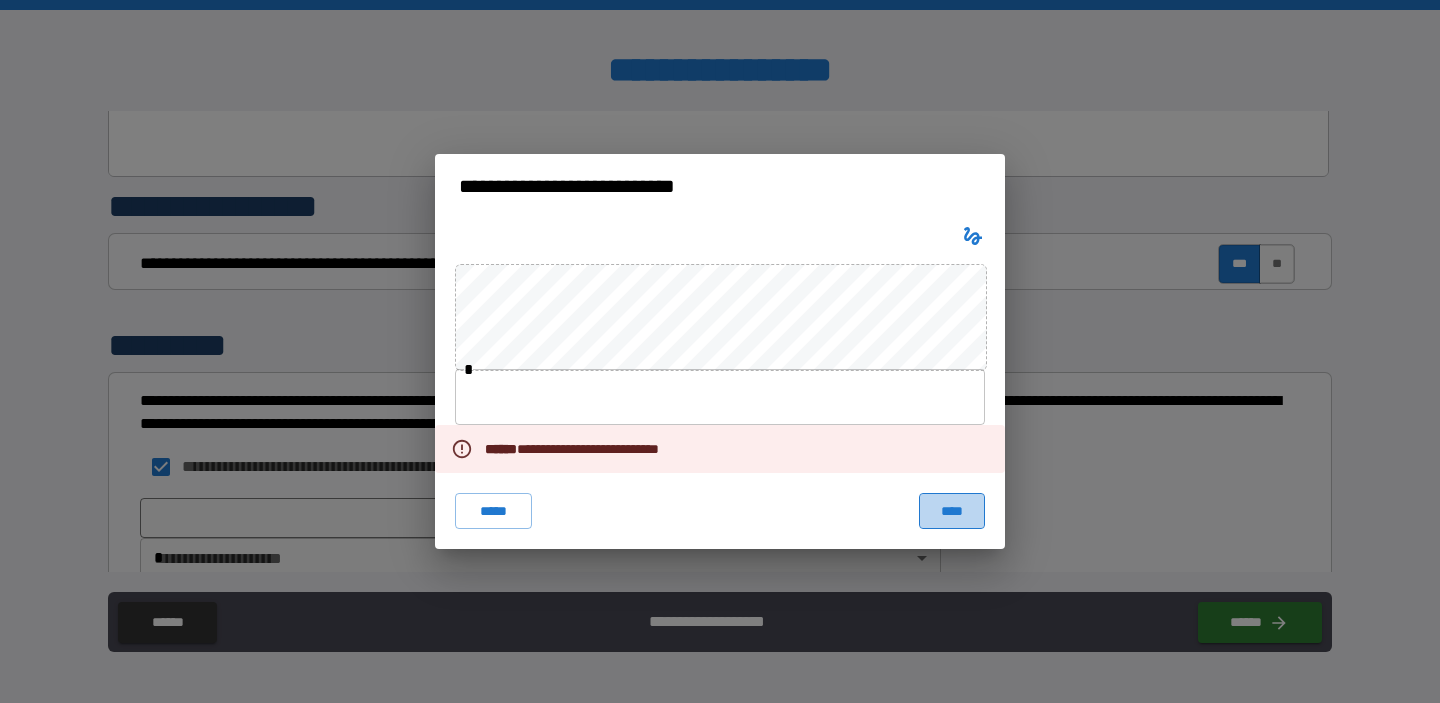 click on "****" at bounding box center [952, 511] 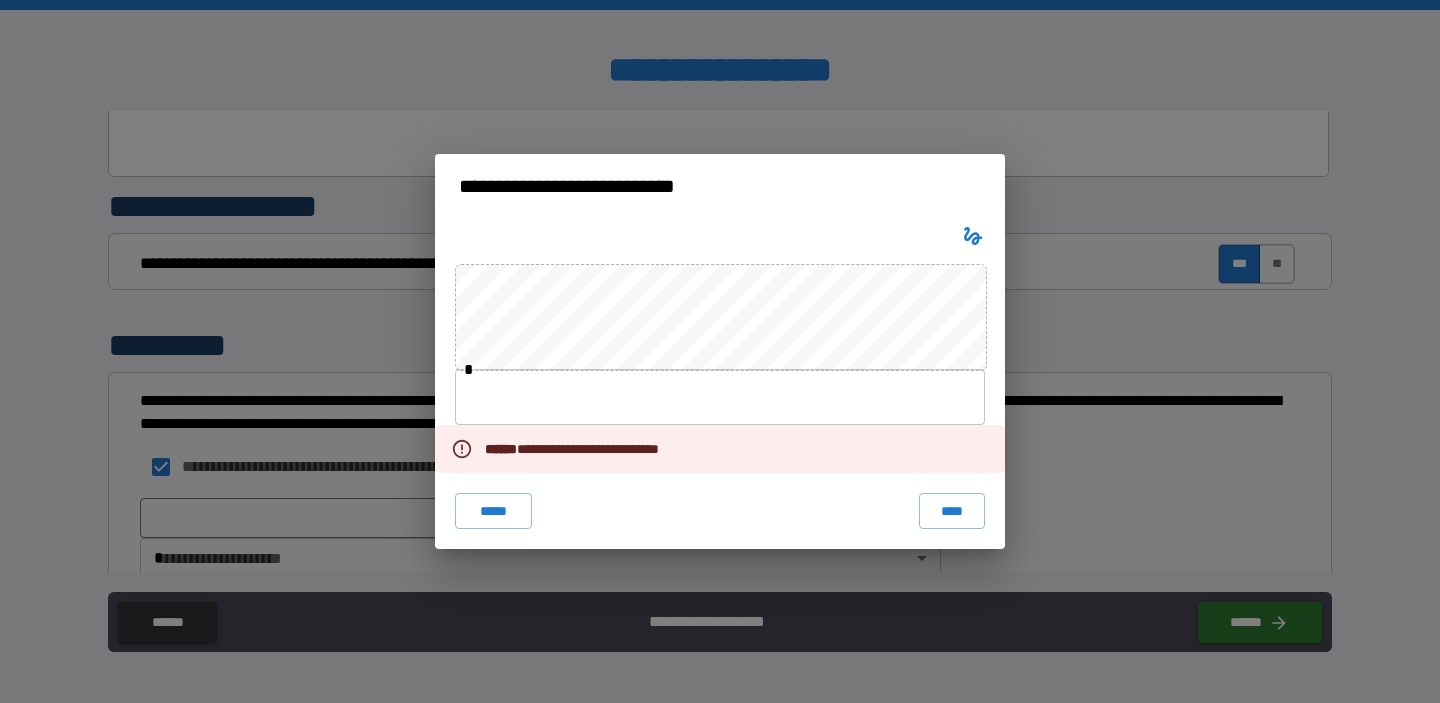 click on "**********" at bounding box center [720, 351] 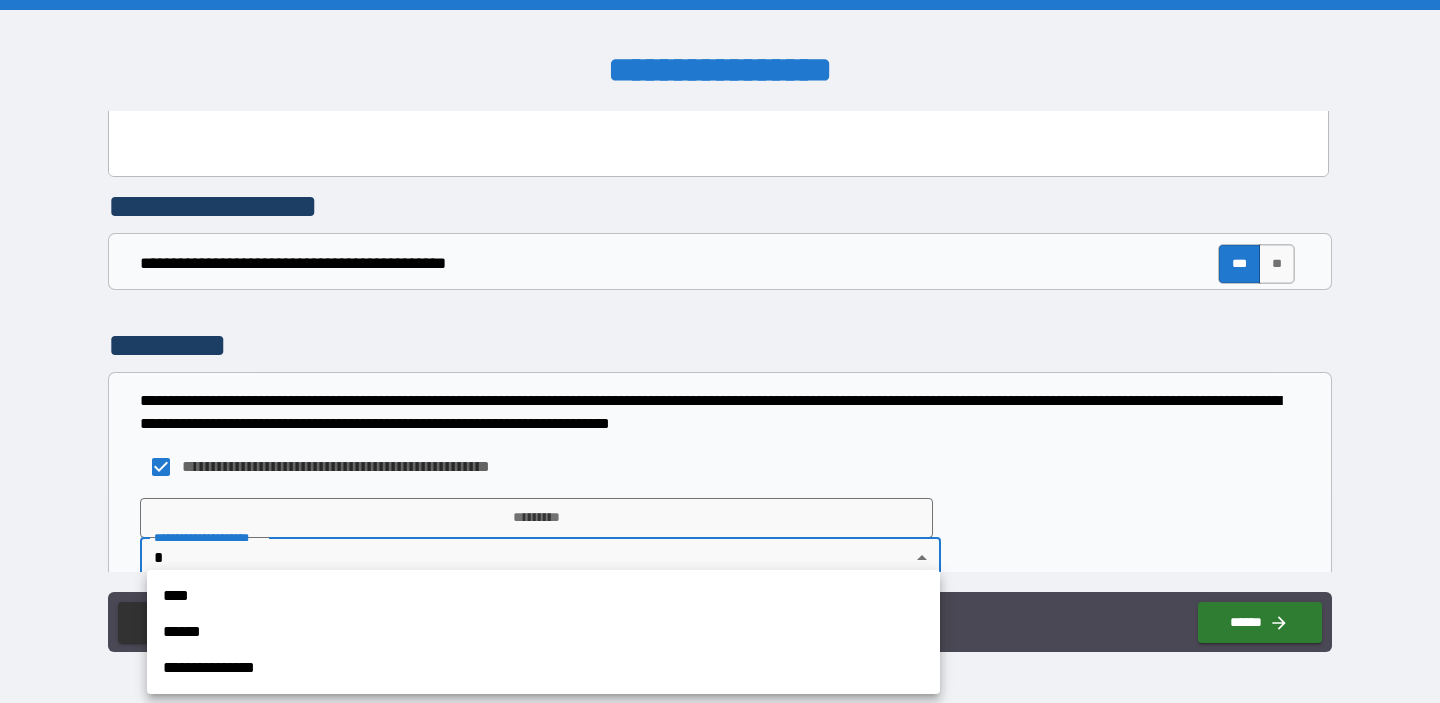 click on "[FIRST] [LAST] [STREET] [CITY], [STATE] [ZIP] [COUNTRY] [PHONE] [EMAIL] [DOB] [SSN] [CREDIT_CARD] [PASSPORT] [DRIVER_LICENSE]" at bounding box center [720, 351] 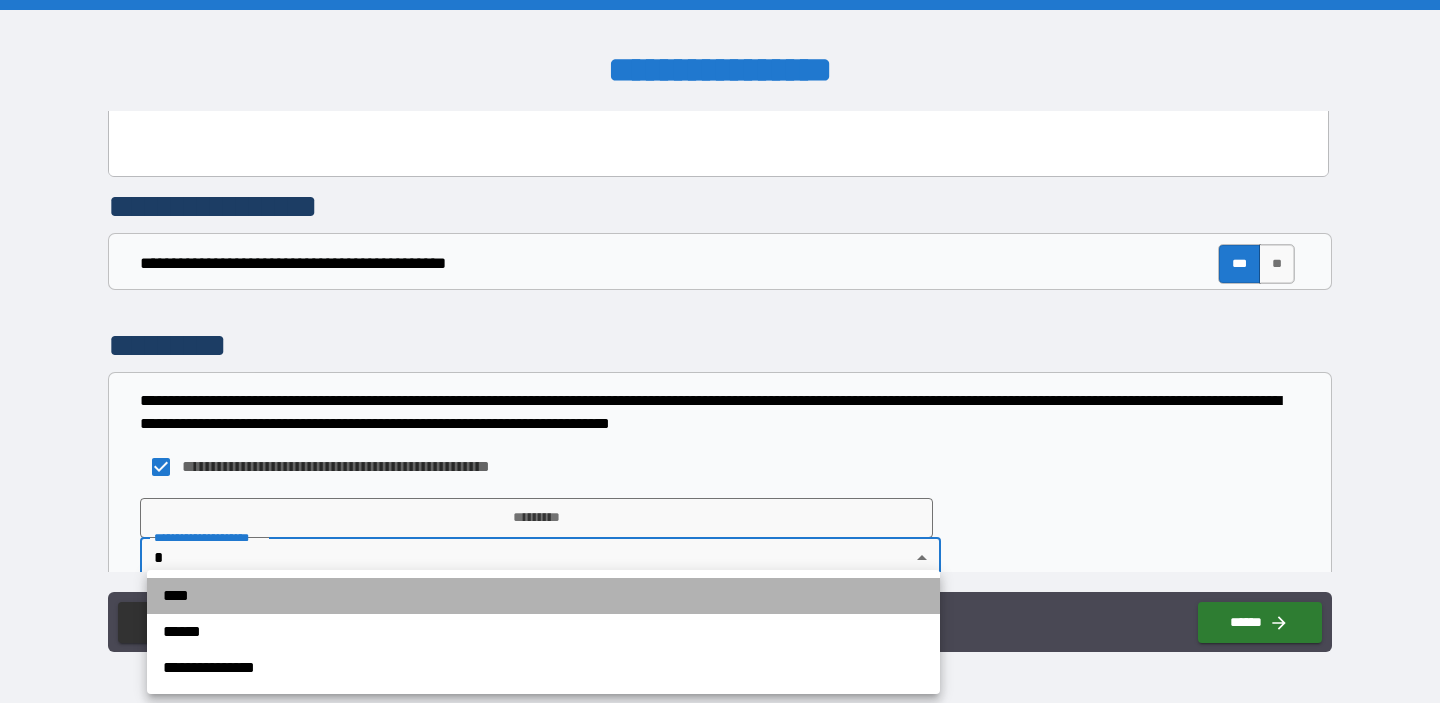 click on "****" at bounding box center (543, 596) 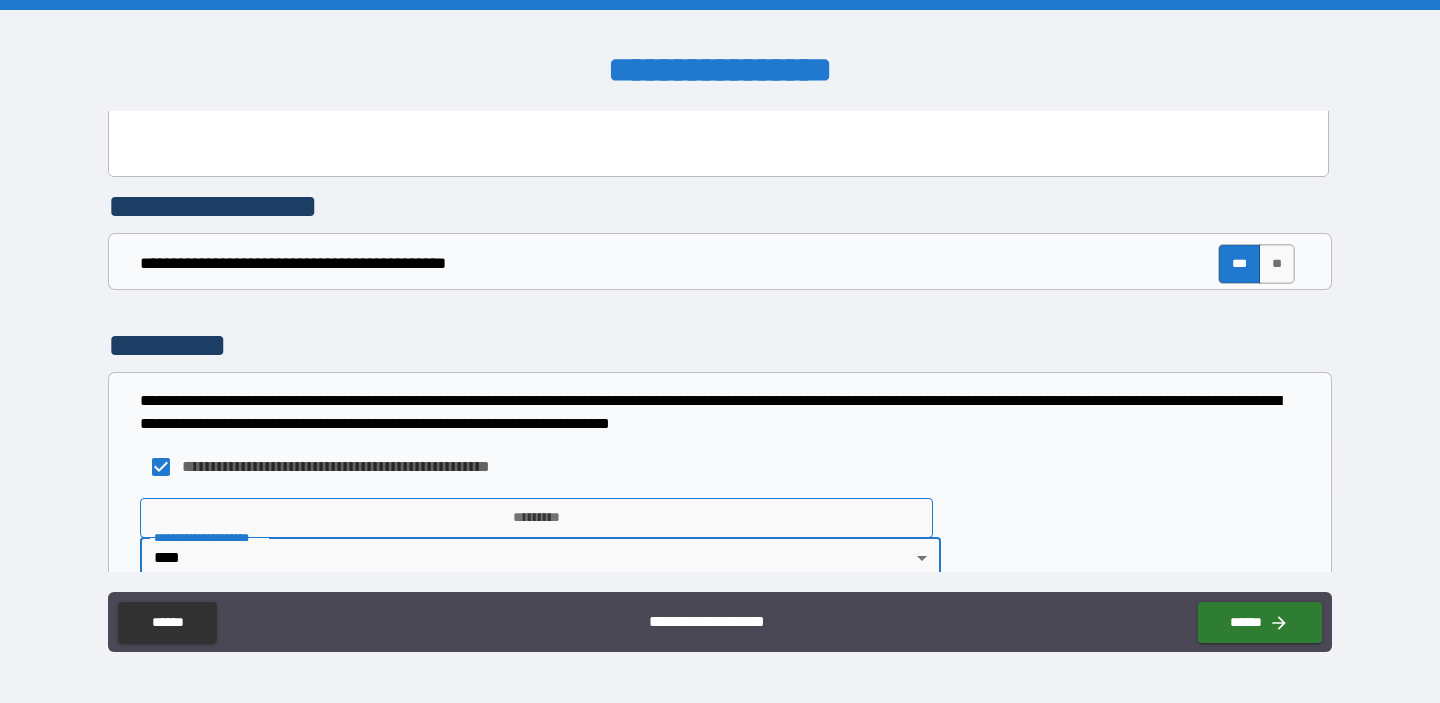 click on "*********" at bounding box center [536, 518] 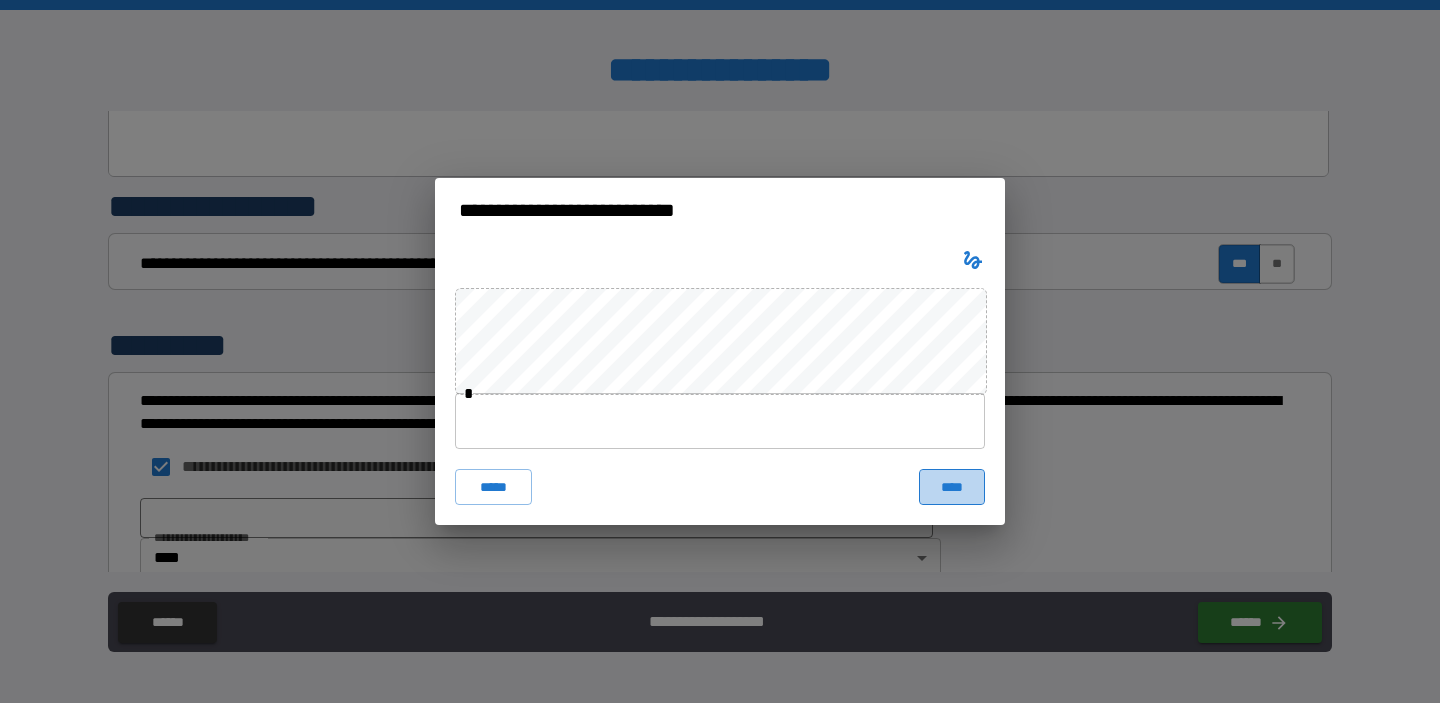 click on "****" at bounding box center [952, 487] 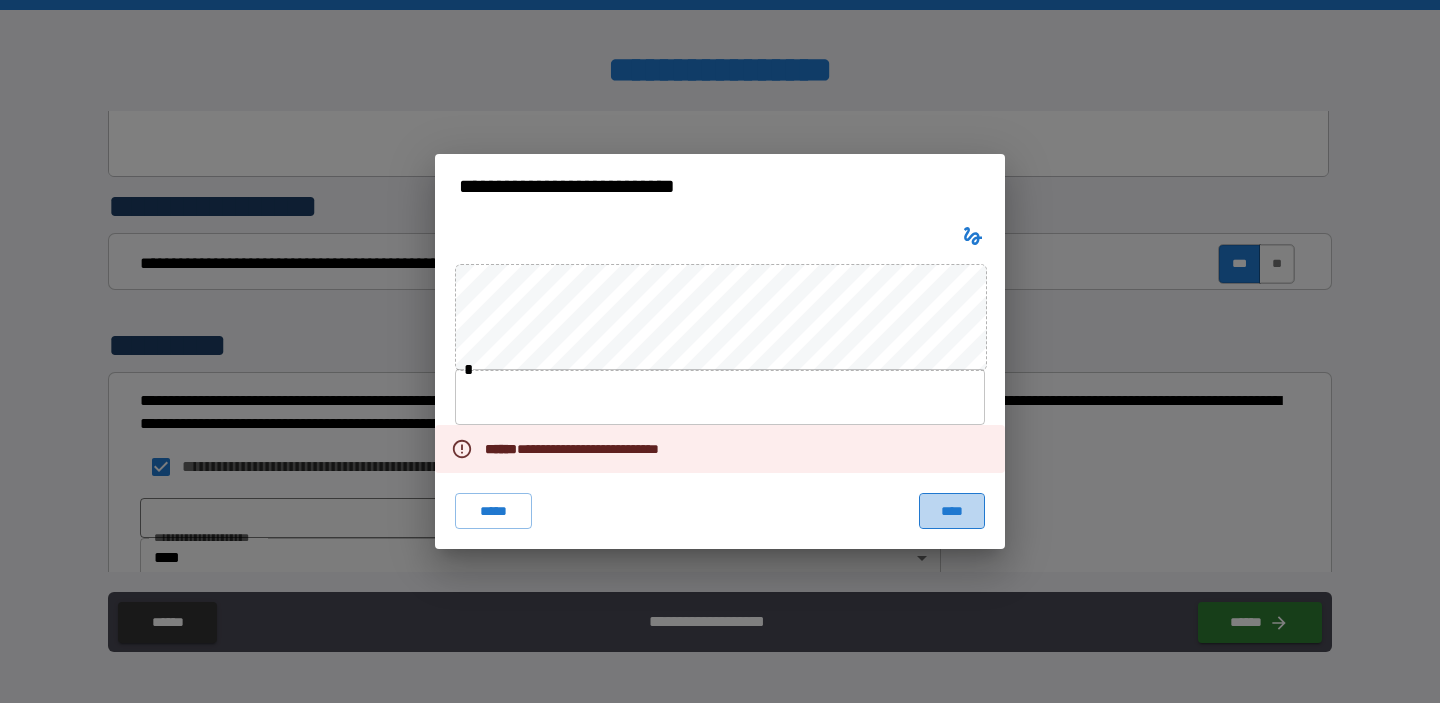 click on "****" at bounding box center (952, 511) 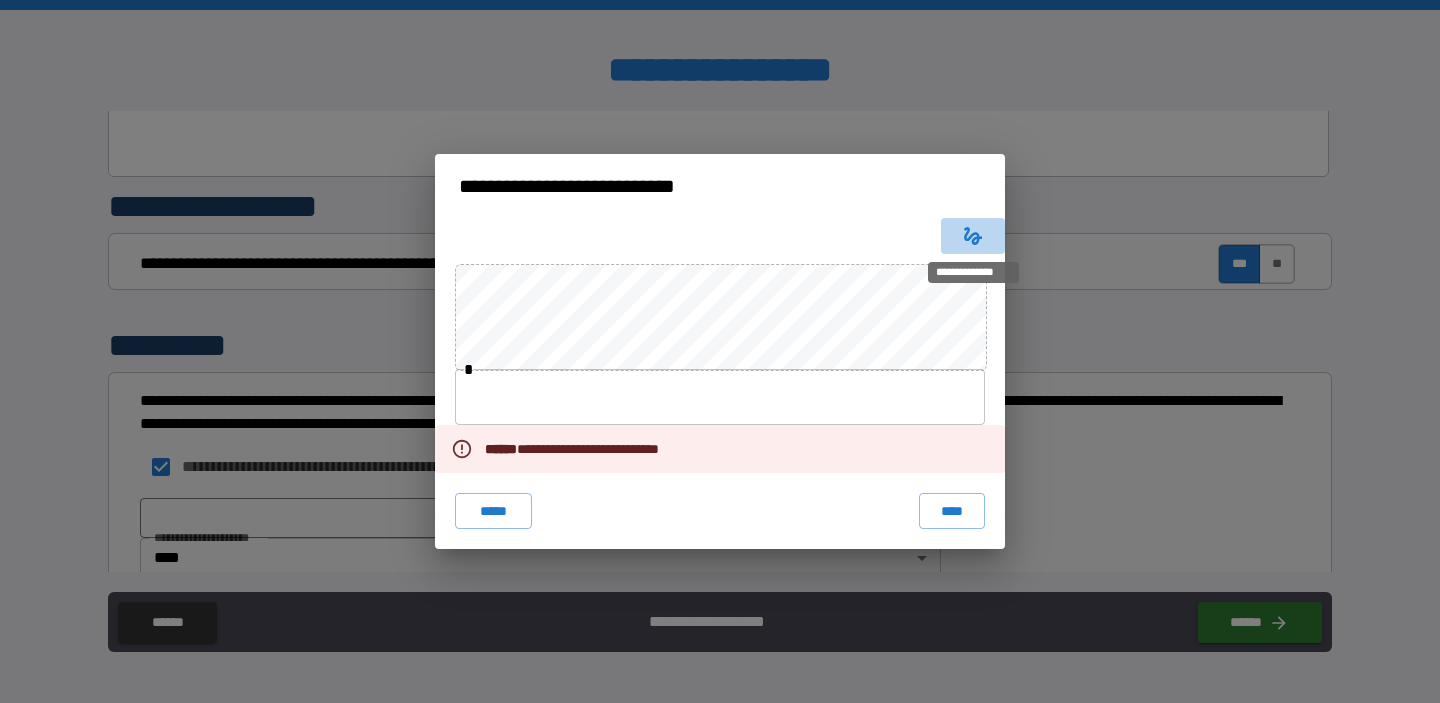 click 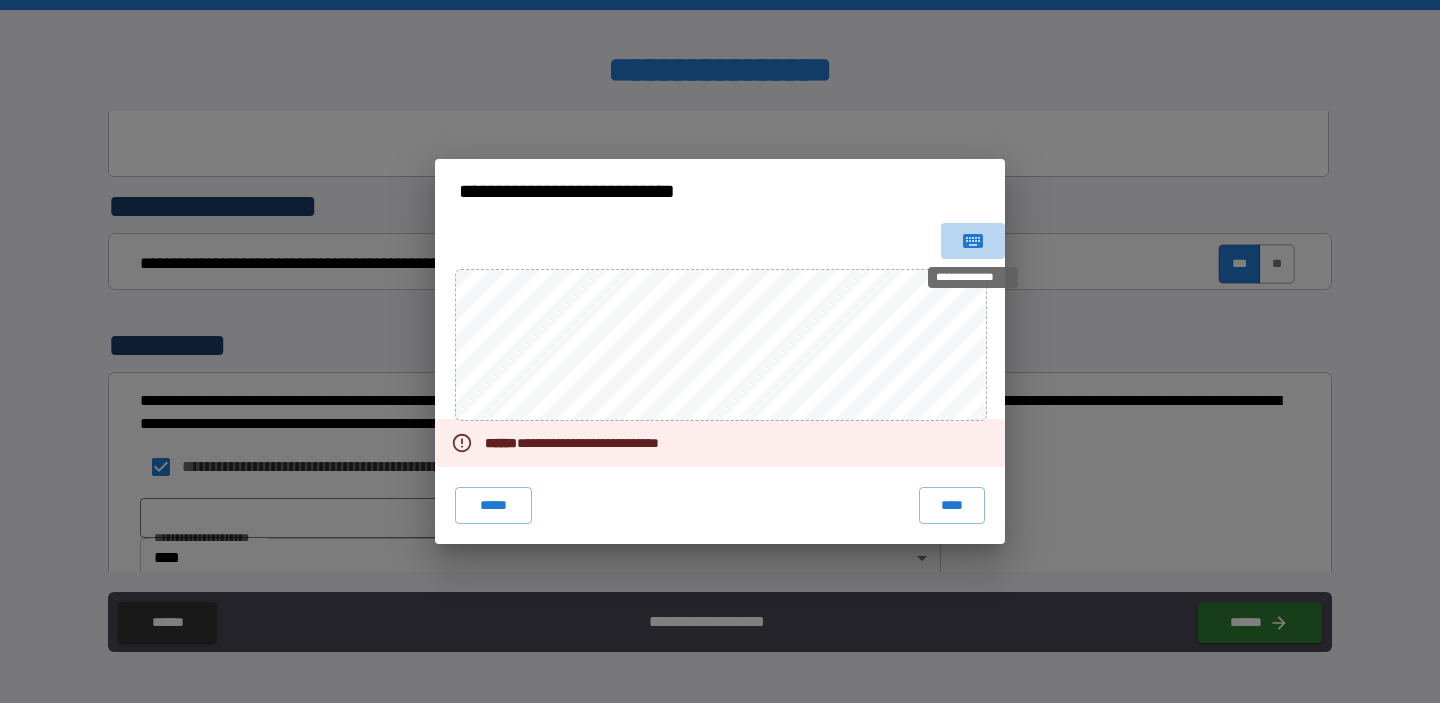 click 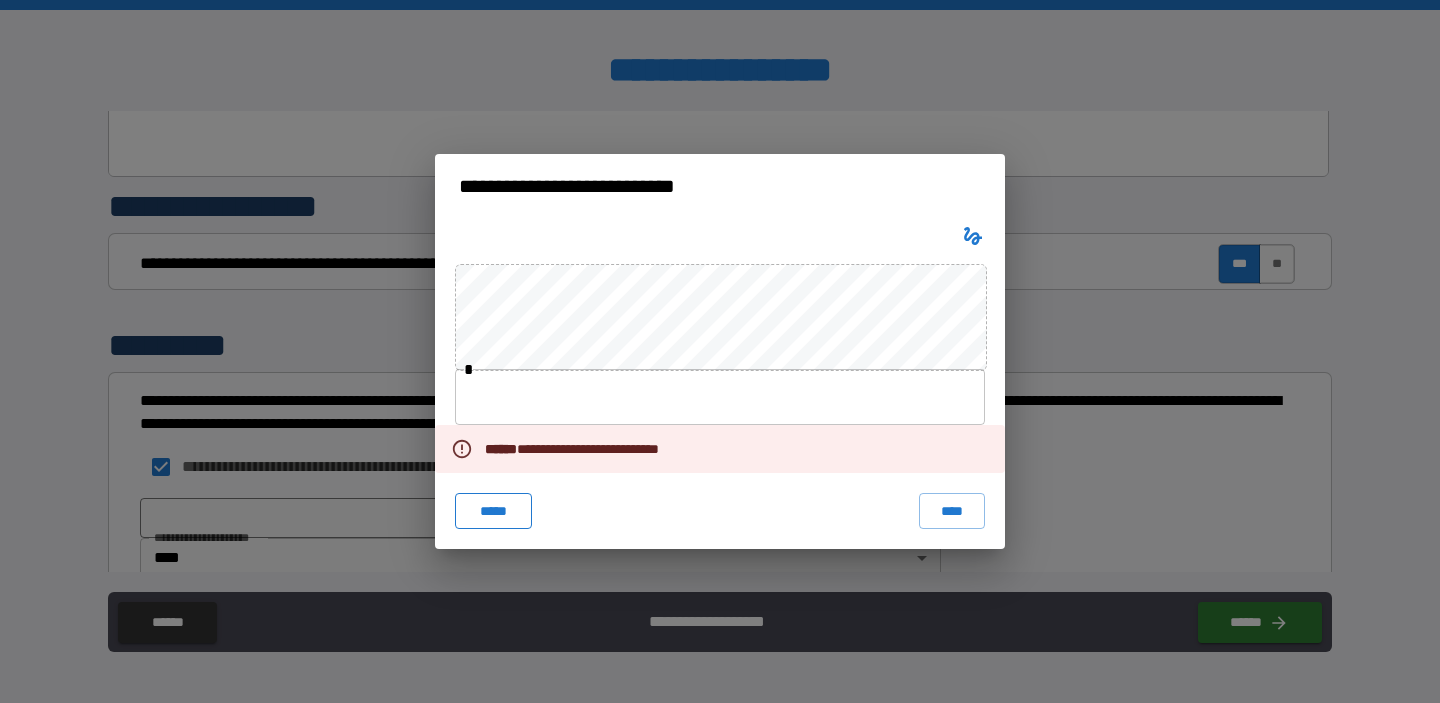 click on "*****" at bounding box center (493, 511) 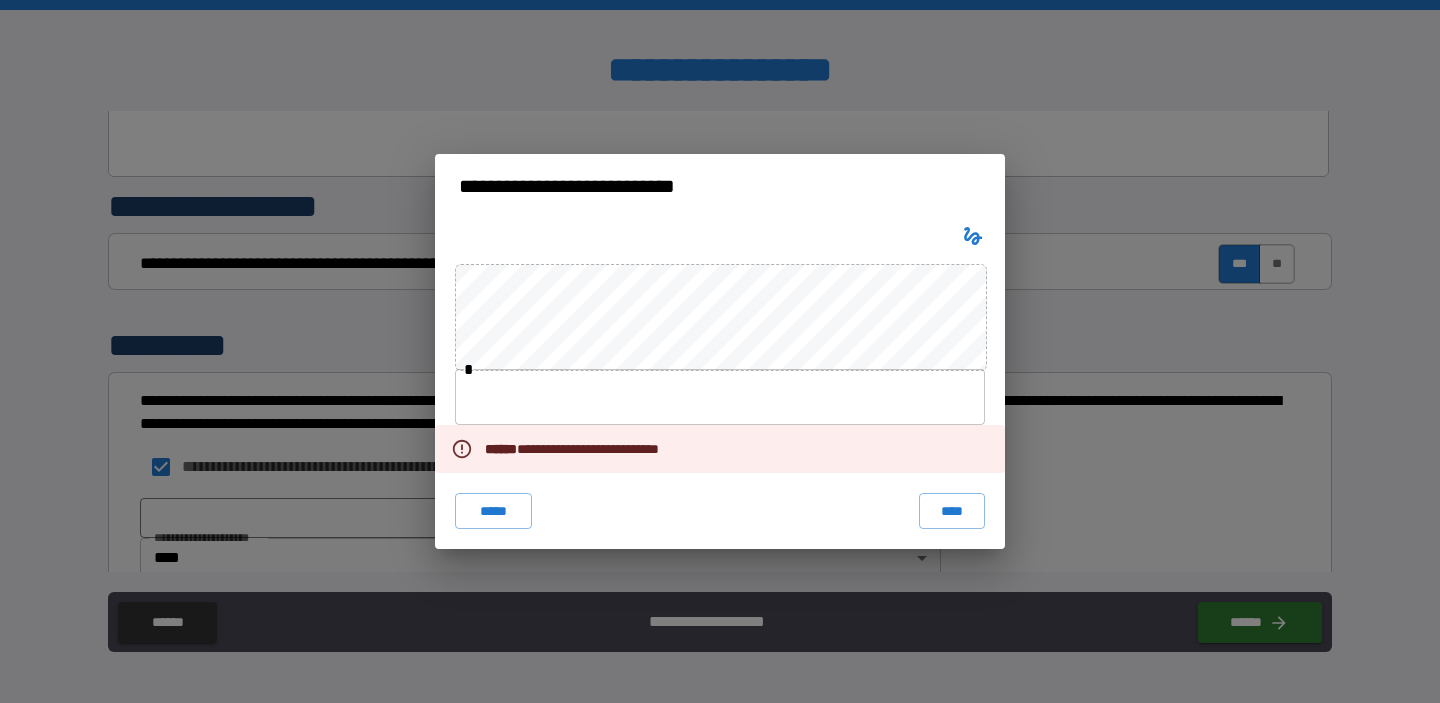 click at bounding box center [720, 397] 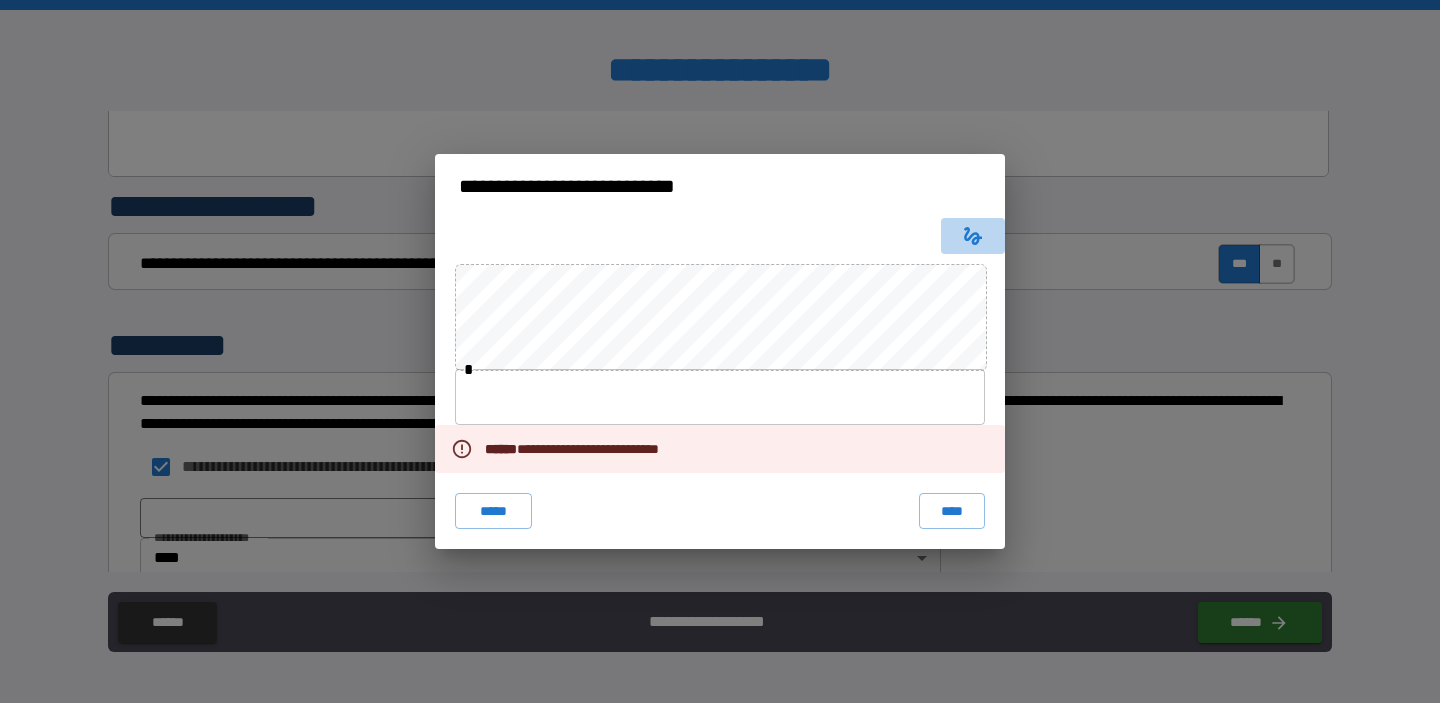 click 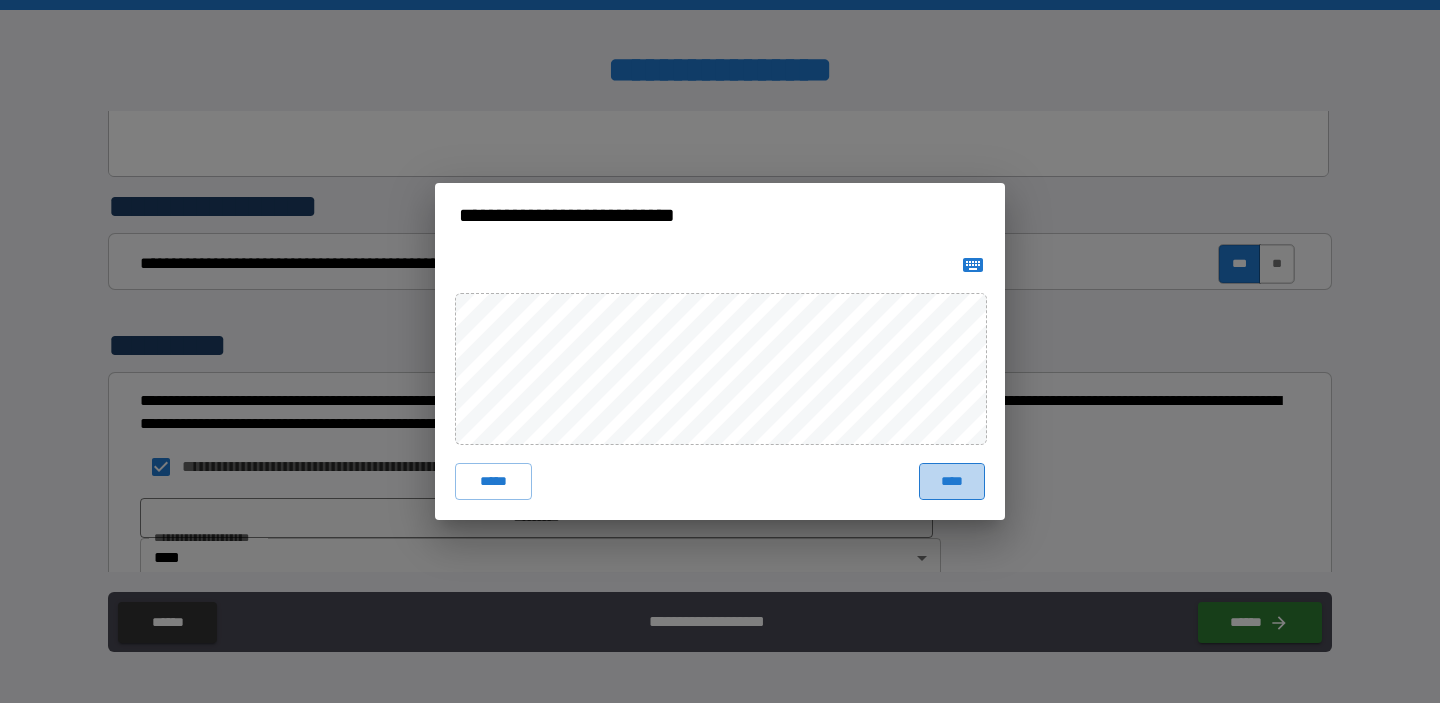 click on "****" at bounding box center [952, 481] 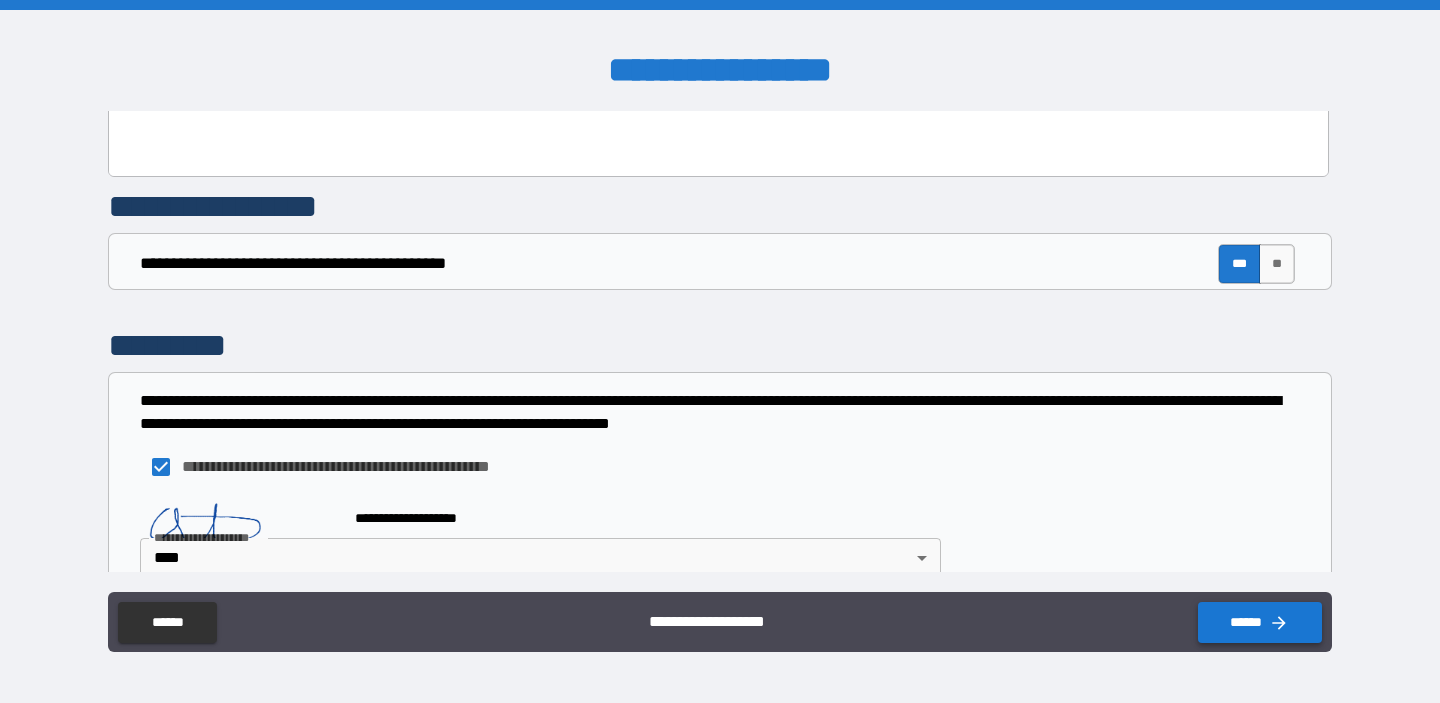 click on "******" at bounding box center (1260, 622) 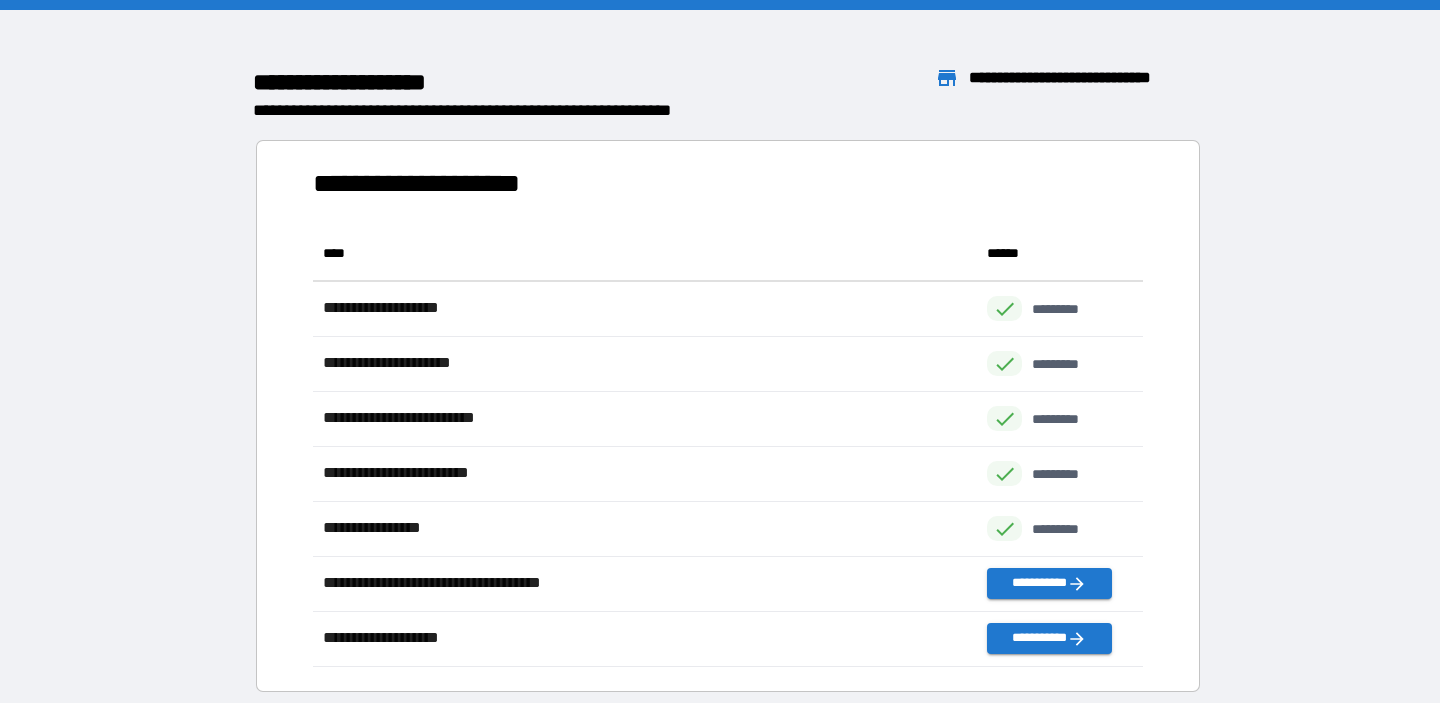 scroll, scrollTop: 1, scrollLeft: 1, axis: both 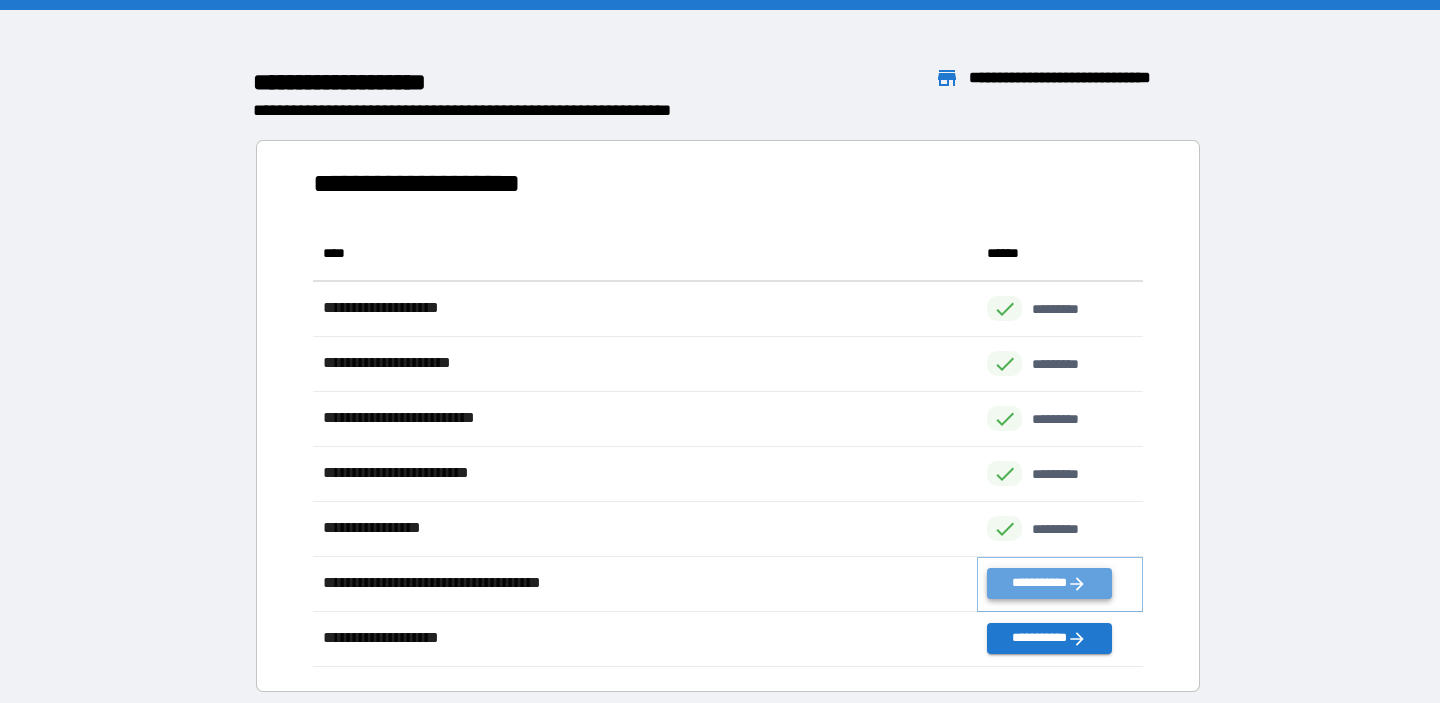 click on "**********" at bounding box center (1049, 583) 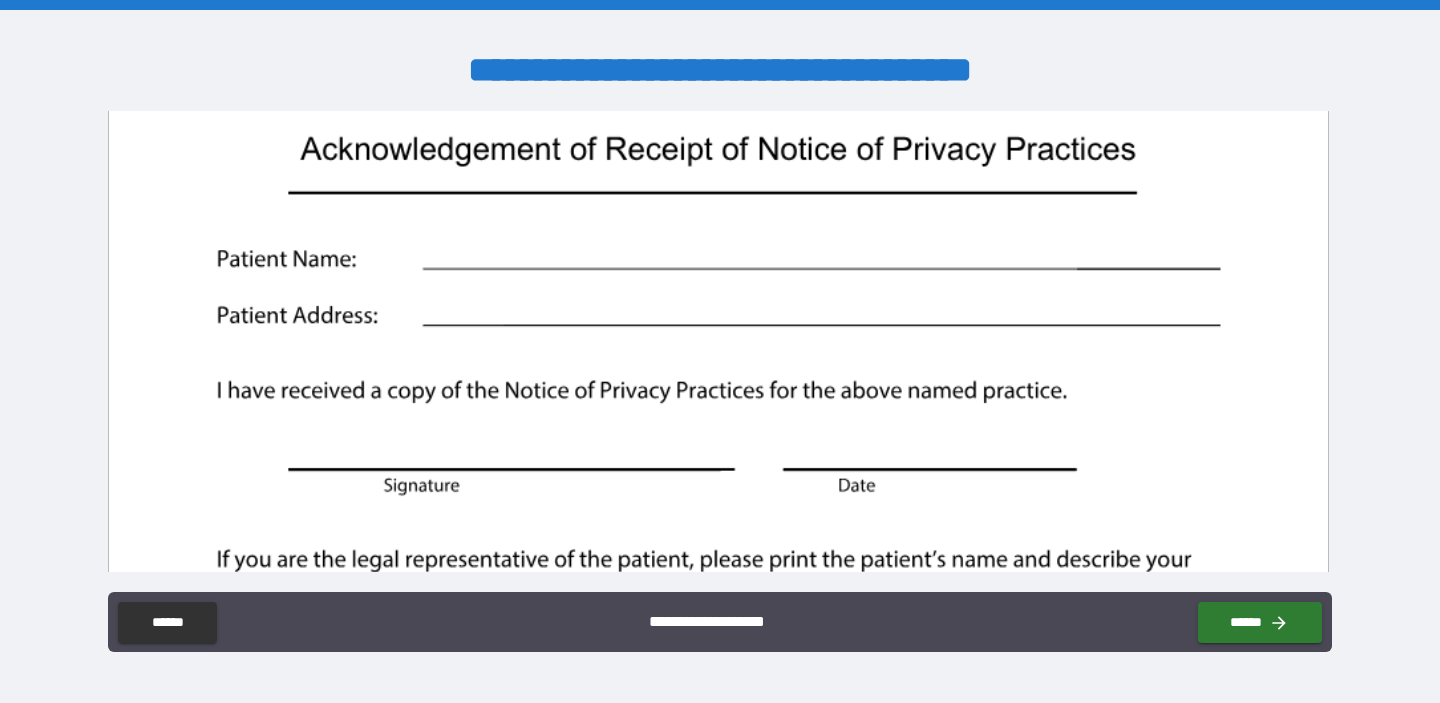 scroll, scrollTop: 282, scrollLeft: 0, axis: vertical 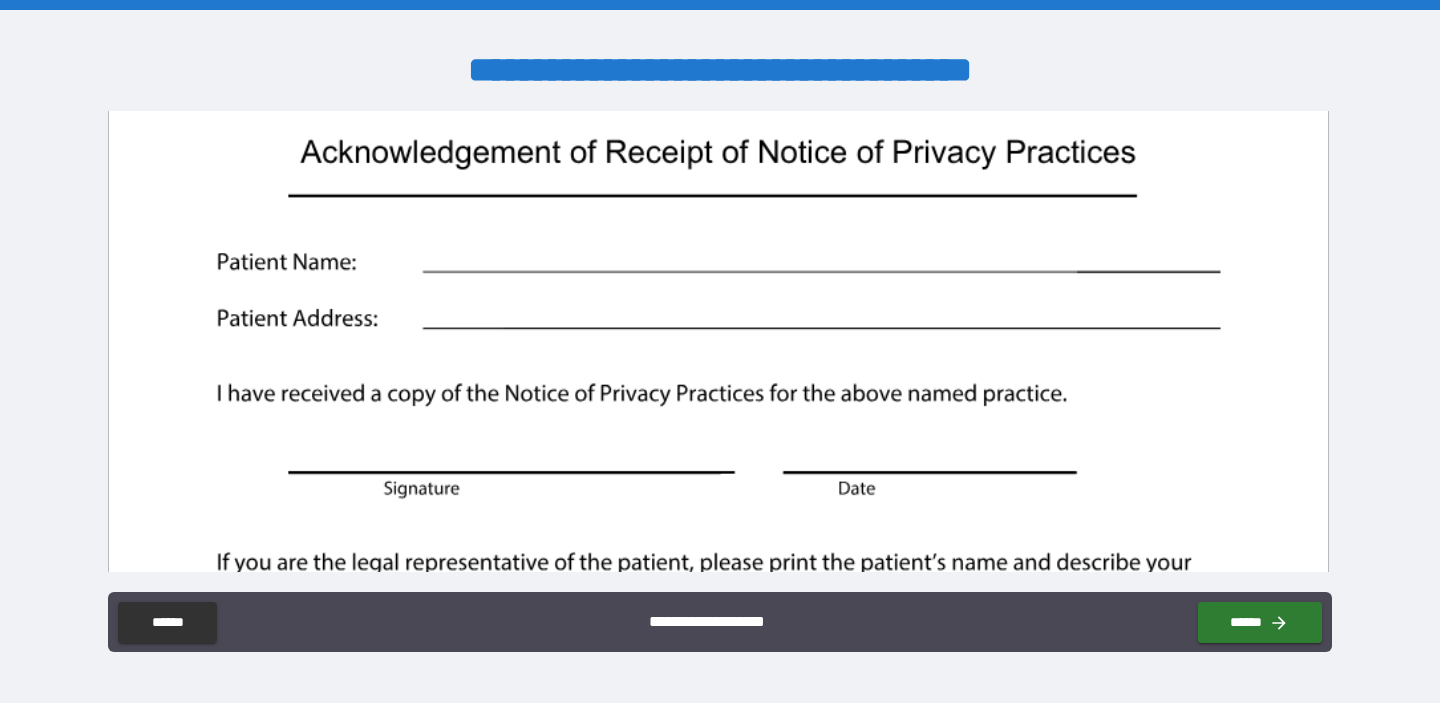 click at bounding box center (718, 649) 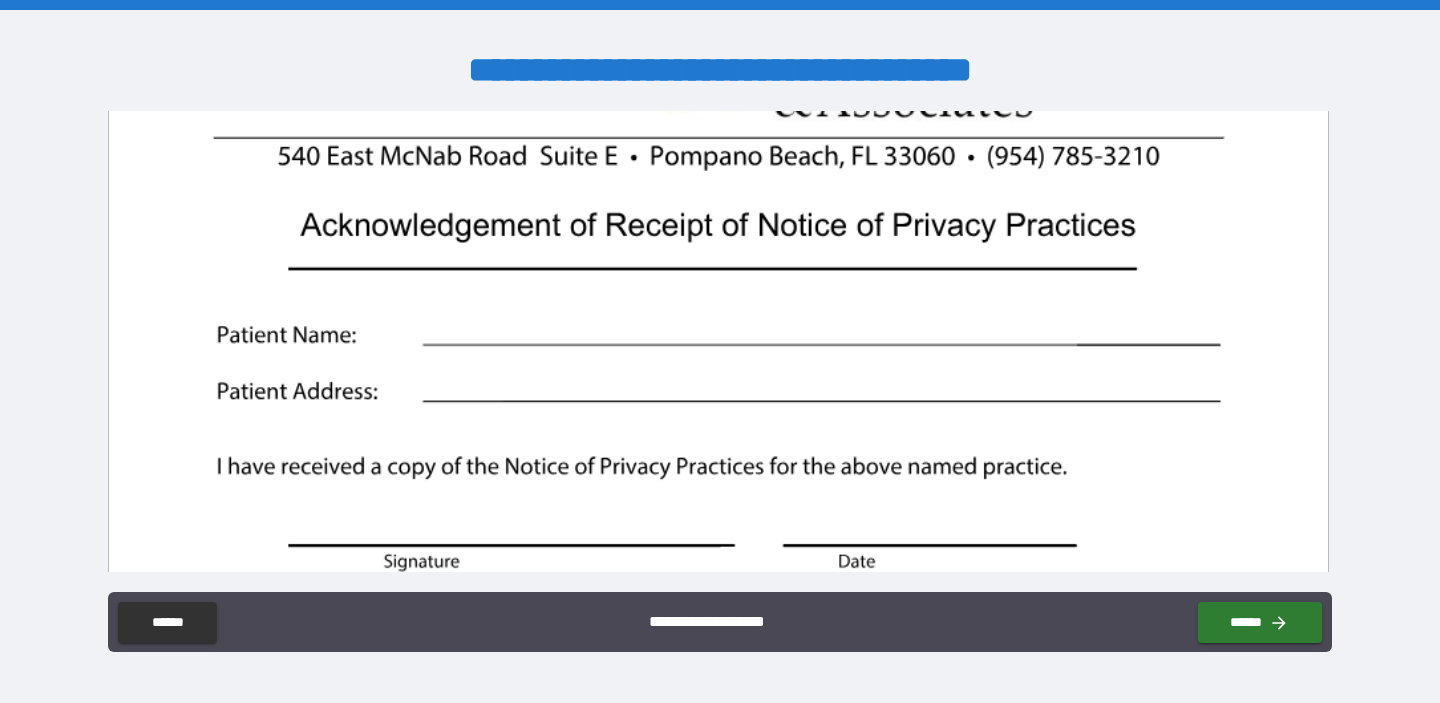scroll, scrollTop: 214, scrollLeft: 0, axis: vertical 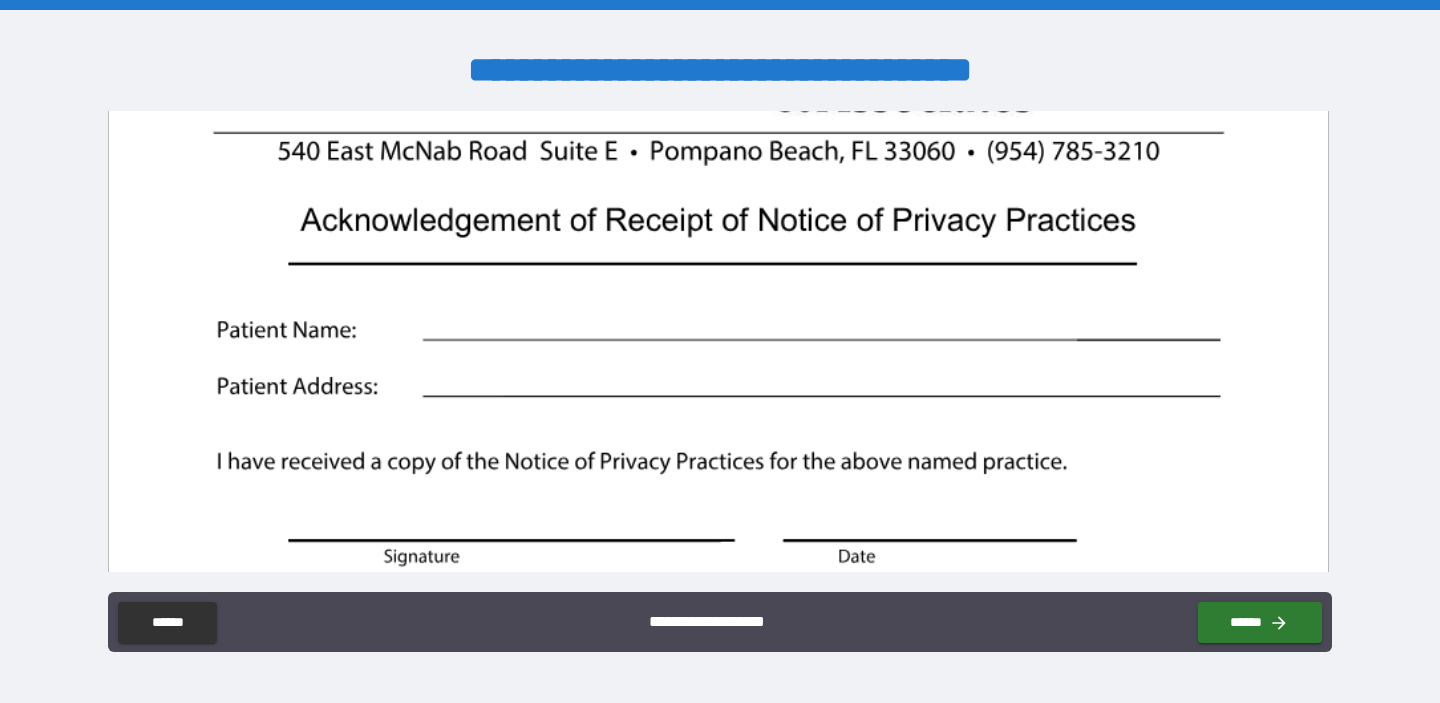 click at bounding box center (718, 717) 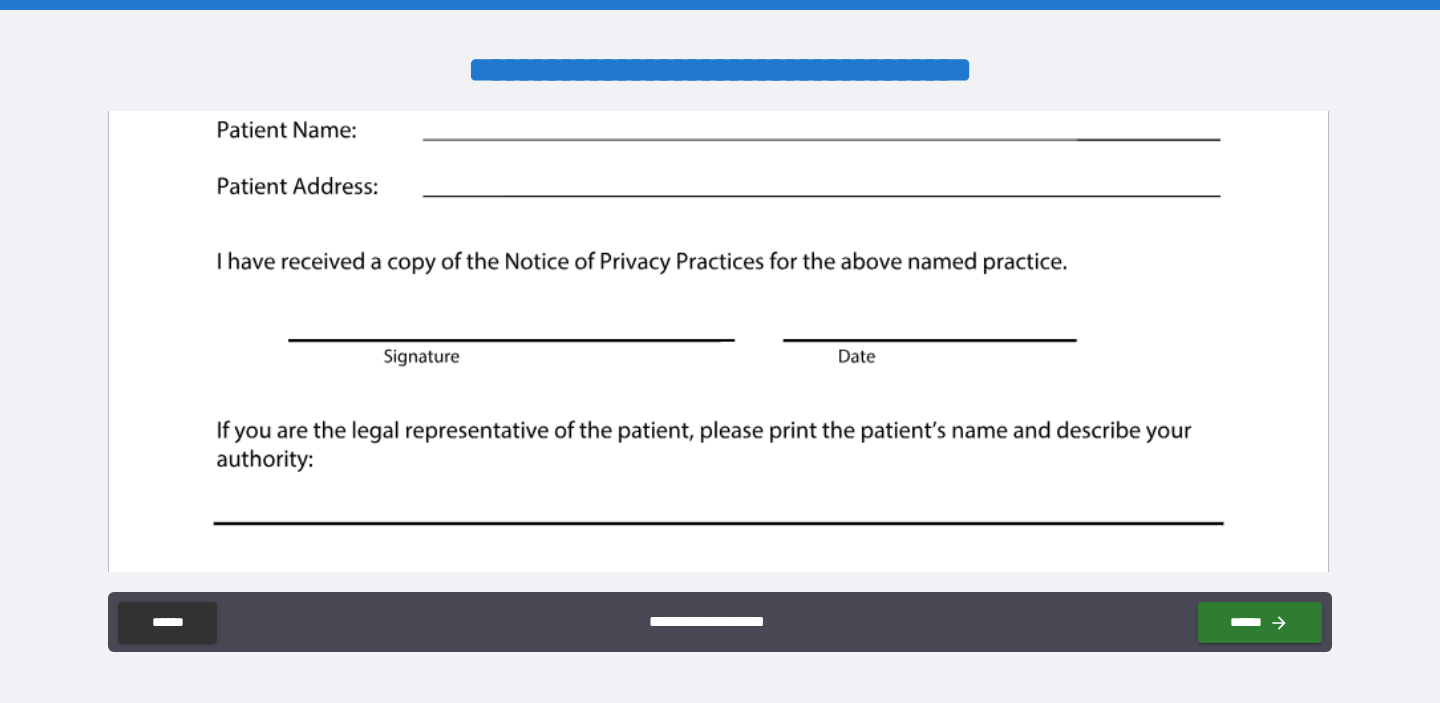 scroll, scrollTop: 424, scrollLeft: 0, axis: vertical 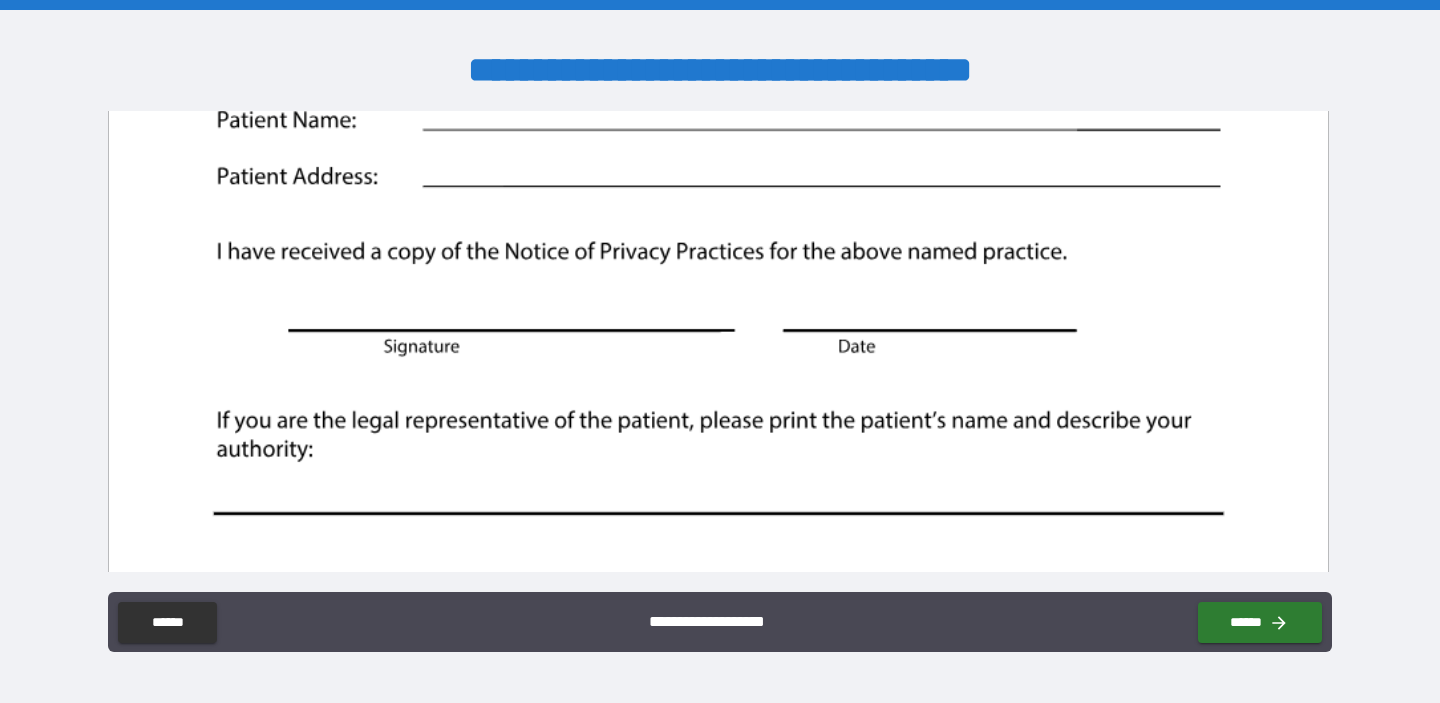 click at bounding box center [718, 507] 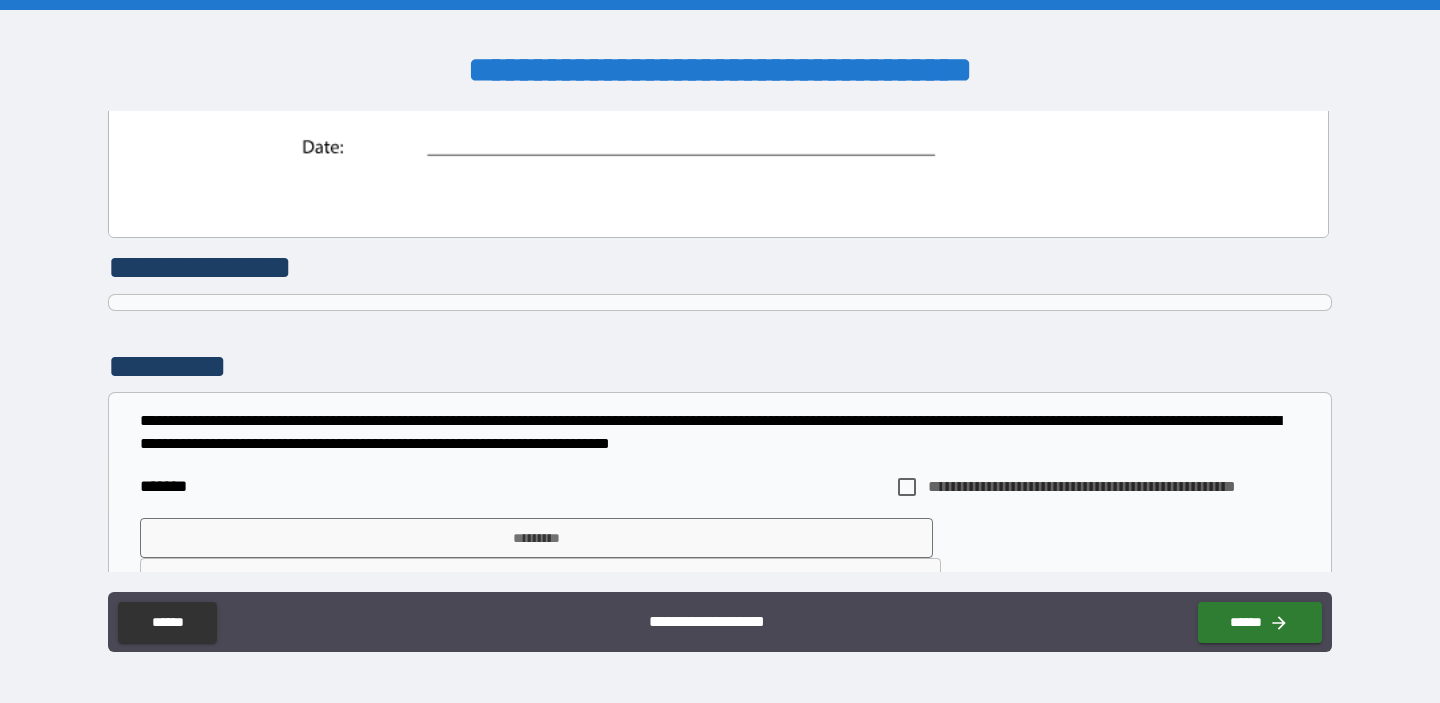 scroll, scrollTop: 1480, scrollLeft: 0, axis: vertical 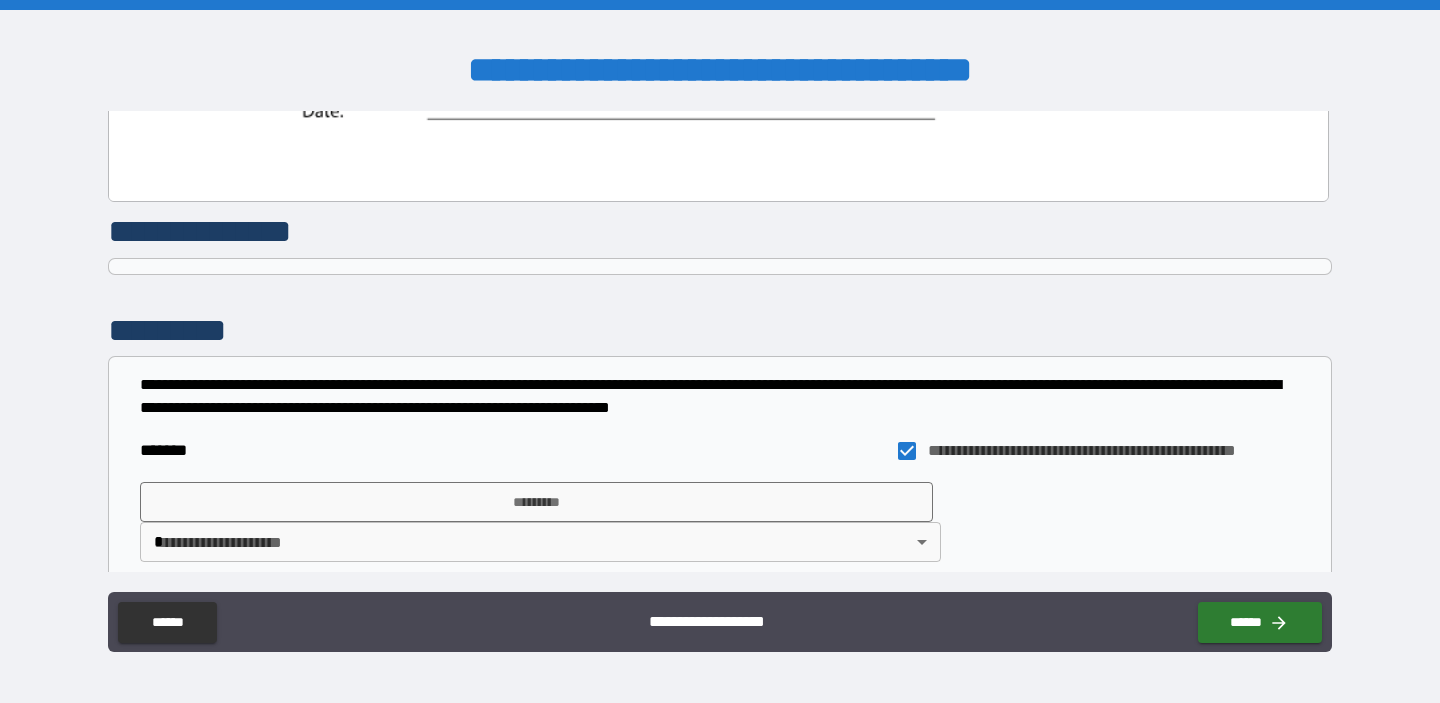 click on "[FIRST] [LAST] [STREET] [CITY], [STATE] [ZIP] [COUNTRY] [PHONE] [EMAIL] [DOB] [SSN] [CREDIT_CARD] [PASSPORT] [DRIVER_LICENSE]" at bounding box center (720, 351) 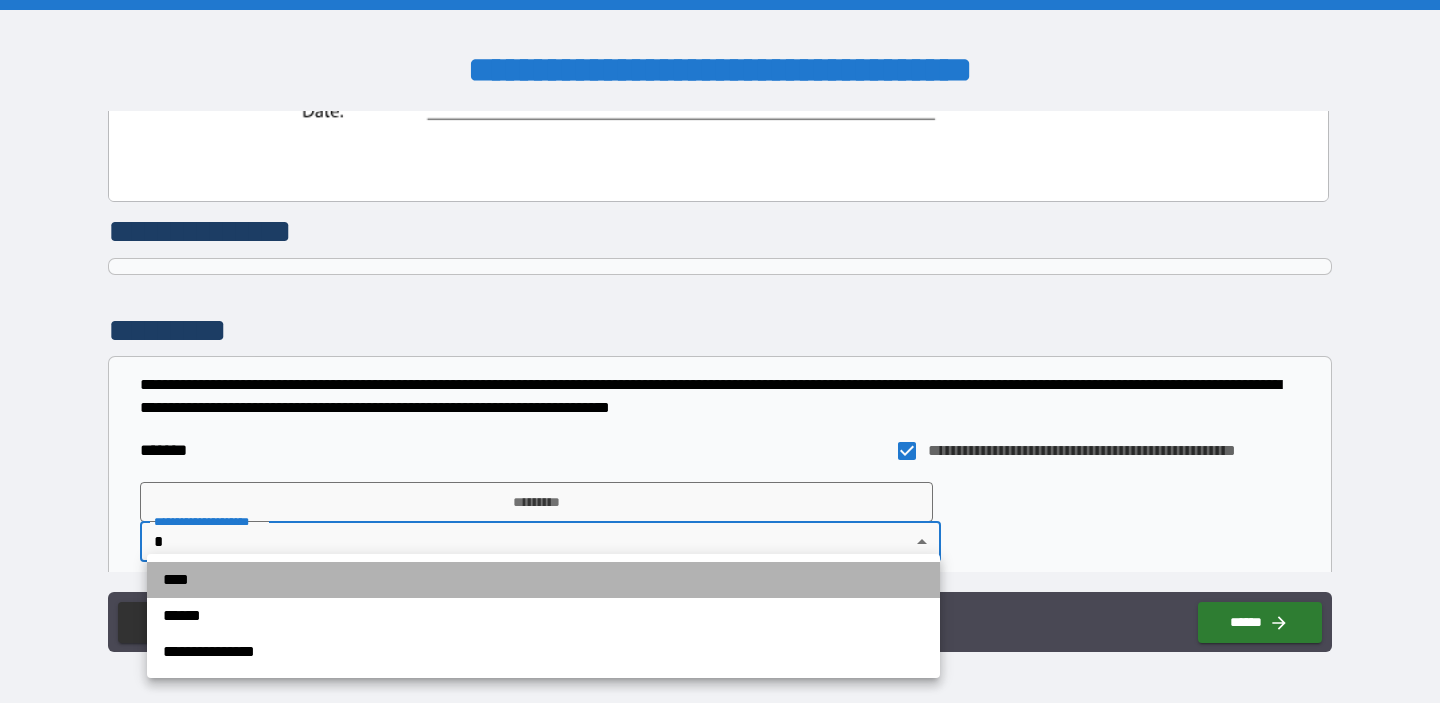 click on "****" at bounding box center [543, 580] 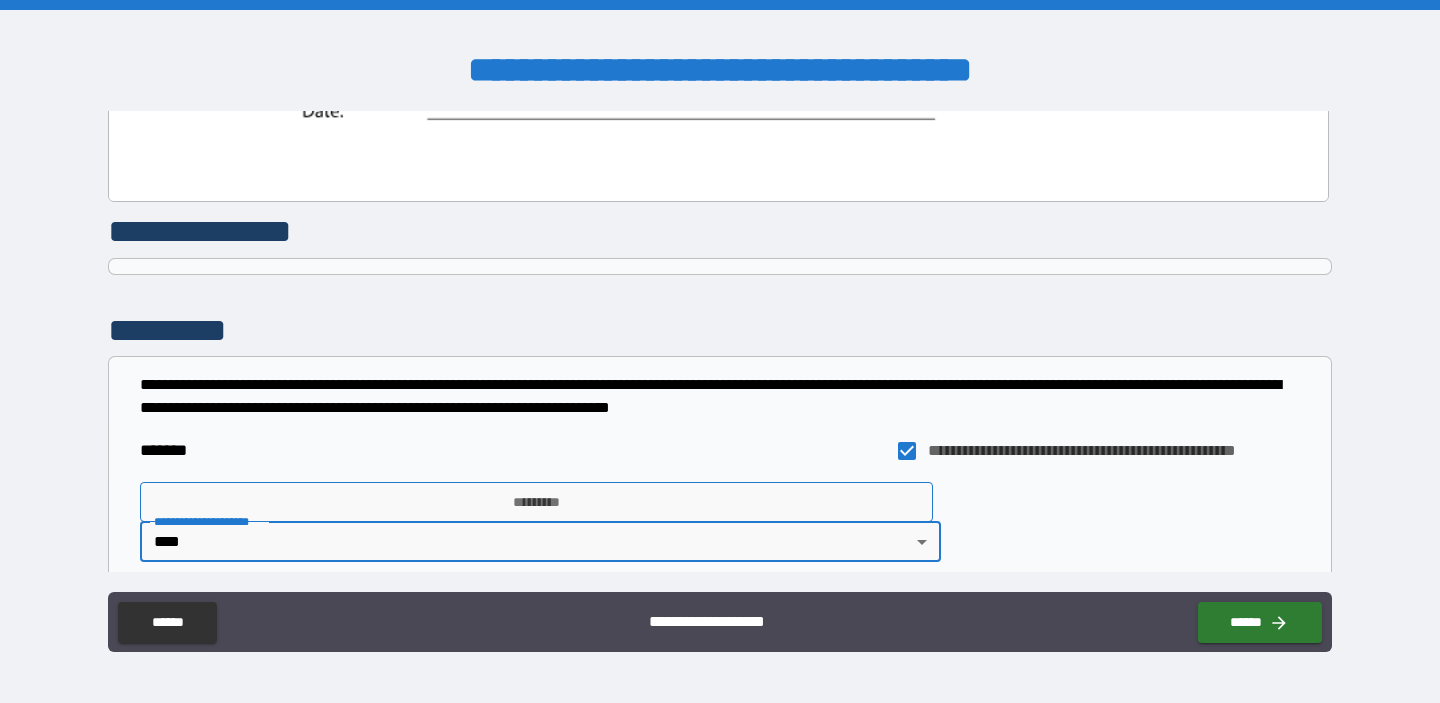 click on "*********" at bounding box center [536, 502] 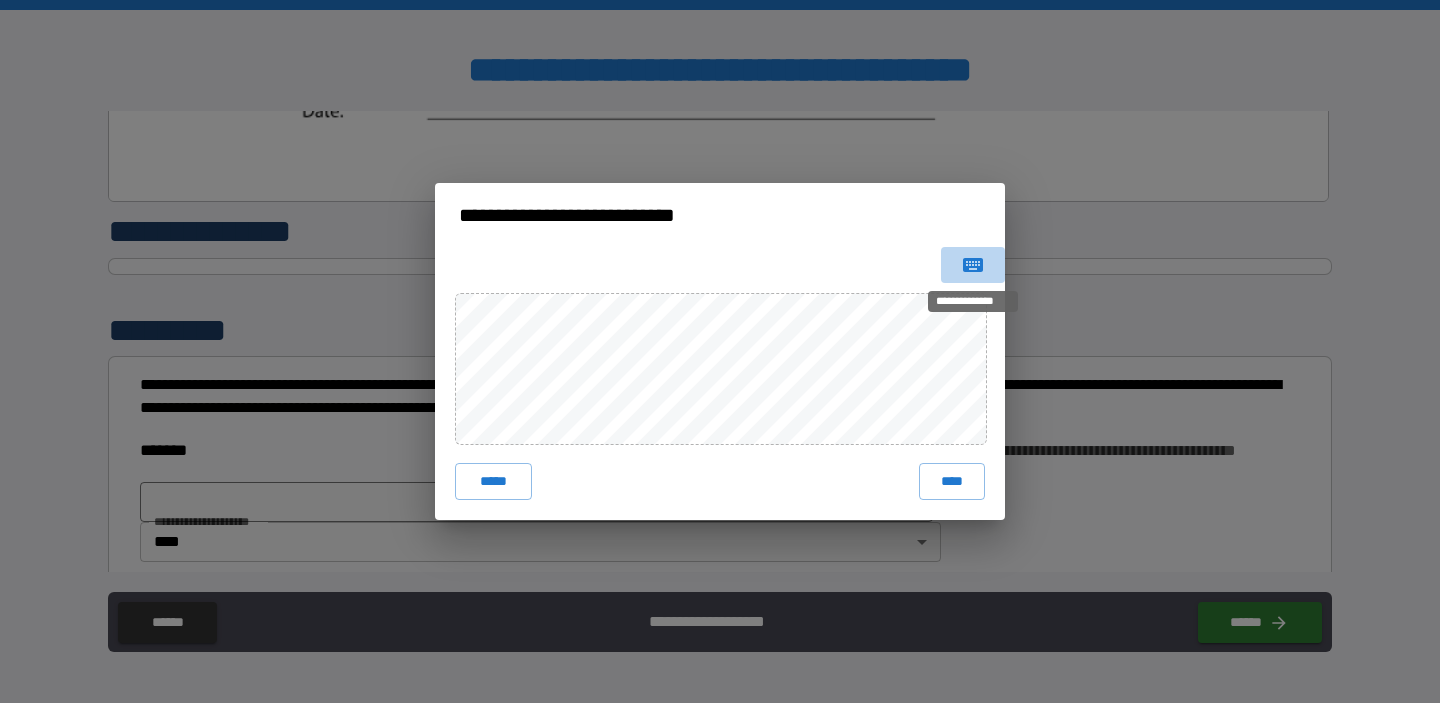 click 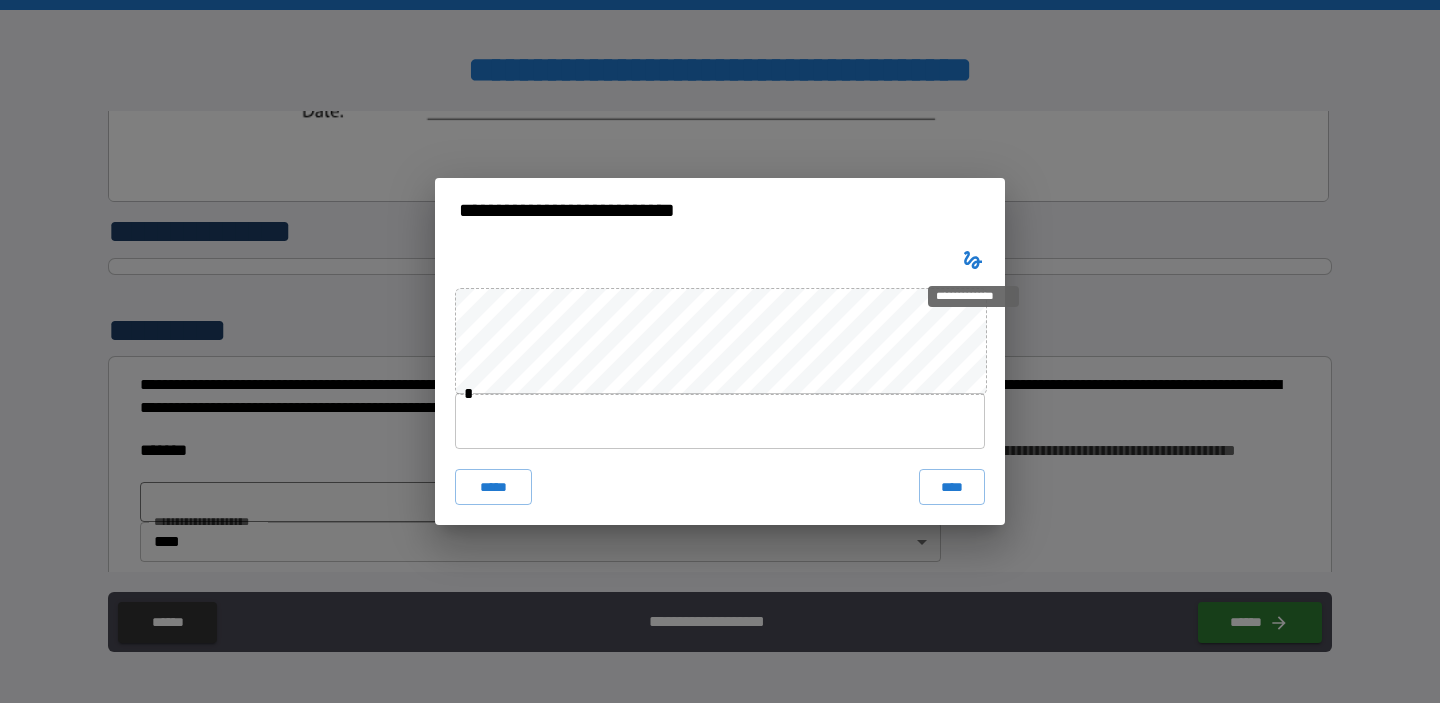 click 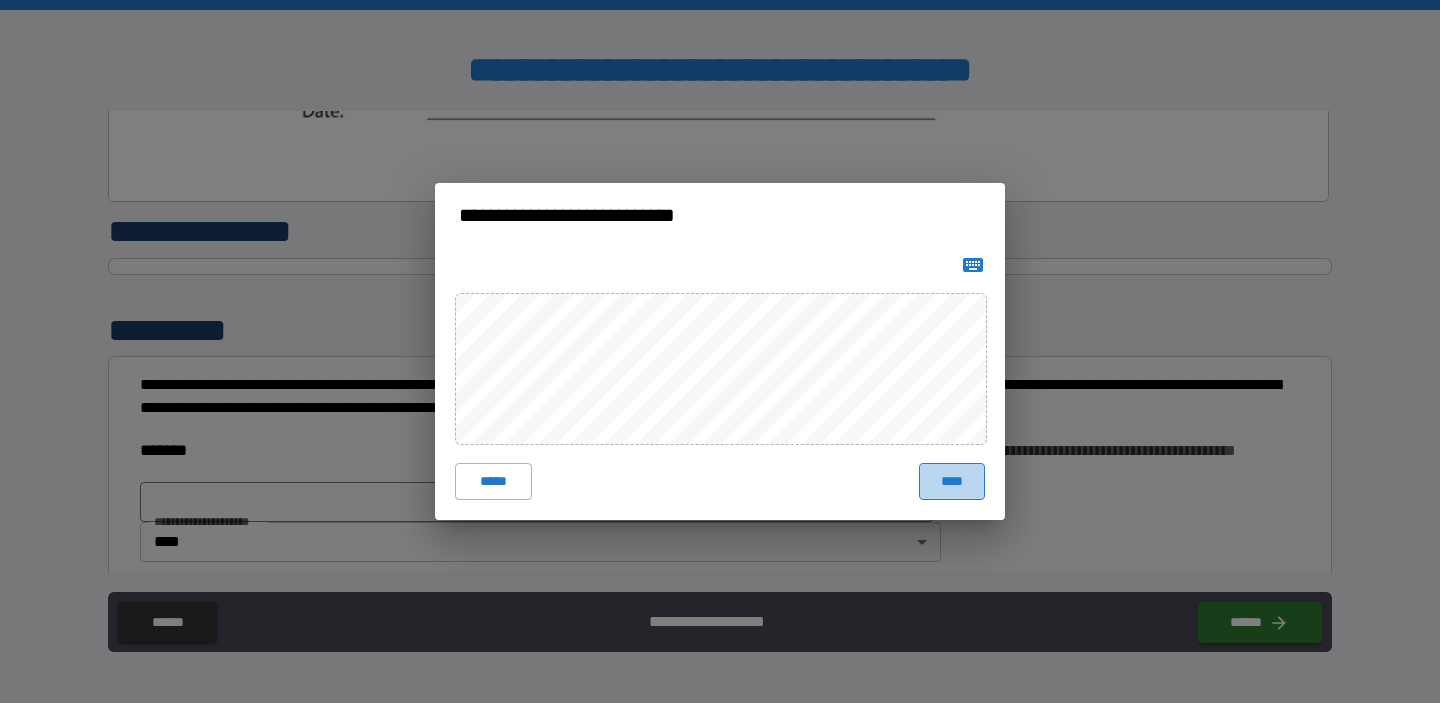 click on "****" at bounding box center [952, 481] 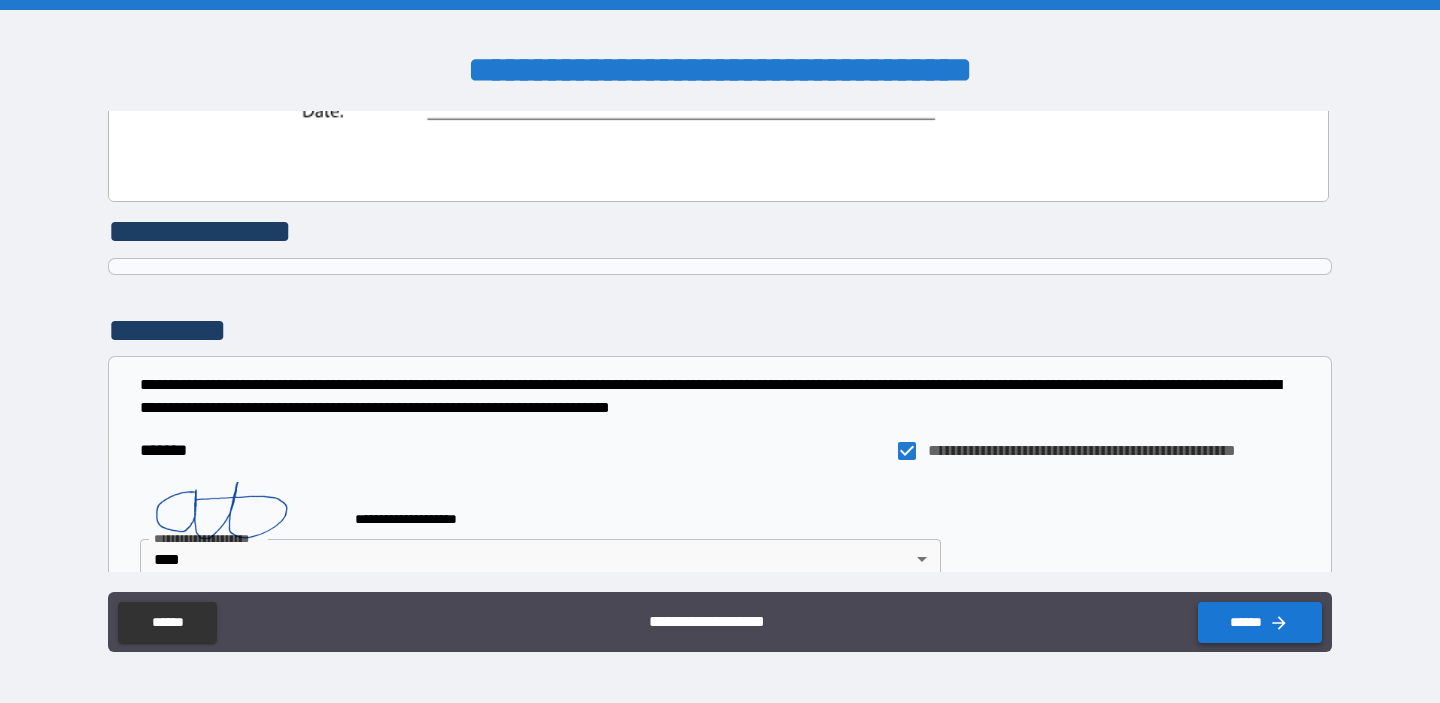 click on "******" at bounding box center [1260, 622] 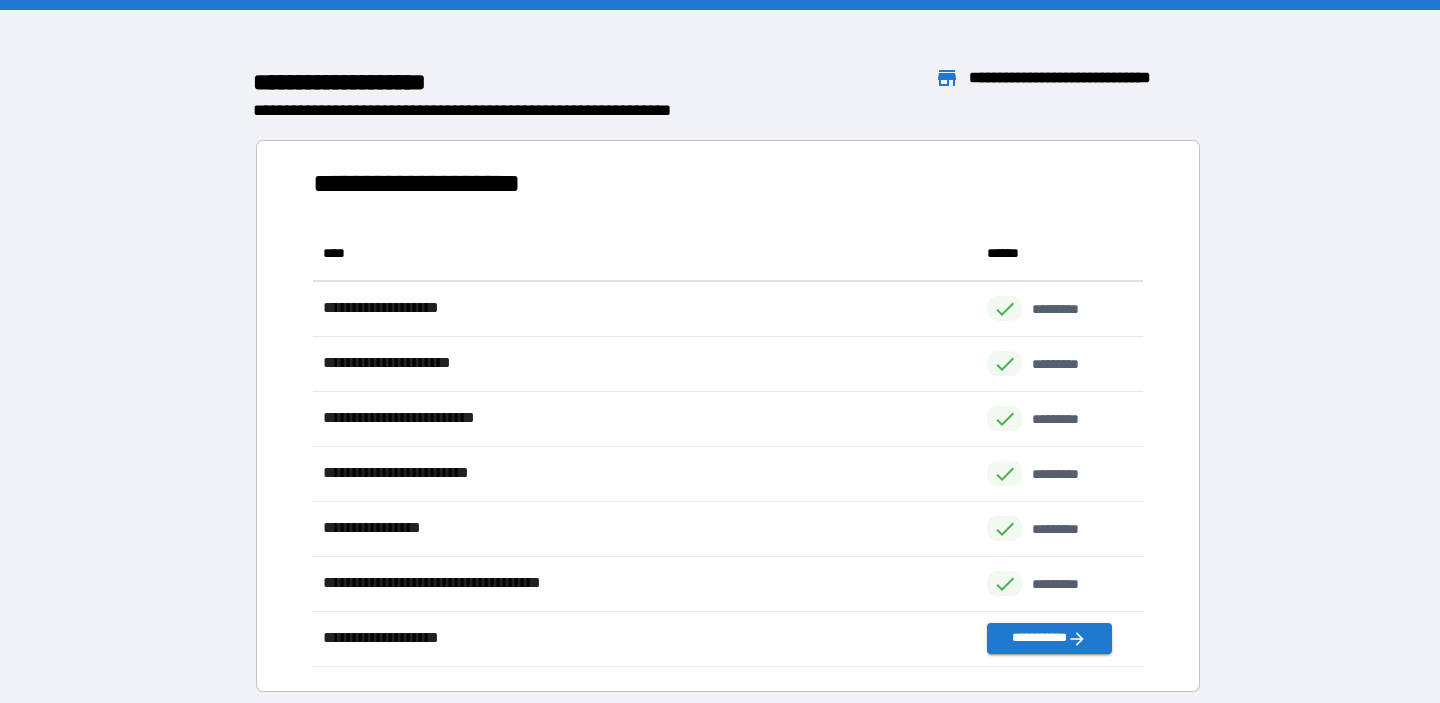 scroll, scrollTop: 1, scrollLeft: 1, axis: both 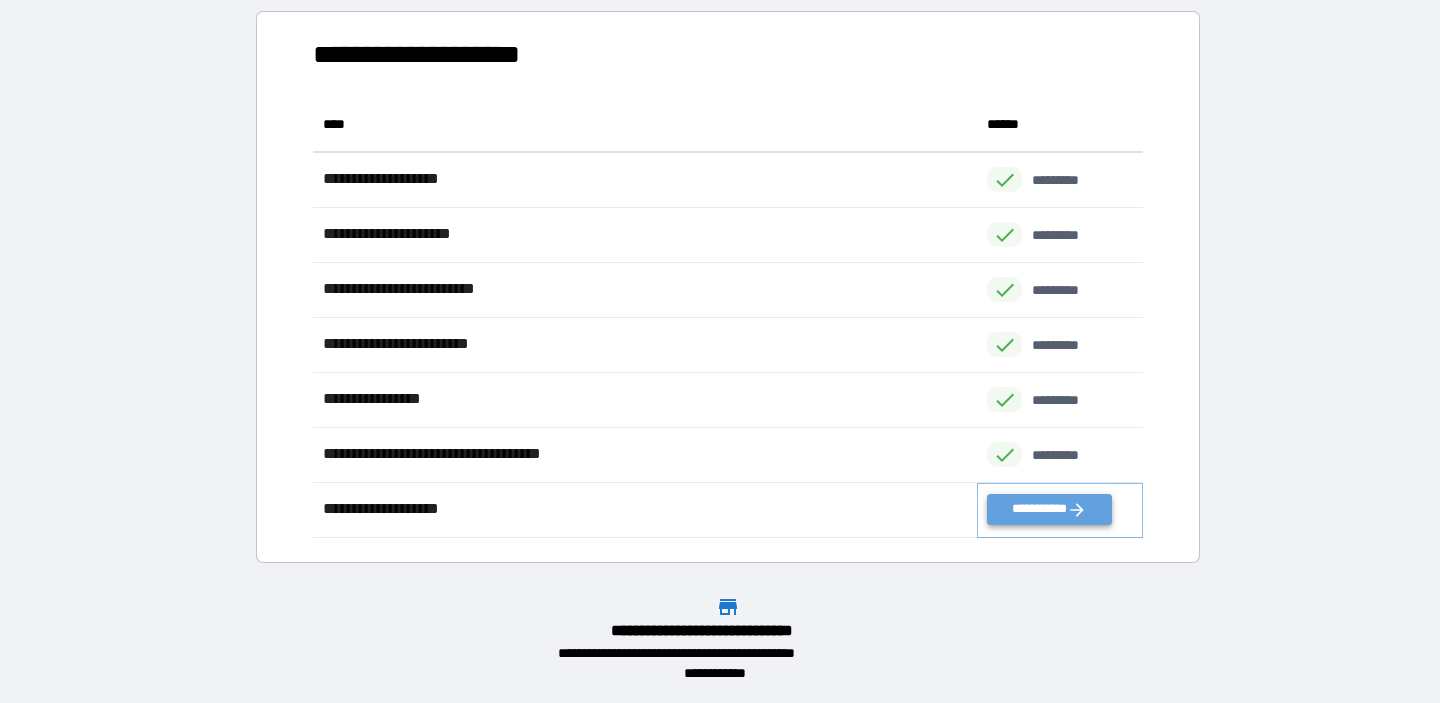 click on "**********" at bounding box center (1049, 509) 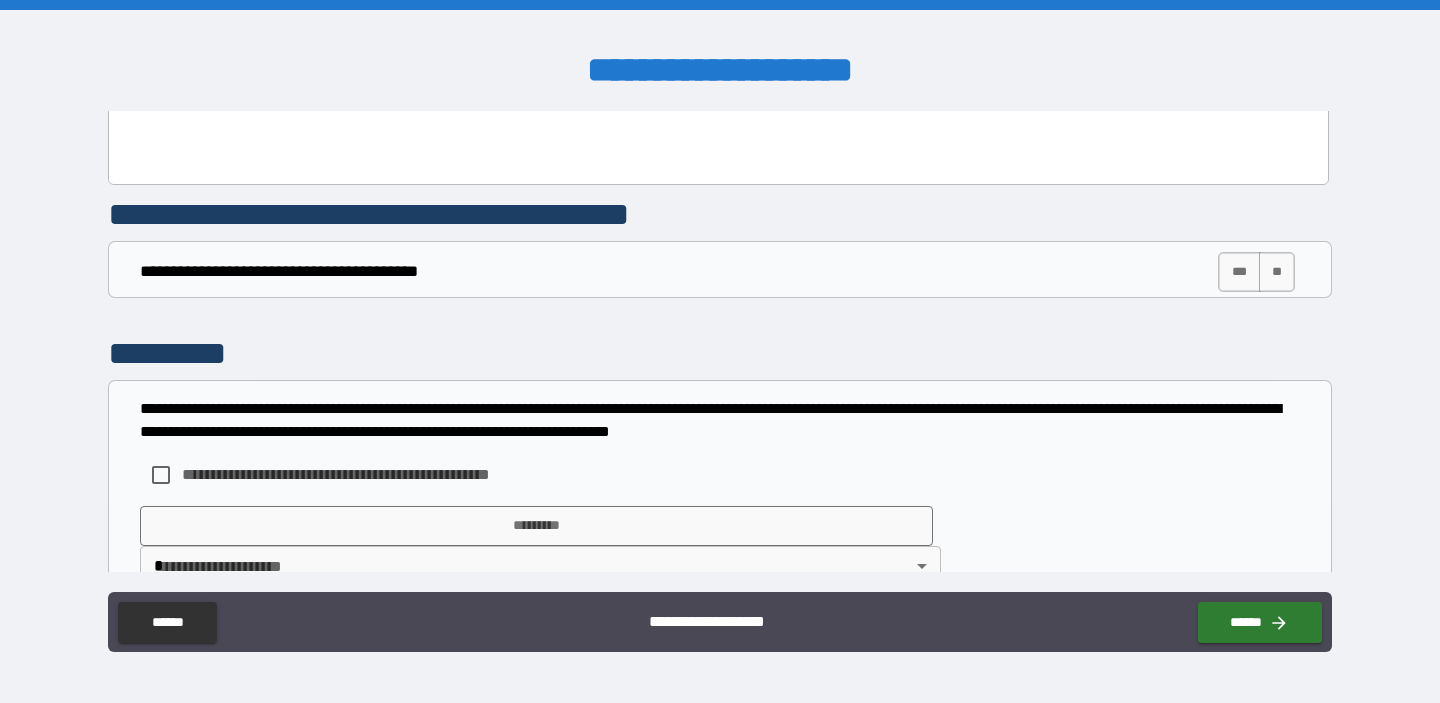 scroll, scrollTop: 1560, scrollLeft: 0, axis: vertical 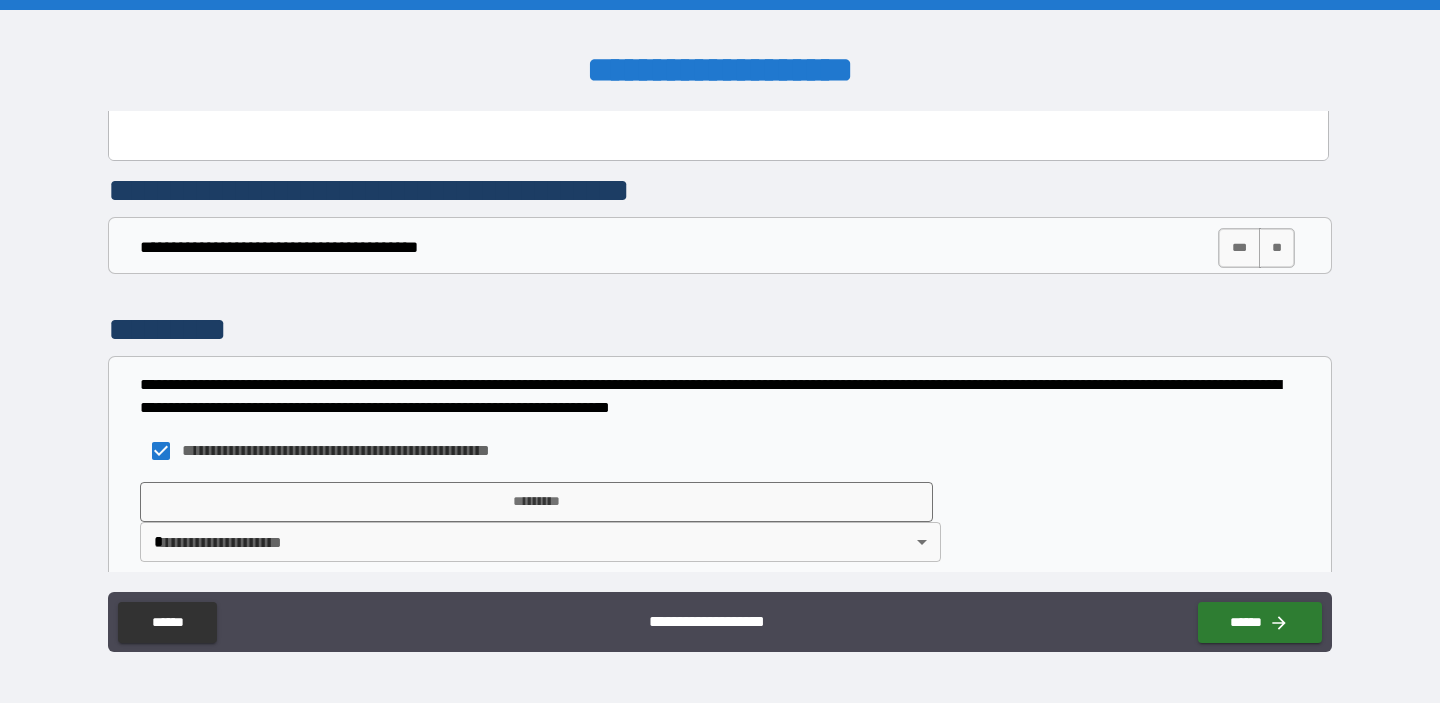 click on "[FIRST] [LAST] [STREET] [CITY], [STATE] [ZIP] [COUNTRY] [PHONE] [EMAIL] [DOB] [SSN] [CREDIT_CARD] [PASSPORT] [DRIVER_LICENSE]" at bounding box center [720, 351] 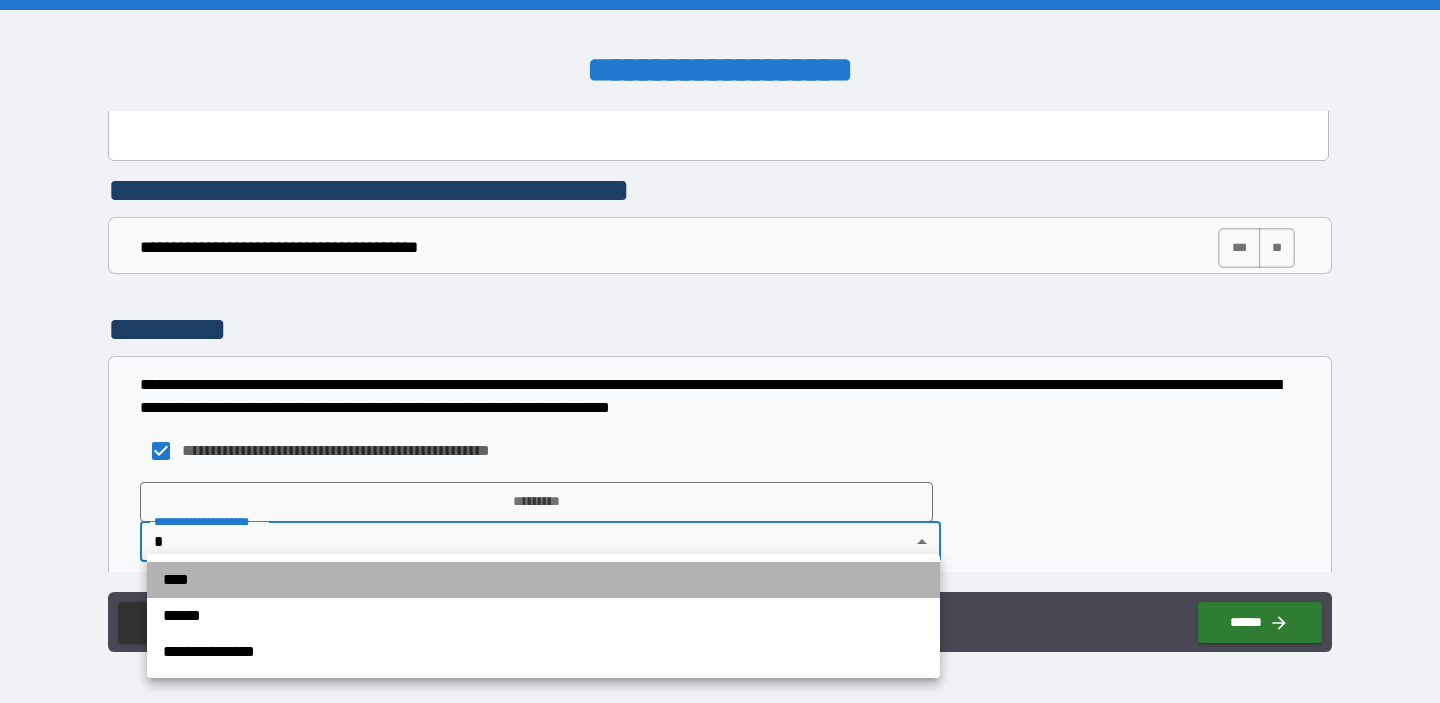 click on "****" at bounding box center (543, 580) 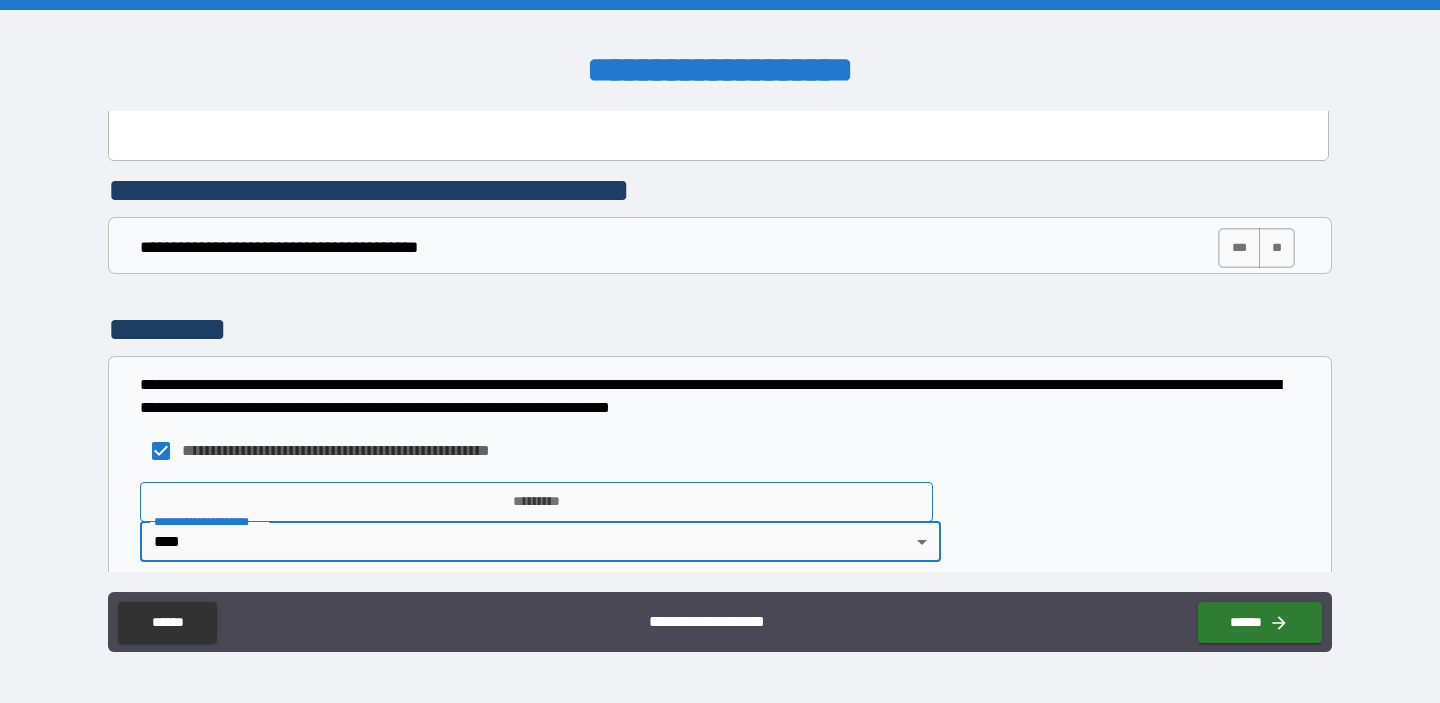click on "*********" at bounding box center [536, 502] 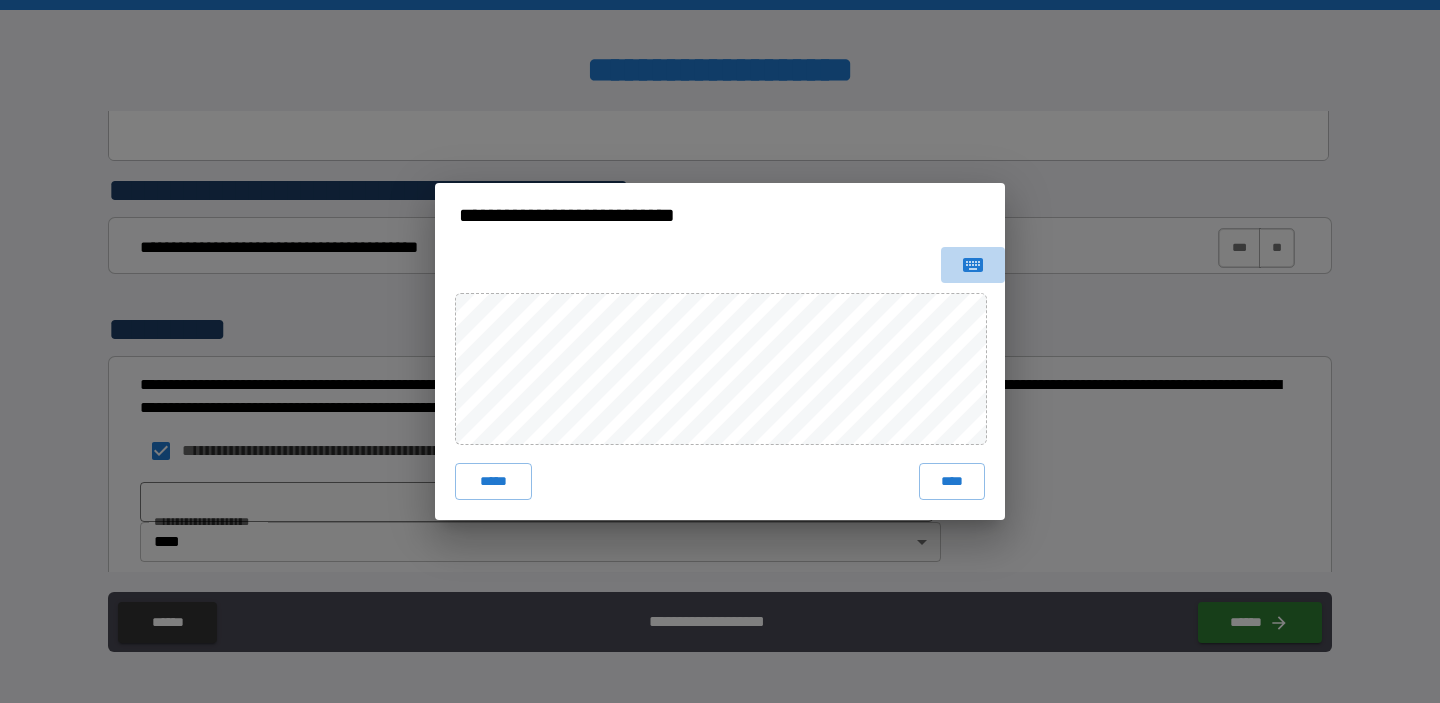 click 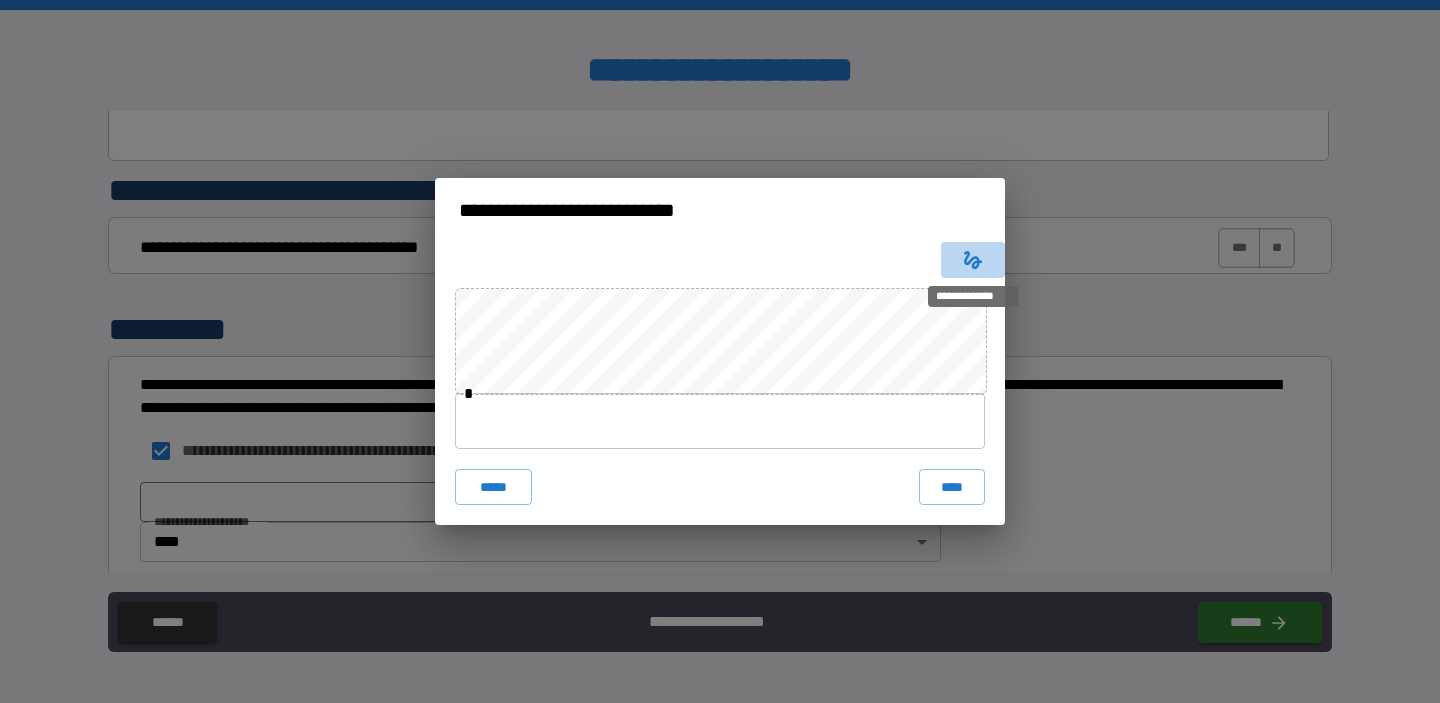 click 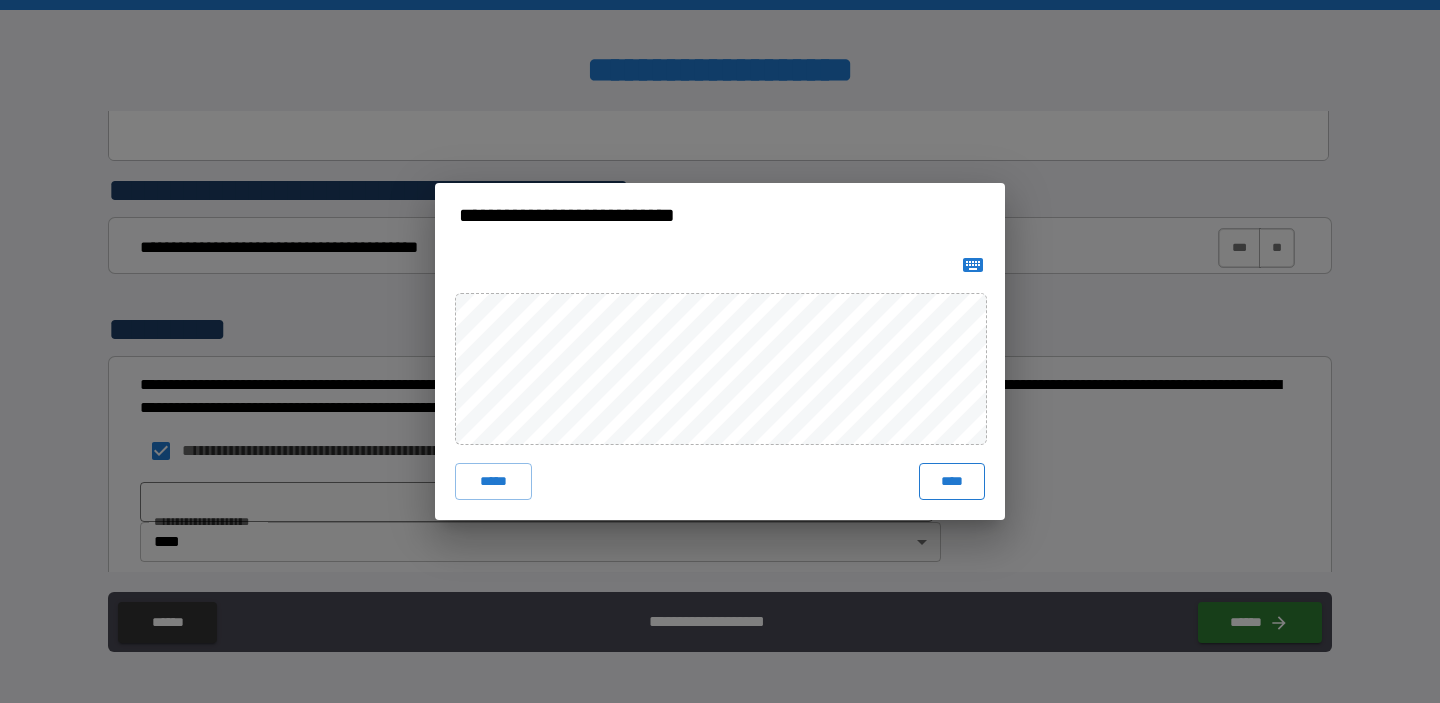 click on "****" at bounding box center (952, 481) 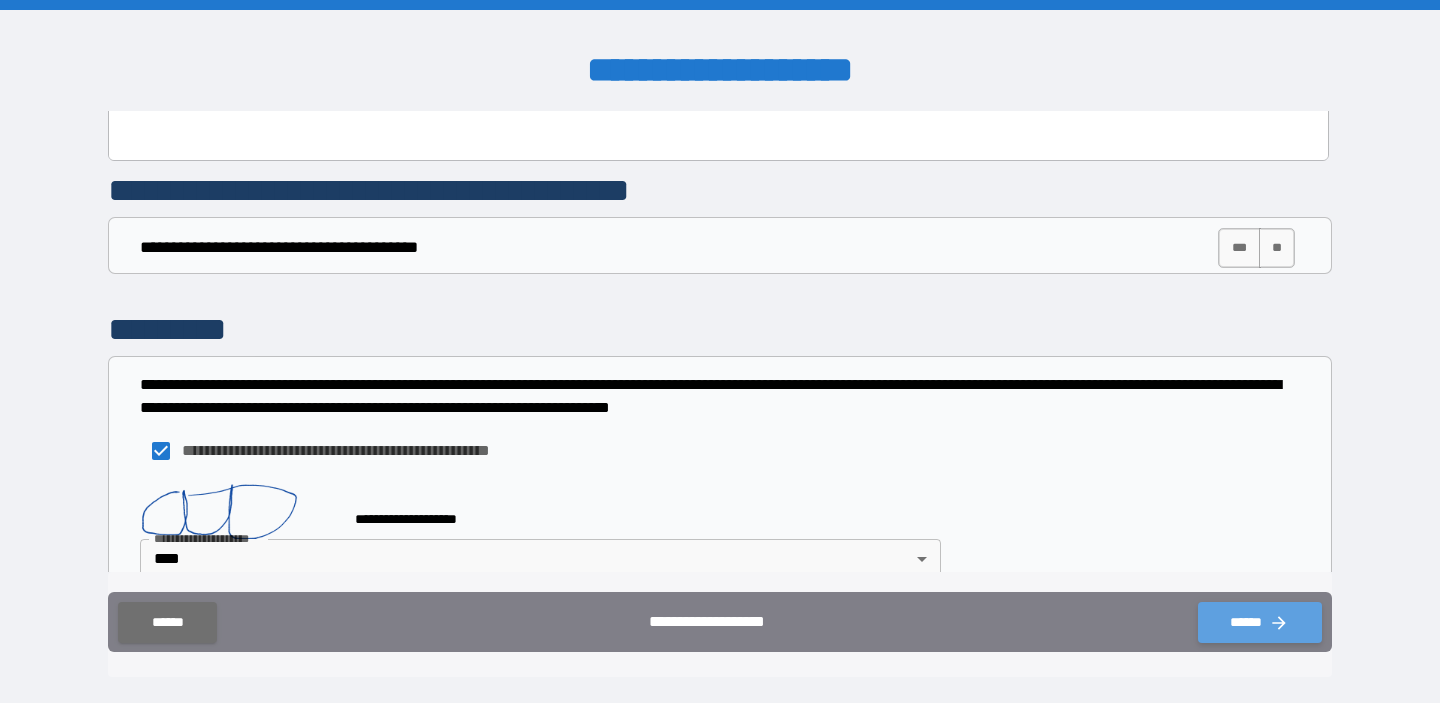 click 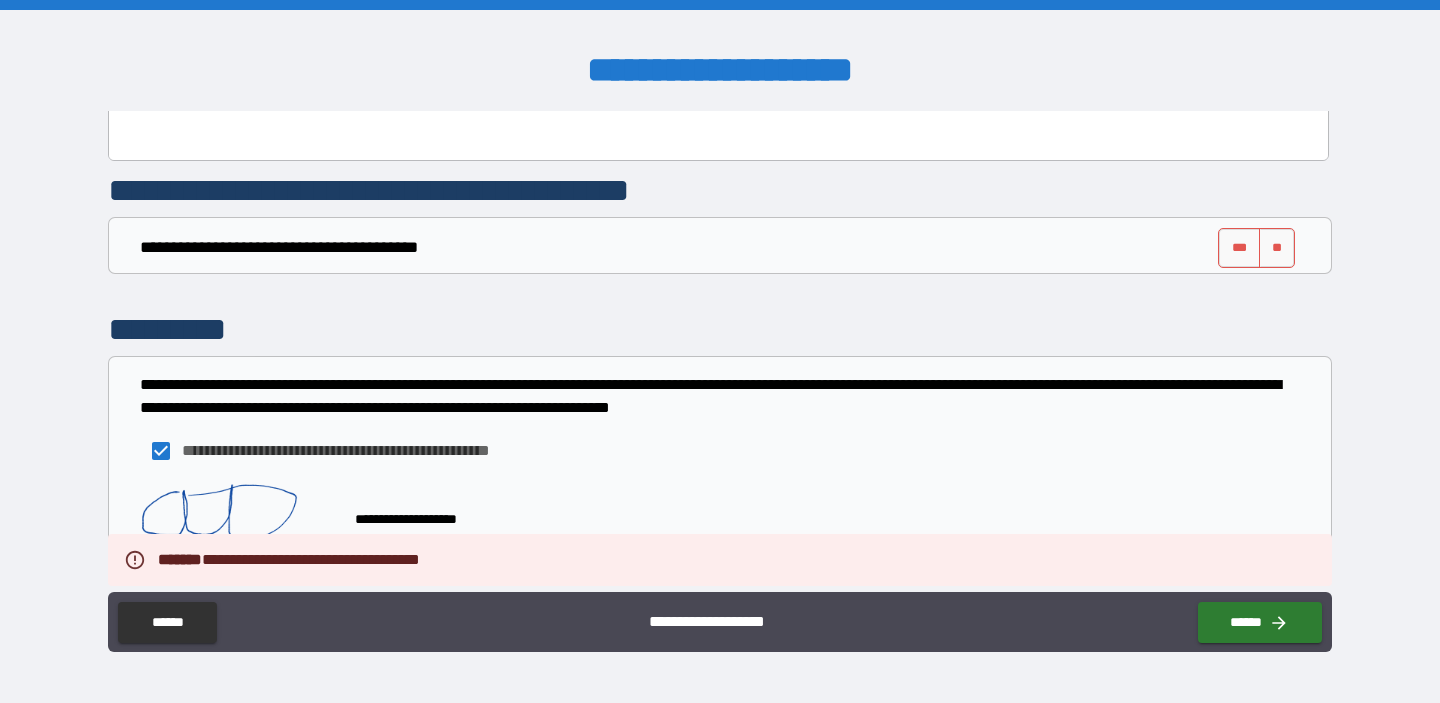 click on "**********" at bounding box center (720, 530) 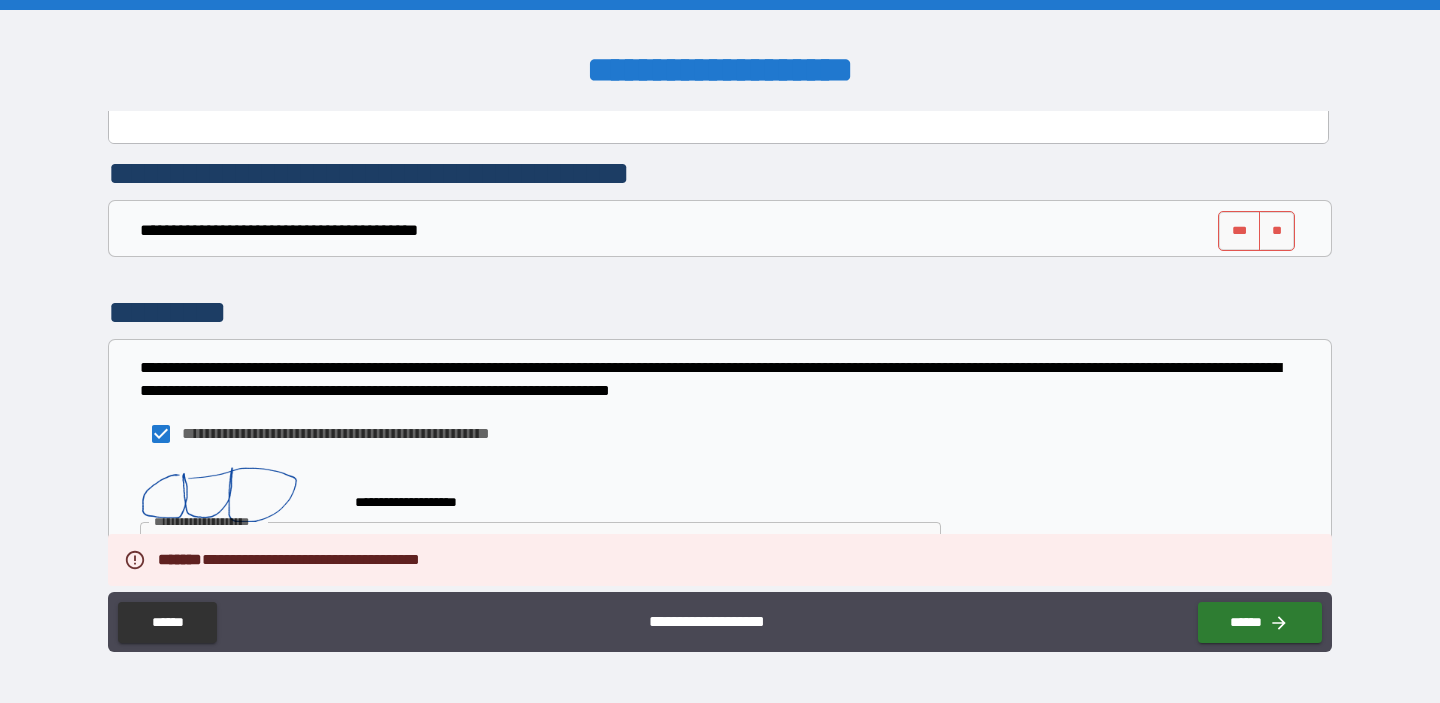 click on "**********" at bounding box center (720, 434) 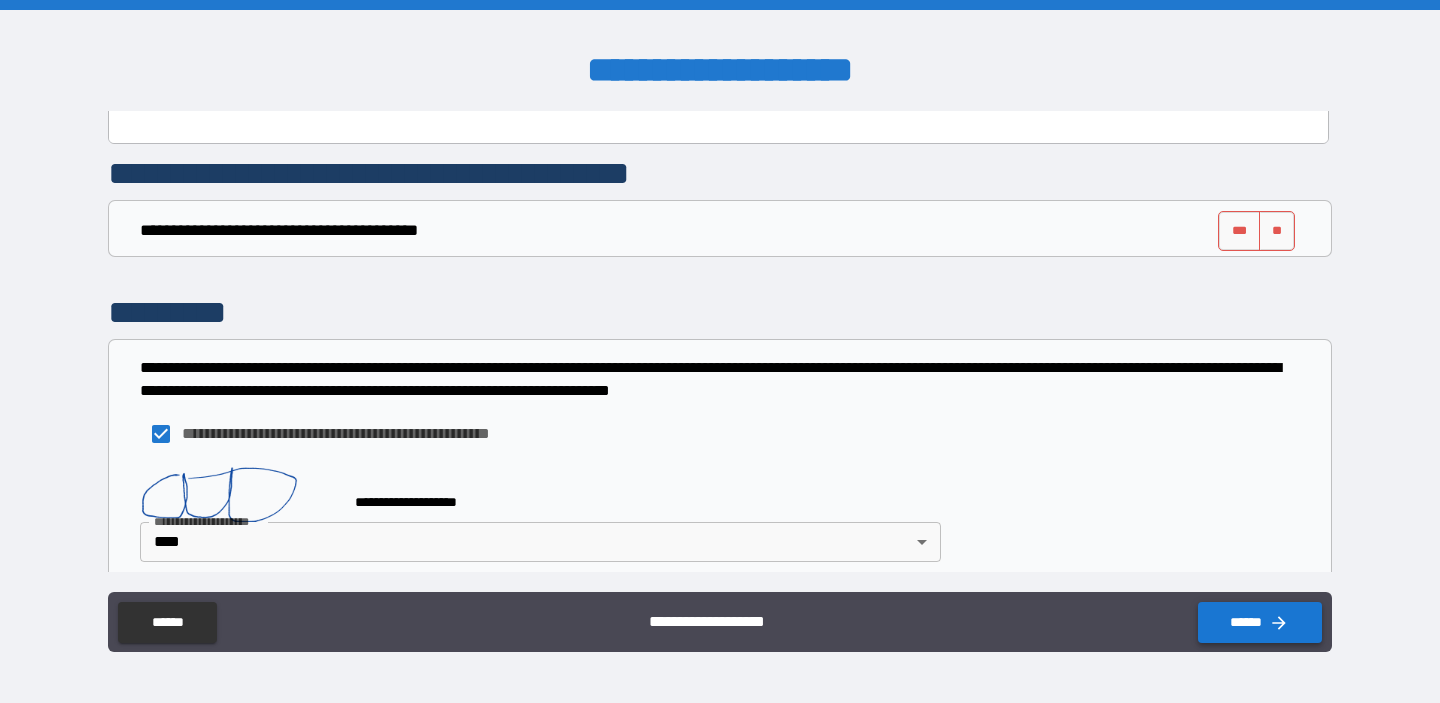 click on "******" at bounding box center [1260, 622] 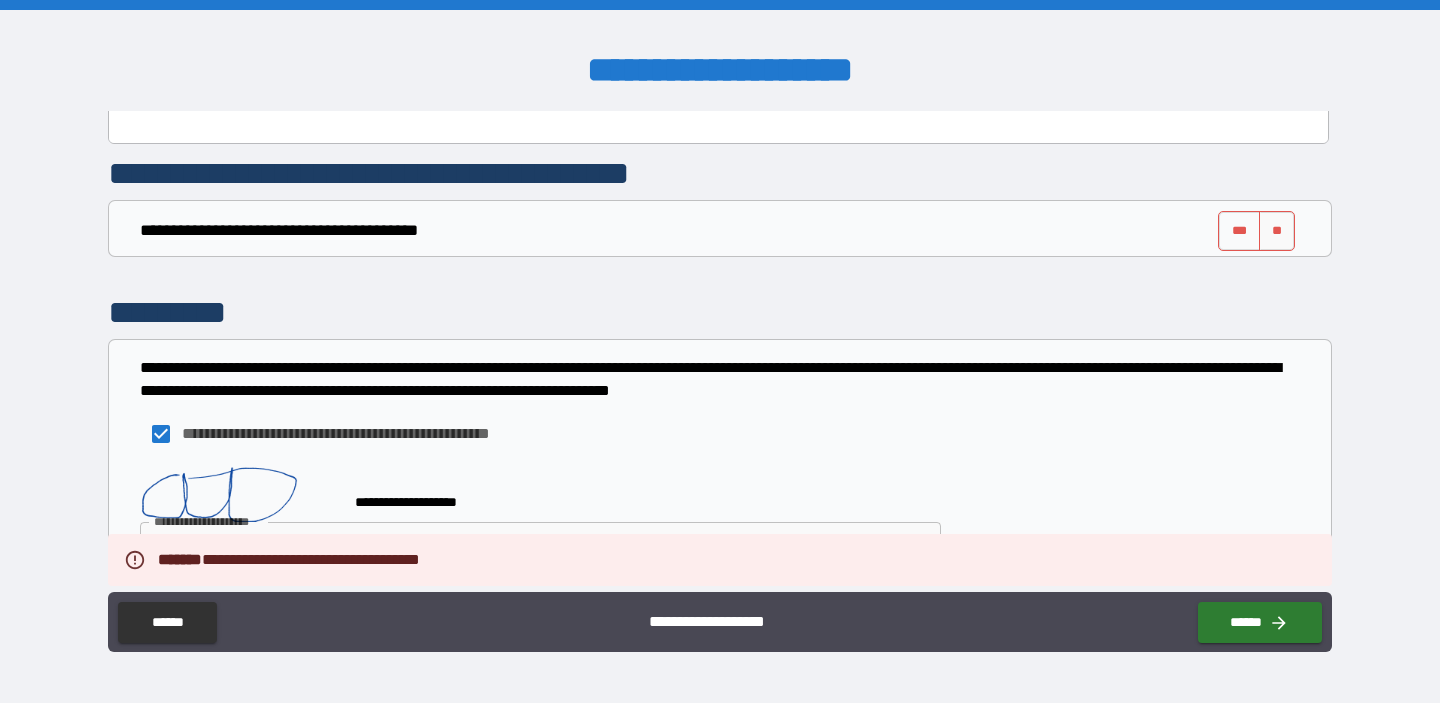 click on "***" at bounding box center (1239, 231) 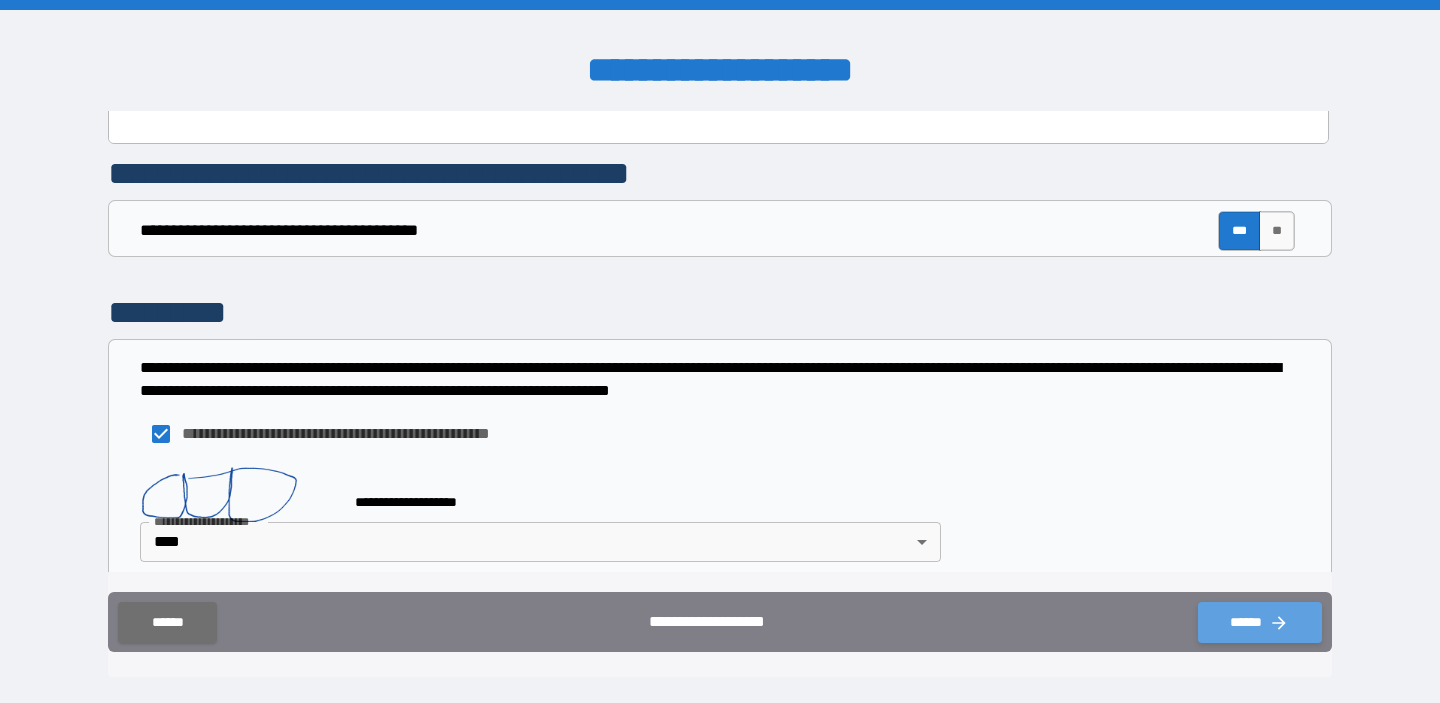 click on "******" at bounding box center (1260, 622) 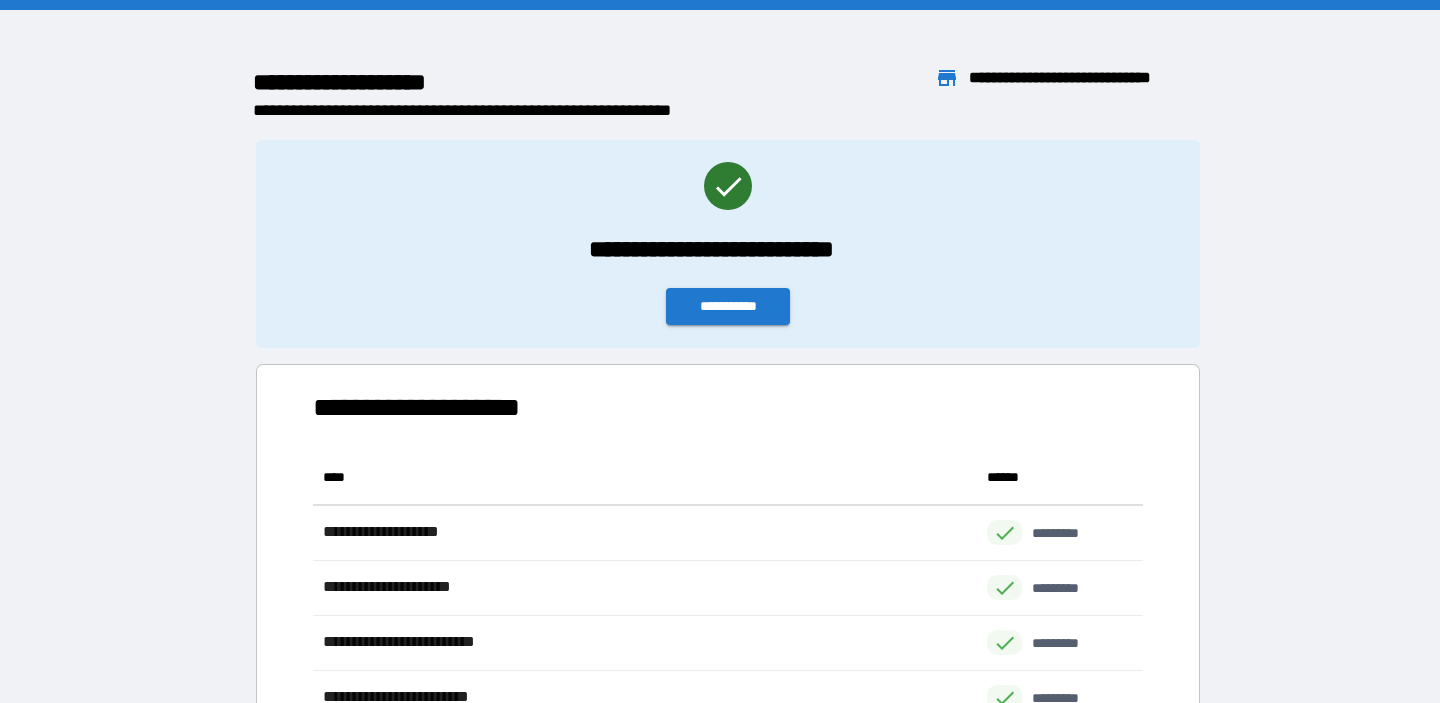 scroll, scrollTop: 1, scrollLeft: 1, axis: both 